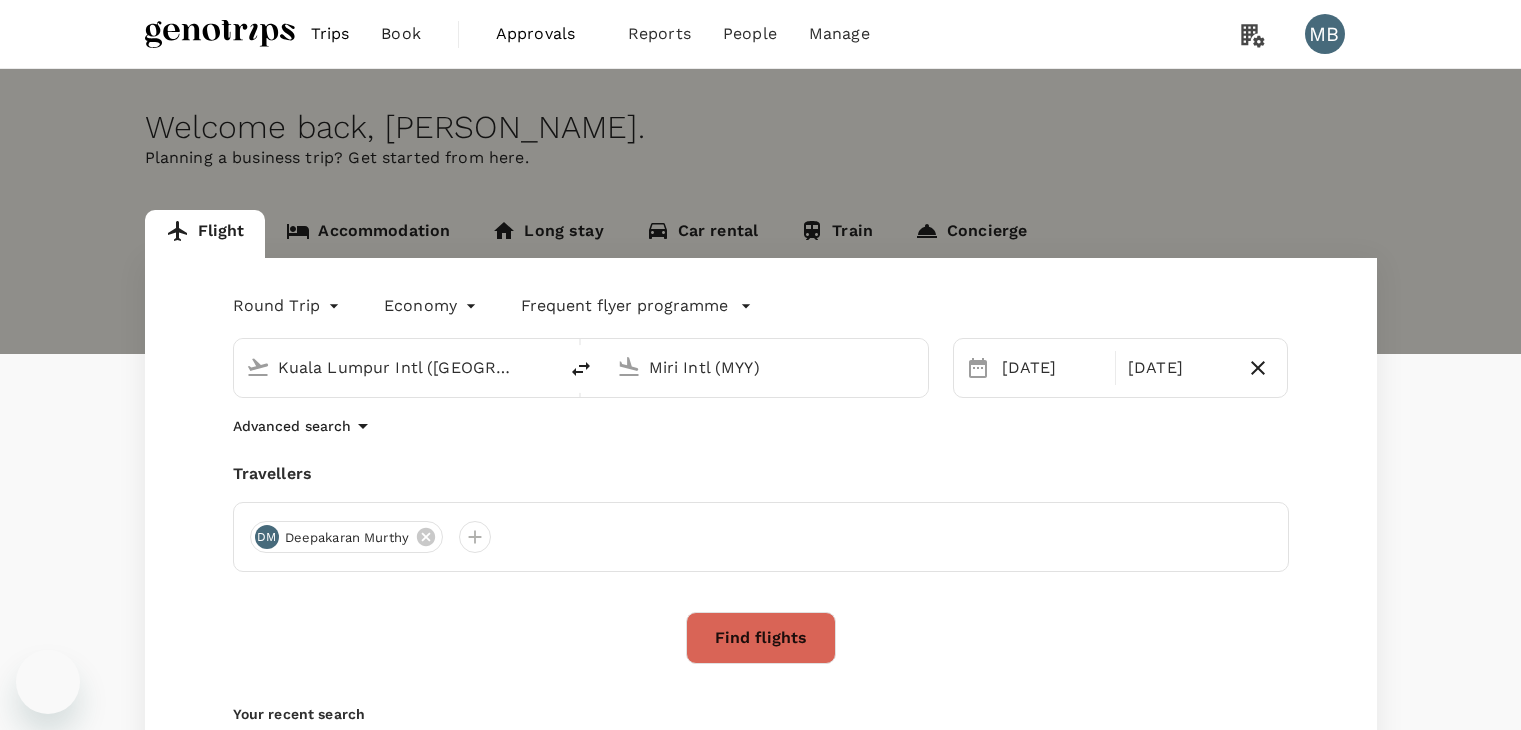 scroll, scrollTop: 0, scrollLeft: 0, axis: both 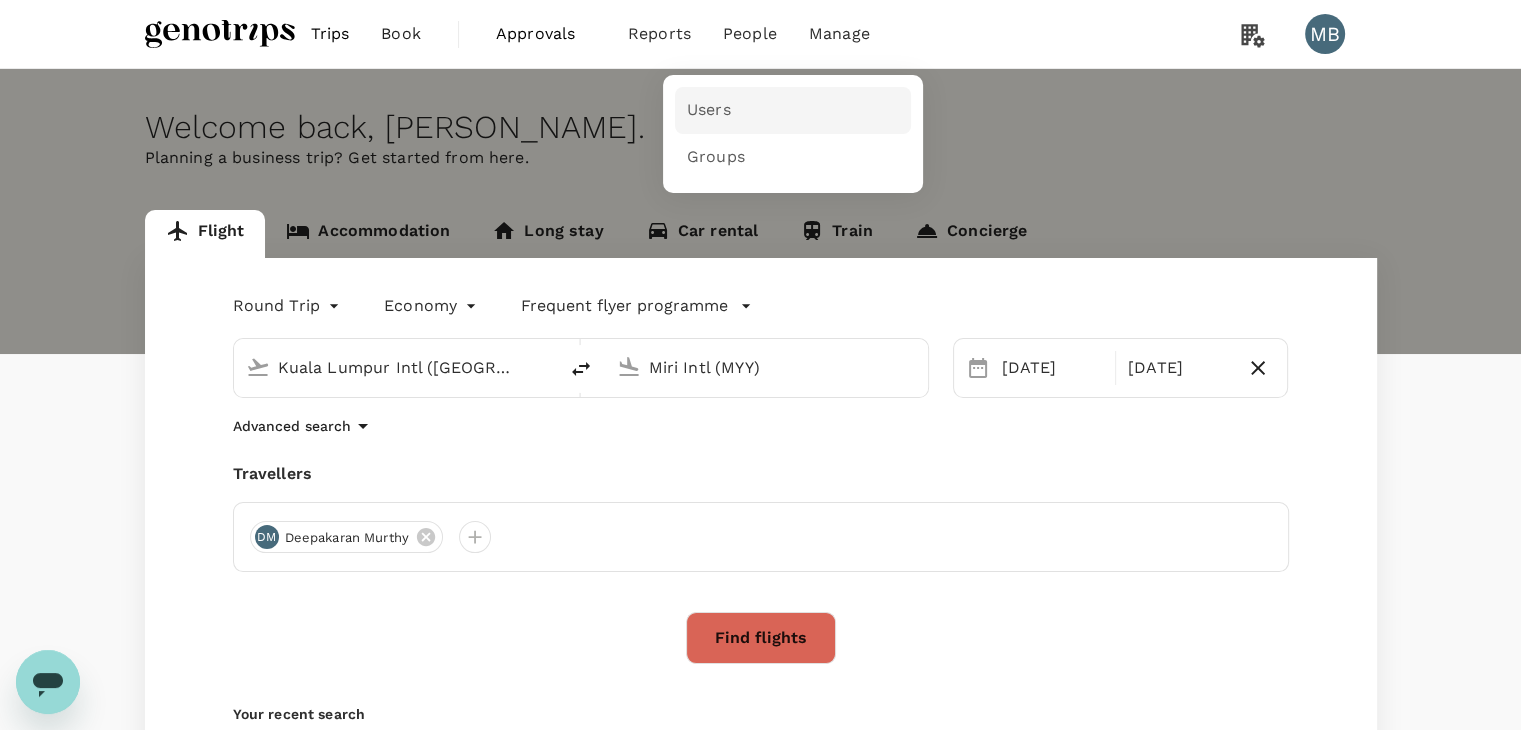 click on "Users" at bounding box center (709, 110) 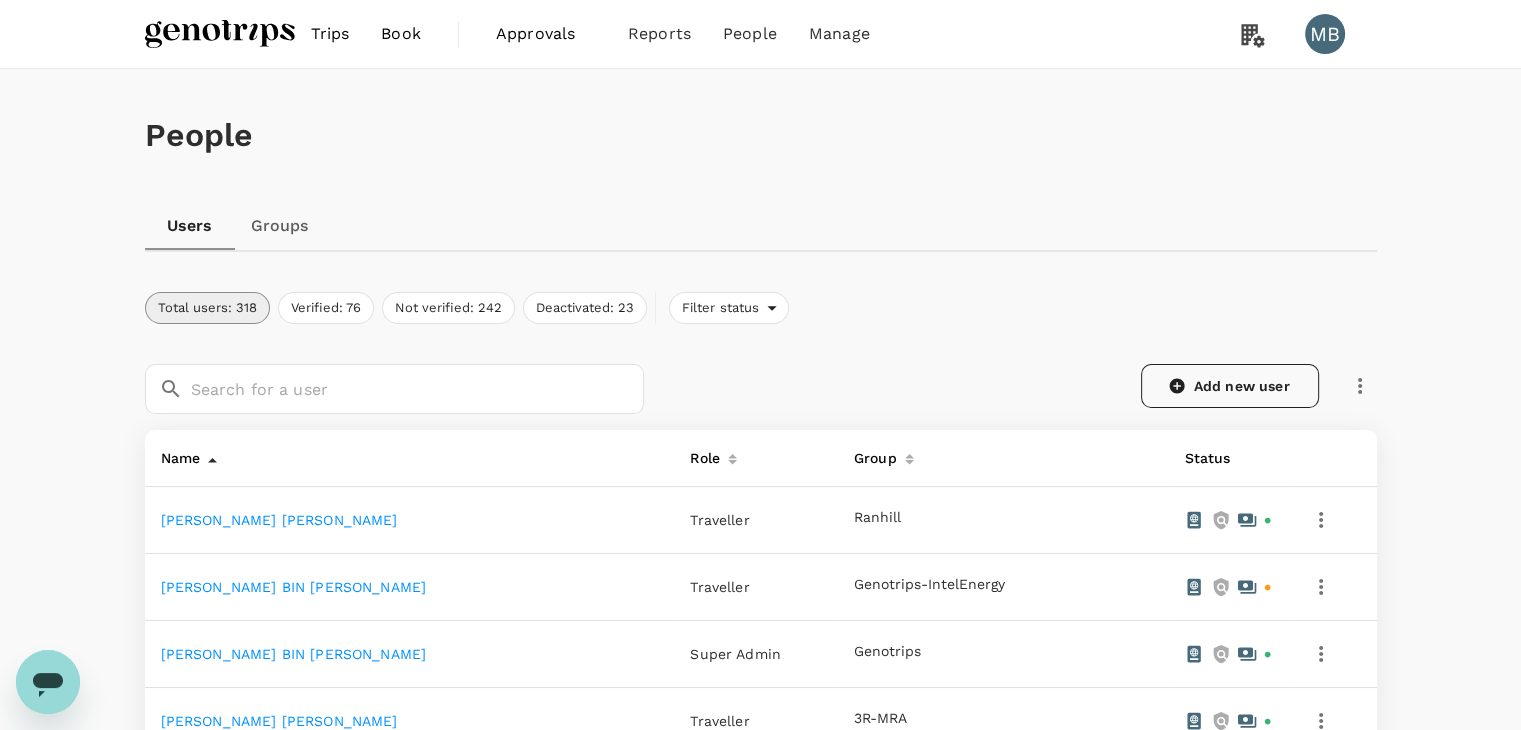 click on "Add new user" at bounding box center [1230, 386] 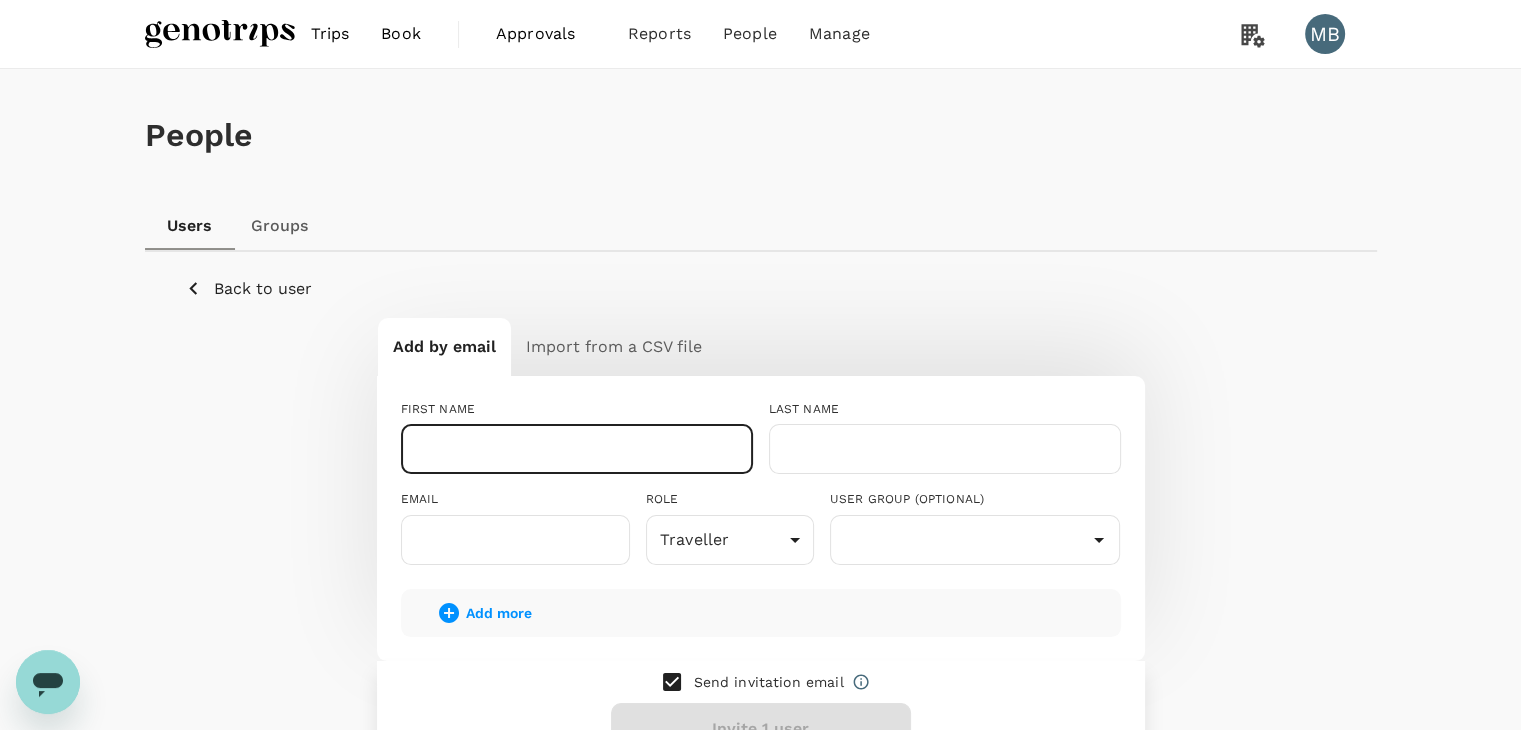 click at bounding box center (577, 449) 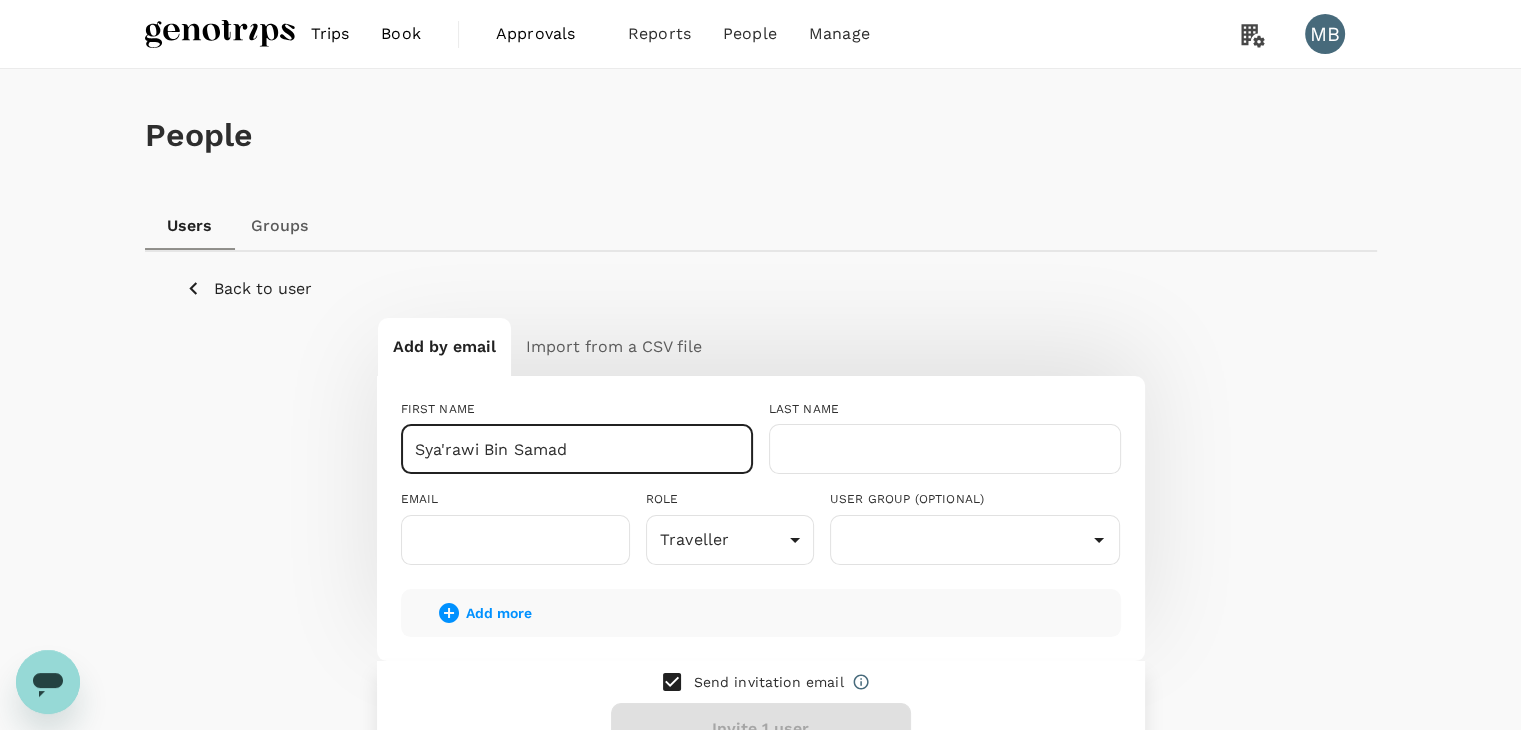 drag, startPoint x: 592, startPoint y: 450, endPoint x: 482, endPoint y: 452, distance: 110.01818 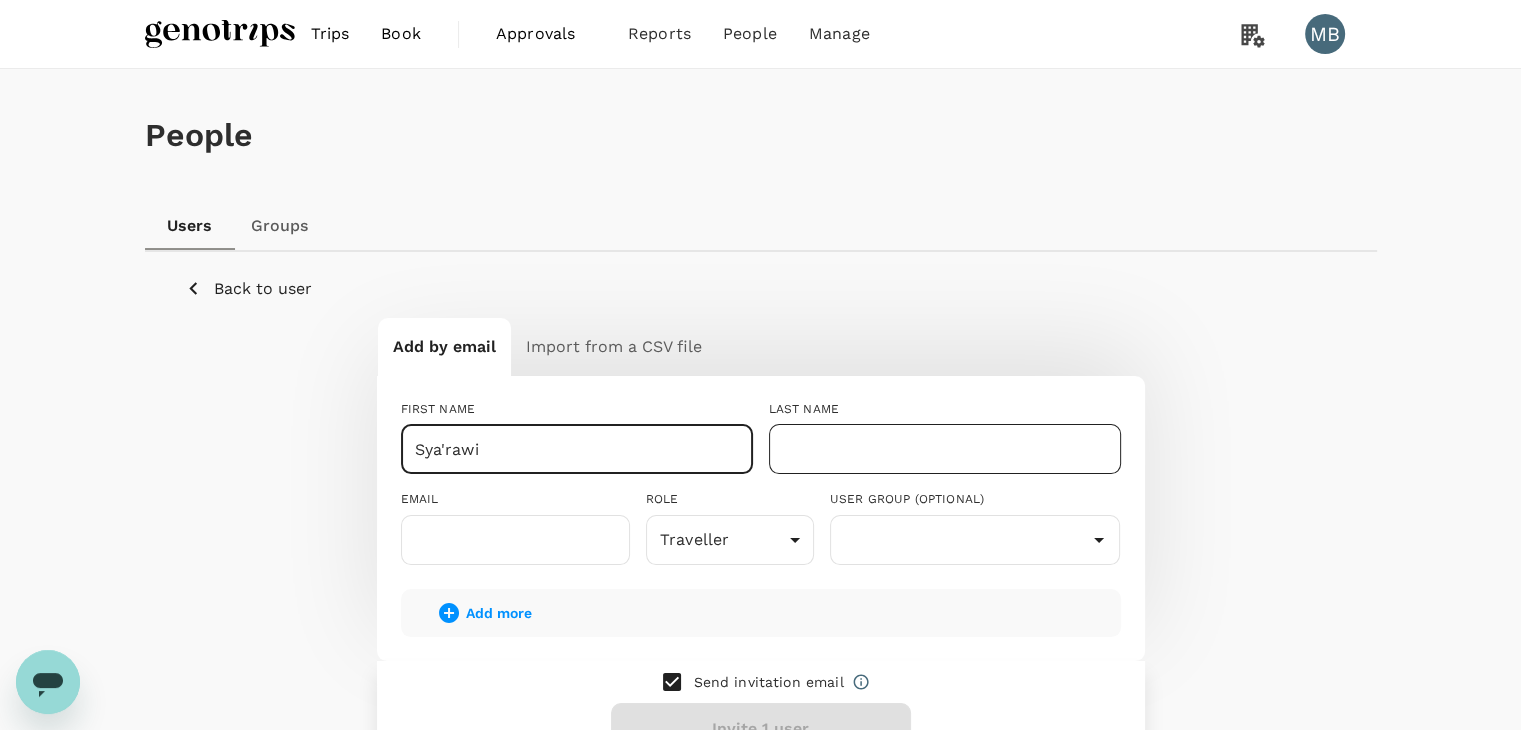 type on "Sya'rawi" 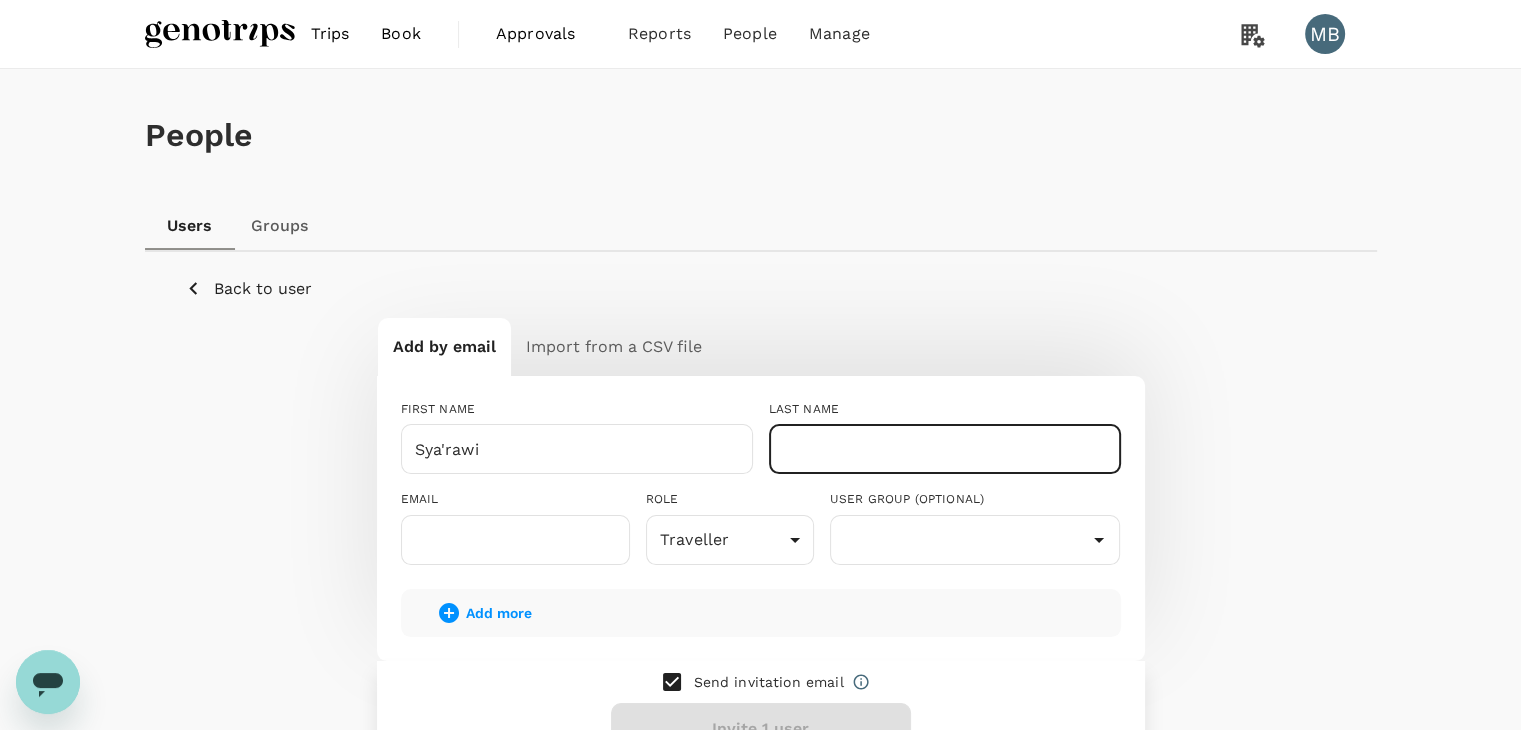 click at bounding box center (945, 449) 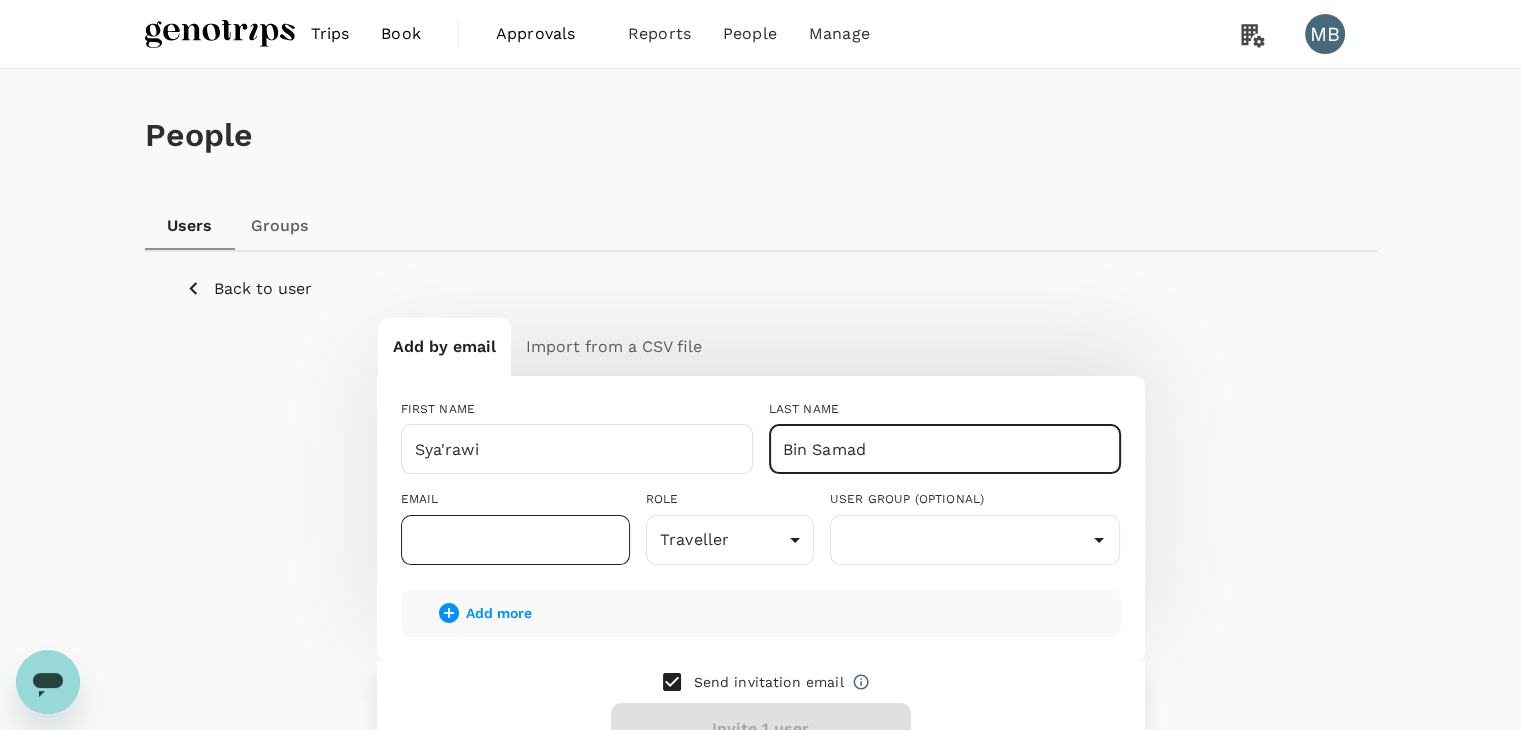 type on "Bin Samad" 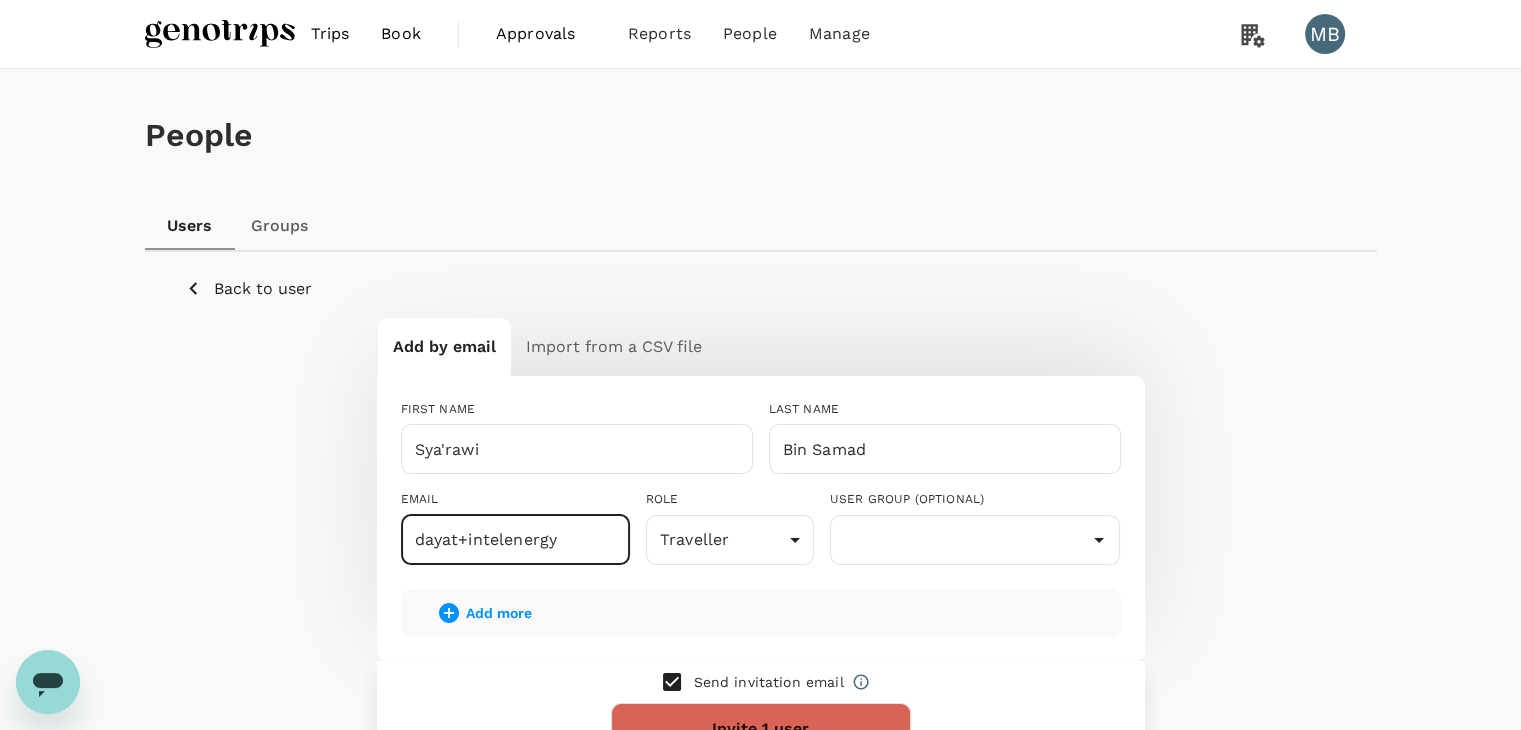 click on "dayat+intelenergy" at bounding box center (515, 540) 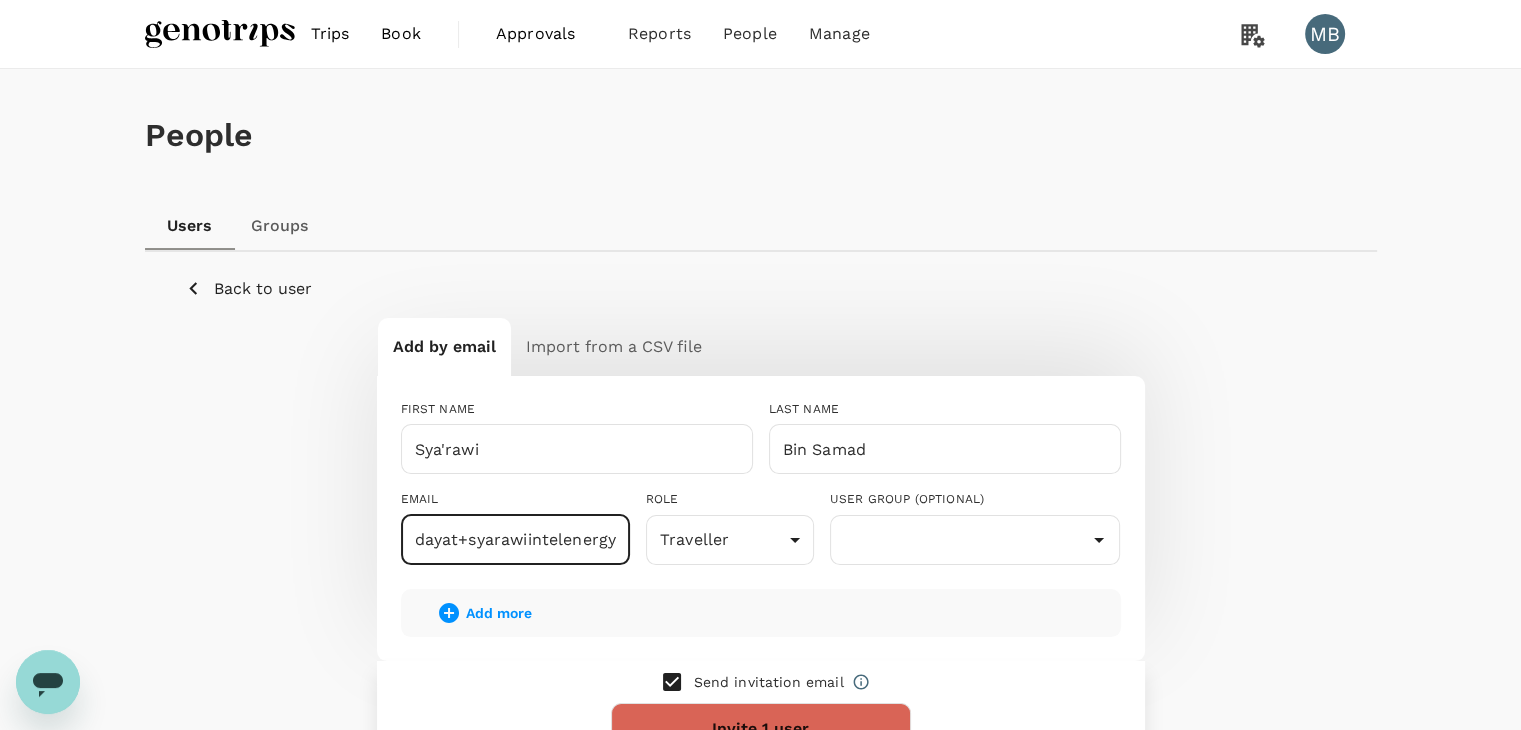 click on "dayat+syarawiintelenergy" at bounding box center [515, 540] 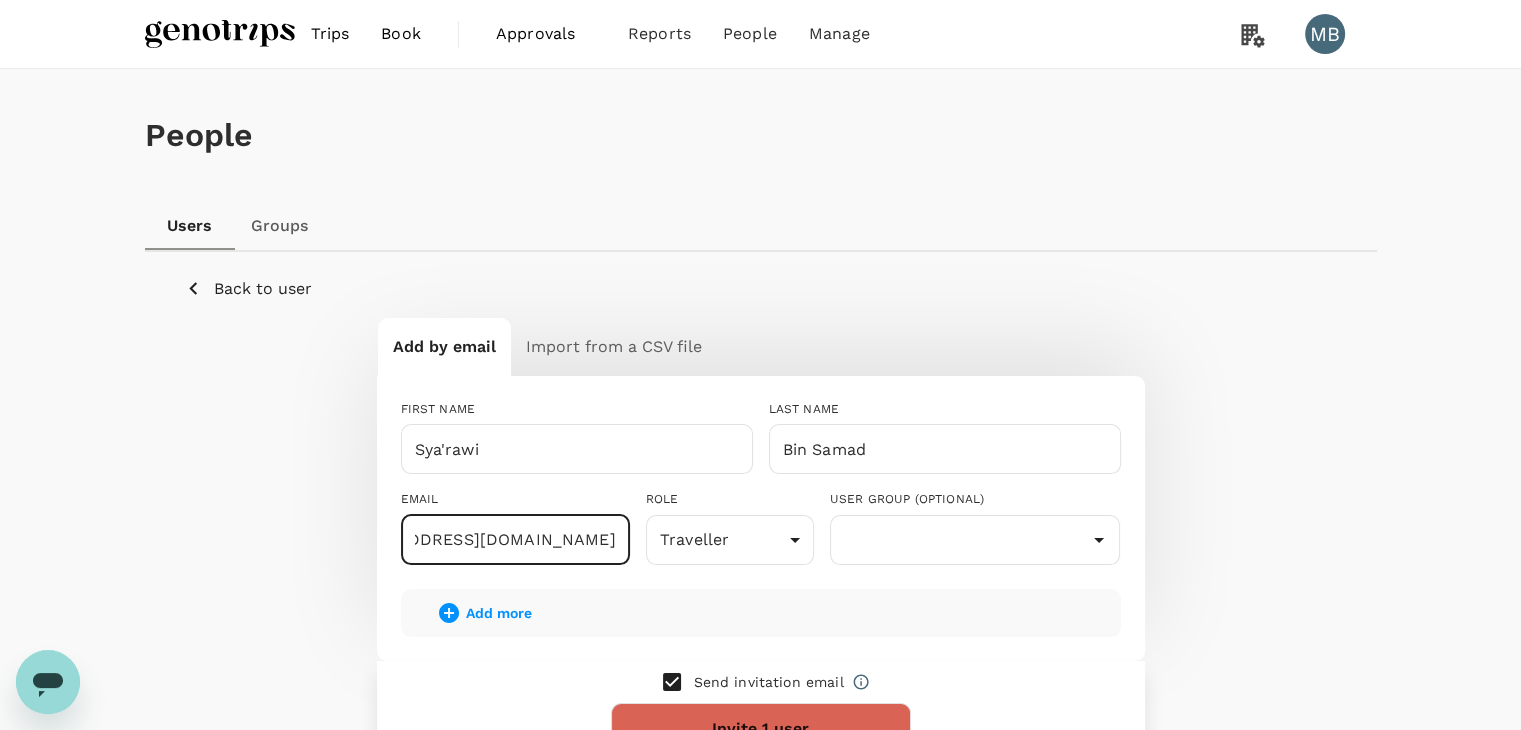 scroll, scrollTop: 0, scrollLeft: 154, axis: horizontal 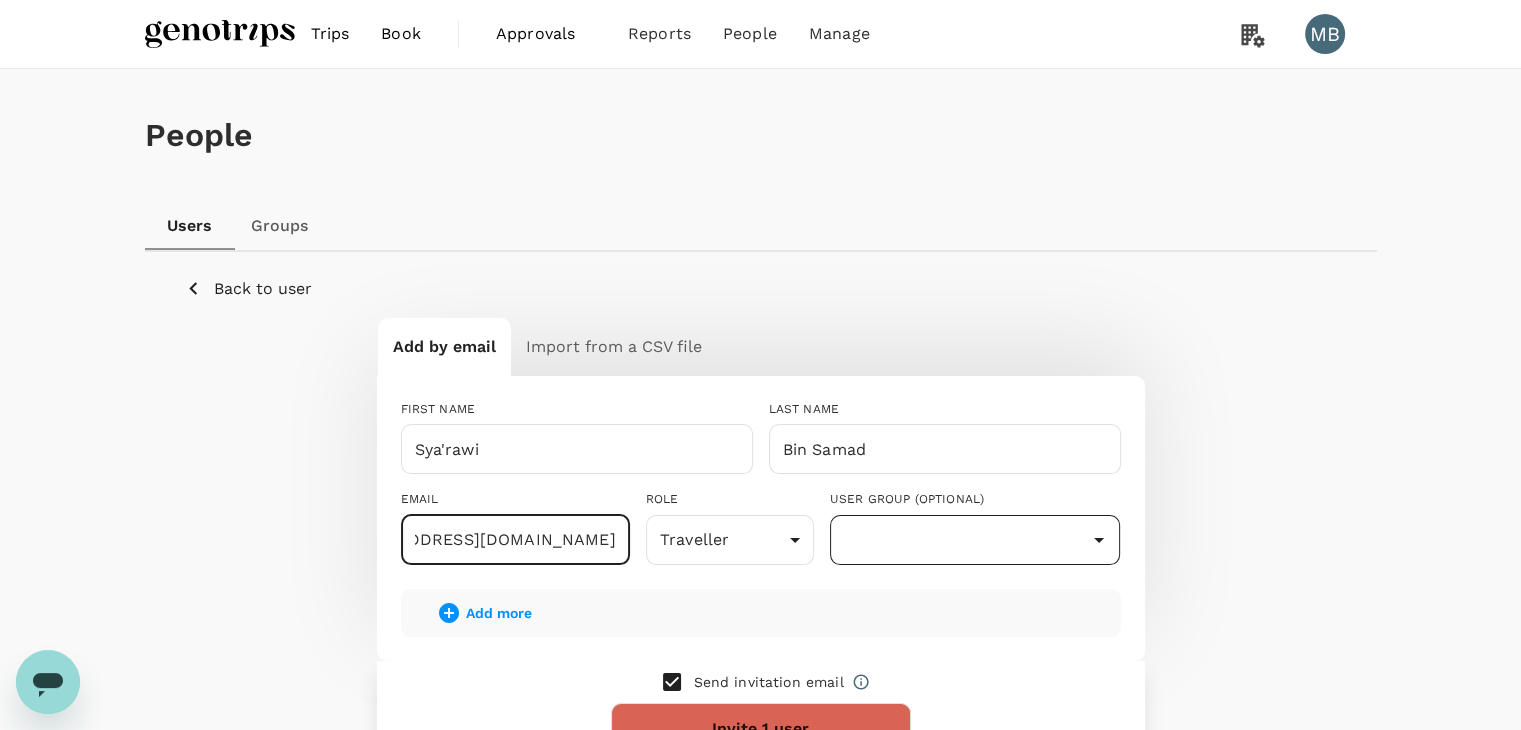 type on "[EMAIL_ADDRESS][DOMAIN_NAME]" 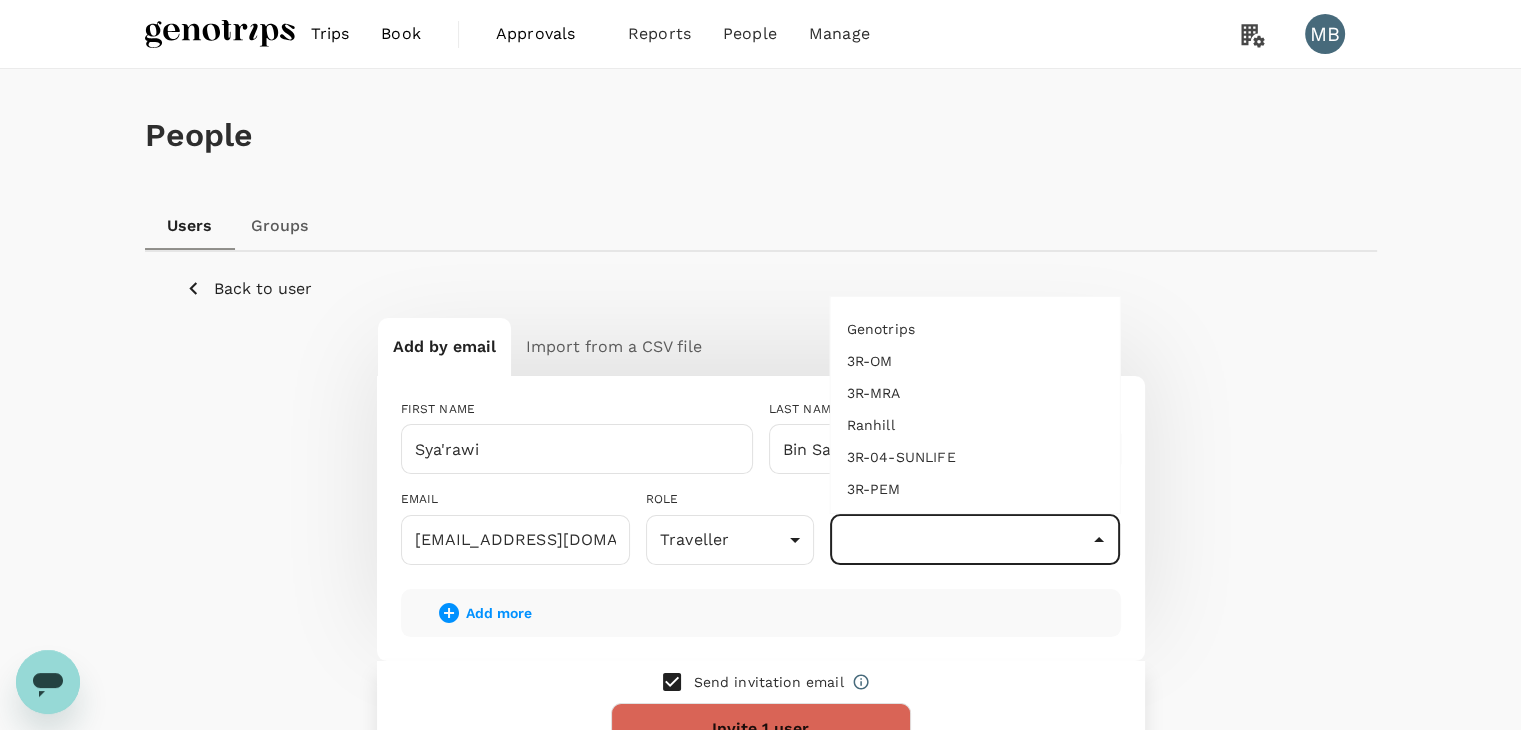 scroll, scrollTop: 0, scrollLeft: 0, axis: both 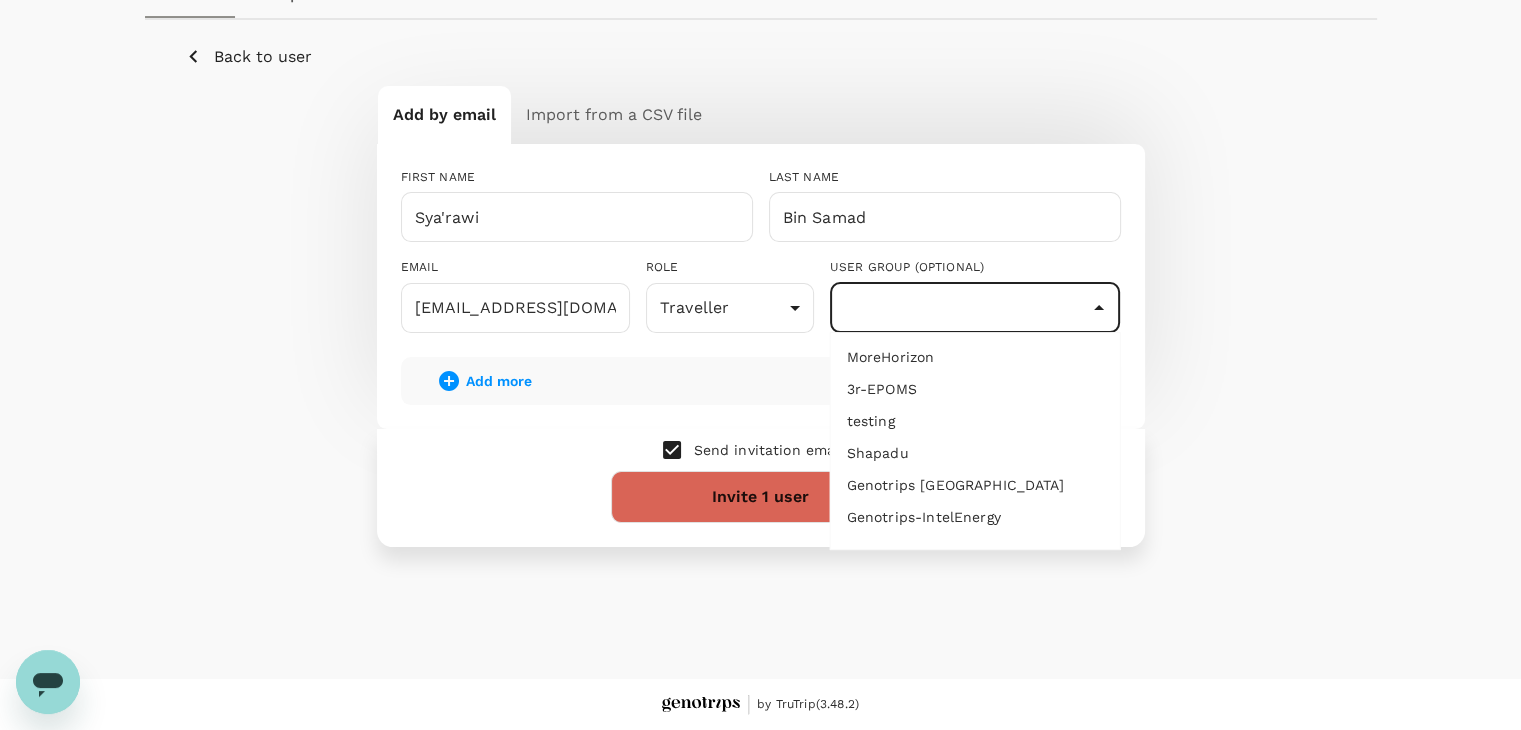 click on "Genotrips-IntelEnergy" at bounding box center (975, 517) 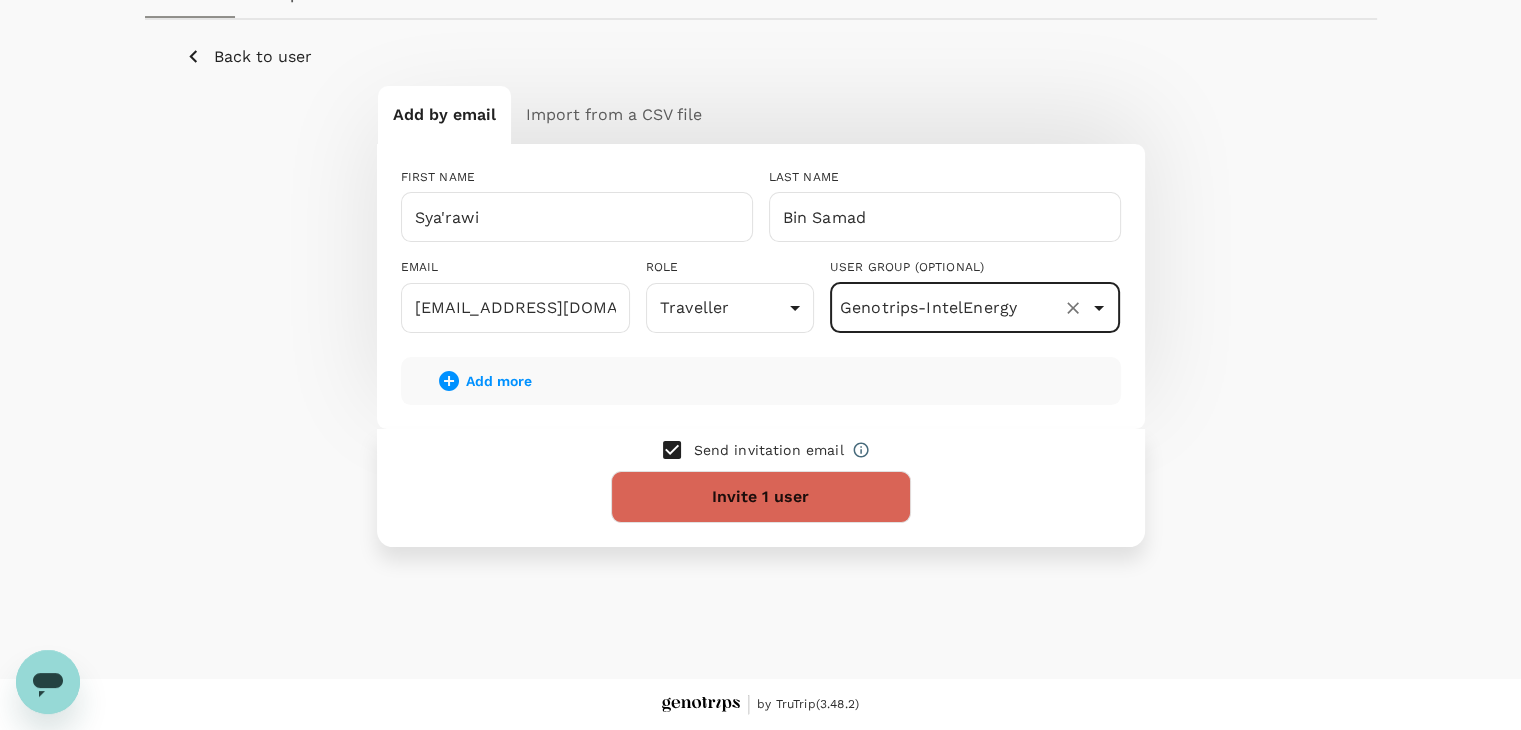 click on "Add more" at bounding box center (499, 381) 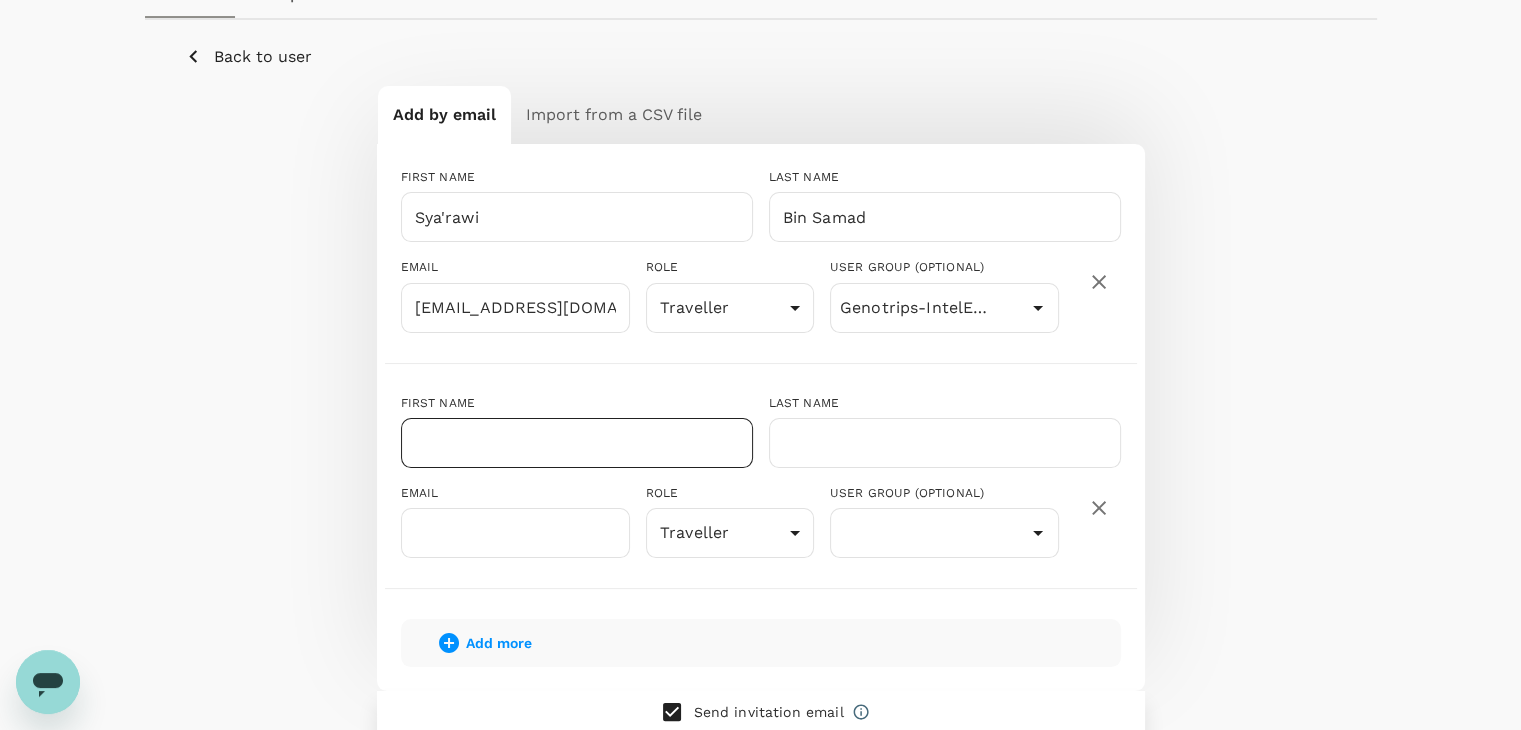 click at bounding box center (577, 443) 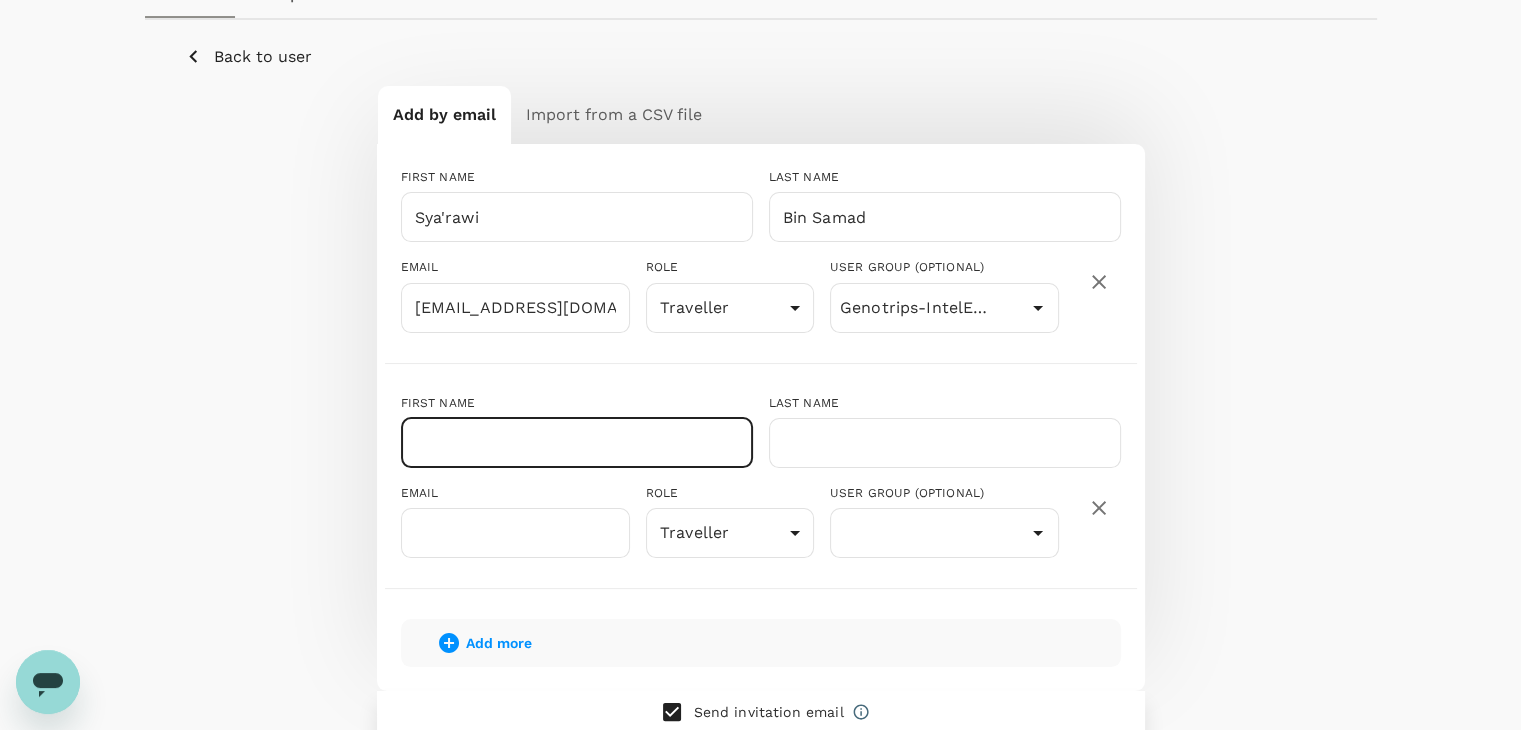 paste on "[PERSON_NAME]" 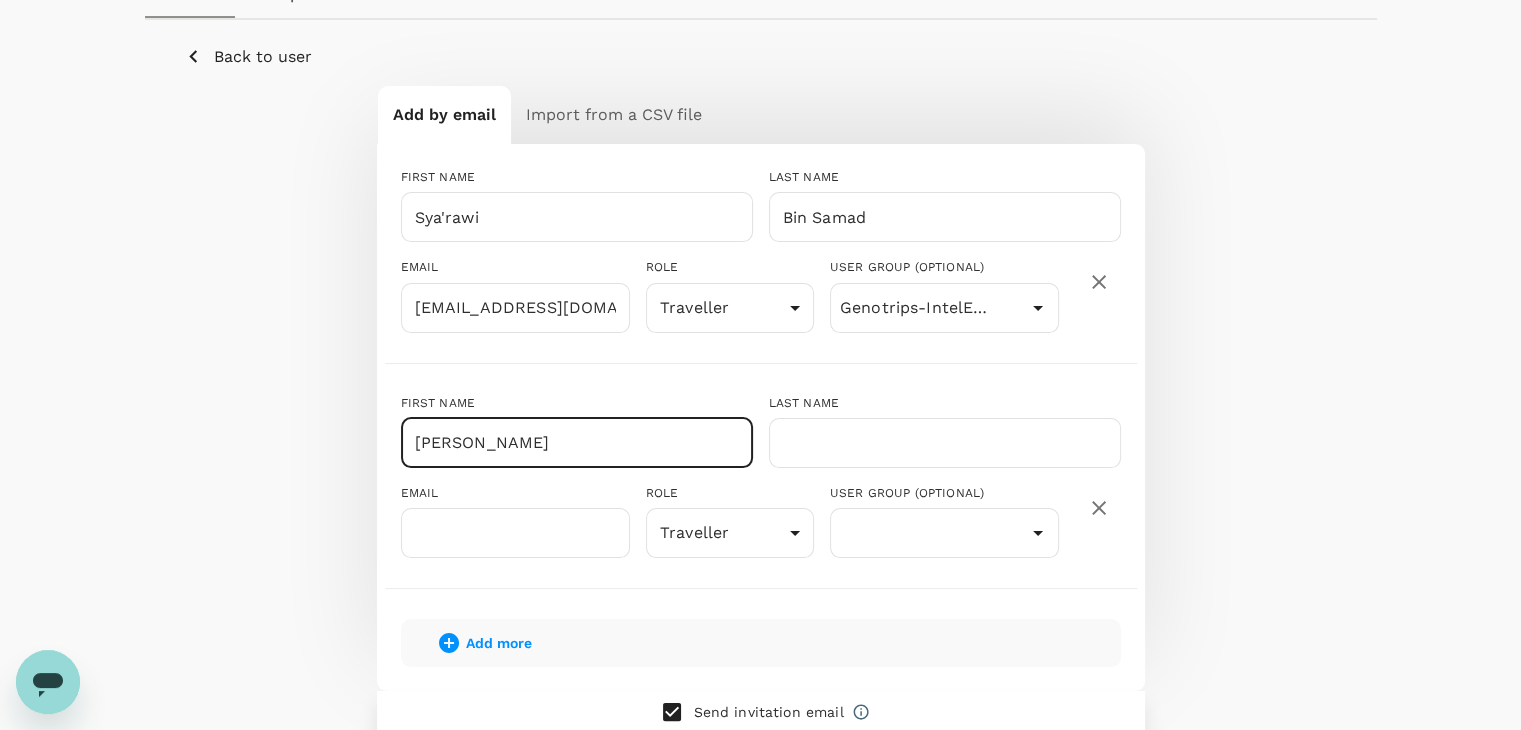 drag, startPoint x: 550, startPoint y: 443, endPoint x: 711, endPoint y: 450, distance: 161.1521 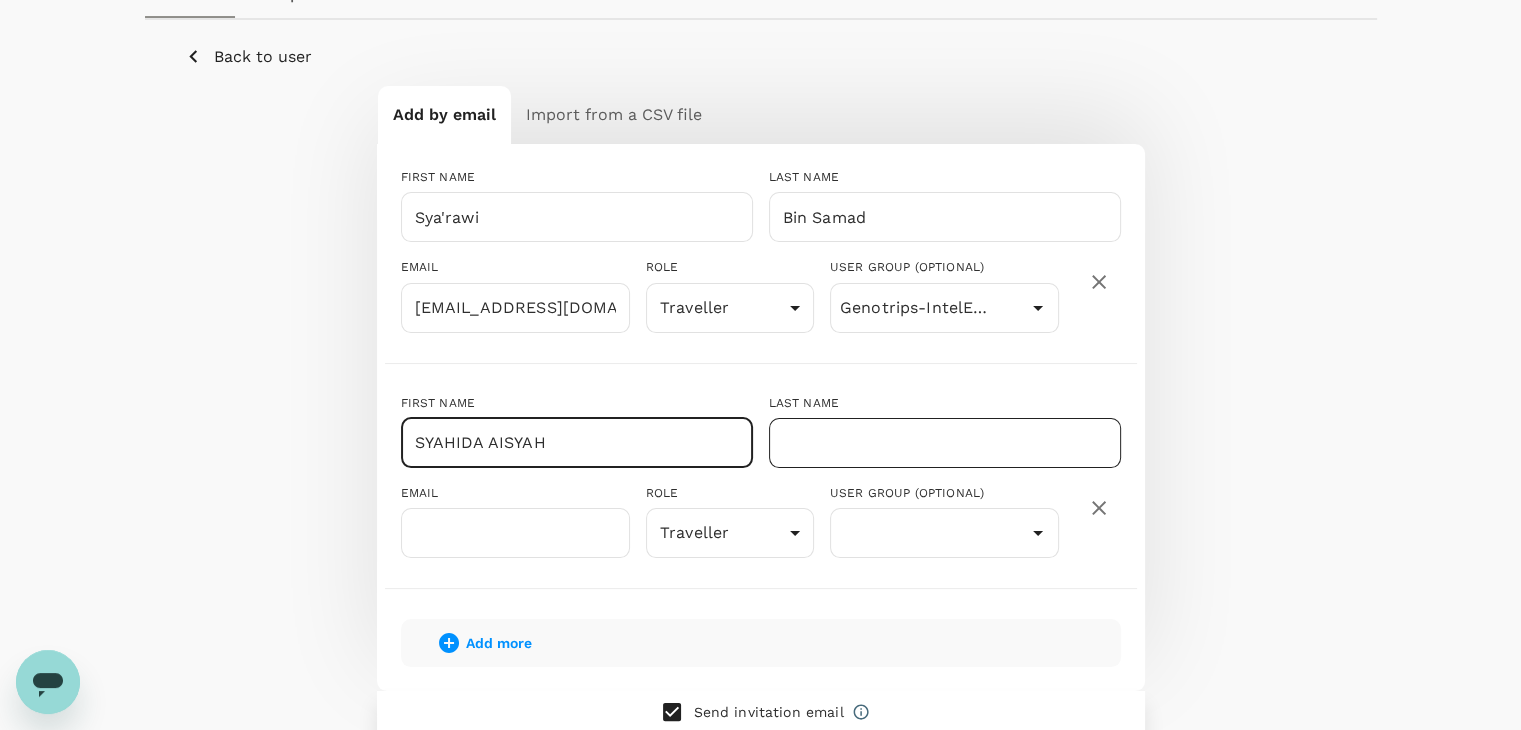 type on "SYAHIDA AISYAH" 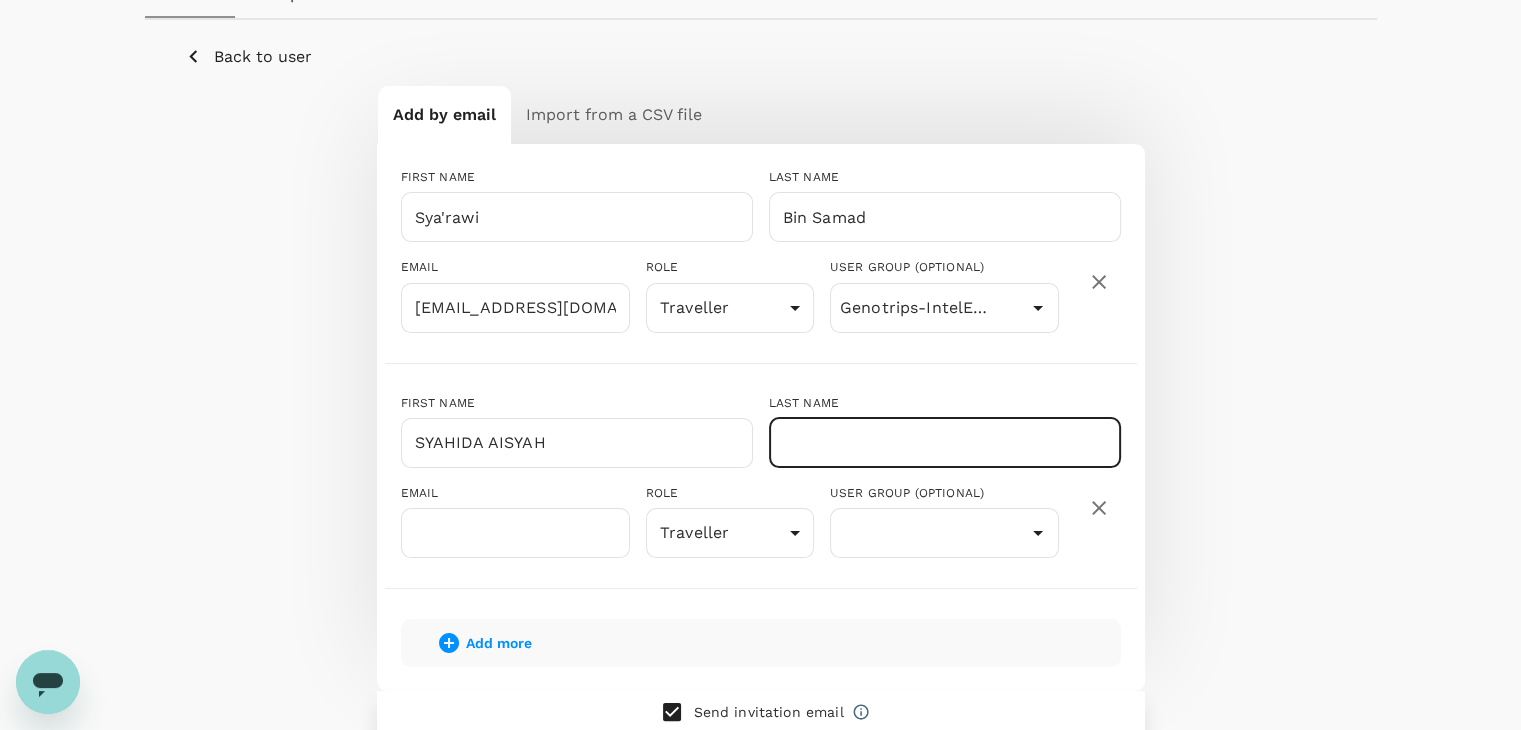 paste on "[PERSON_NAME]" 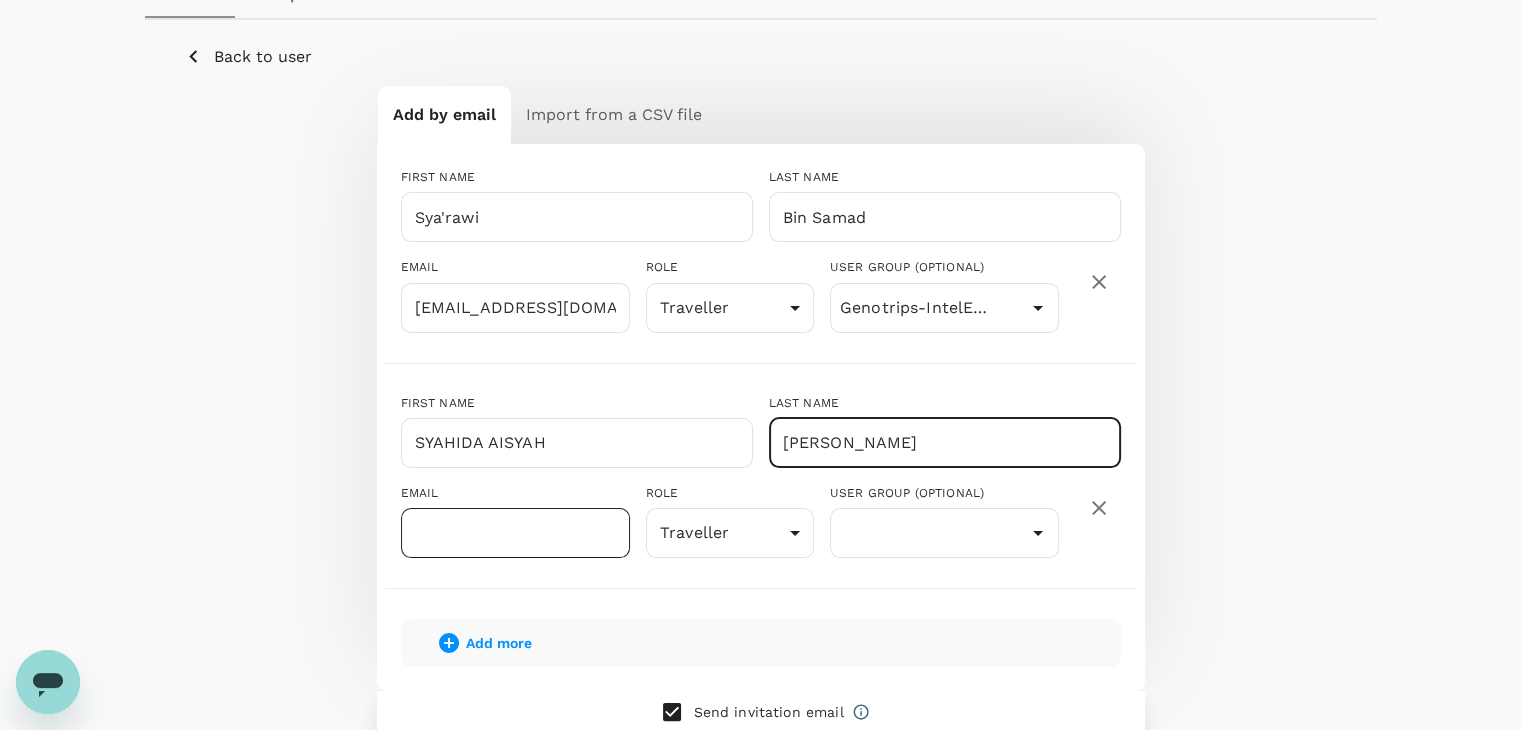 type on "[PERSON_NAME]" 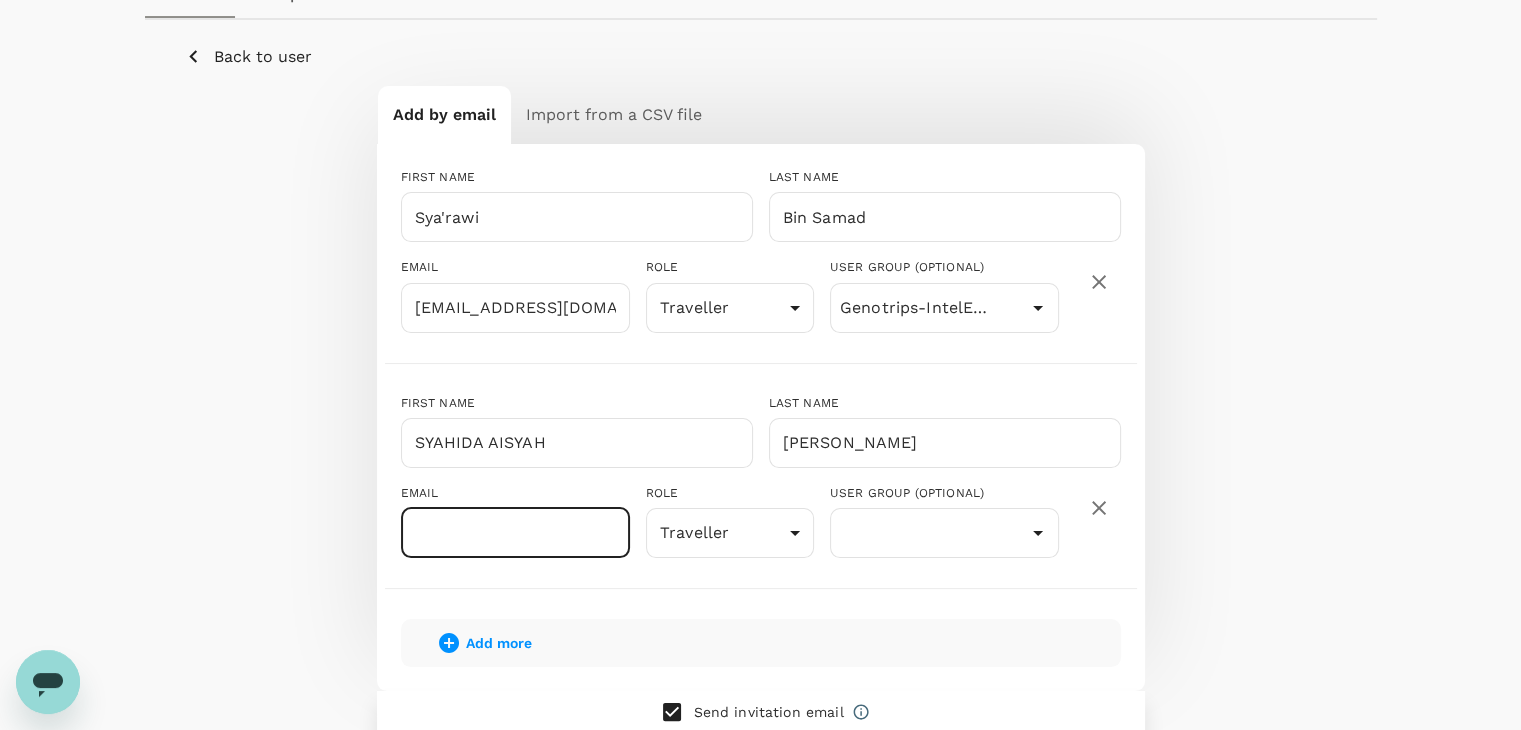 click at bounding box center (515, 533) 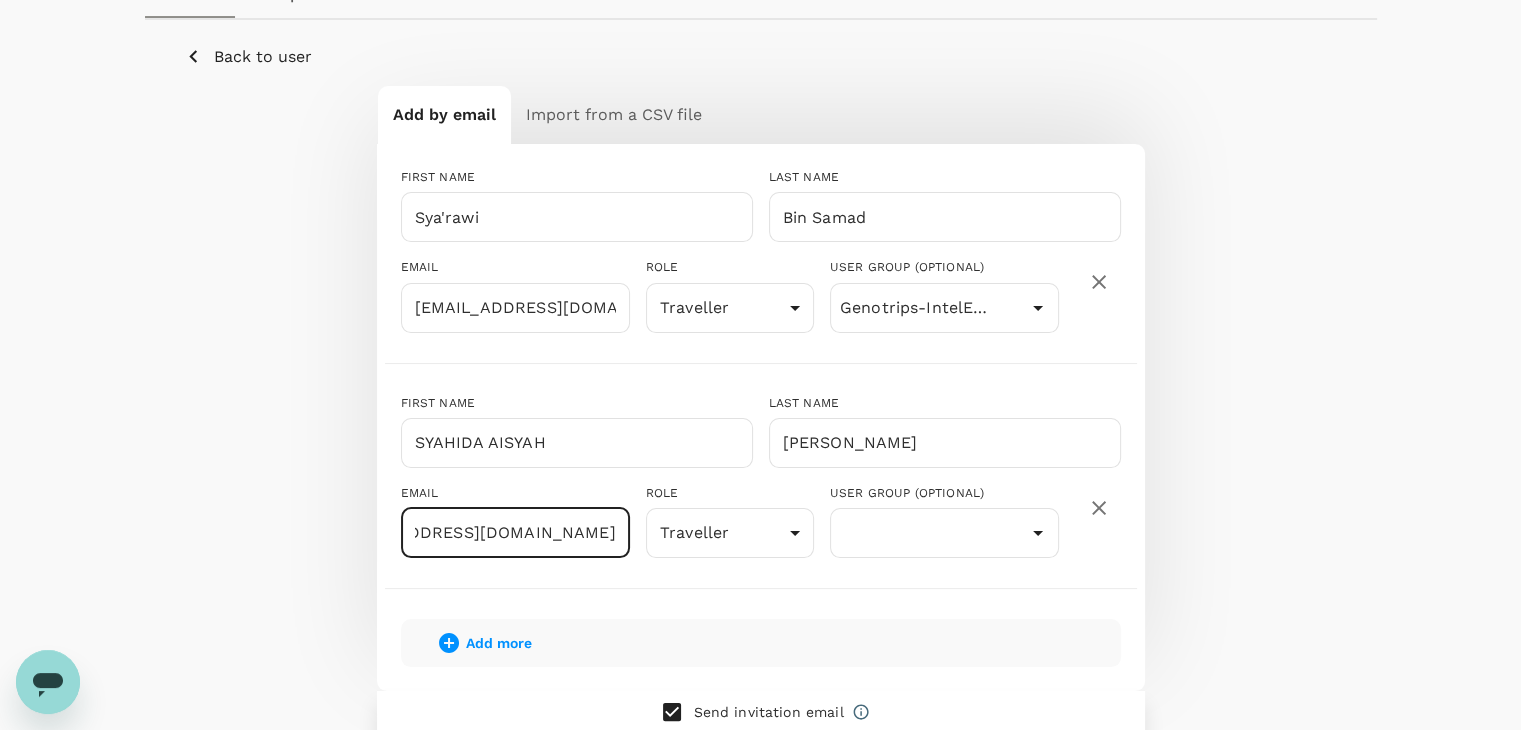 scroll, scrollTop: 0, scrollLeft: 154, axis: horizontal 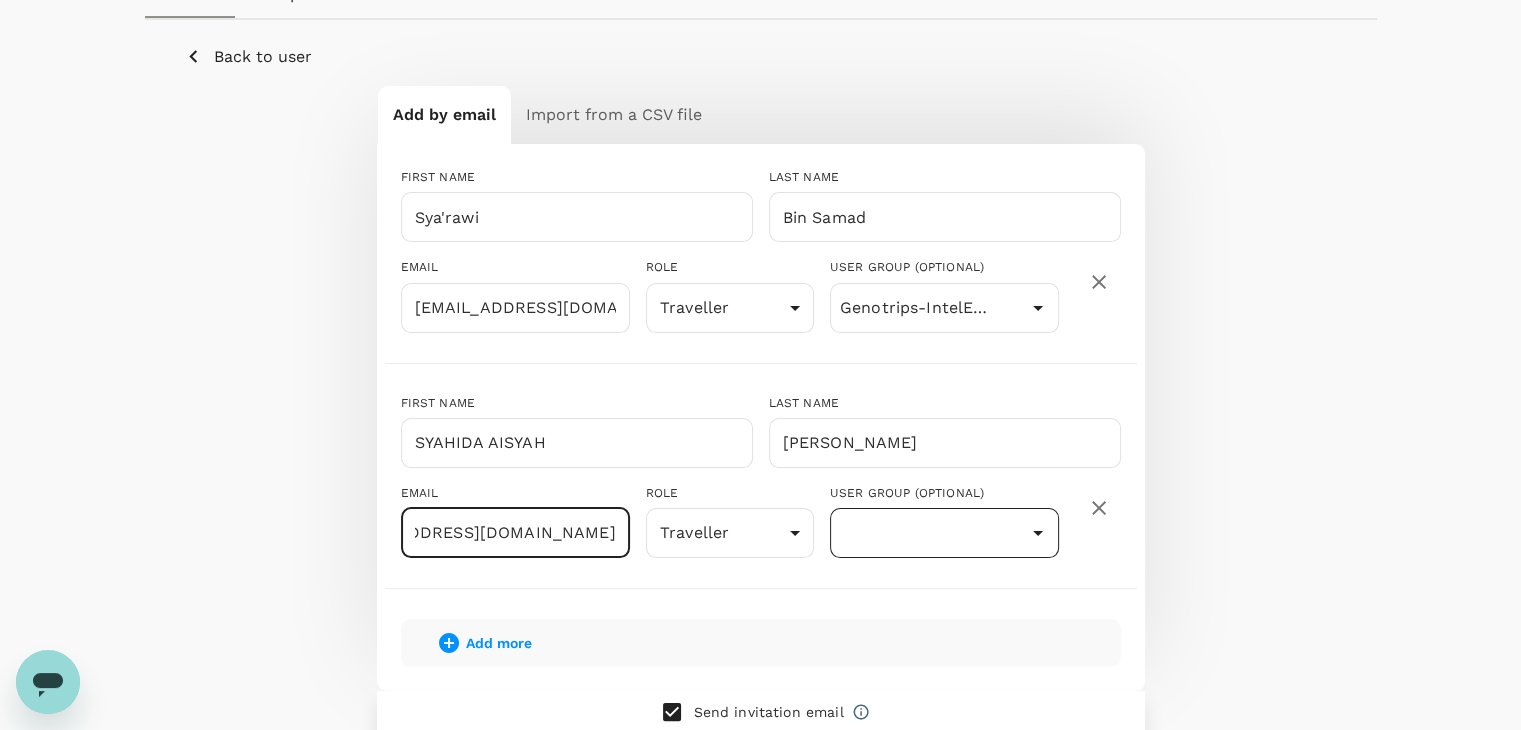 type on "[EMAIL_ADDRESS][DOMAIN_NAME]" 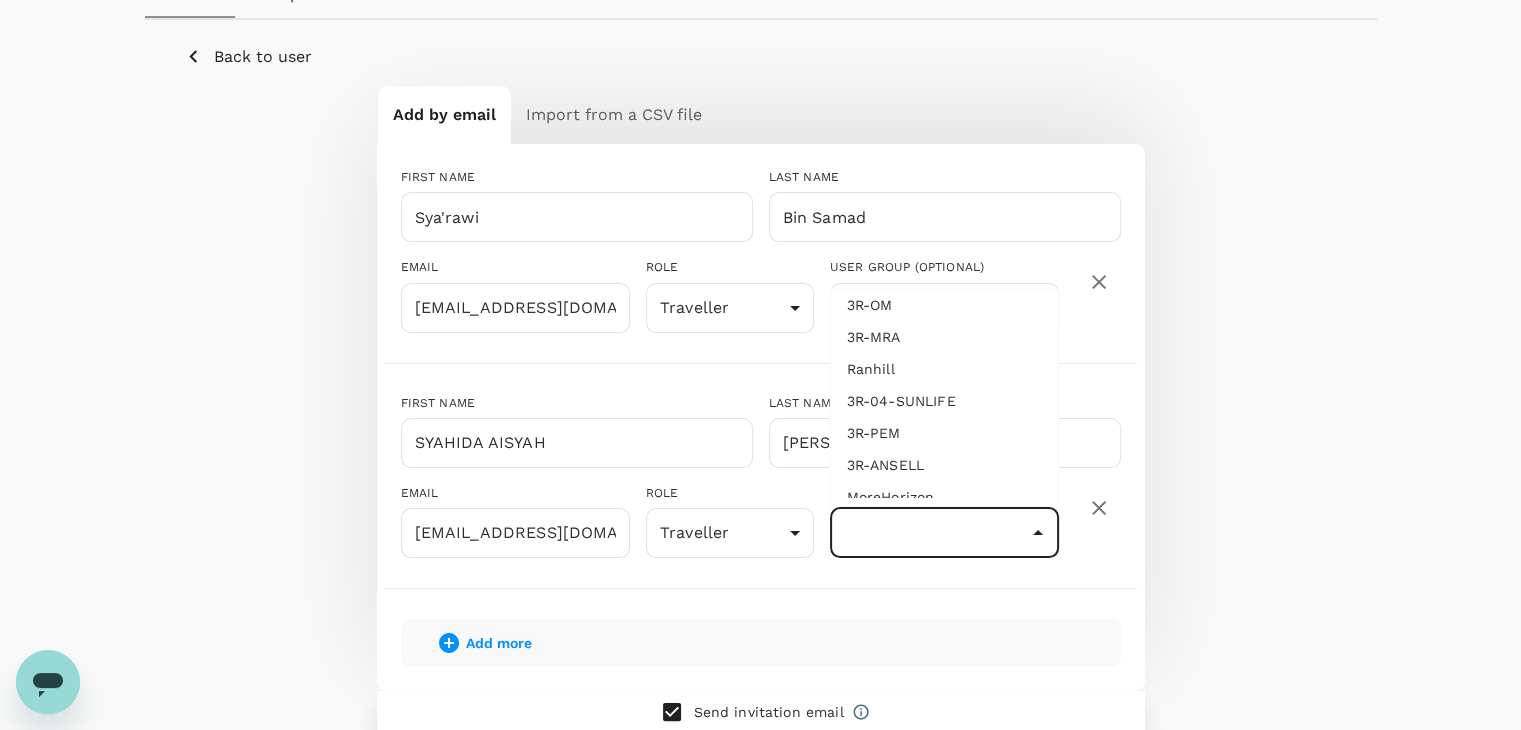 scroll, scrollTop: 0, scrollLeft: 0, axis: both 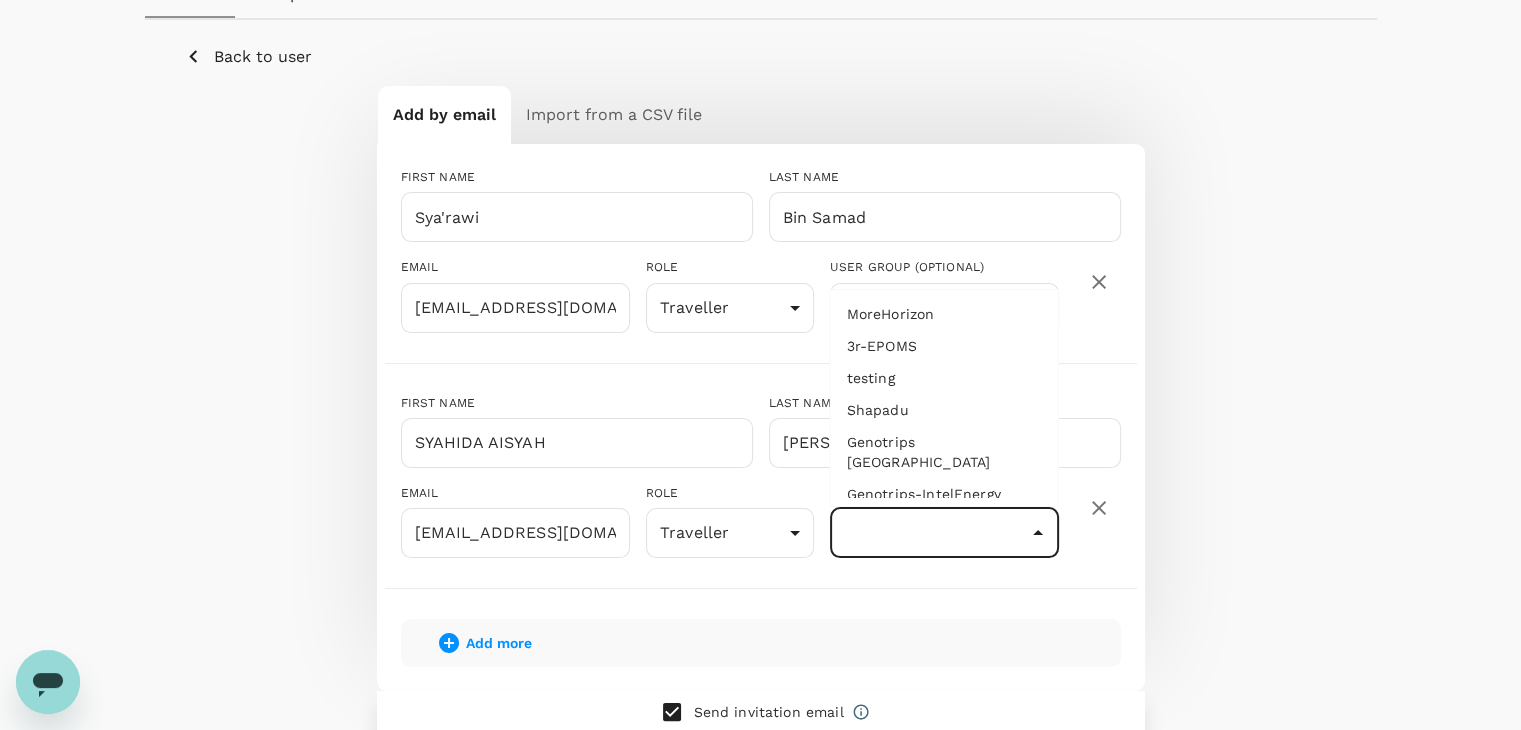 click on "Genotrips-IntelEnergy" at bounding box center [944, 494] 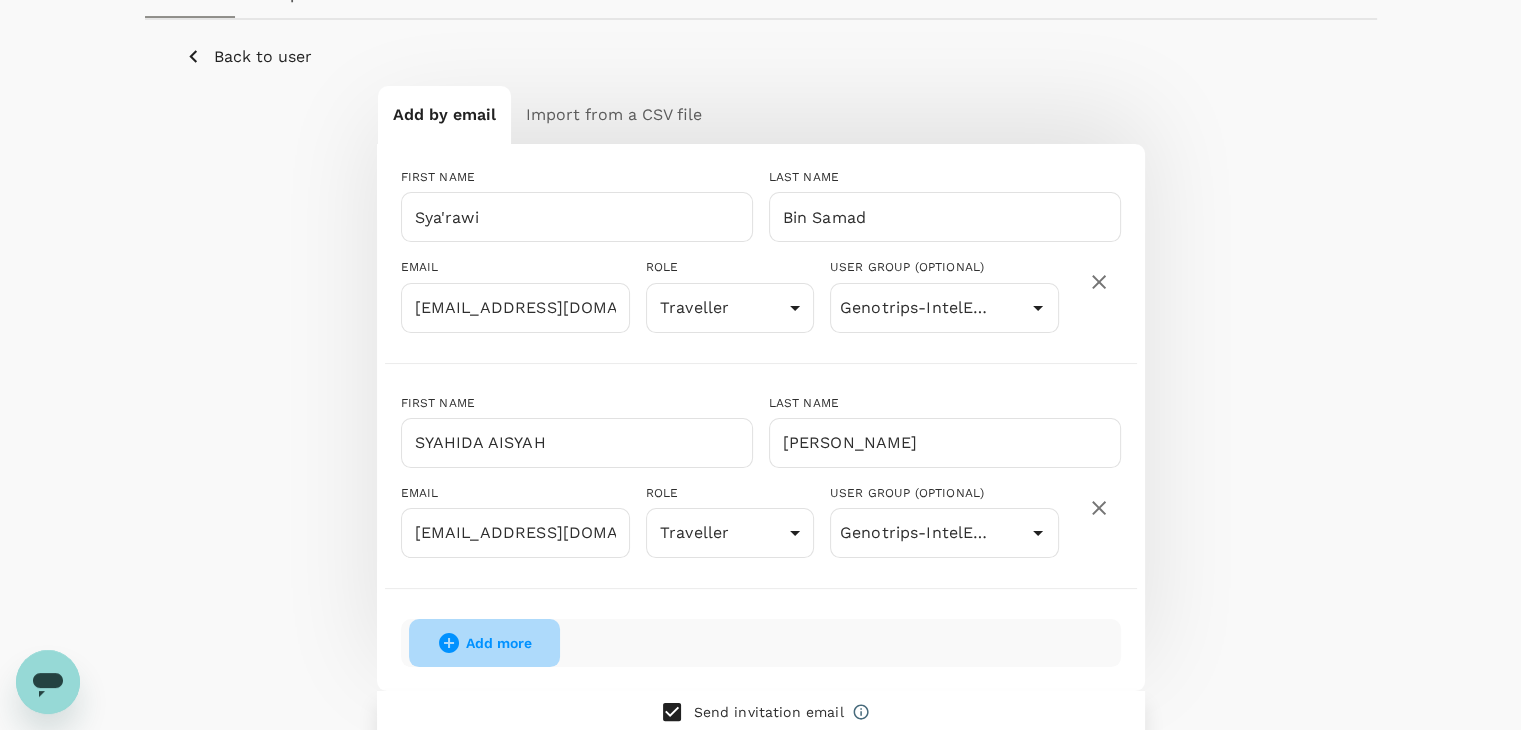 click on "Add more" at bounding box center (499, 643) 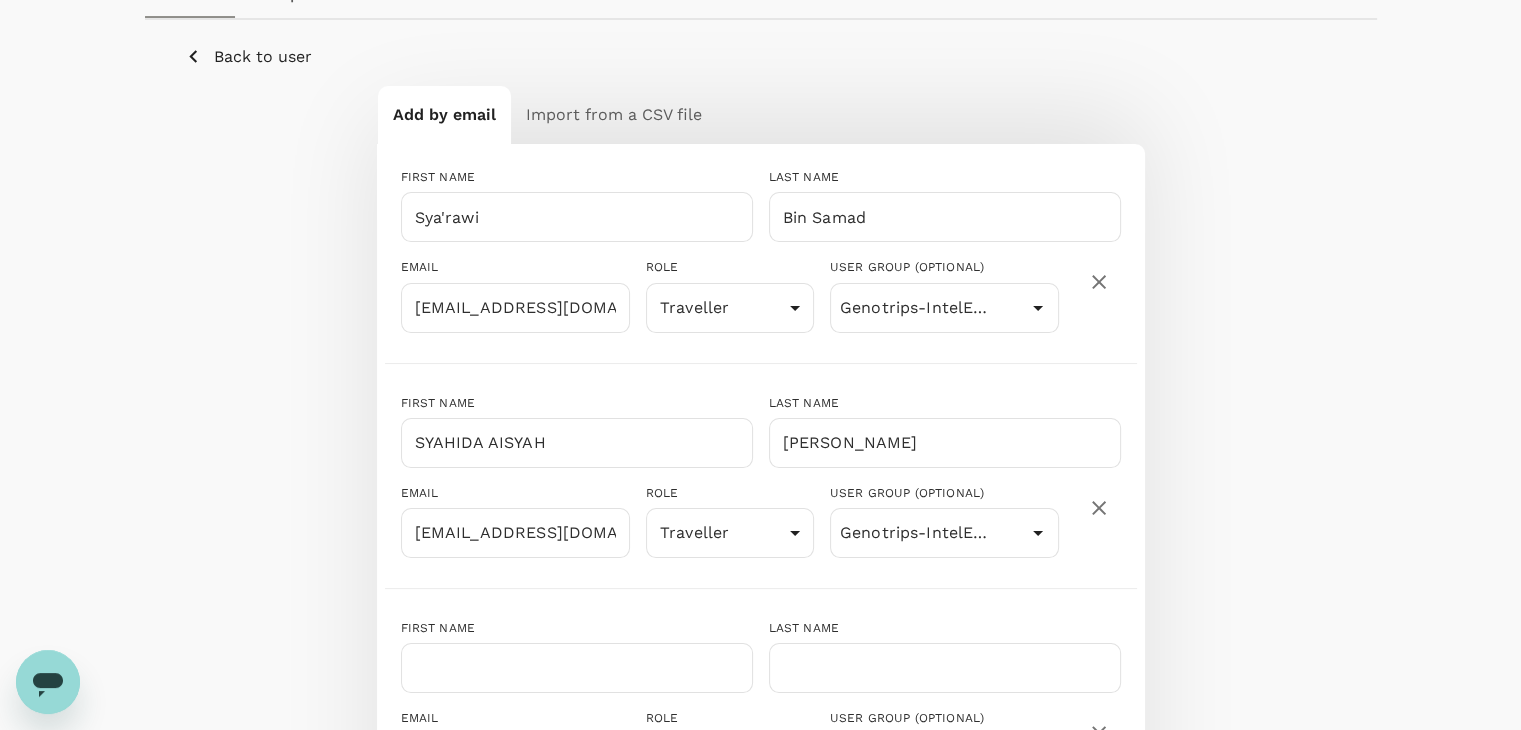 scroll, scrollTop: 332, scrollLeft: 0, axis: vertical 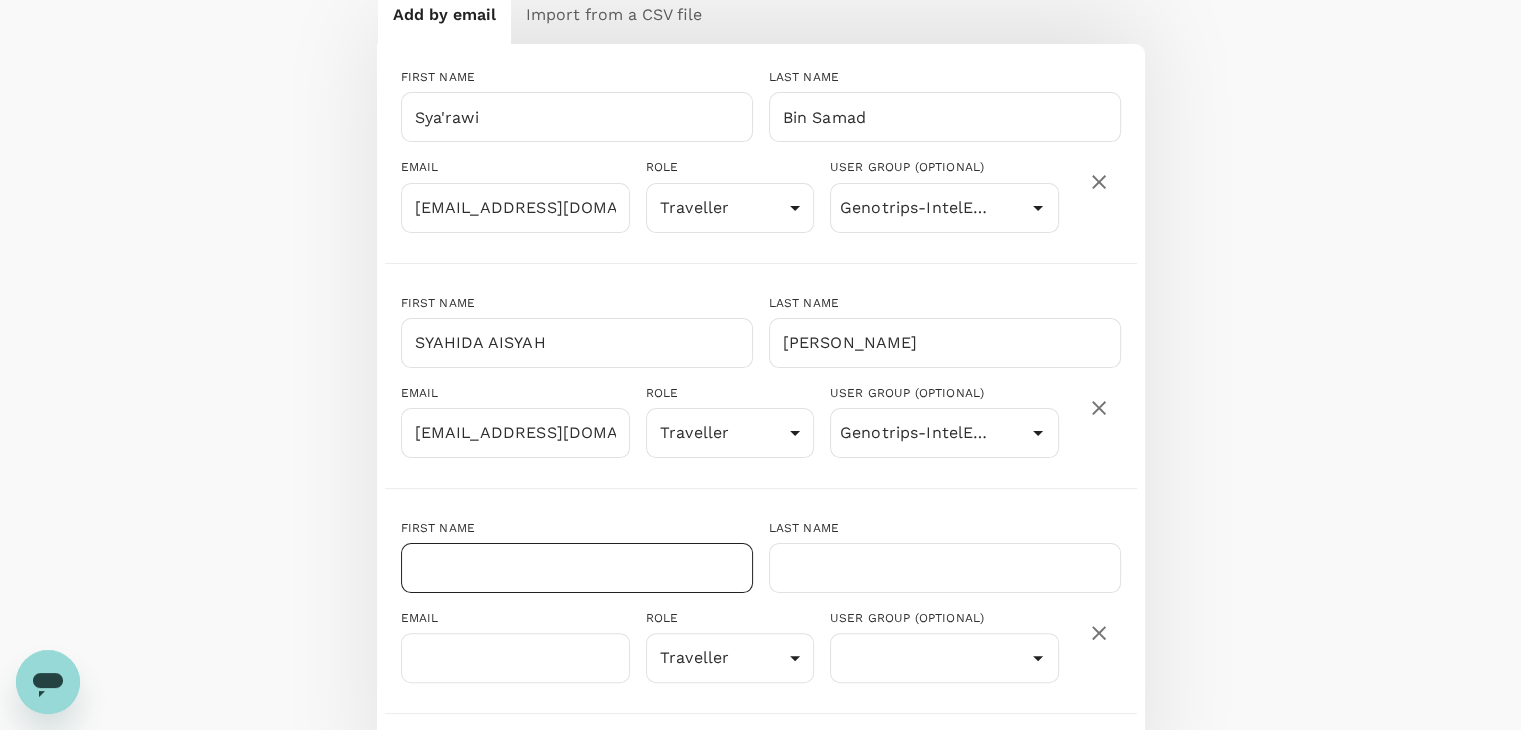 click at bounding box center (577, 568) 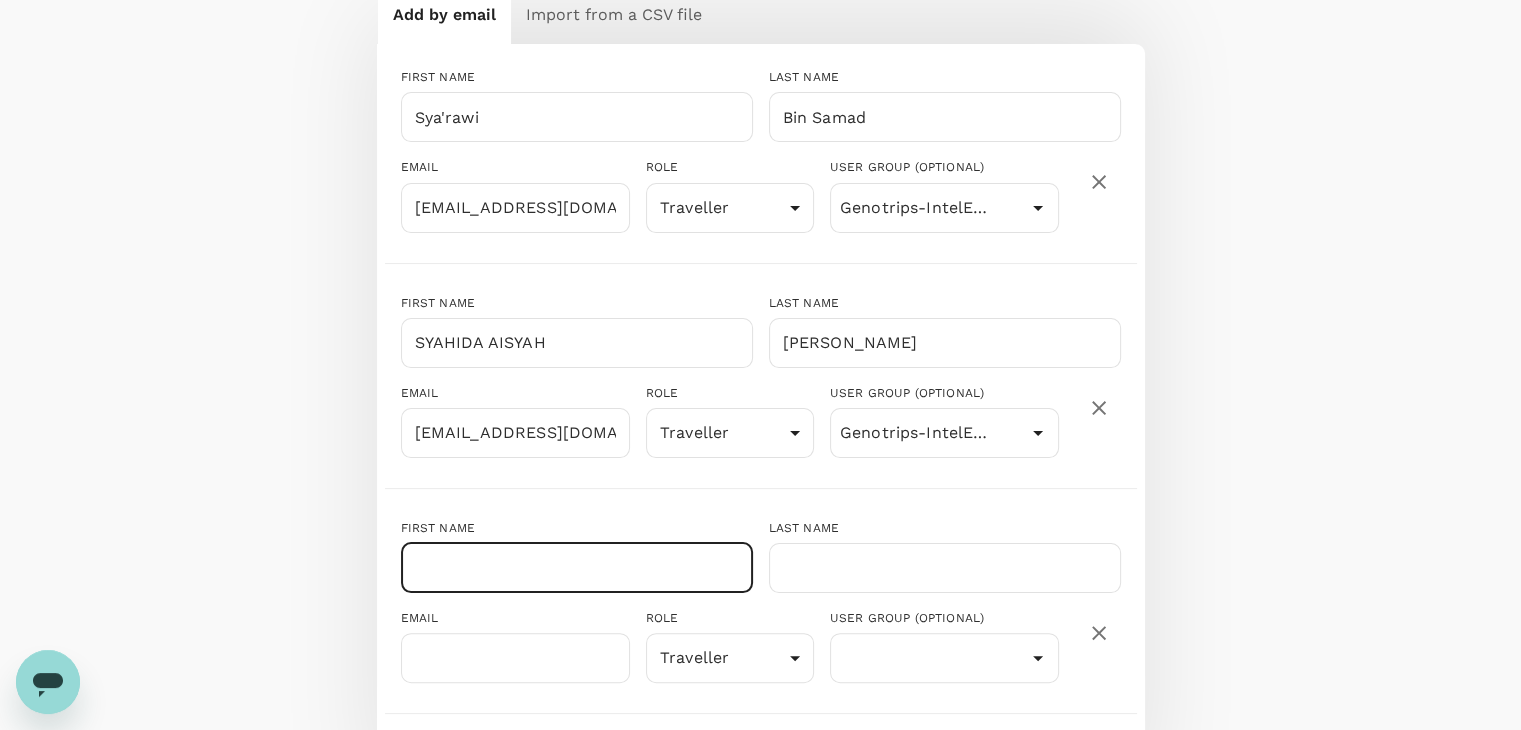 paste on "[PERSON_NAME] [PERSON_NAME] SOH" 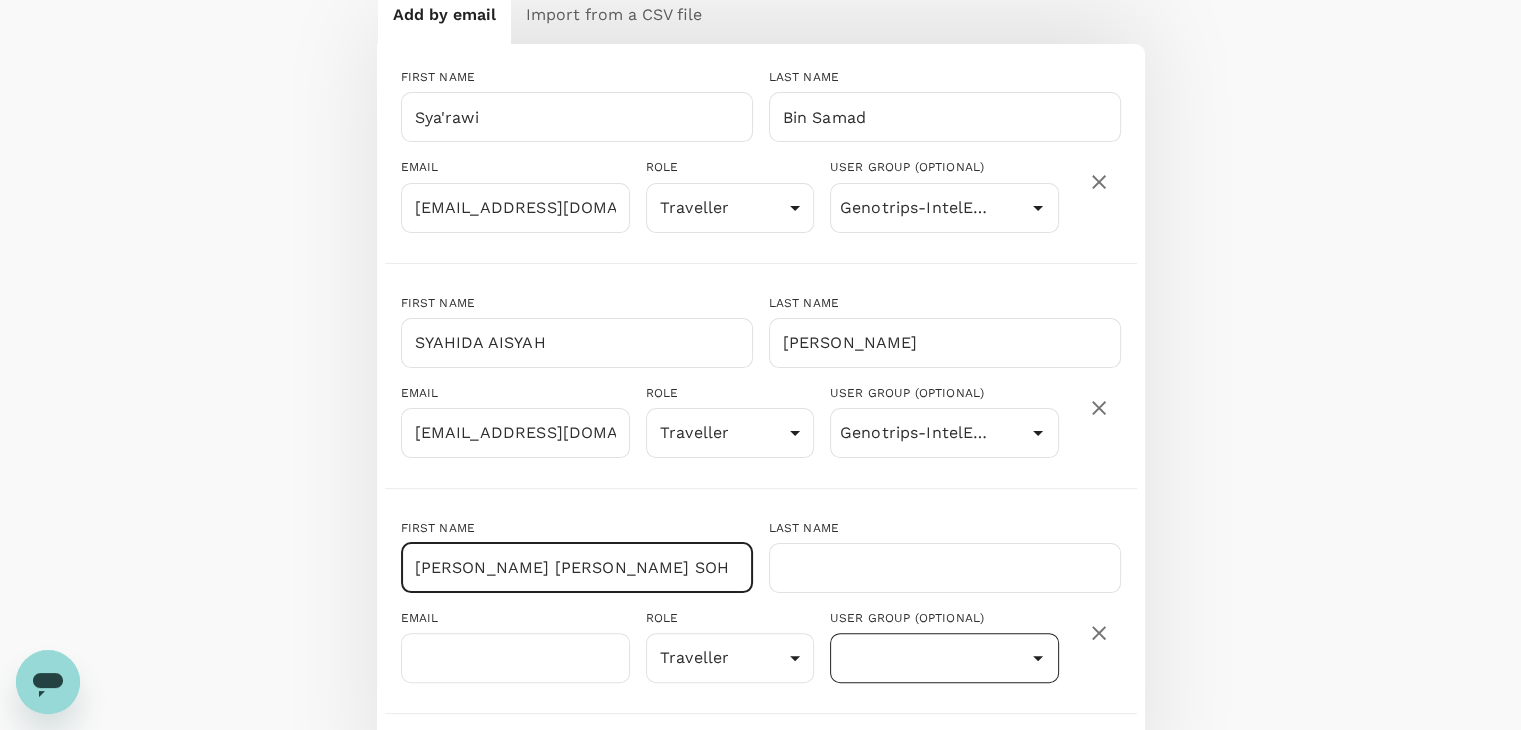 scroll, scrollTop: 0, scrollLeft: 43, axis: horizontal 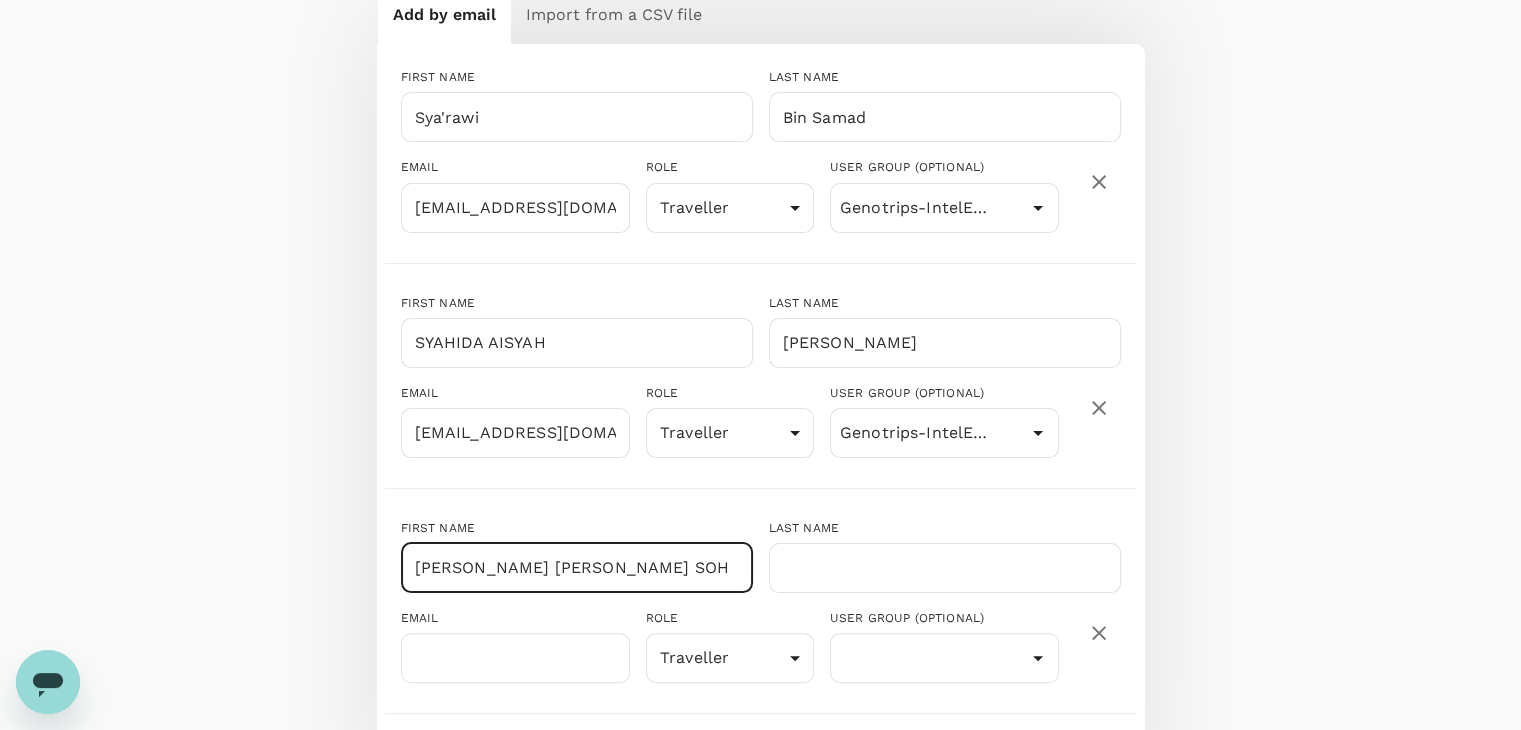 click on "[PERSON_NAME] [PERSON_NAME] SOH" at bounding box center (577, 568) 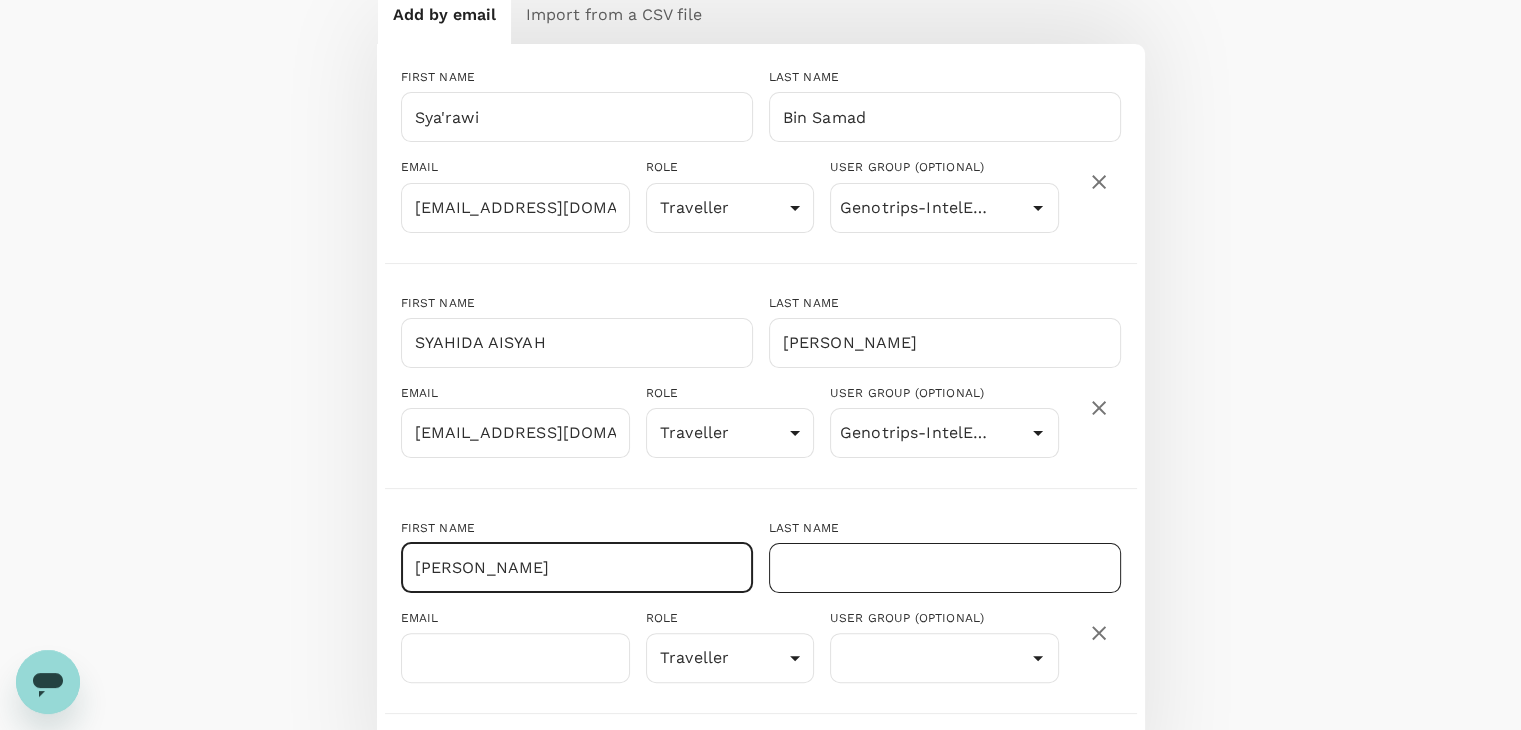 scroll, scrollTop: 0, scrollLeft: 0, axis: both 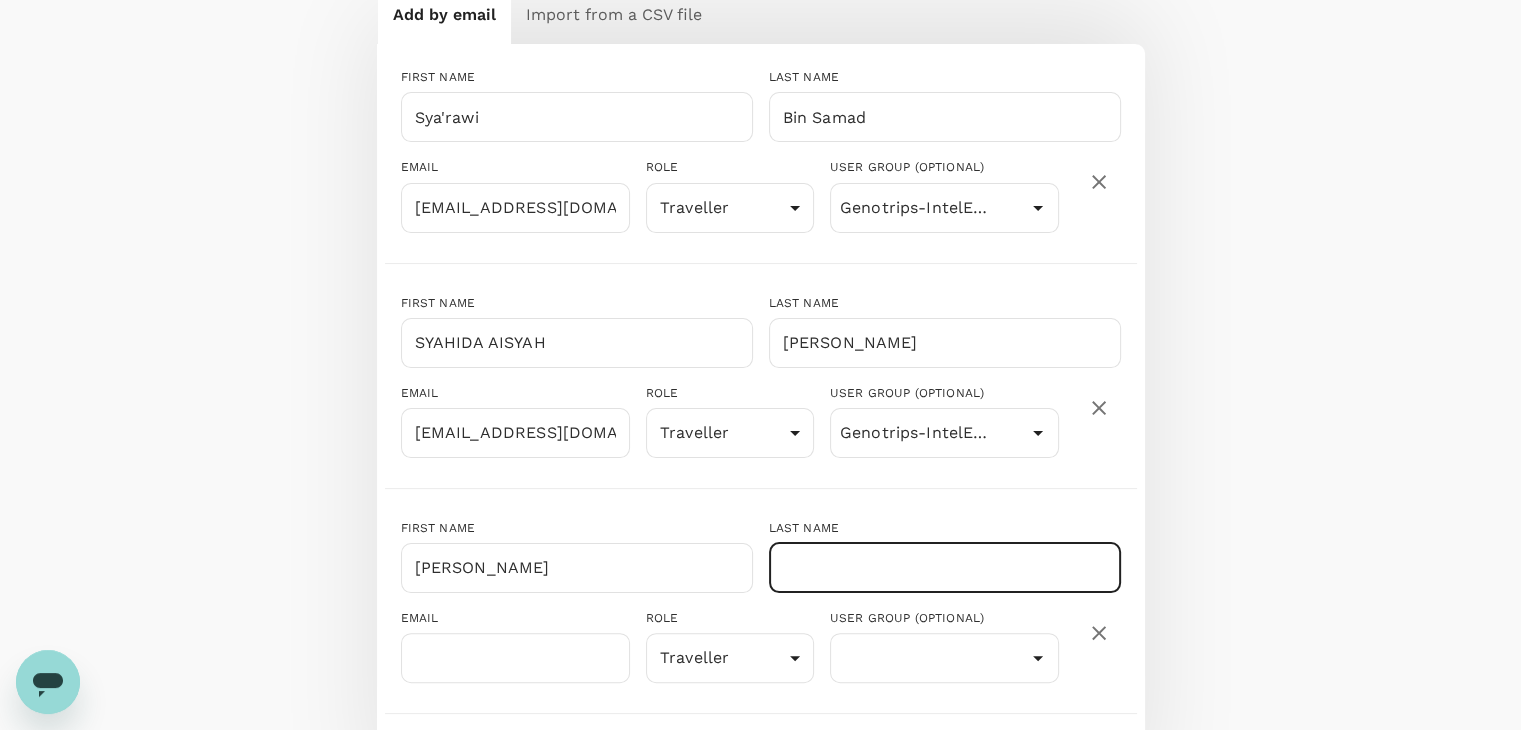 paste on "[PERSON_NAME] SOH" 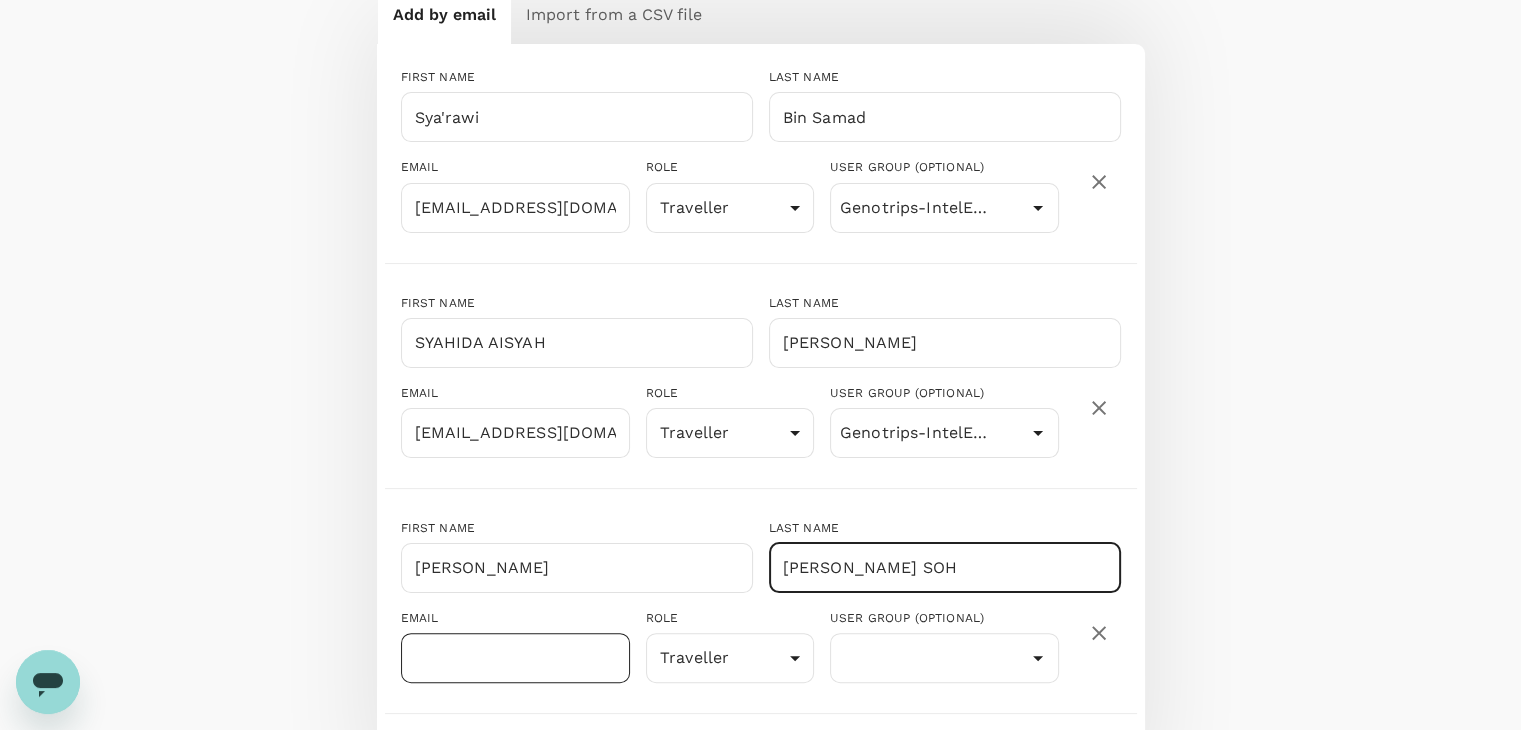 type on "[PERSON_NAME] SOH" 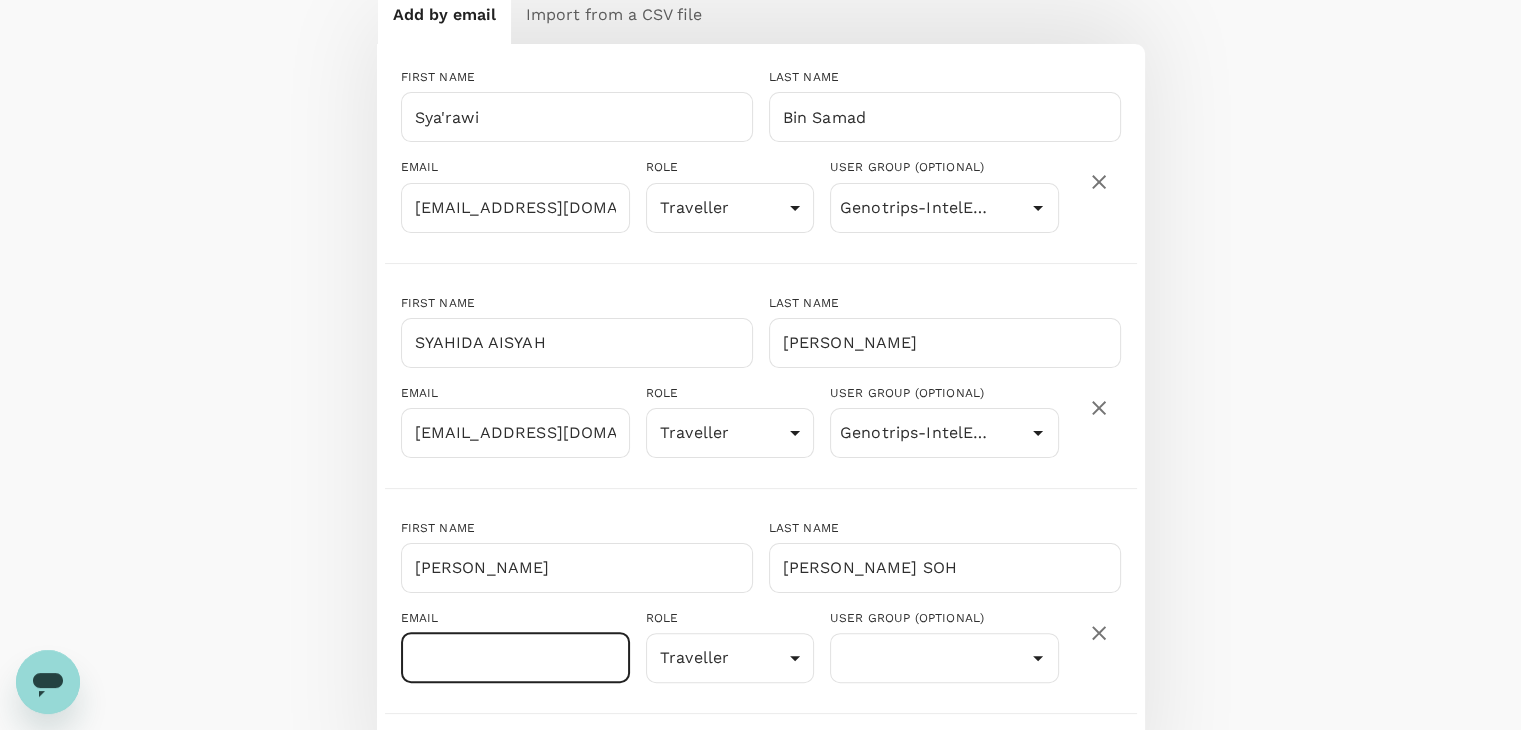 click at bounding box center (515, 658) 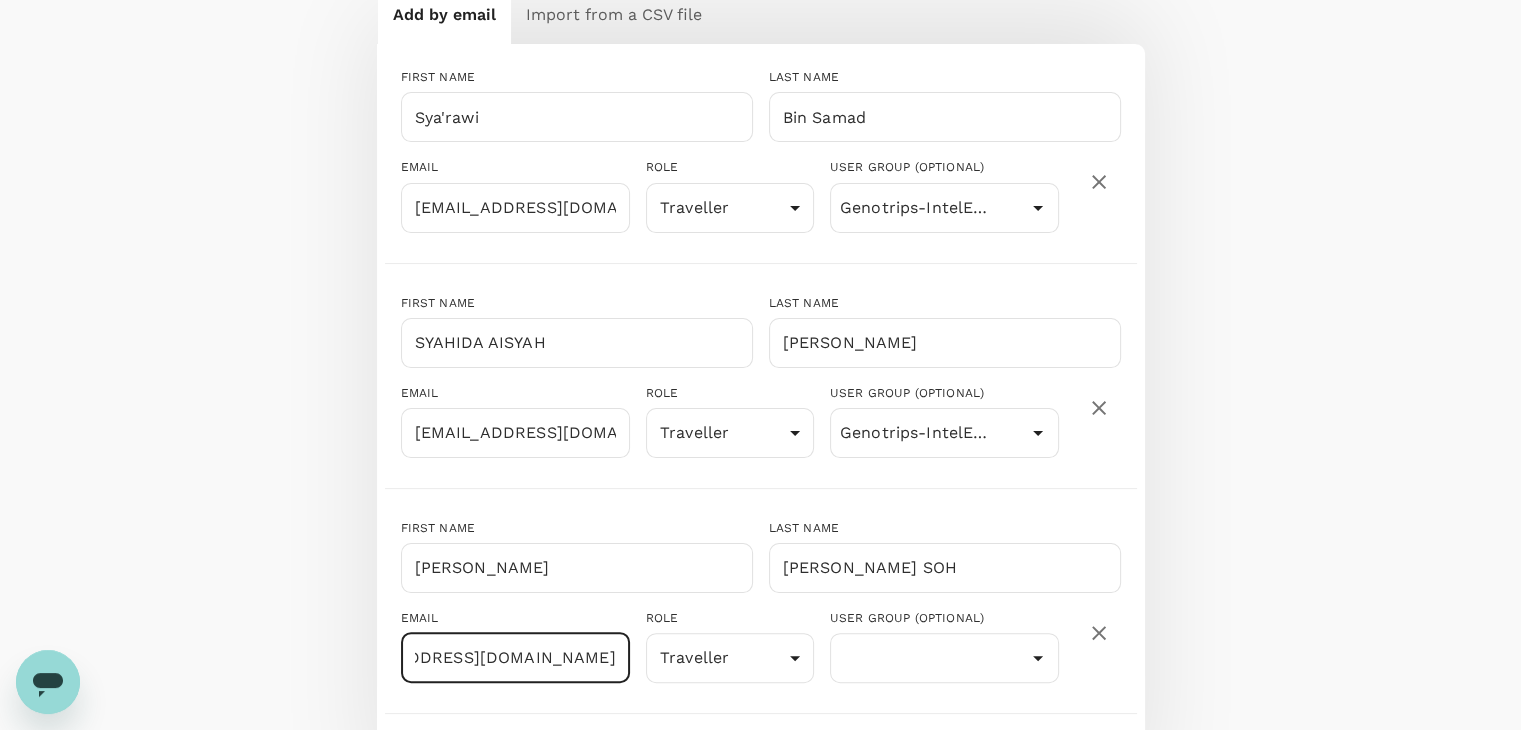scroll, scrollTop: 0, scrollLeft: 119, axis: horizontal 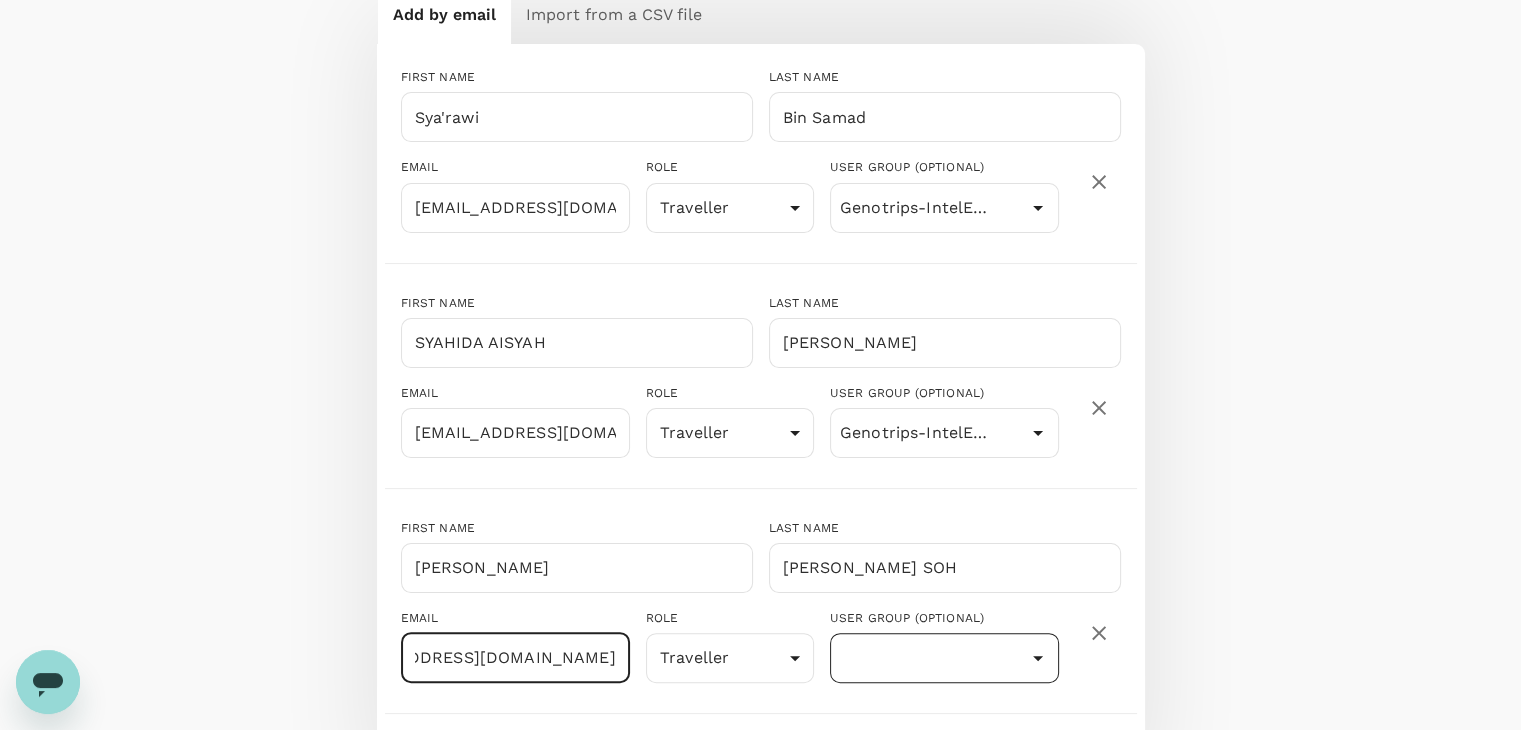 click on "​" at bounding box center (944, 658) 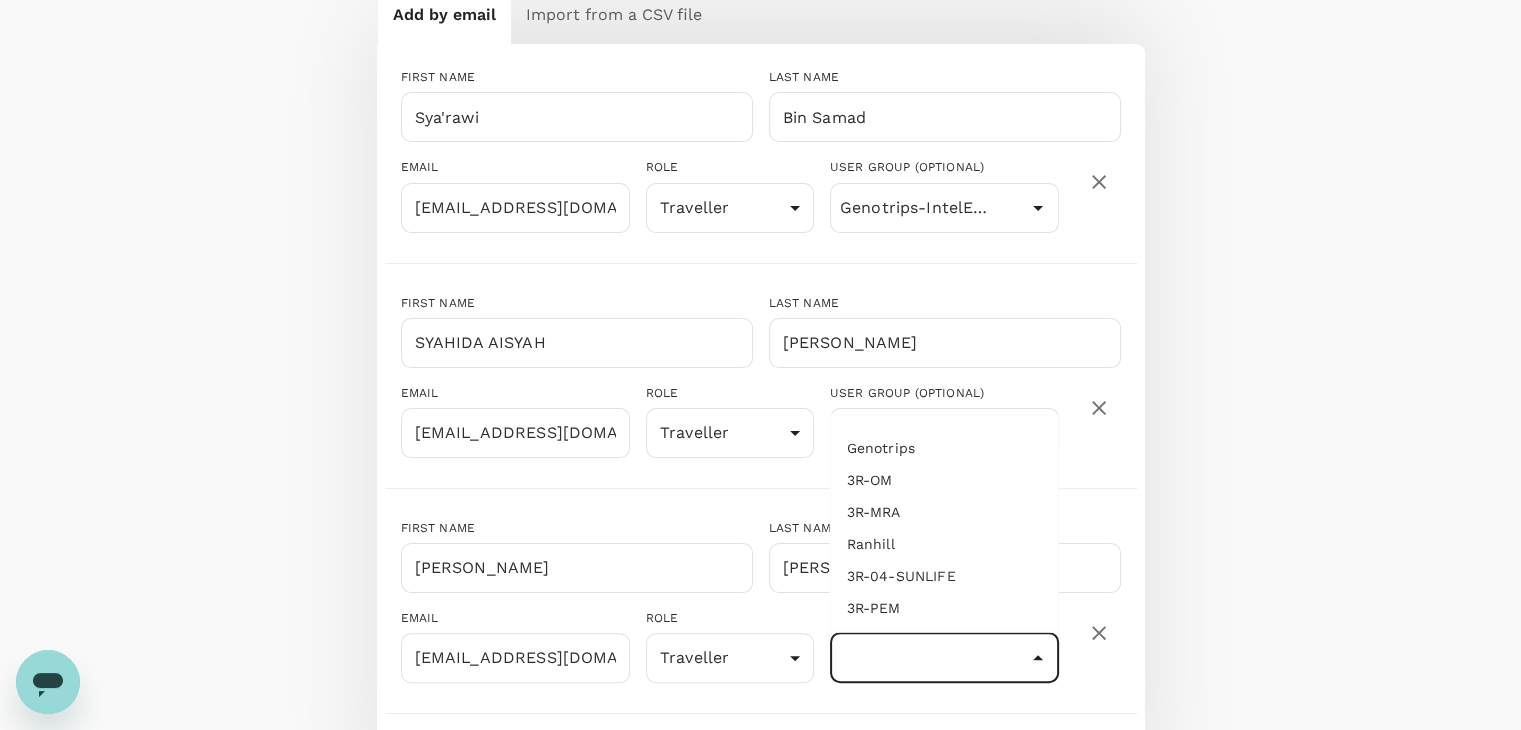scroll, scrollTop: 0, scrollLeft: 0, axis: both 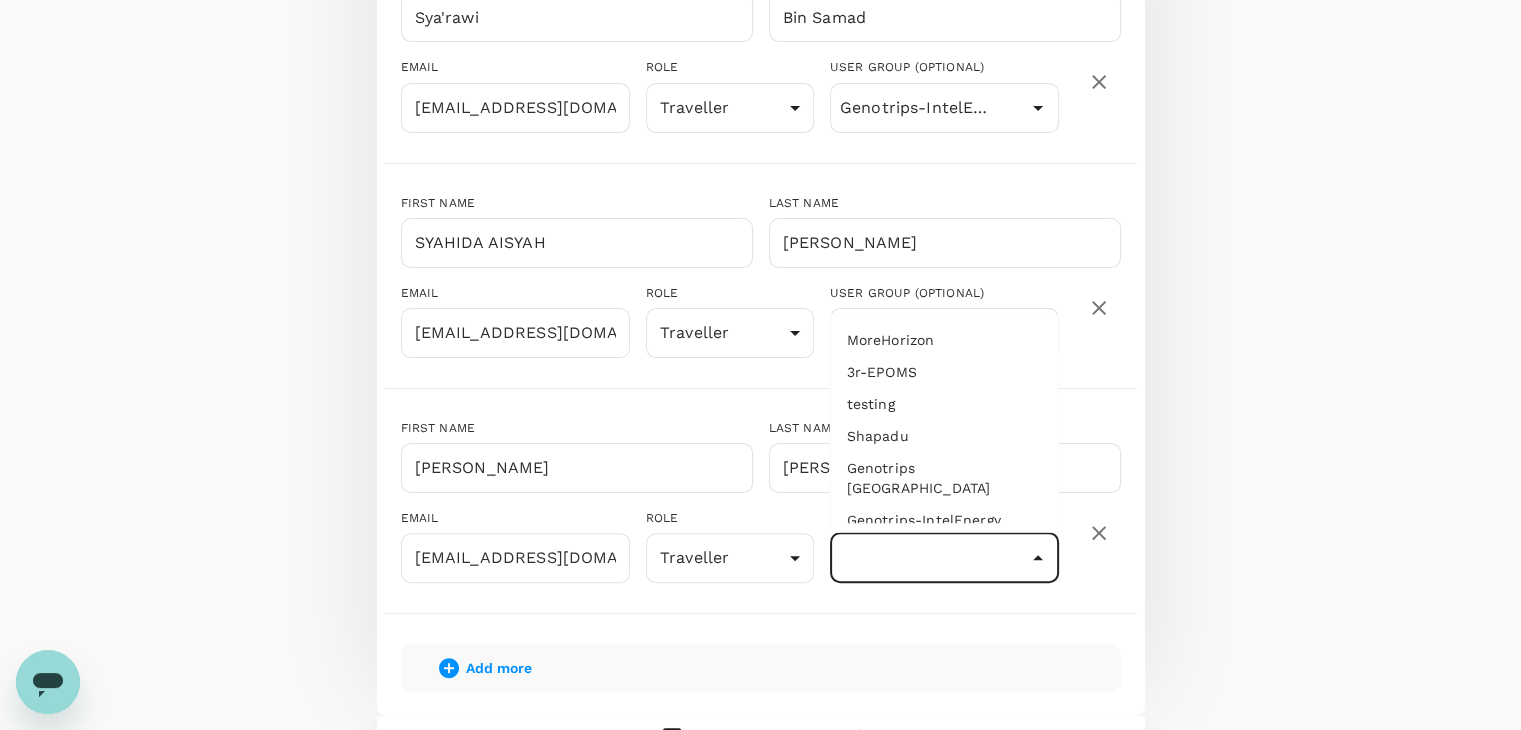 click on "Genotrips-IntelEnergy" at bounding box center [944, 520] 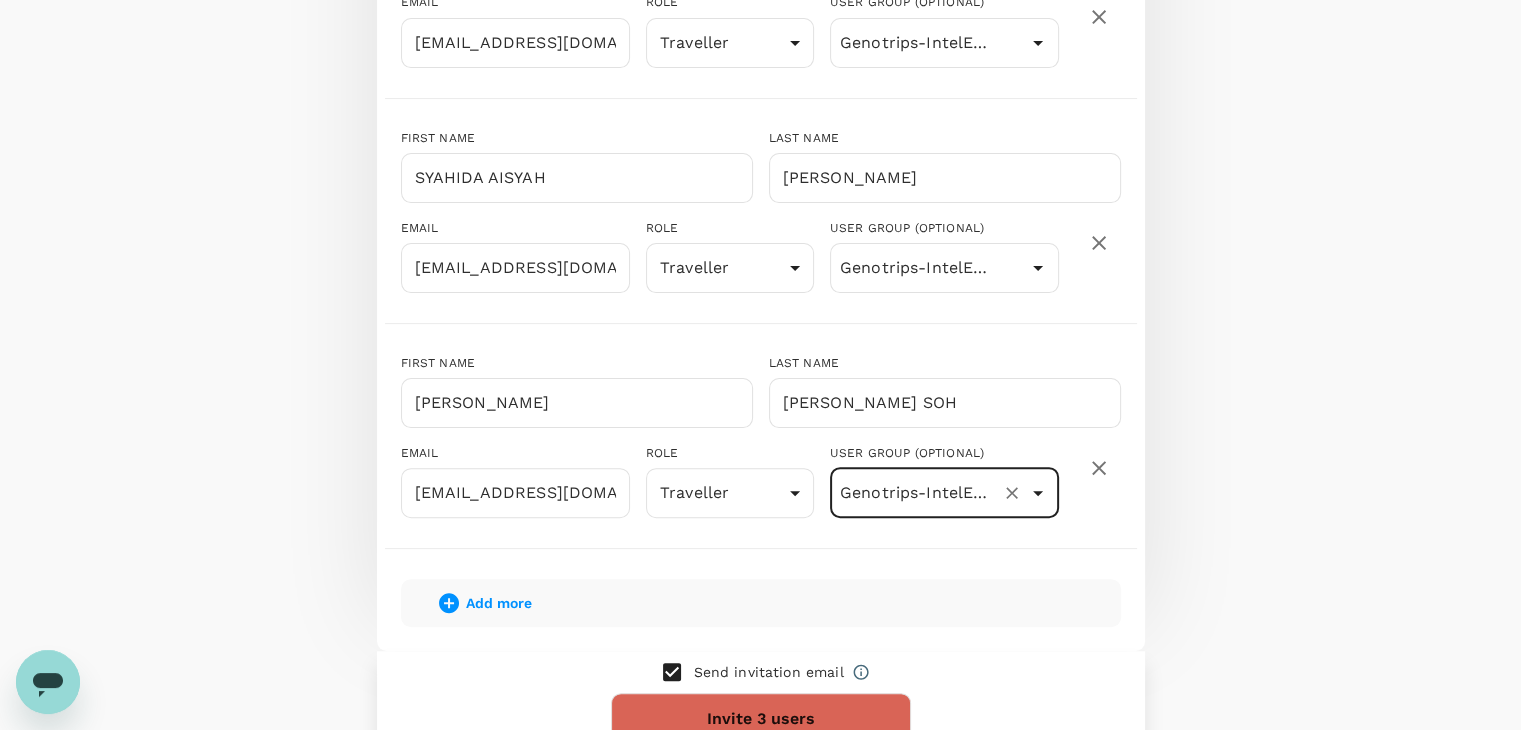 scroll, scrollTop: 532, scrollLeft: 0, axis: vertical 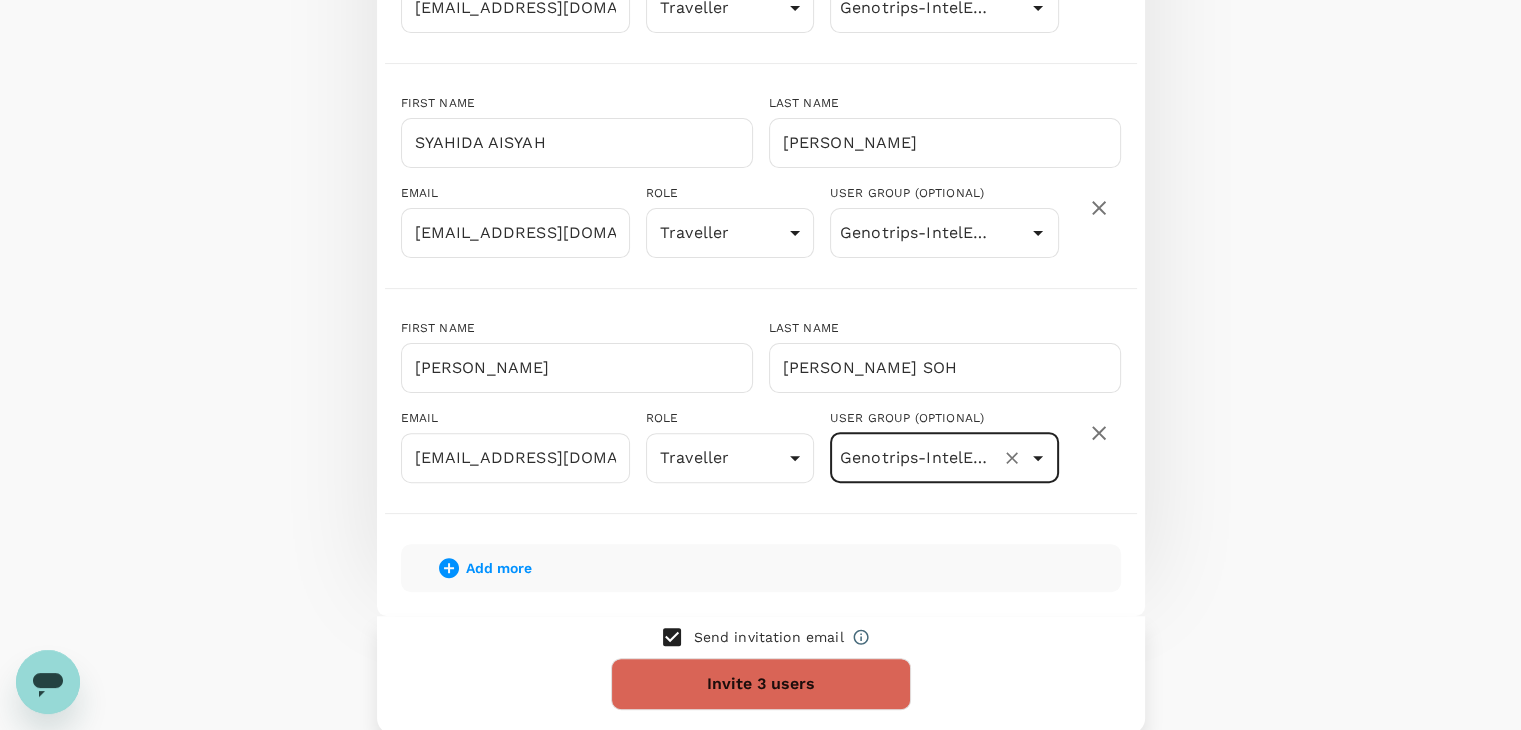 click on "Add more" at bounding box center (499, 568) 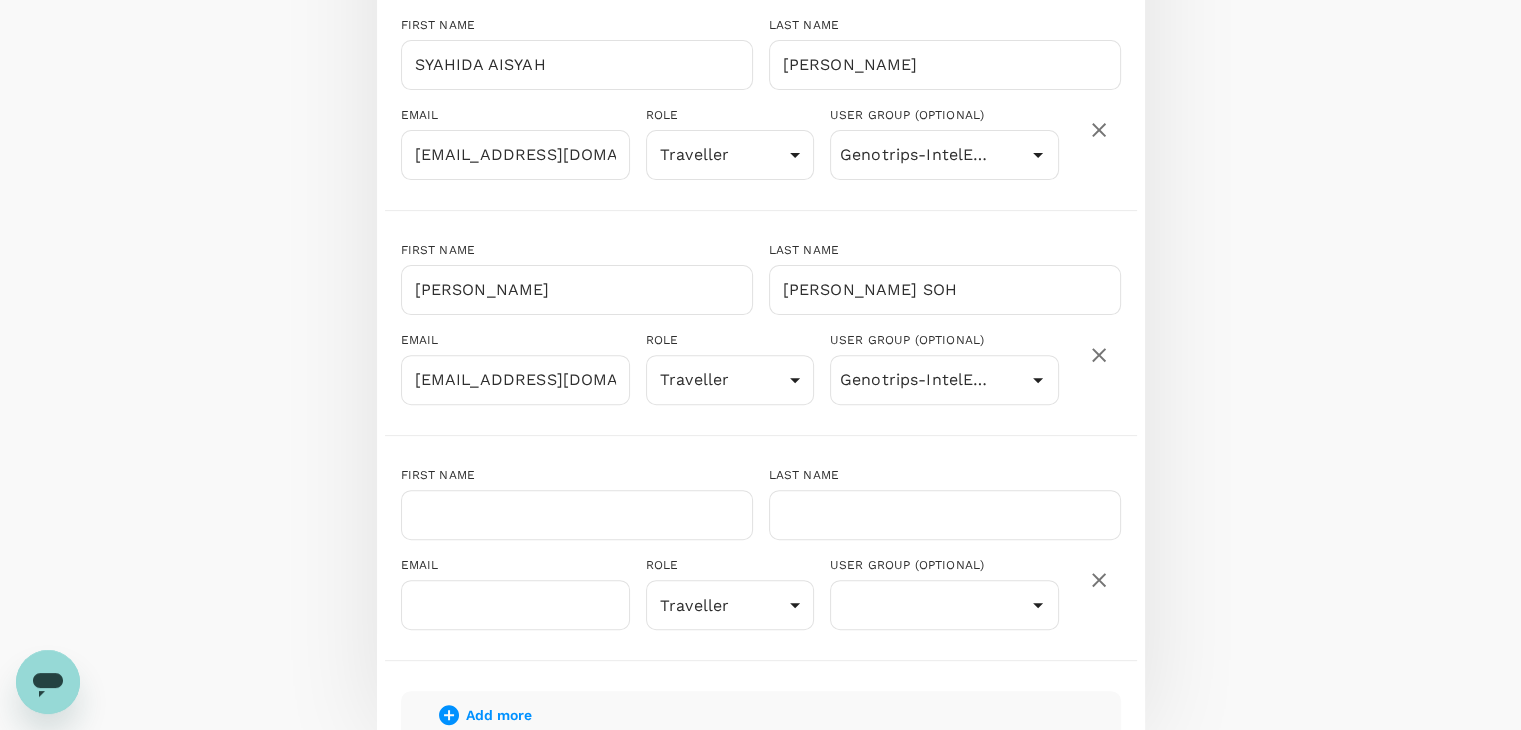 scroll, scrollTop: 632, scrollLeft: 0, axis: vertical 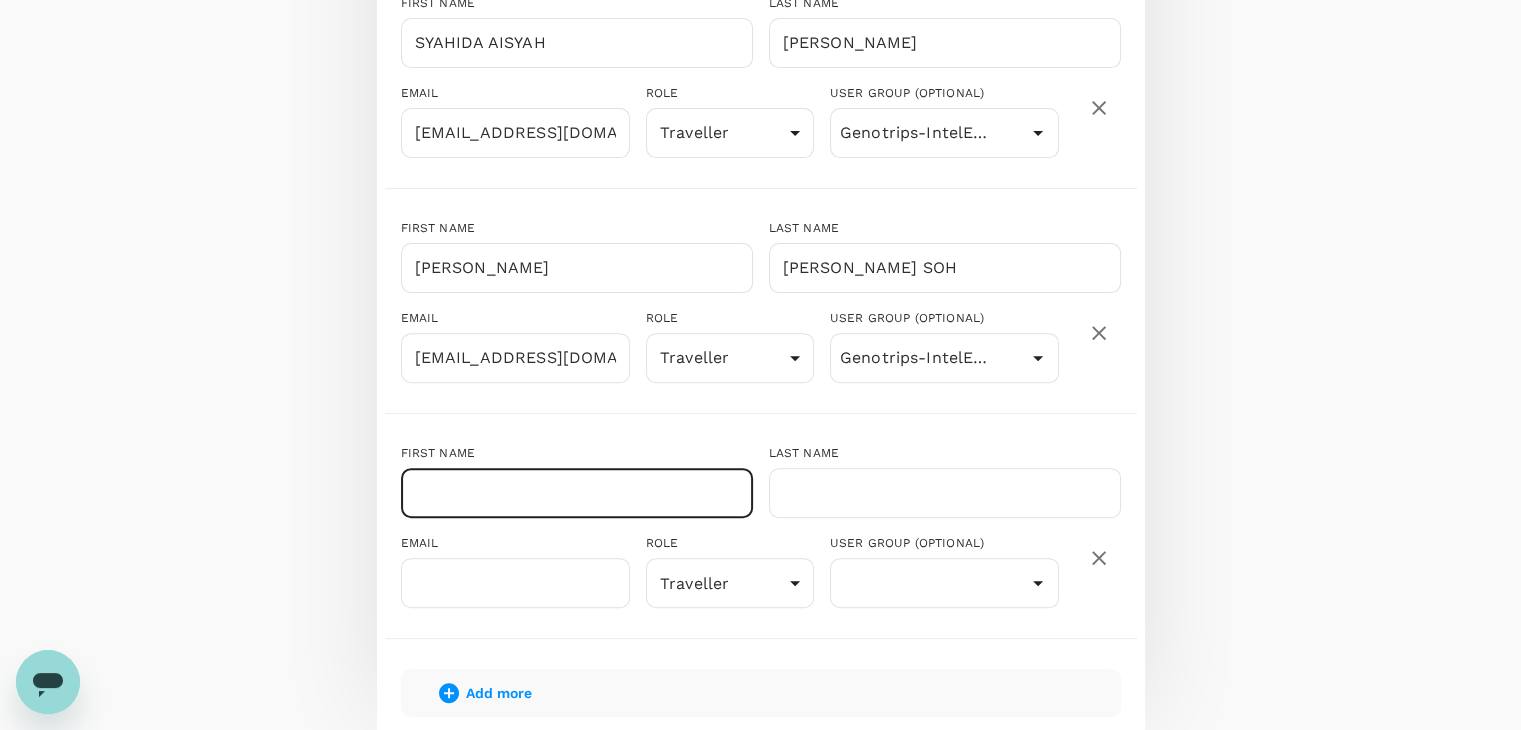 click at bounding box center (577, 493) 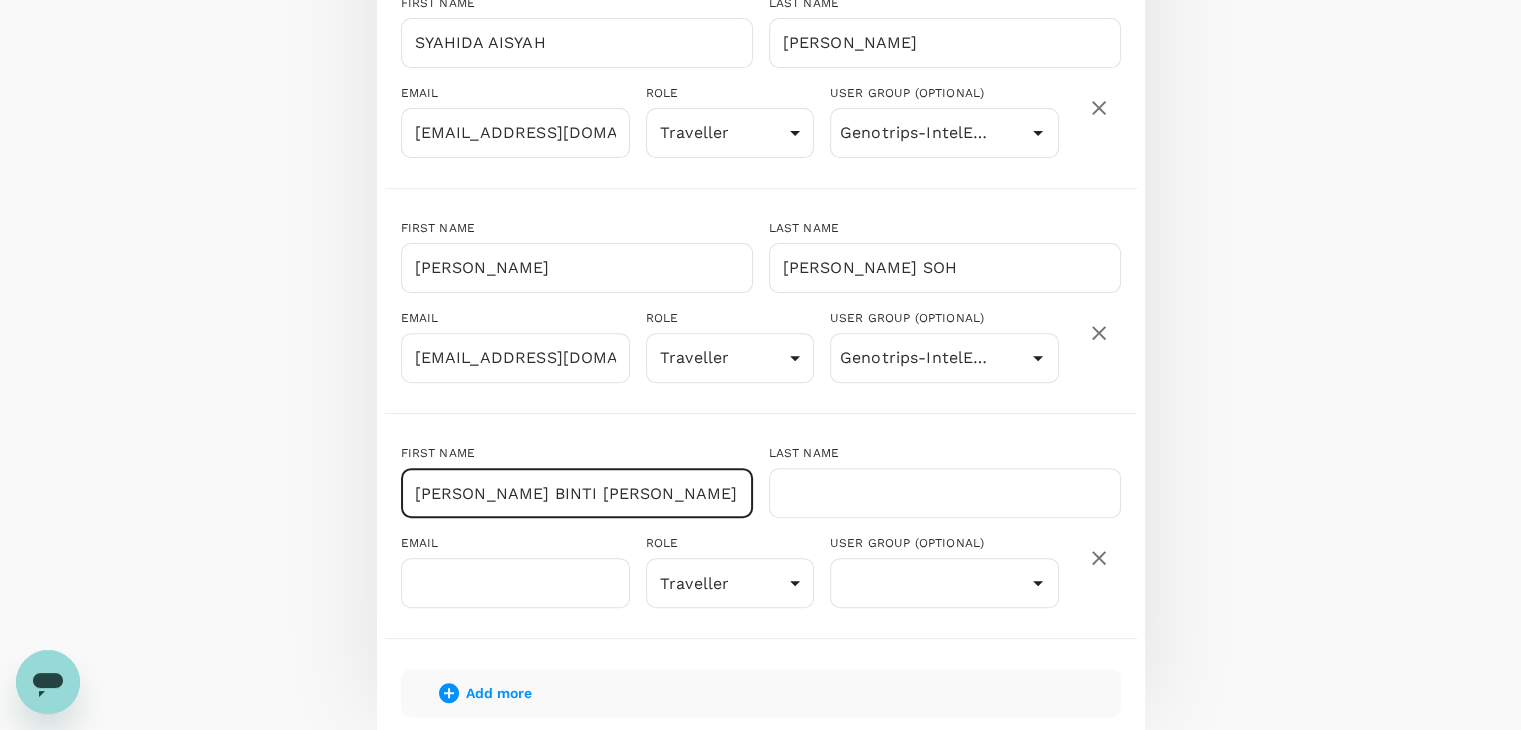 scroll, scrollTop: 0, scrollLeft: 32, axis: horizontal 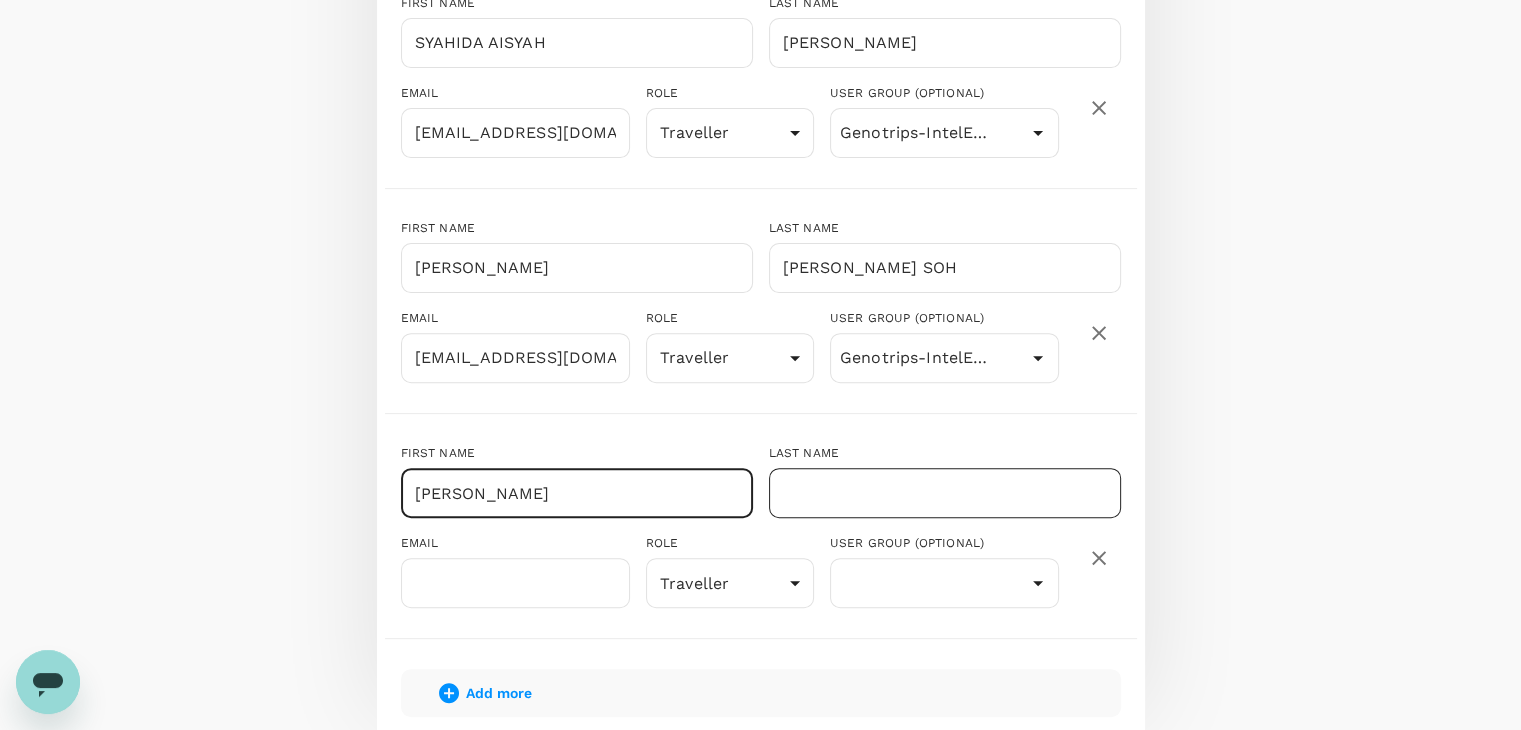 type on "[PERSON_NAME]" 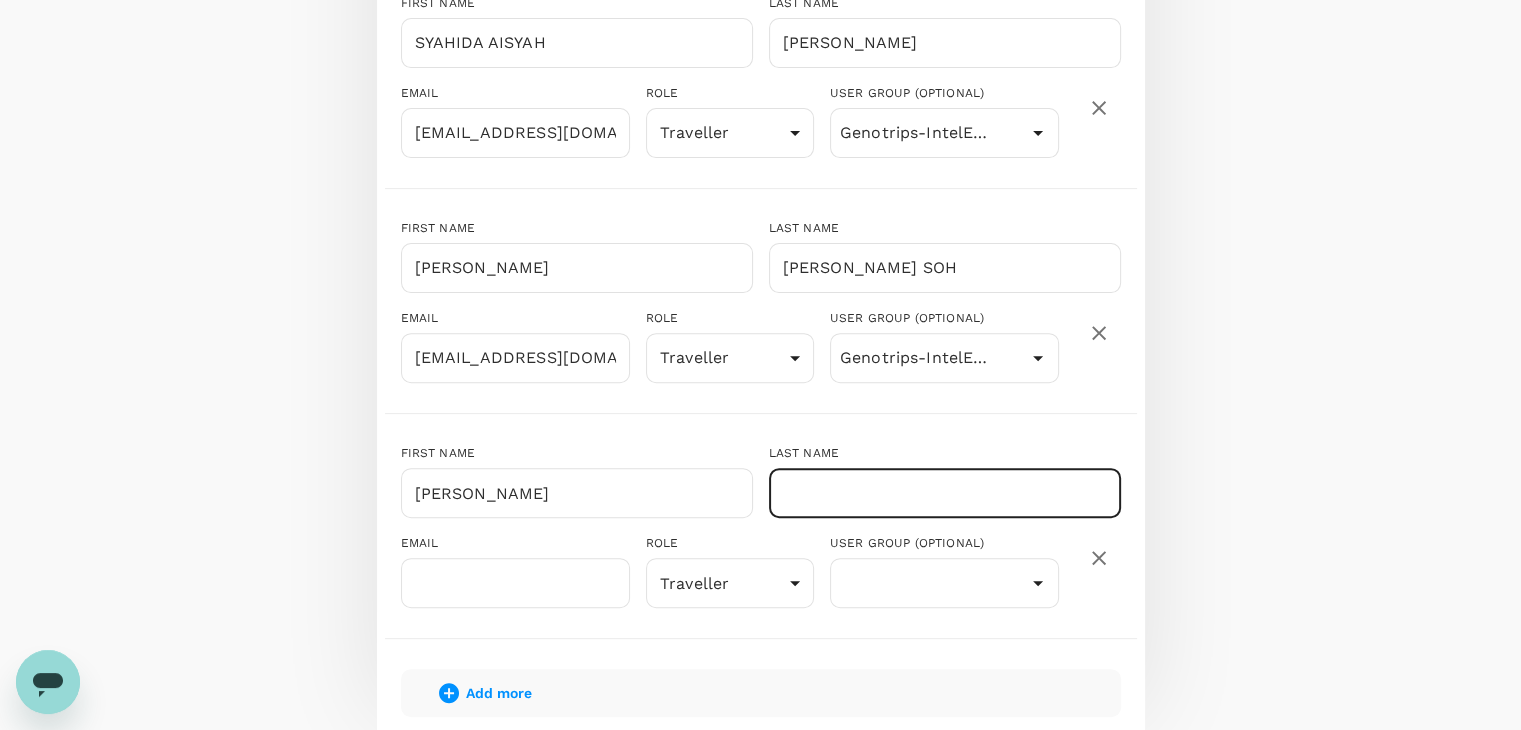 paste on "[PERSON_NAME]" 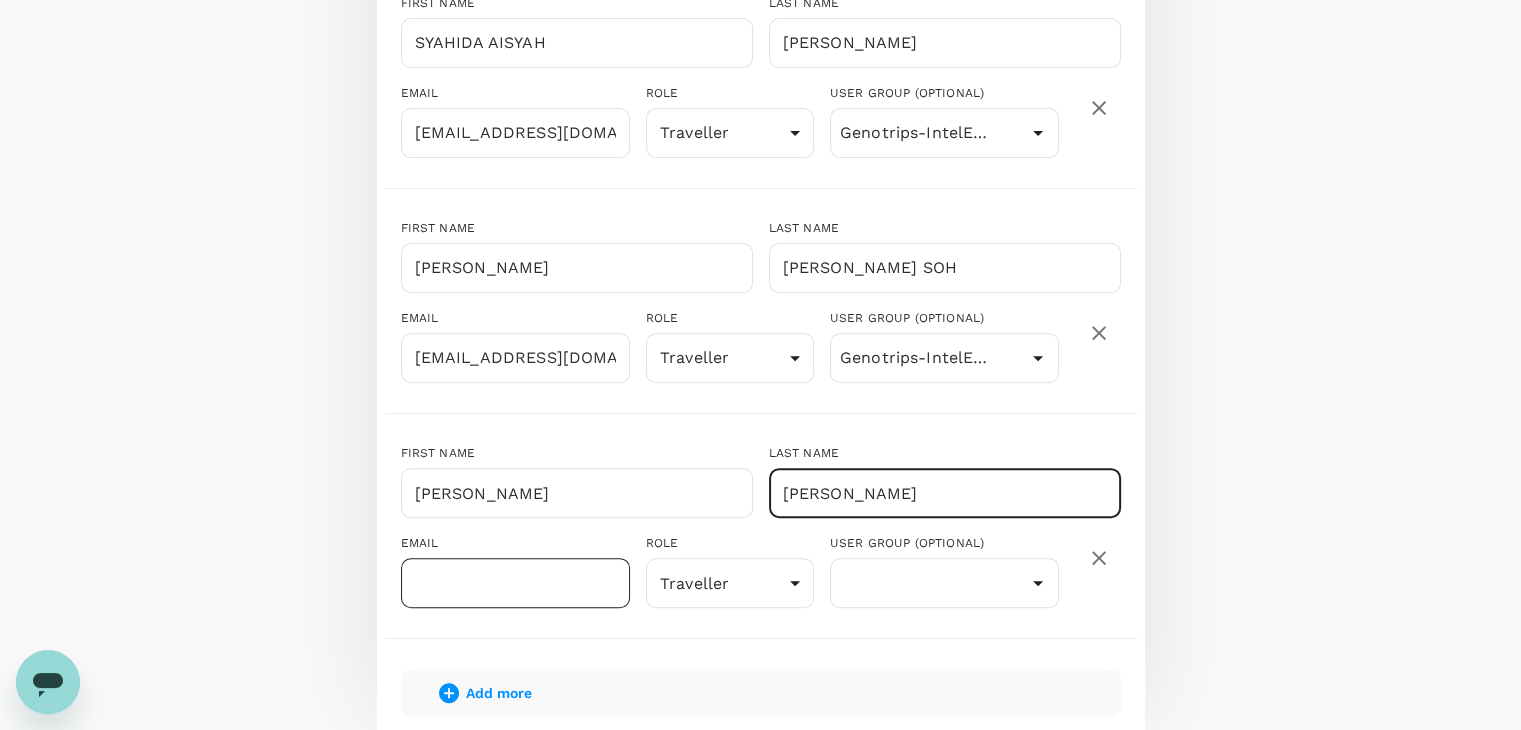 type on "[PERSON_NAME]" 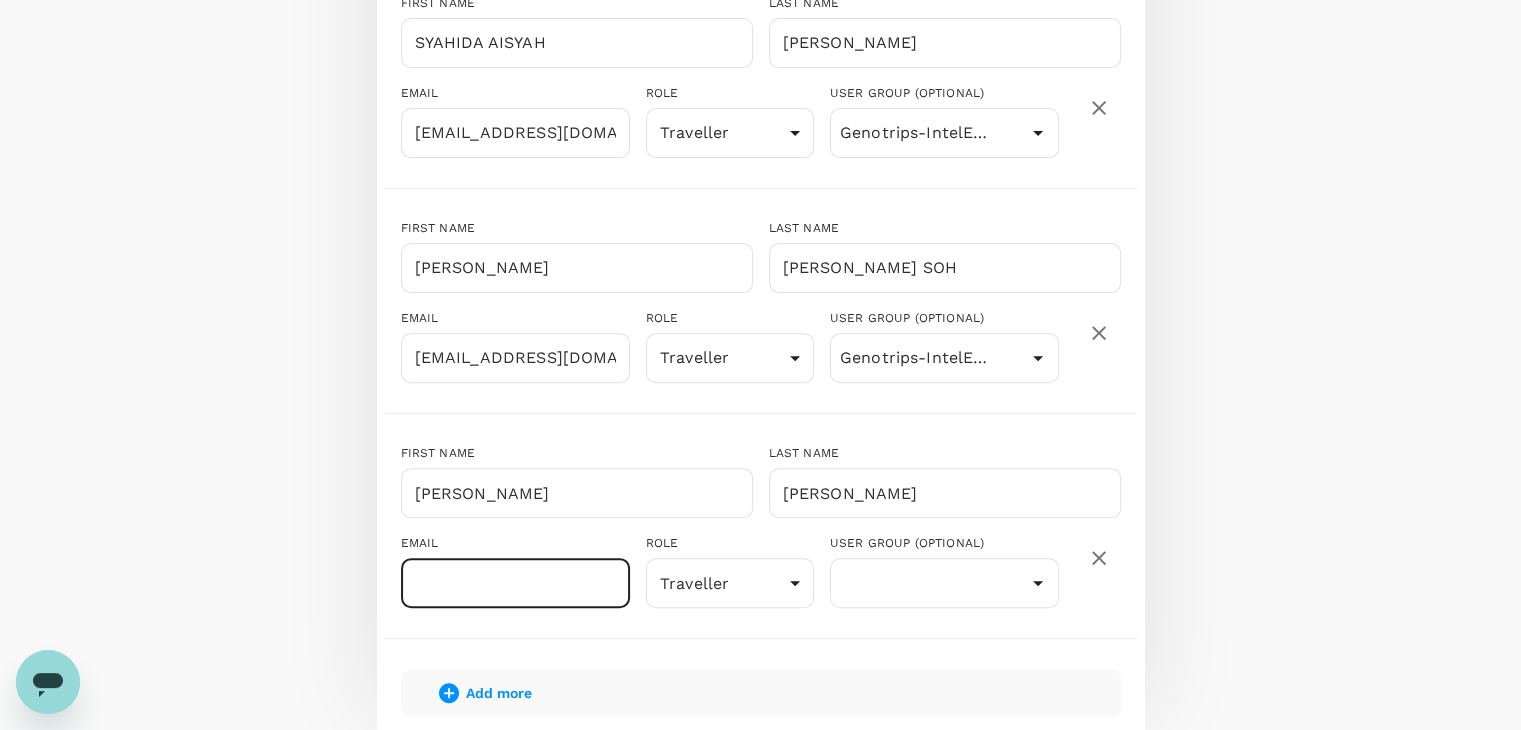 click at bounding box center [515, 583] 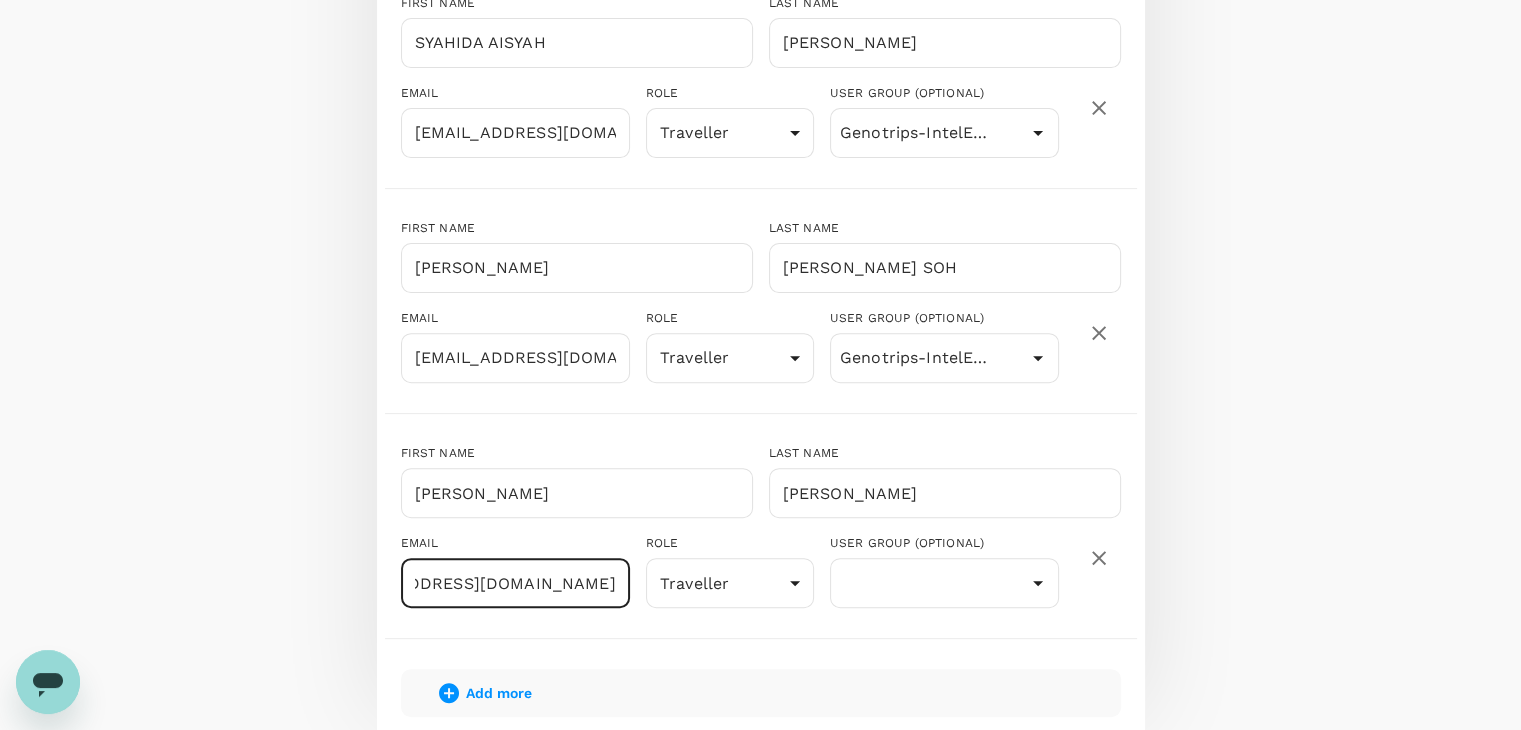 scroll, scrollTop: 0, scrollLeft: 168, axis: horizontal 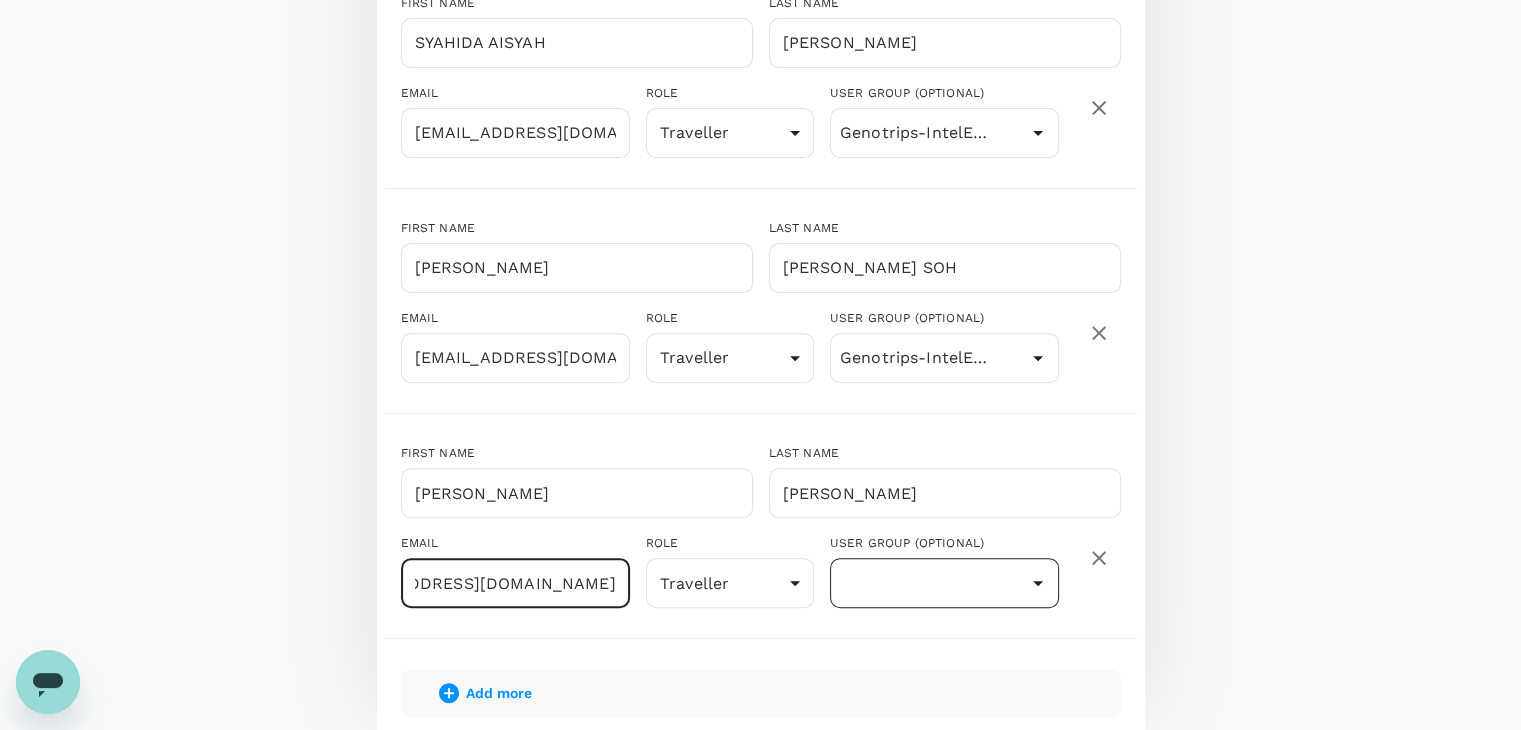 type on "[EMAIL_ADDRESS][DOMAIN_NAME]" 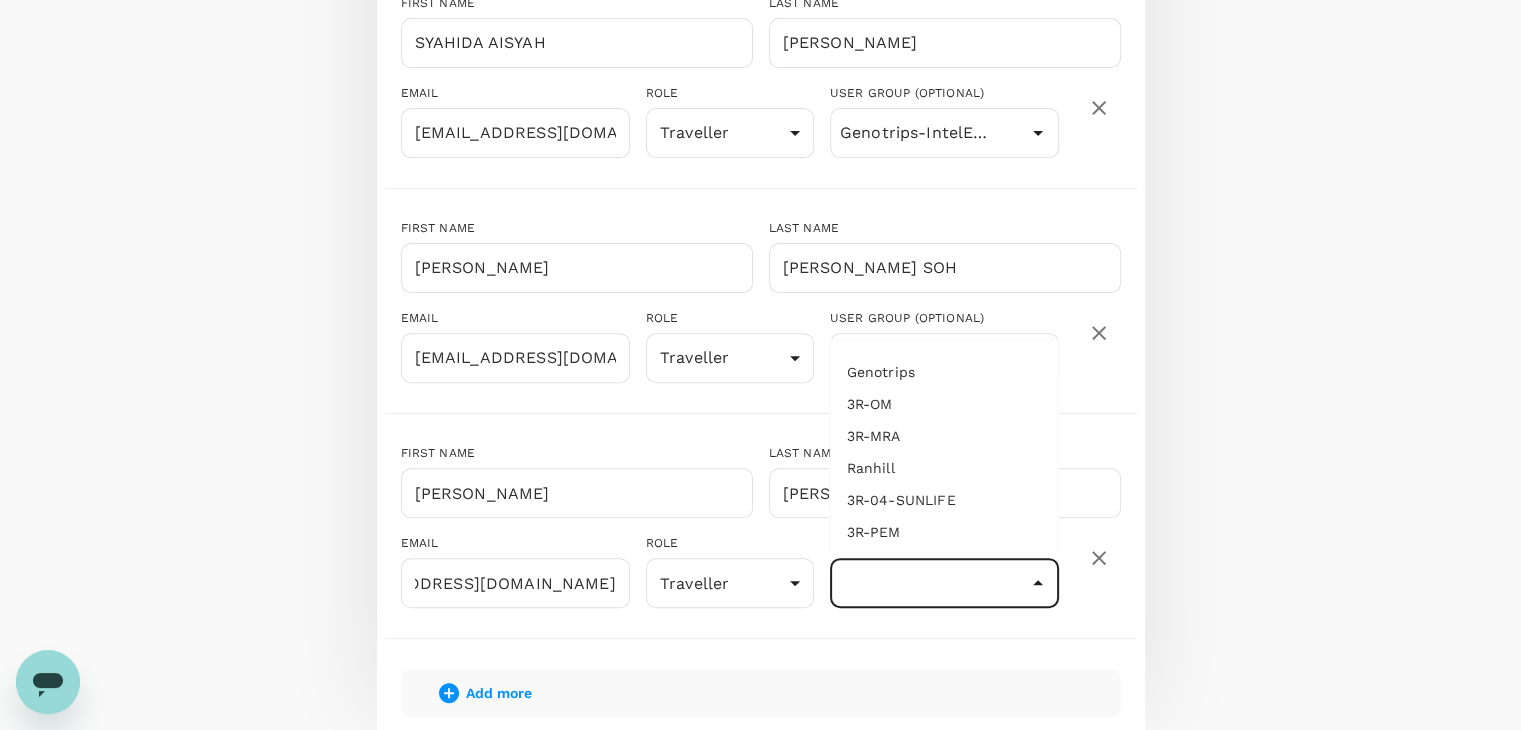click at bounding box center [944, 583] 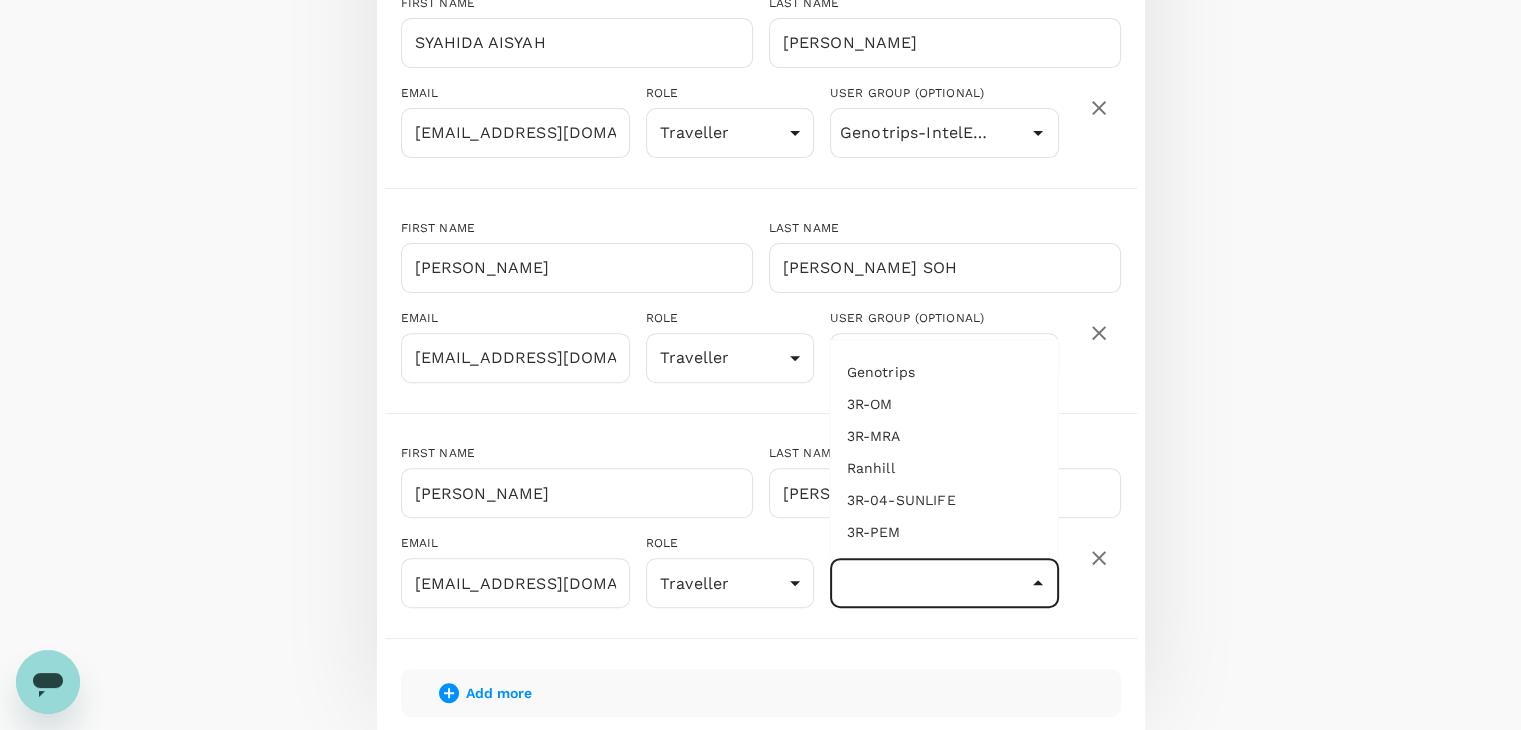 scroll, scrollTop: 0, scrollLeft: 0, axis: both 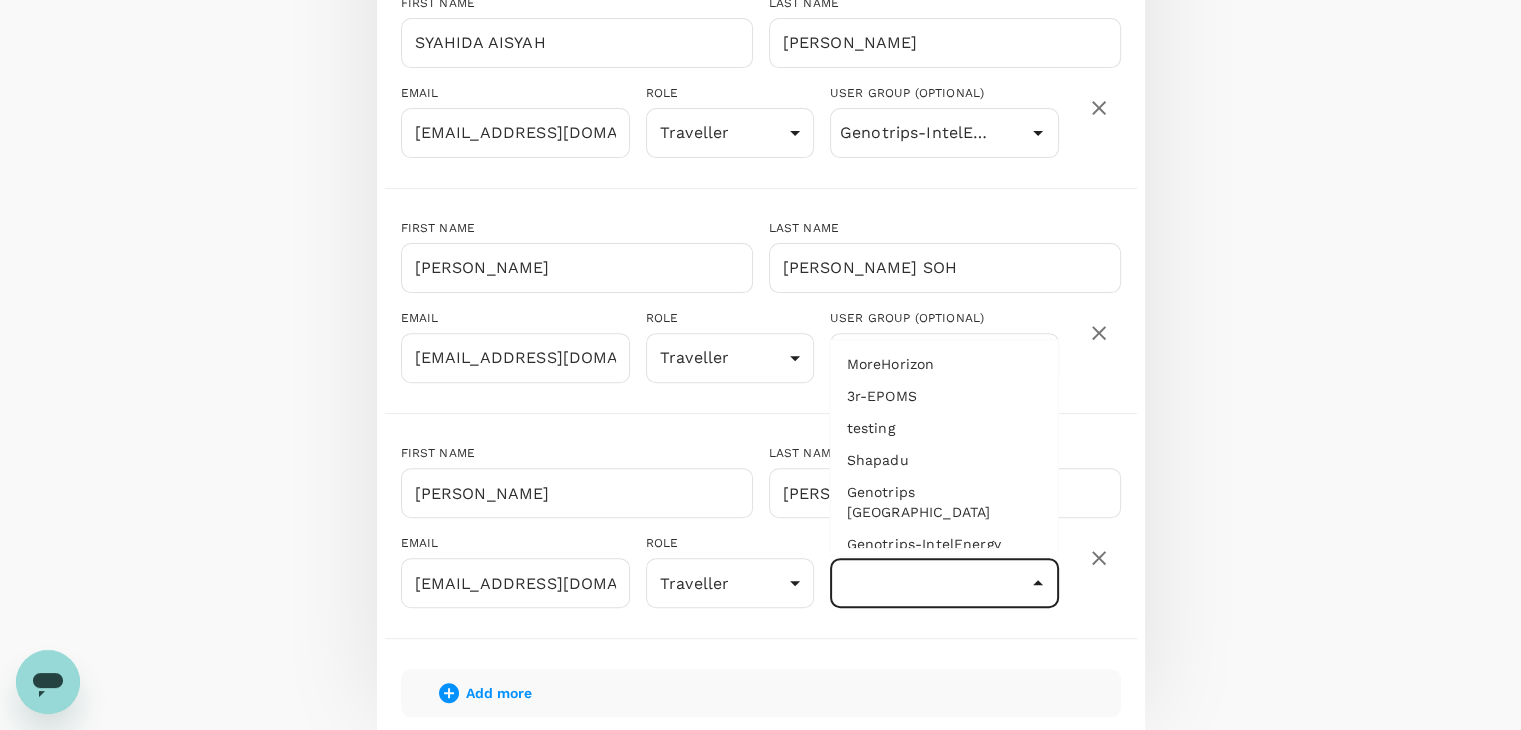 click on "Genotrips-IntelEnergy" at bounding box center [944, 544] 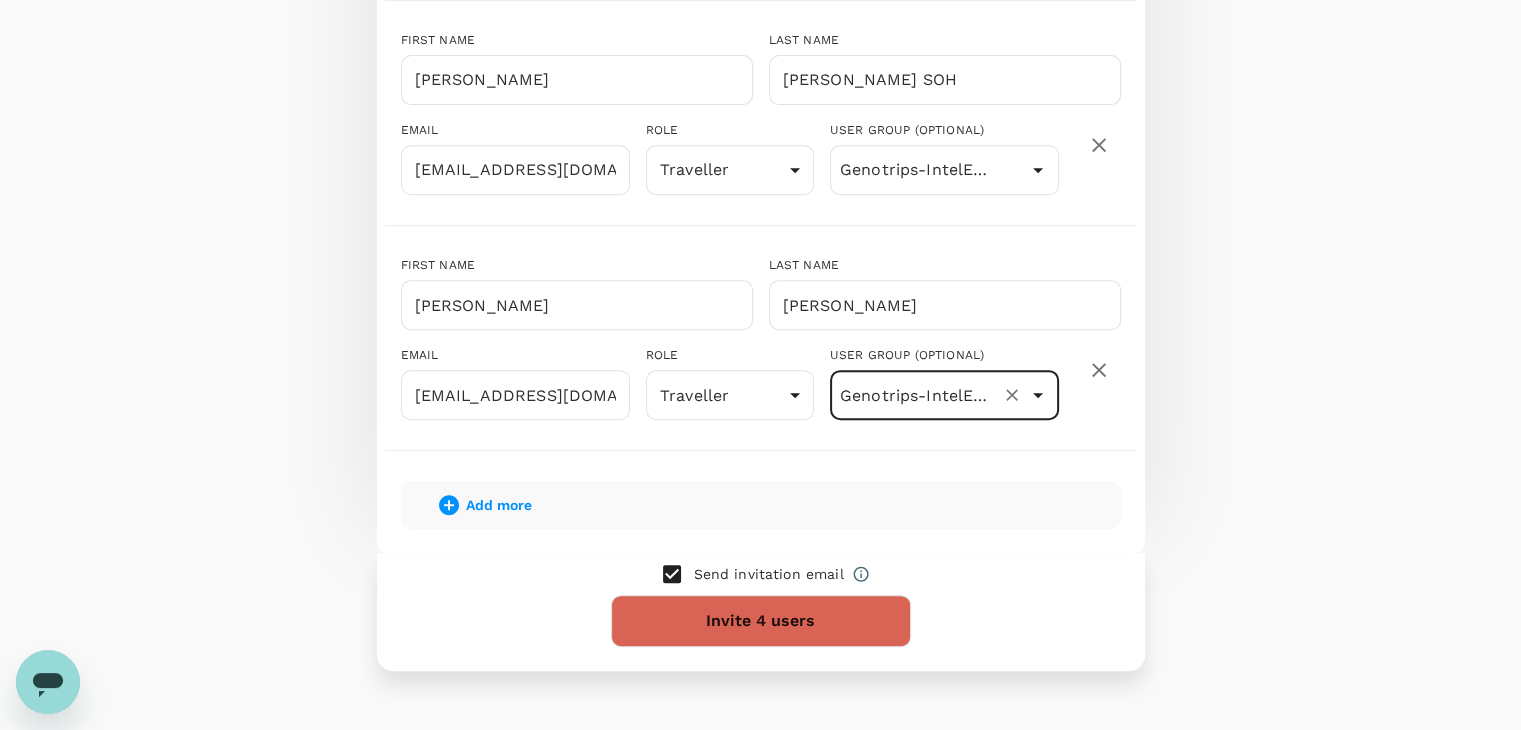 scroll, scrollTop: 832, scrollLeft: 0, axis: vertical 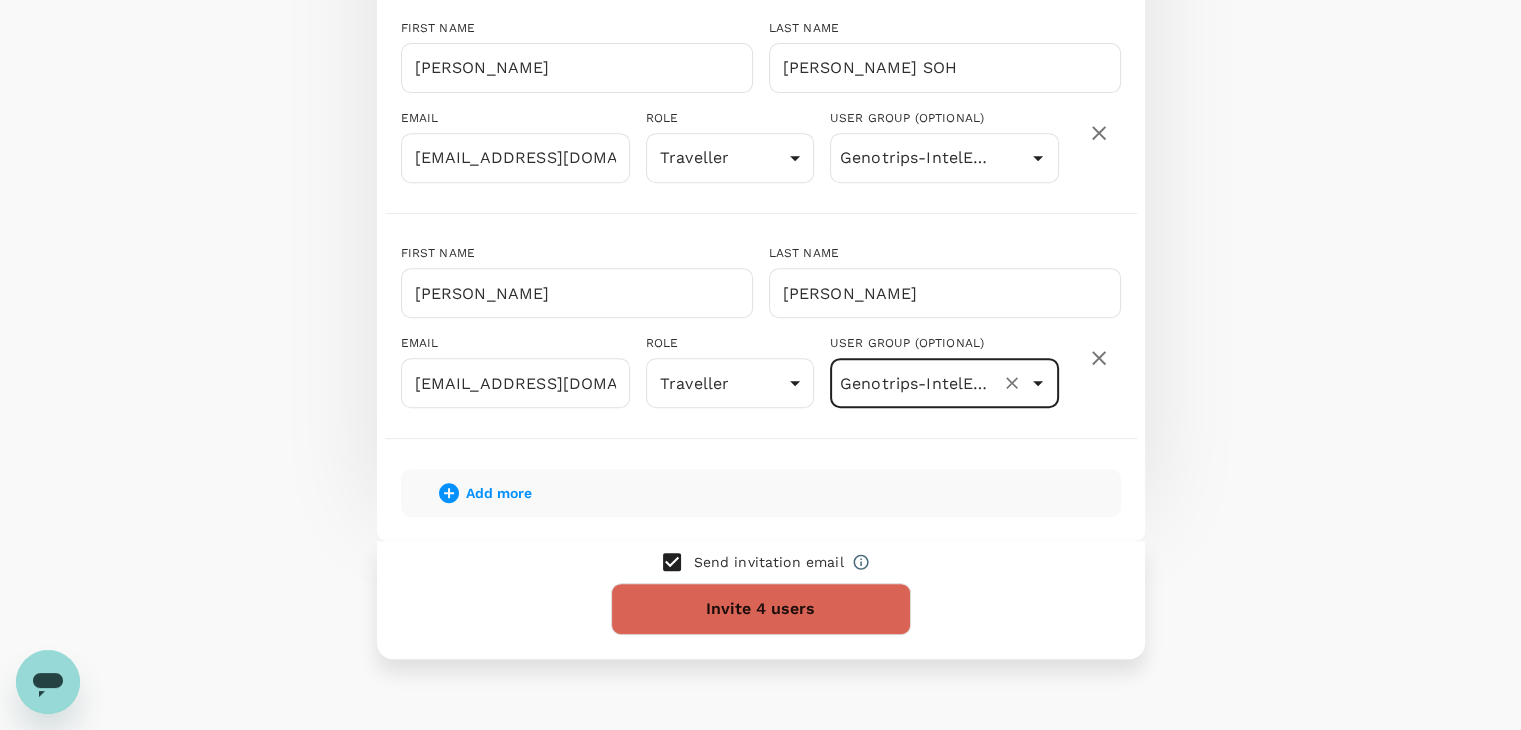 click on "Add more" at bounding box center [499, 493] 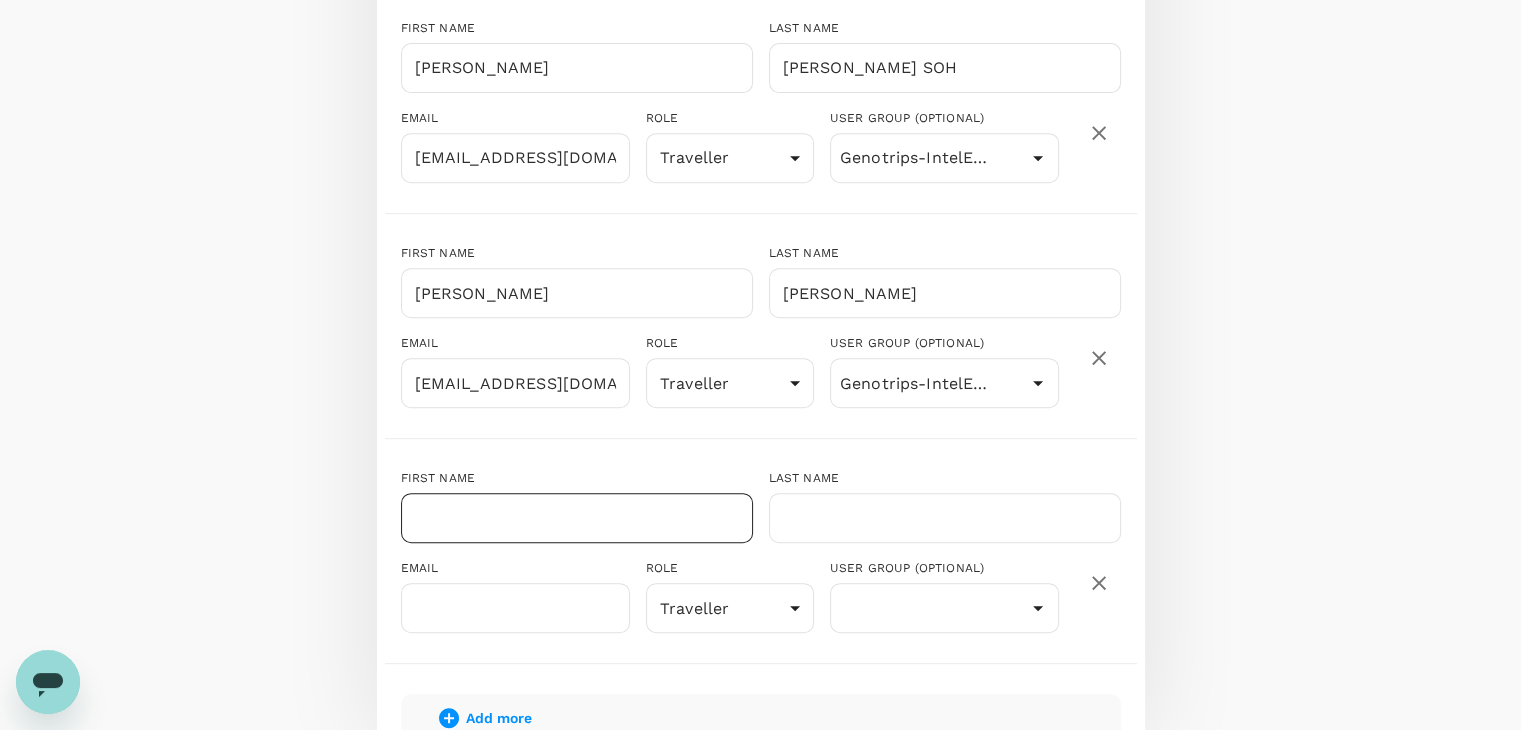 click at bounding box center (577, 518) 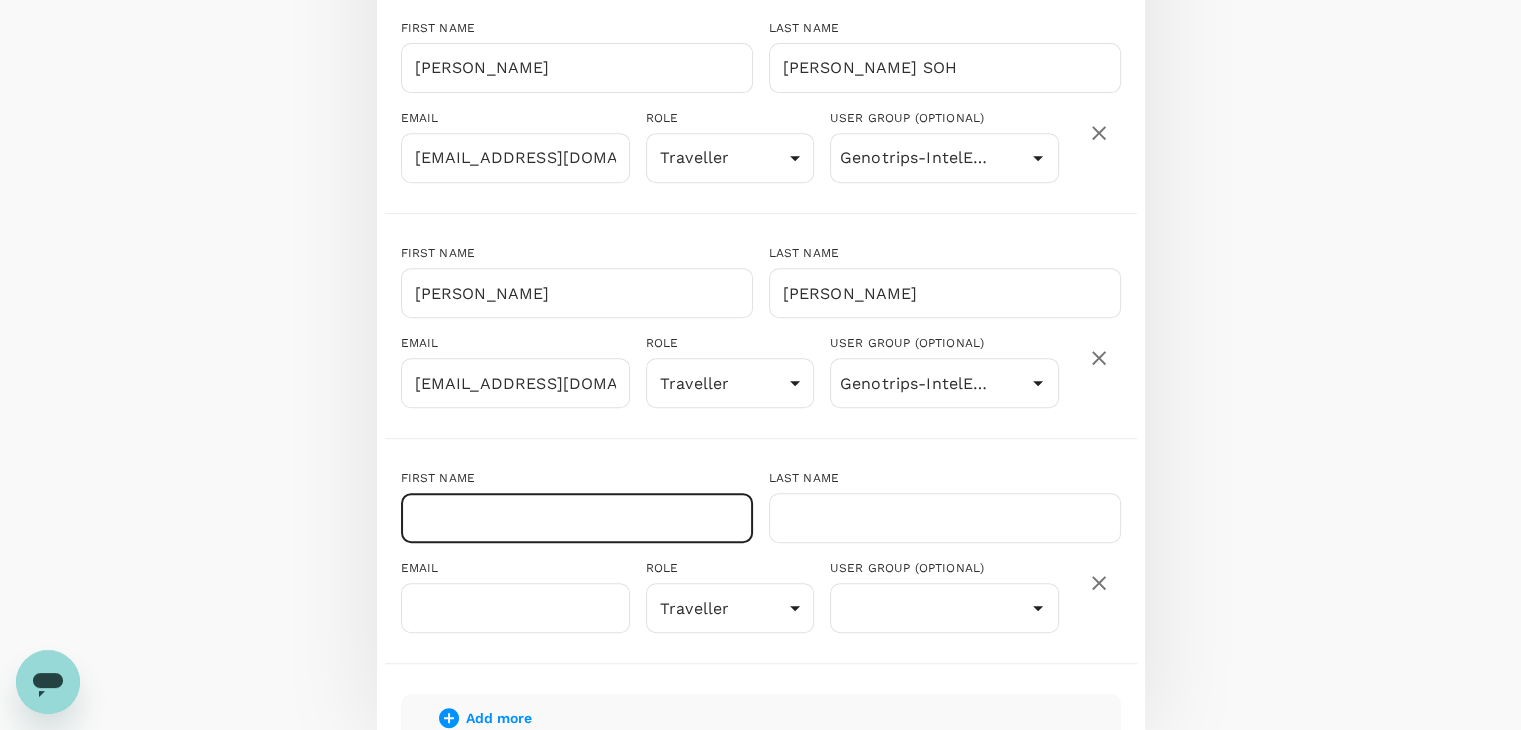 paste on "[PERSON_NAME]" 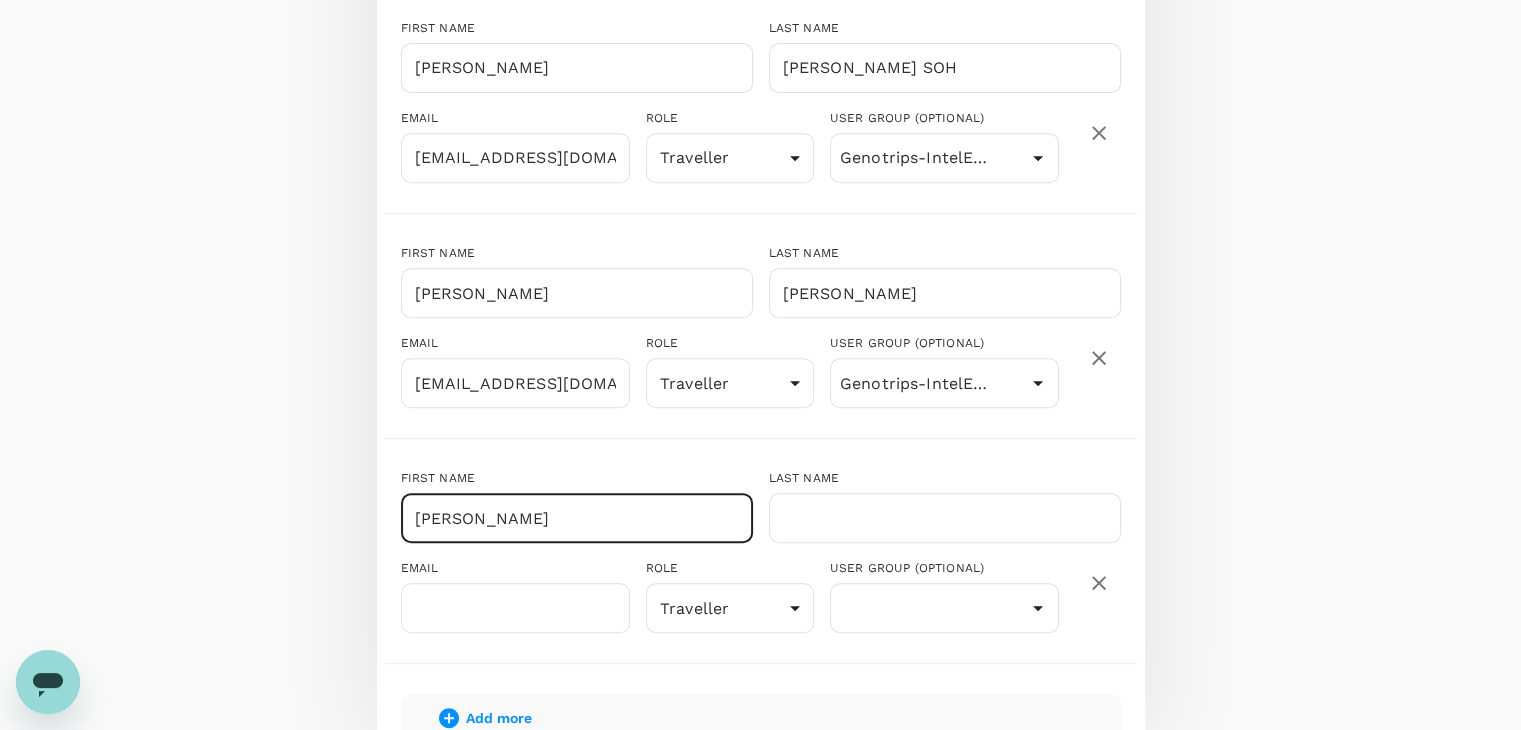 drag, startPoint x: 552, startPoint y: 516, endPoint x: 692, endPoint y: 521, distance: 140.08926 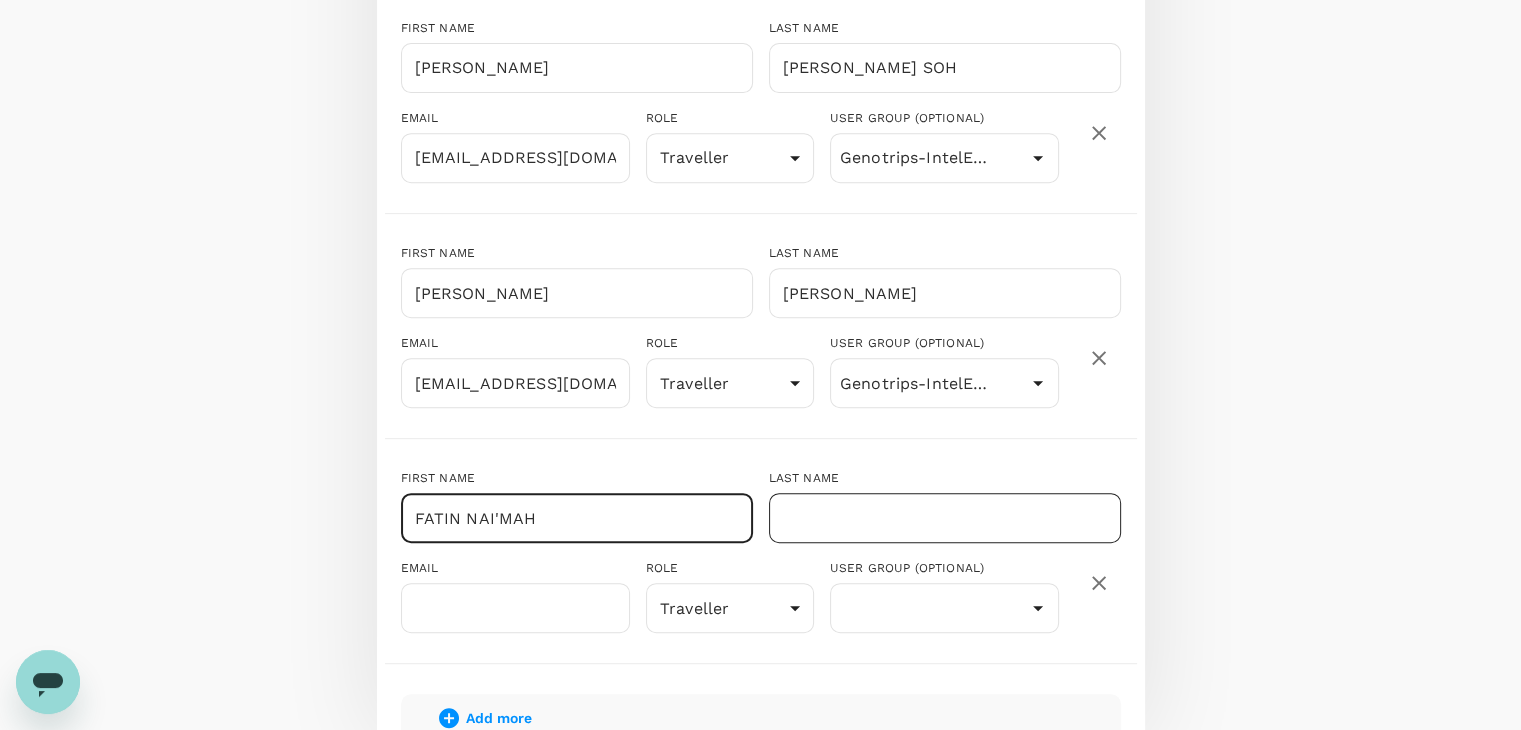 type on "FATIN NAI'MAH" 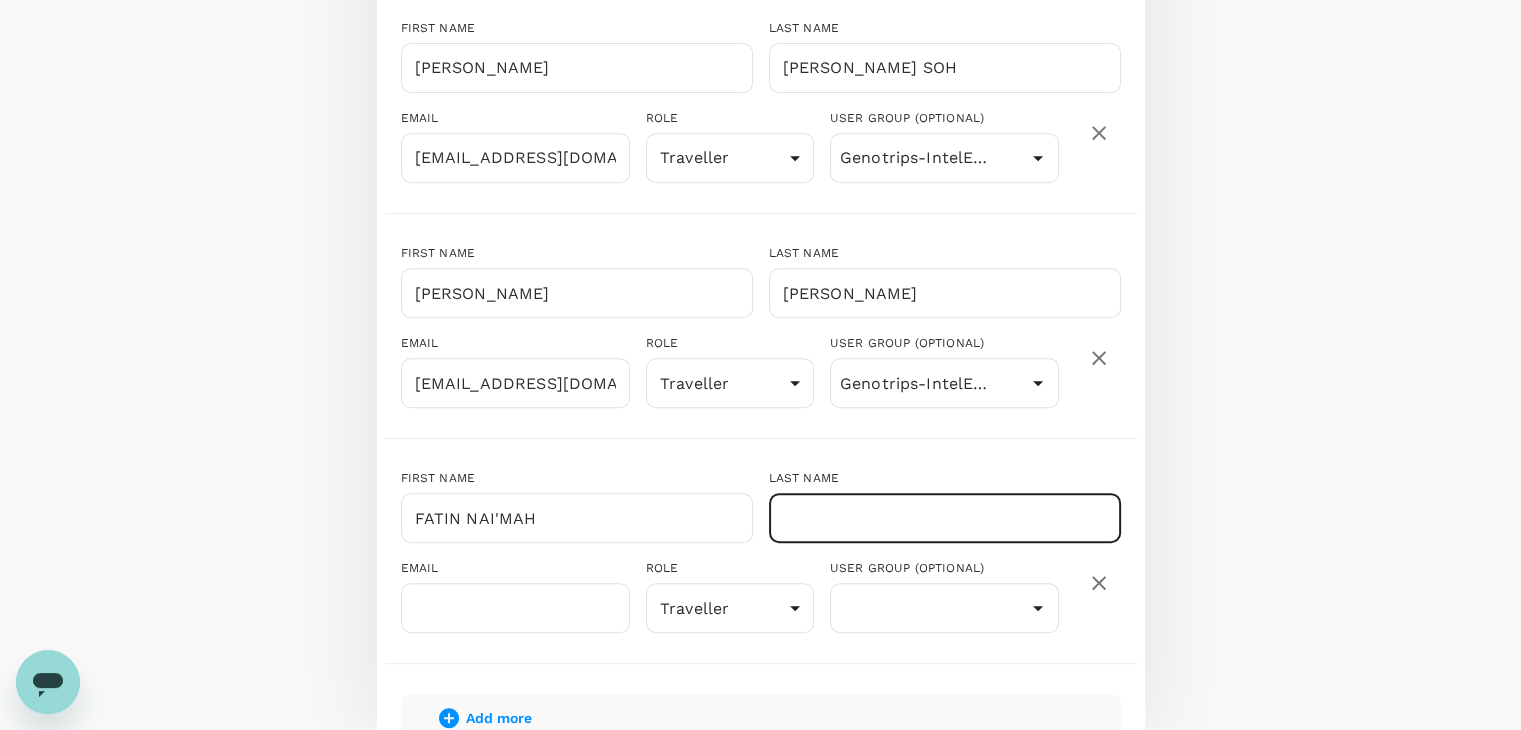 click at bounding box center [945, 518] 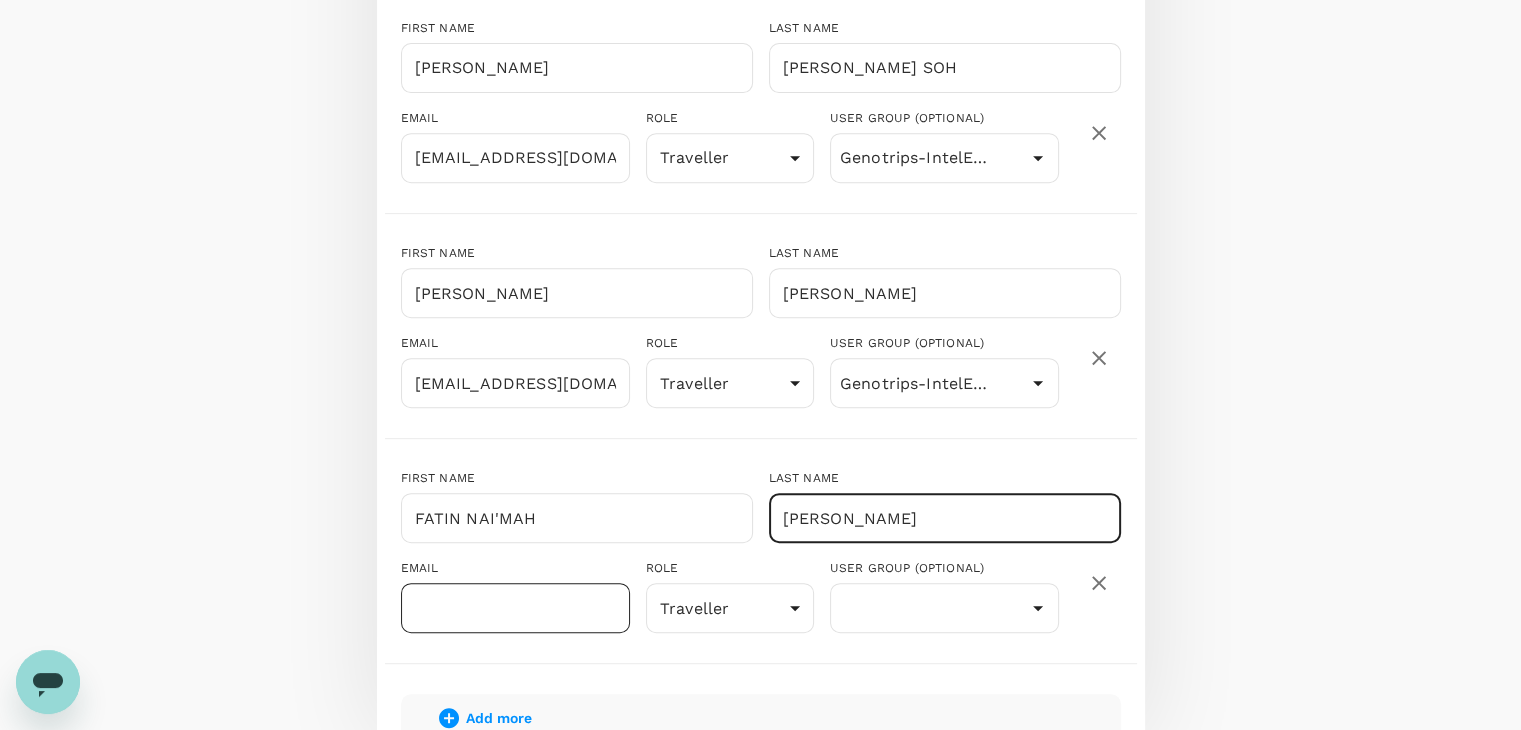 type on "[PERSON_NAME]" 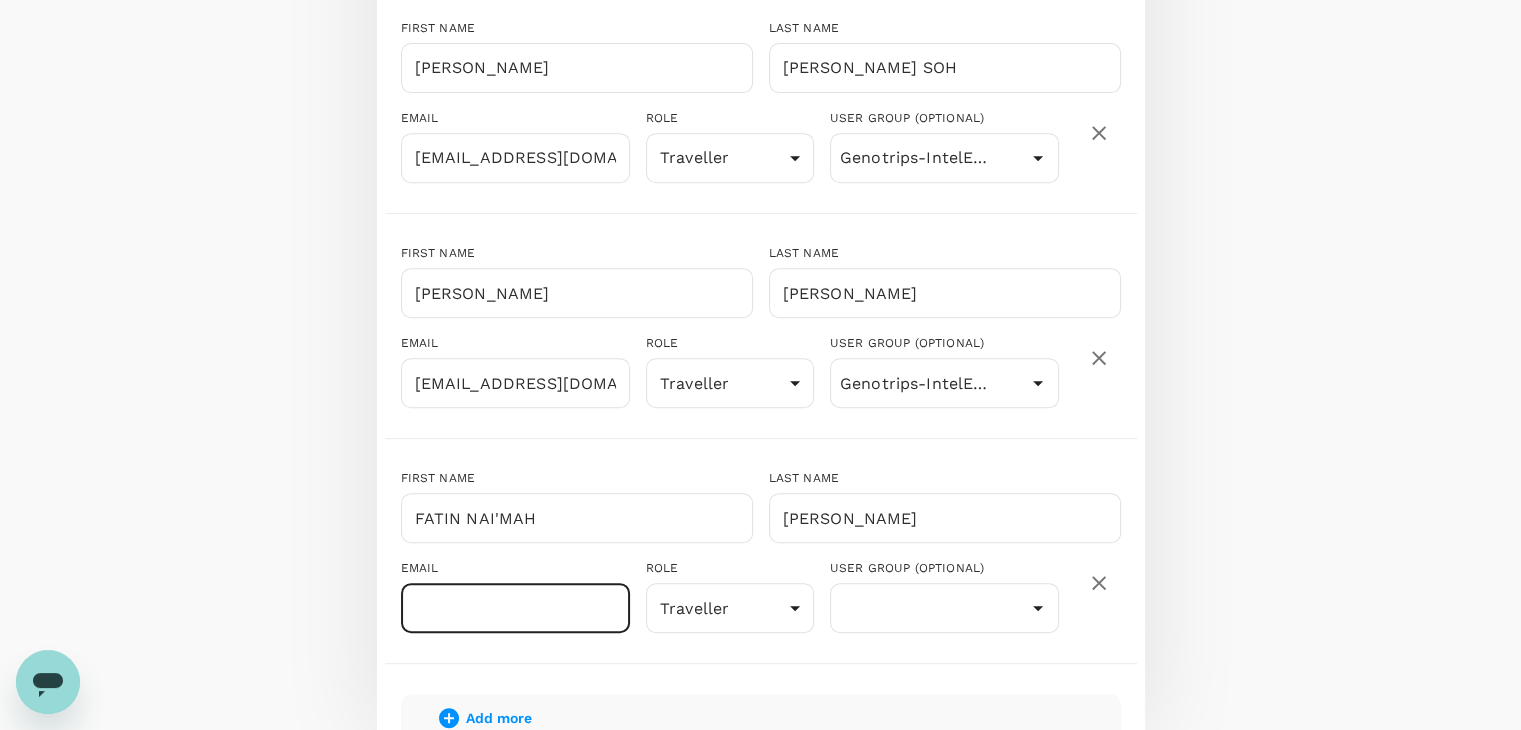 click at bounding box center [515, 608] 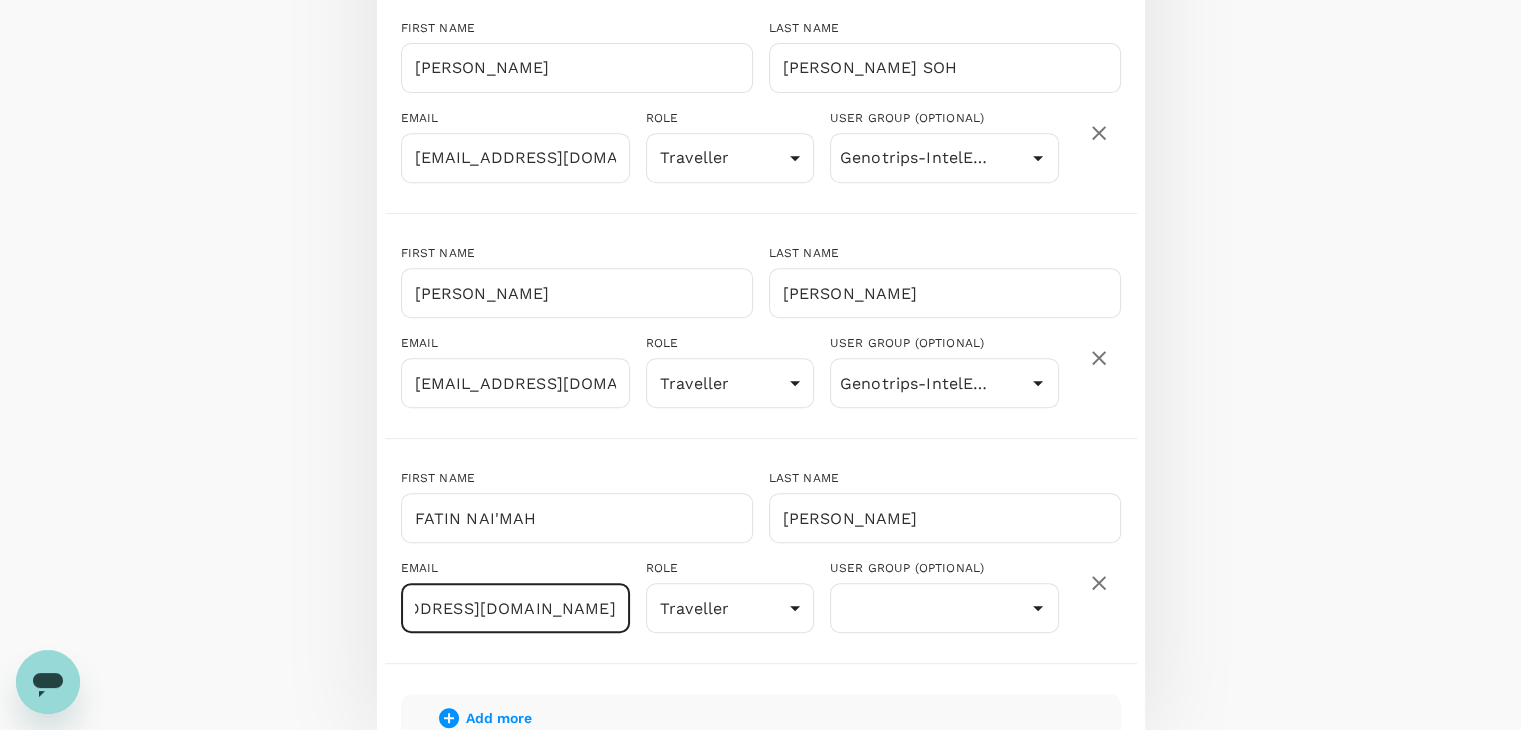scroll, scrollTop: 0, scrollLeft: 131, axis: horizontal 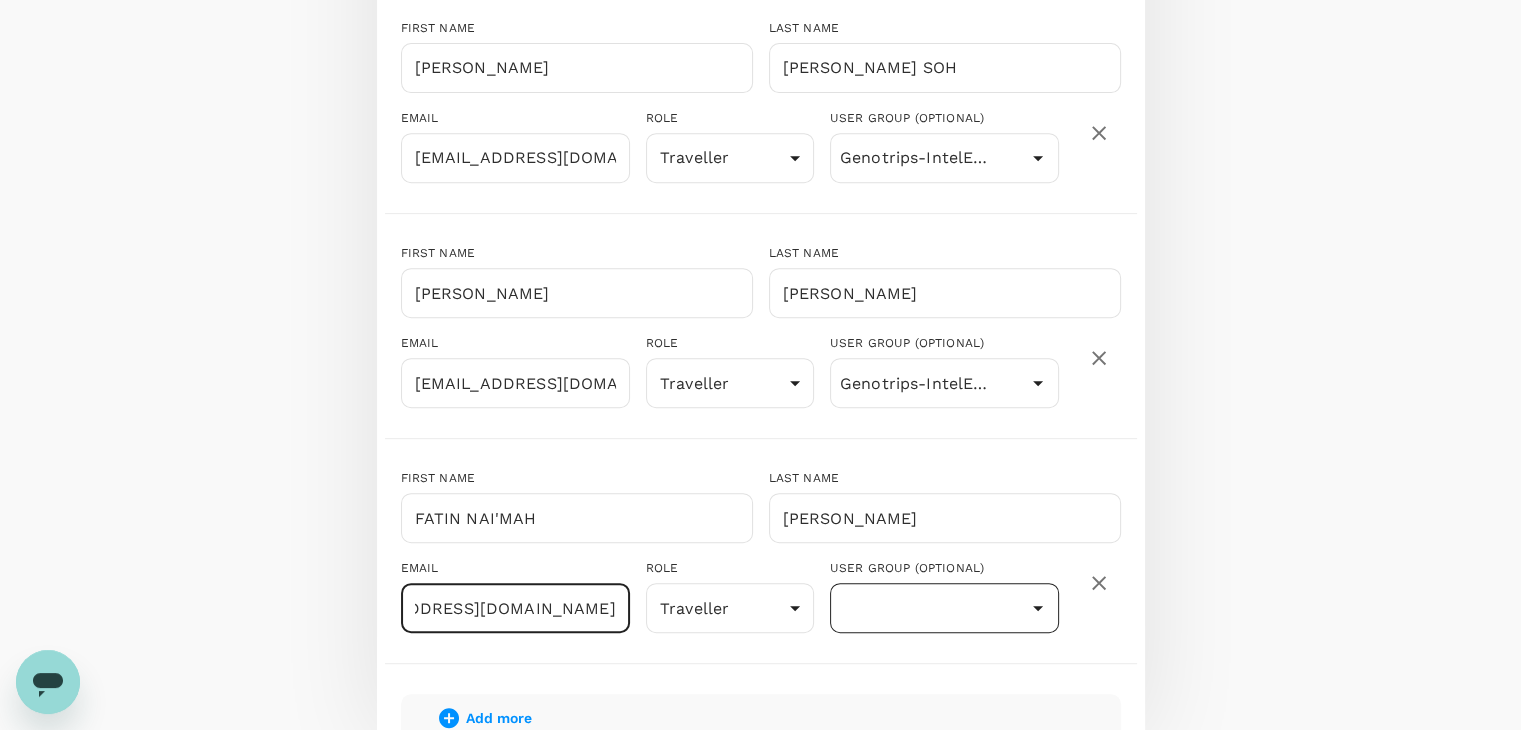 type on "[EMAIL_ADDRESS][DOMAIN_NAME]" 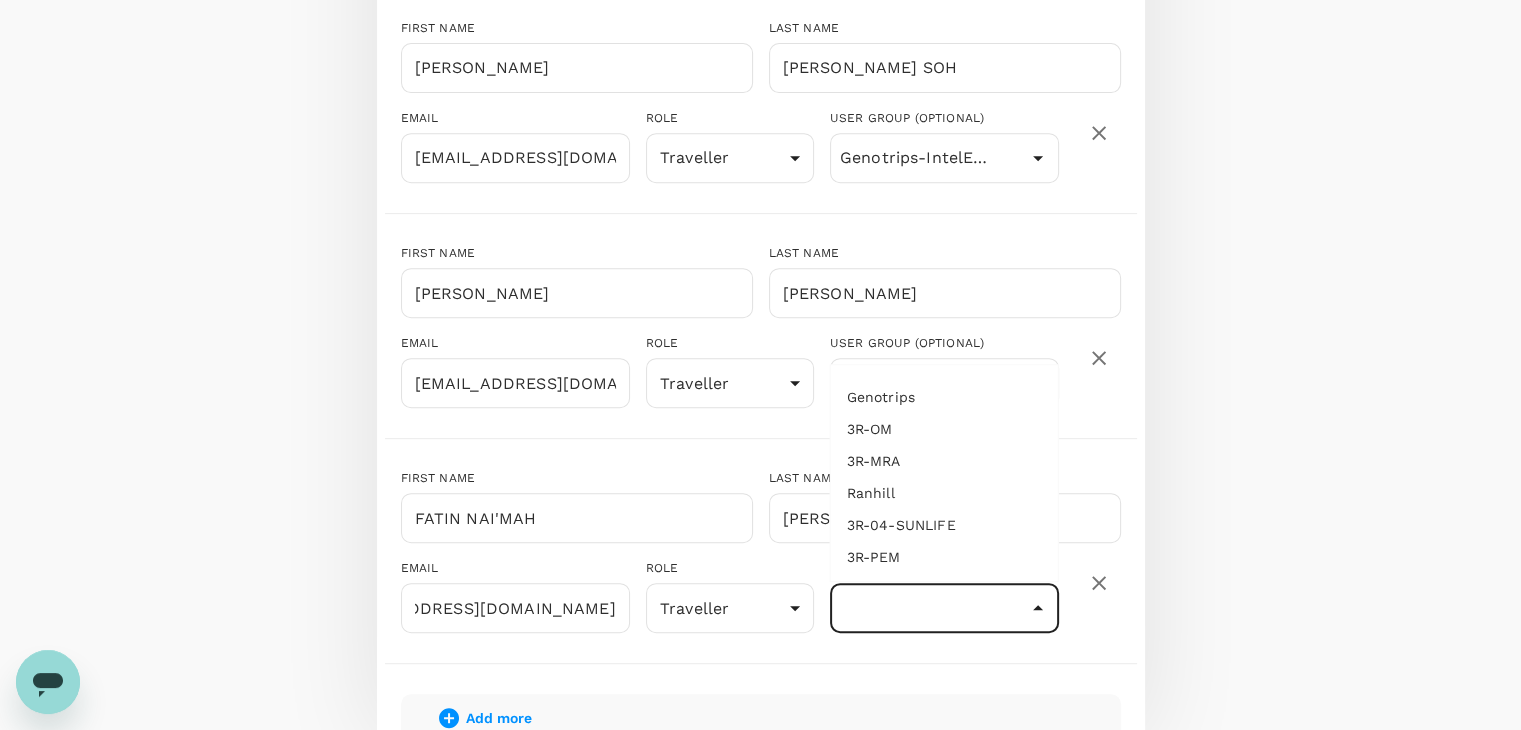 click at bounding box center [944, 608] 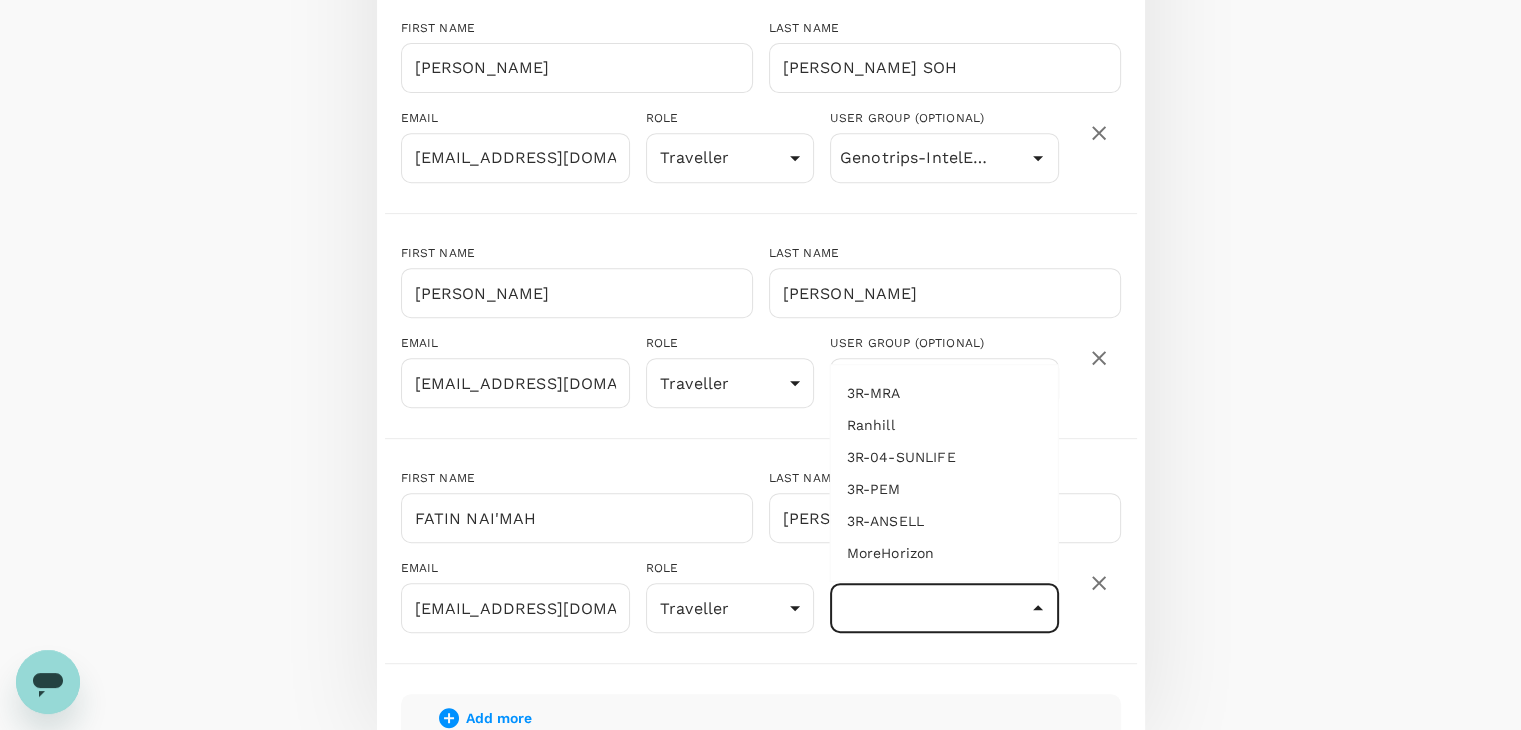 scroll, scrollTop: 140, scrollLeft: 0, axis: vertical 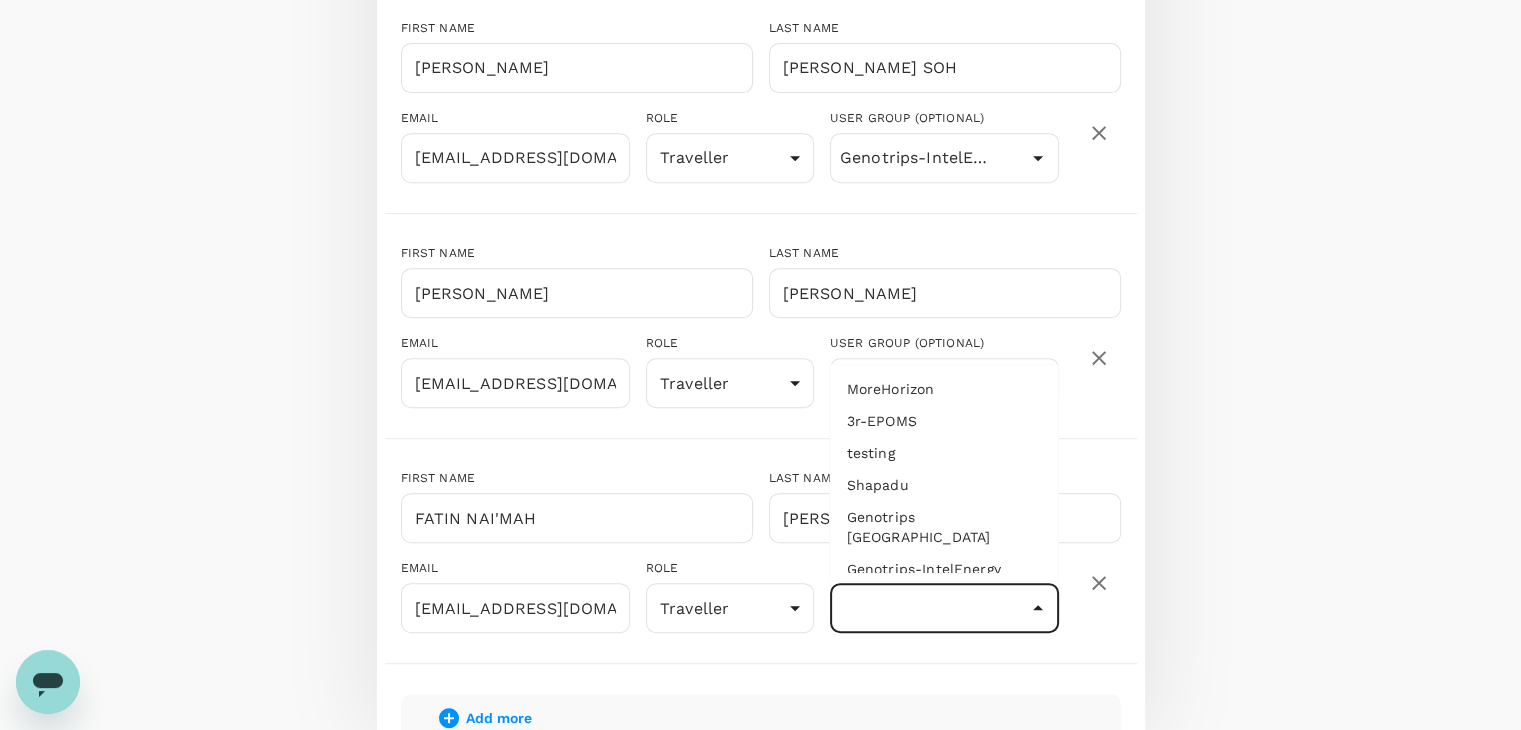 click on "Genotrips-IntelEnergy" at bounding box center [944, 569] 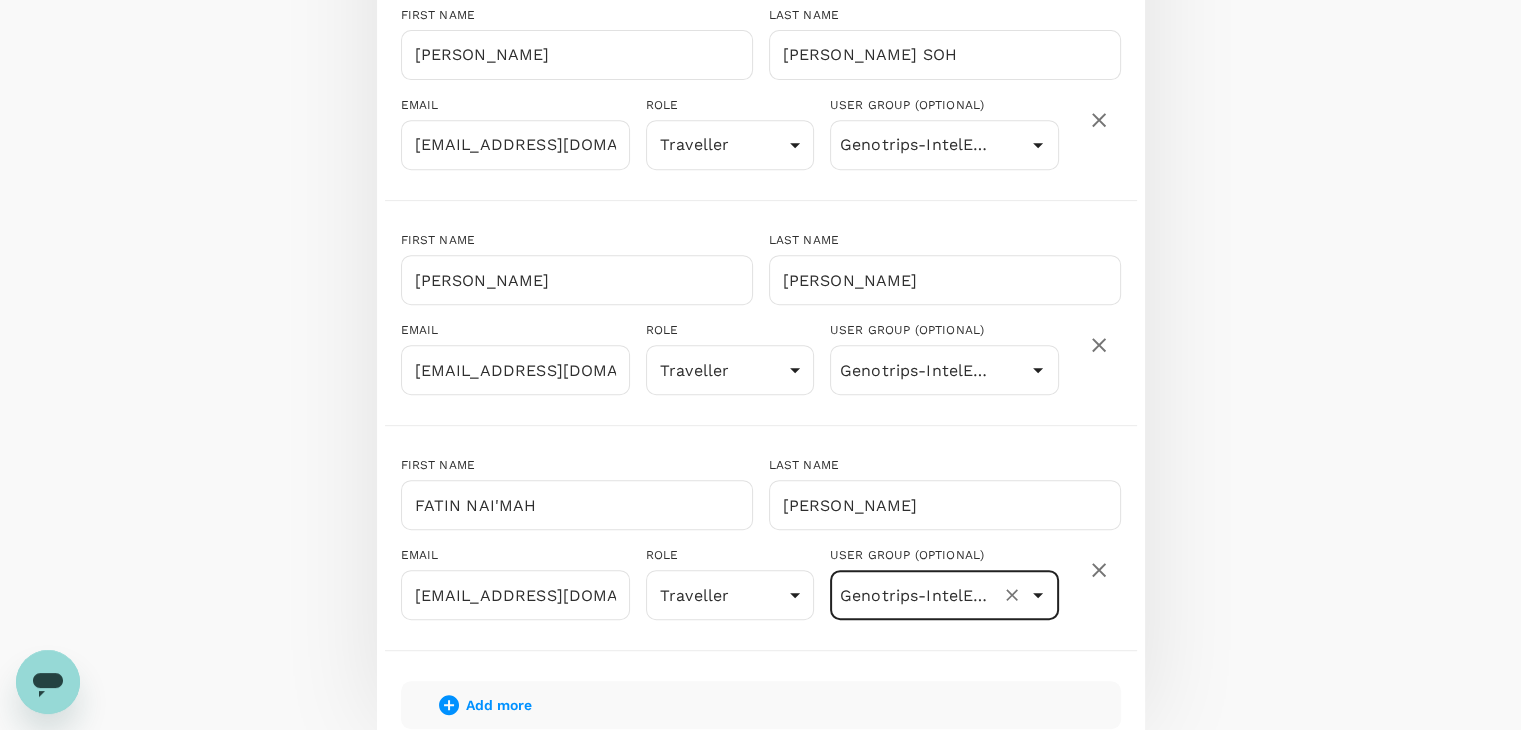 scroll, scrollTop: 1032, scrollLeft: 0, axis: vertical 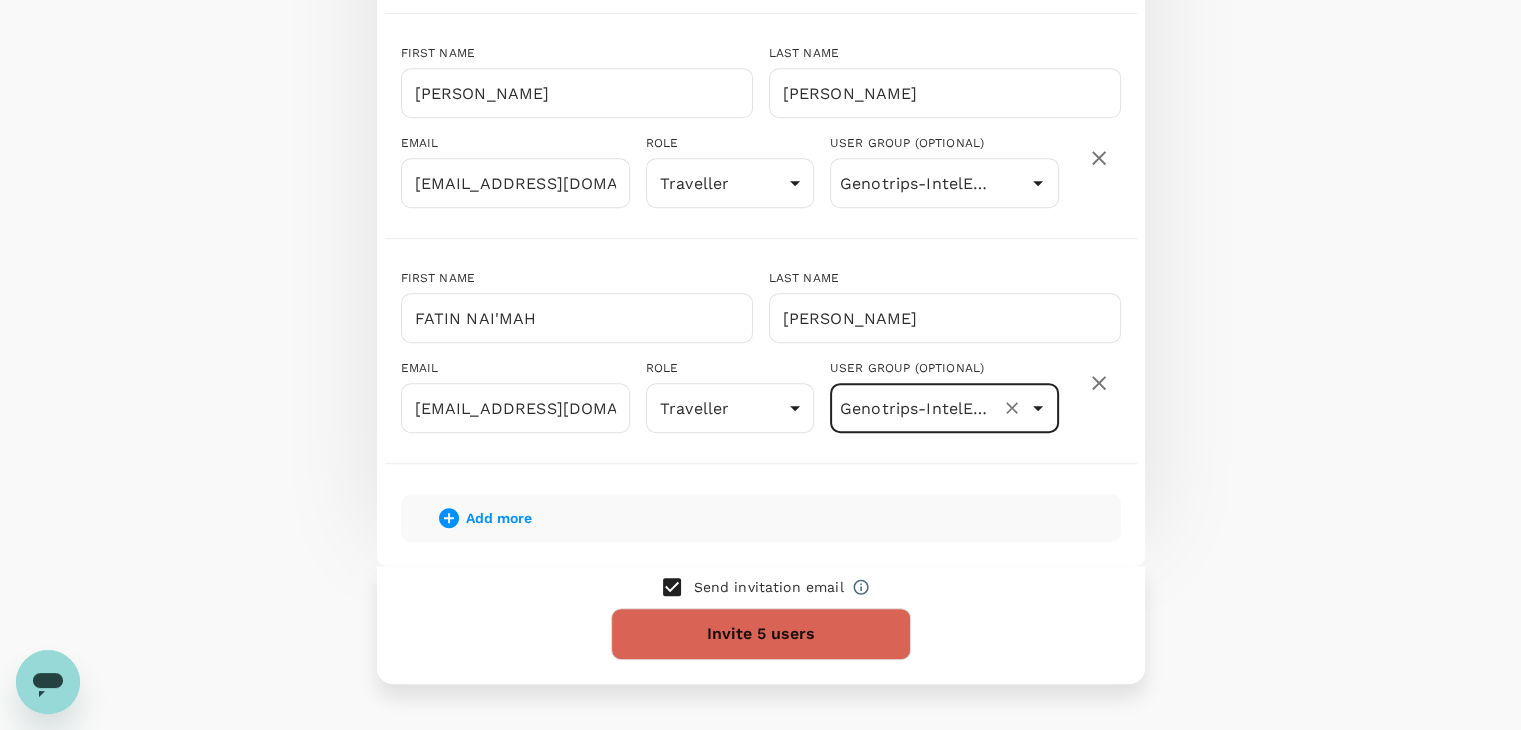 click on "Add more" at bounding box center [499, 518] 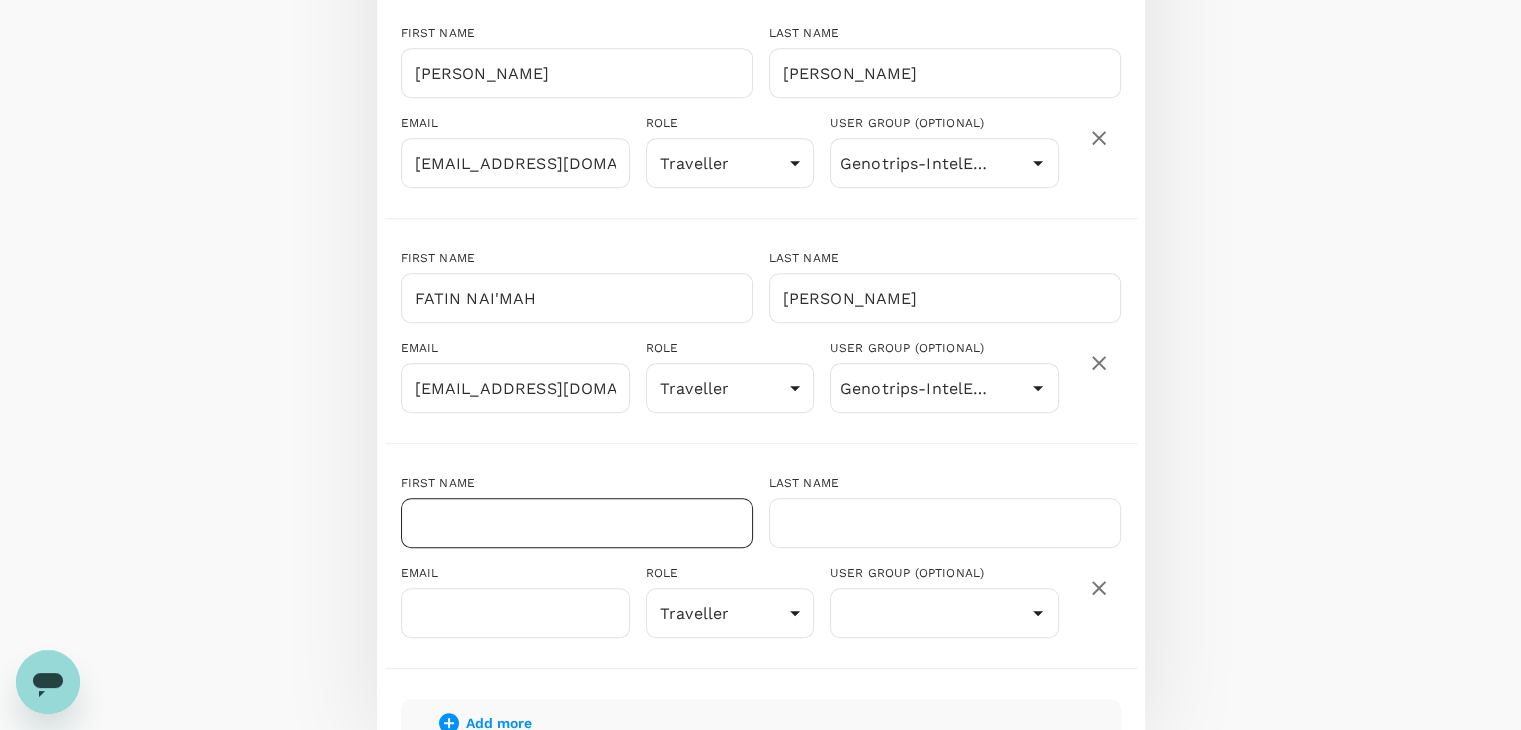 scroll, scrollTop: 1132, scrollLeft: 0, axis: vertical 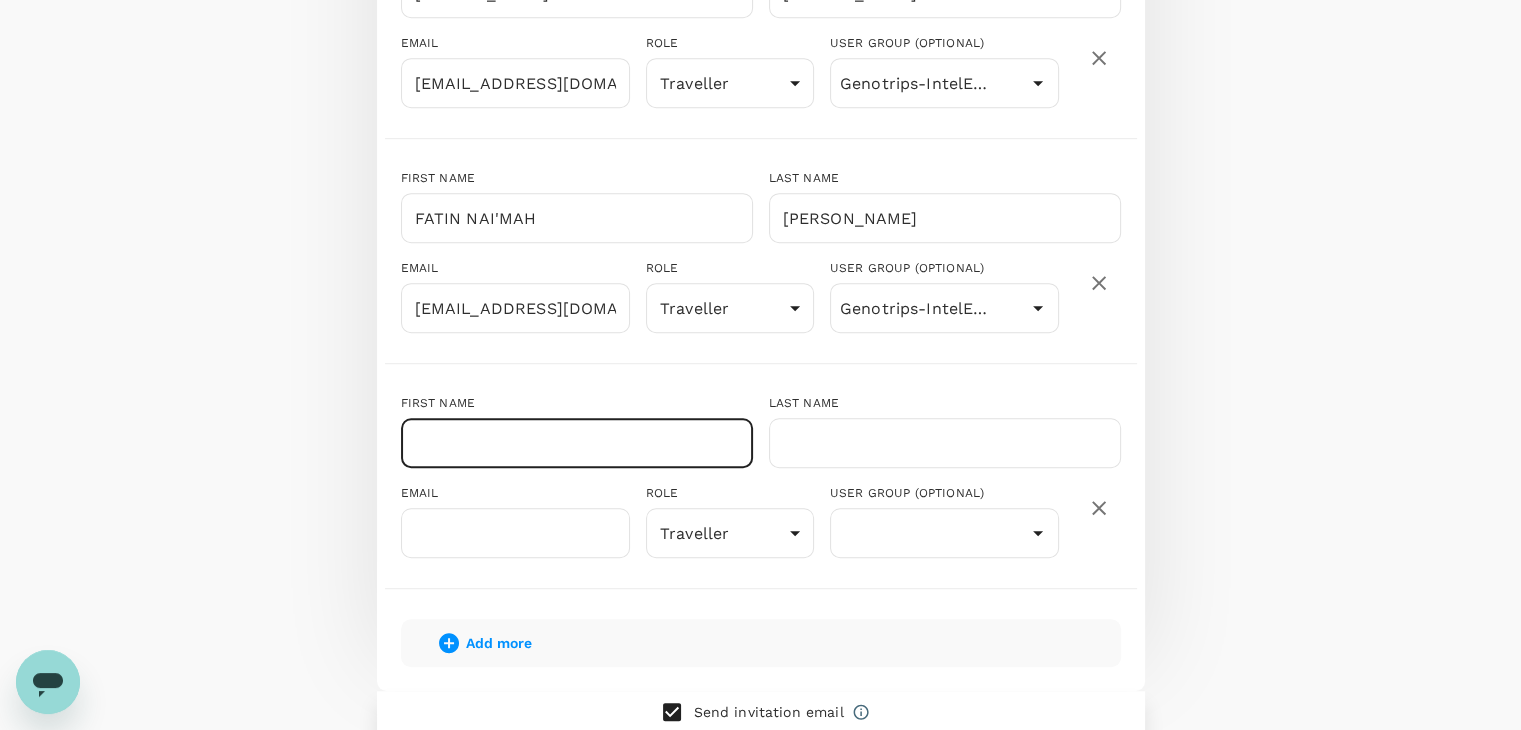 click at bounding box center (577, 443) 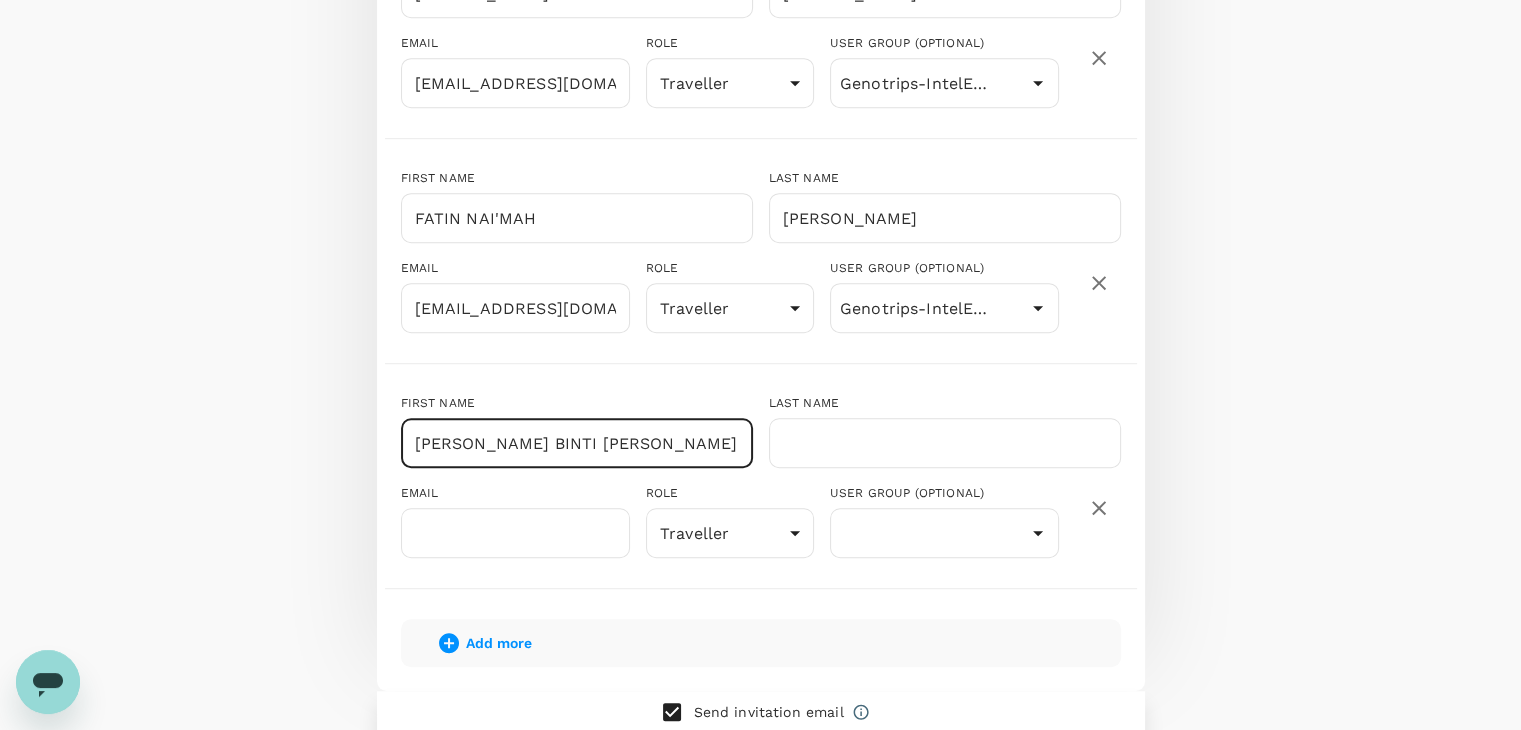 drag, startPoint x: 559, startPoint y: 441, endPoint x: 738, endPoint y: 465, distance: 180.60178 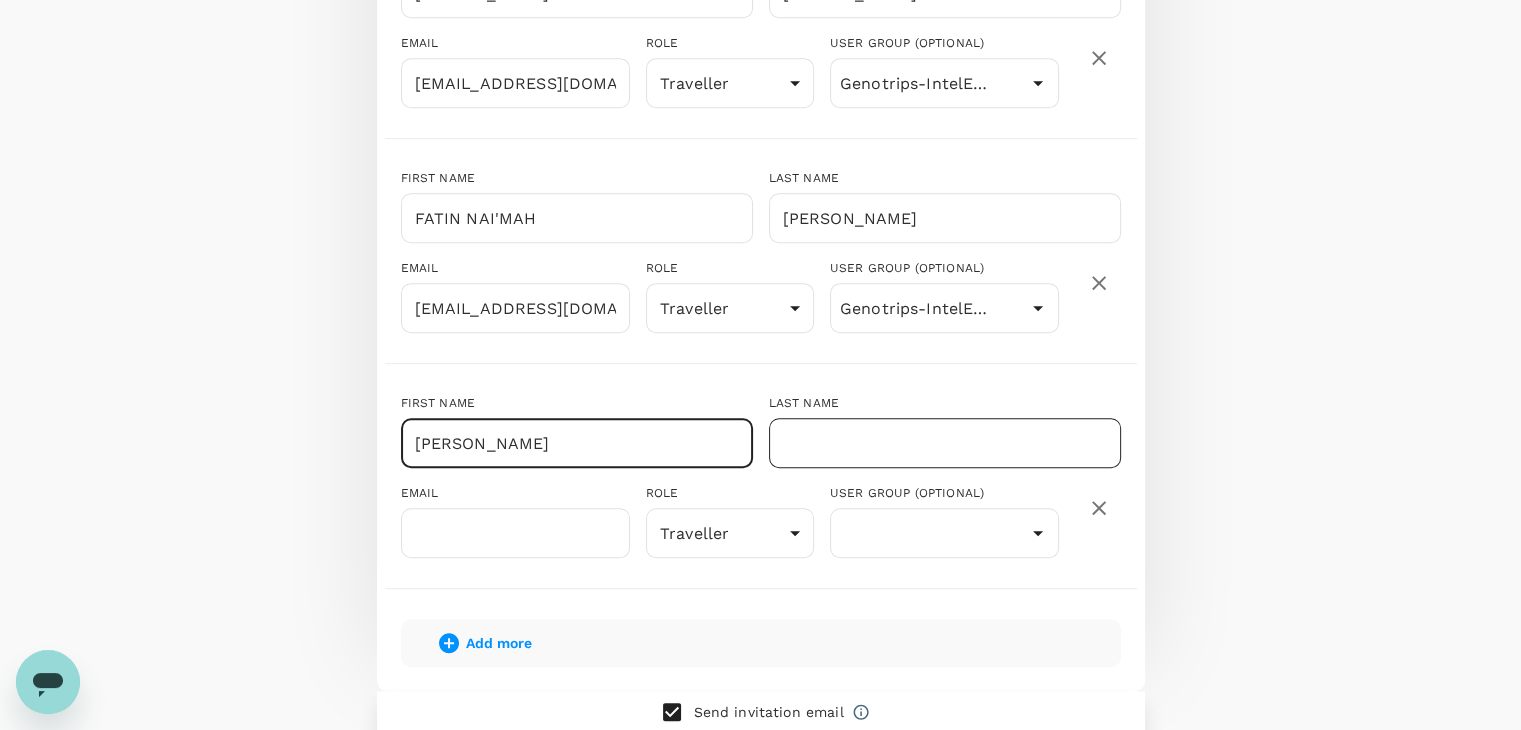 type on "[PERSON_NAME]" 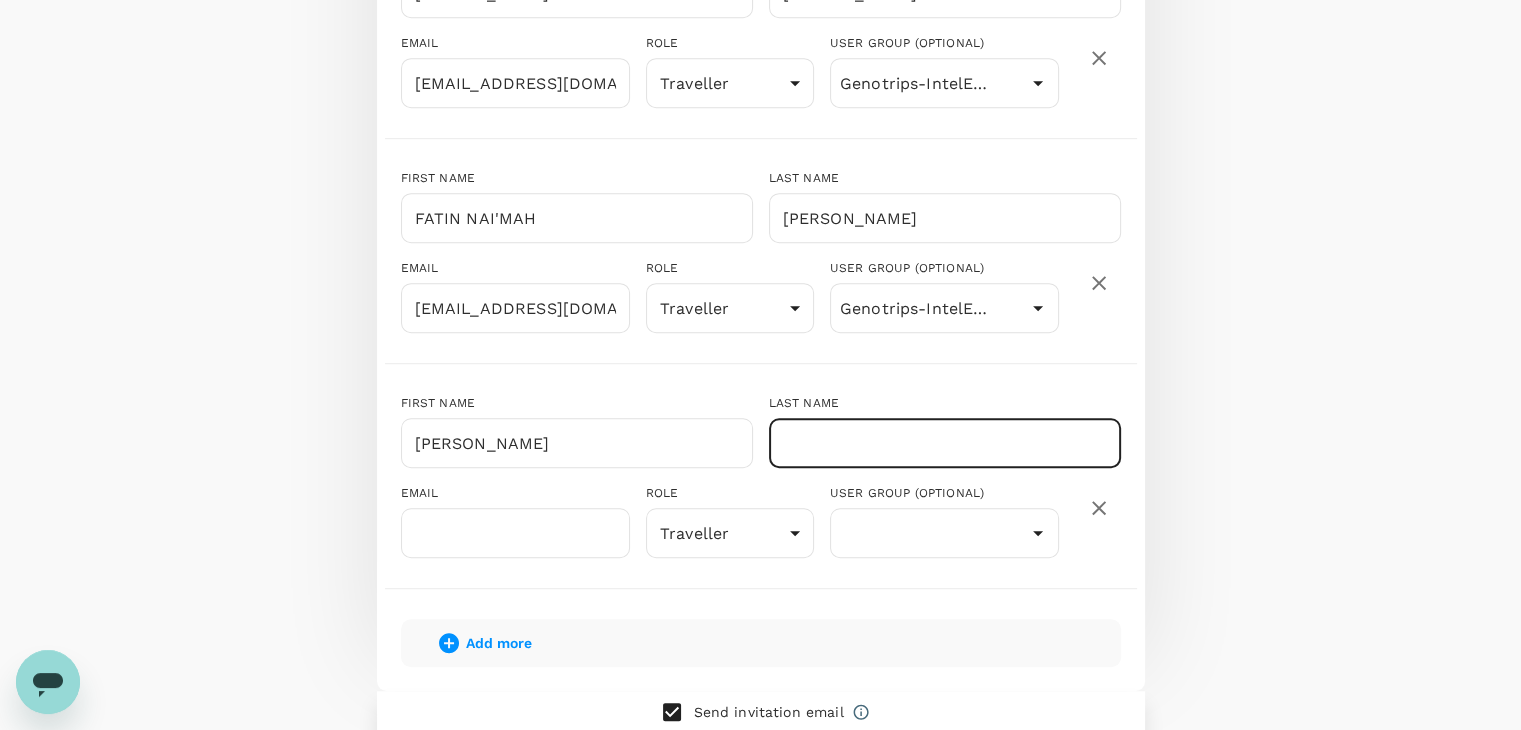 paste on "[PERSON_NAME]" 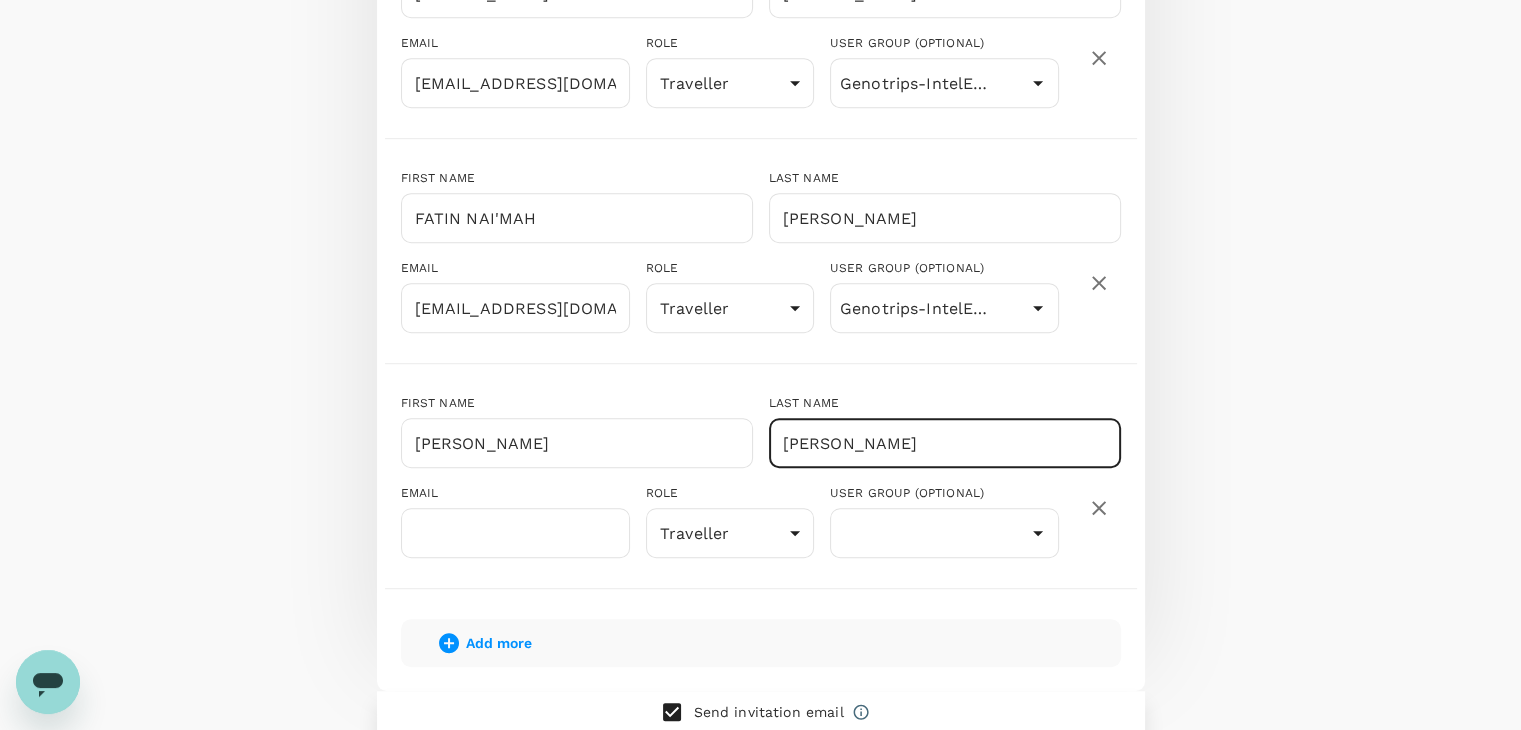 type on "[PERSON_NAME]" 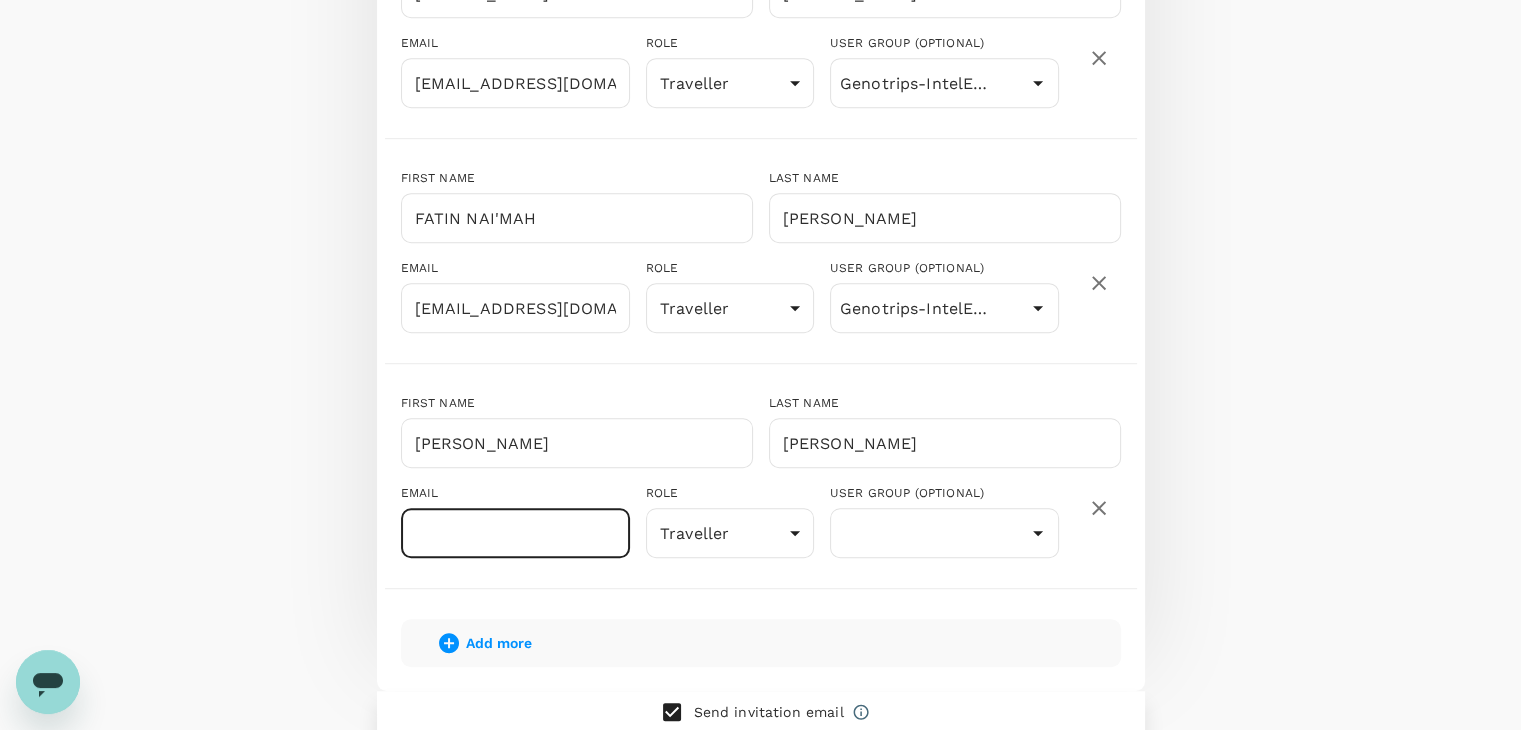 click at bounding box center [515, 533] 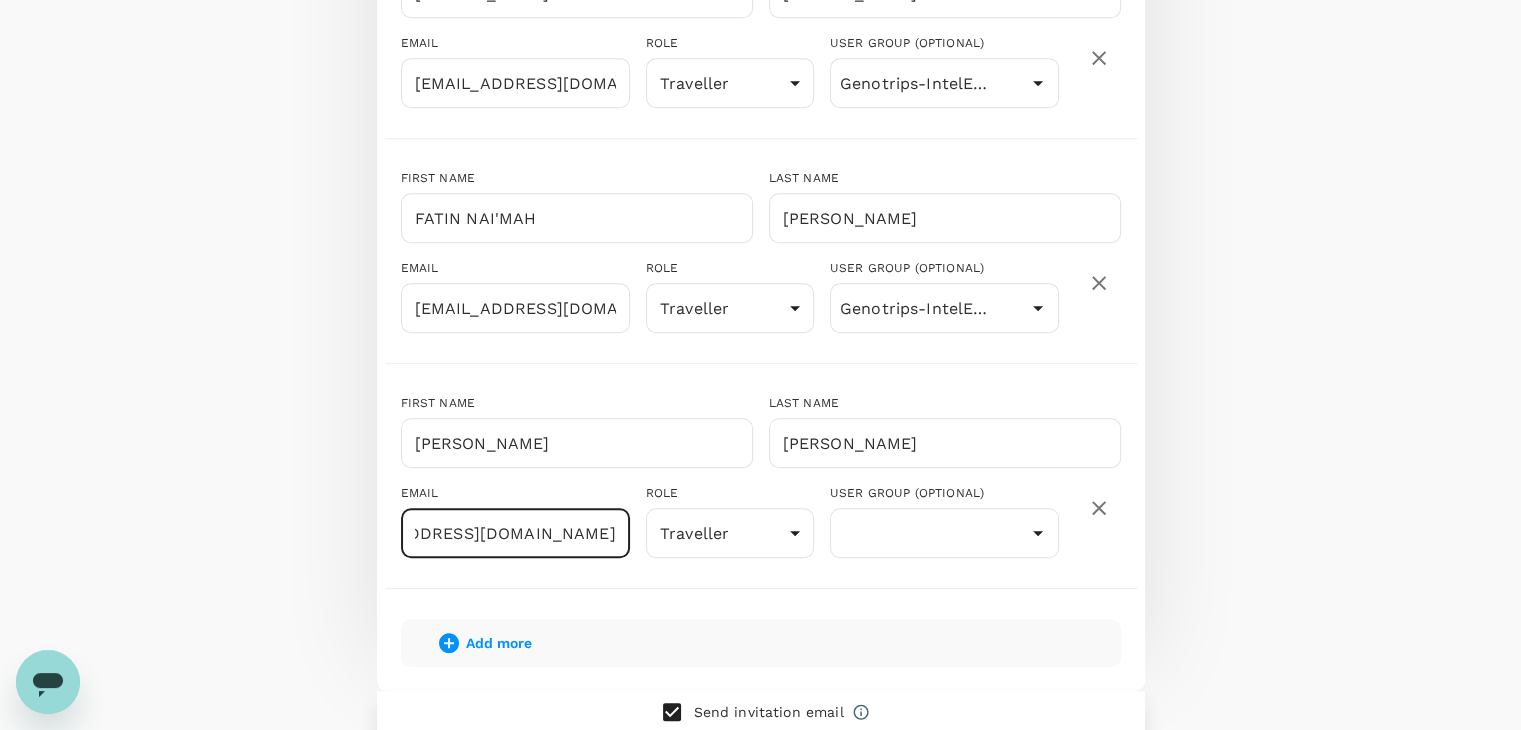 scroll, scrollTop: 0, scrollLeft: 136, axis: horizontal 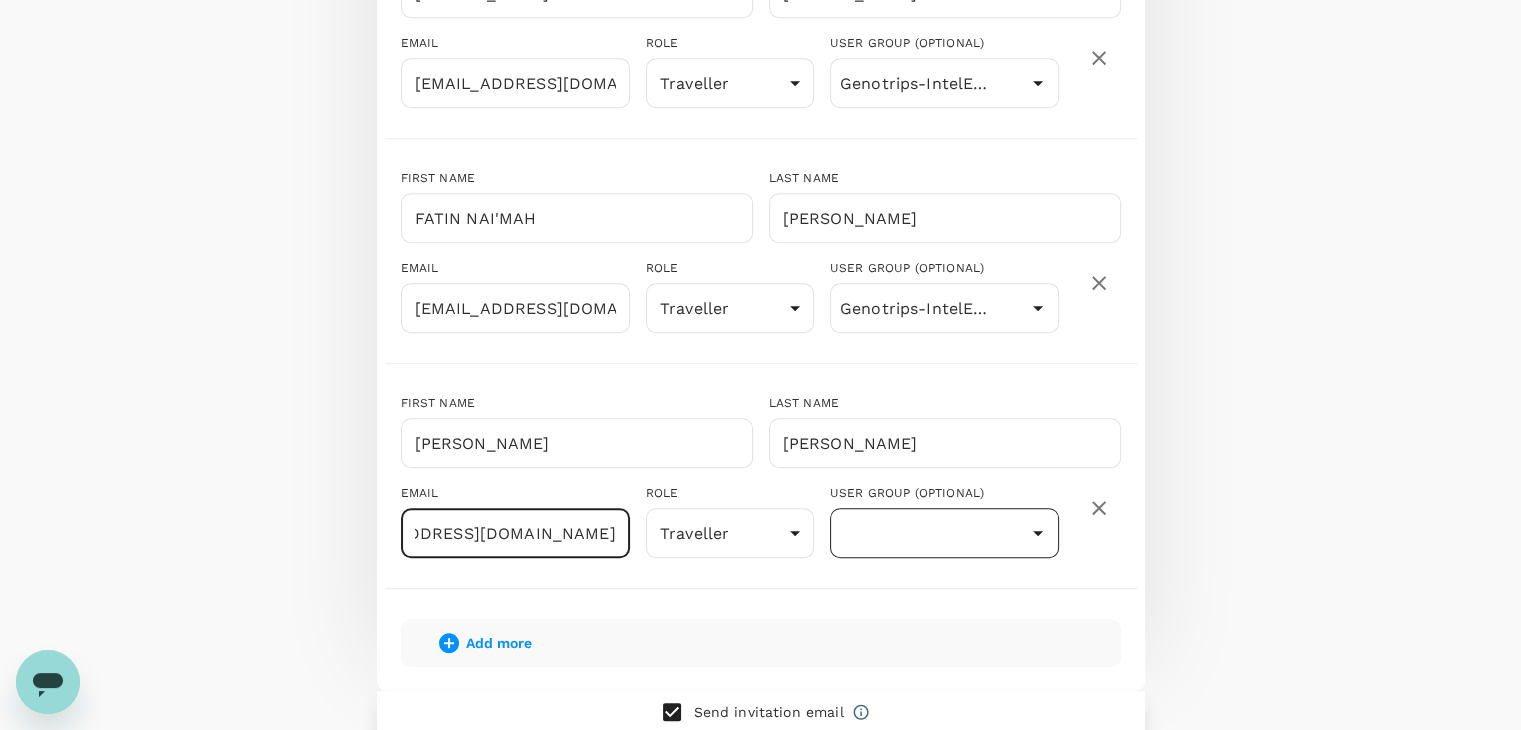 type on "[EMAIL_ADDRESS][DOMAIN_NAME]" 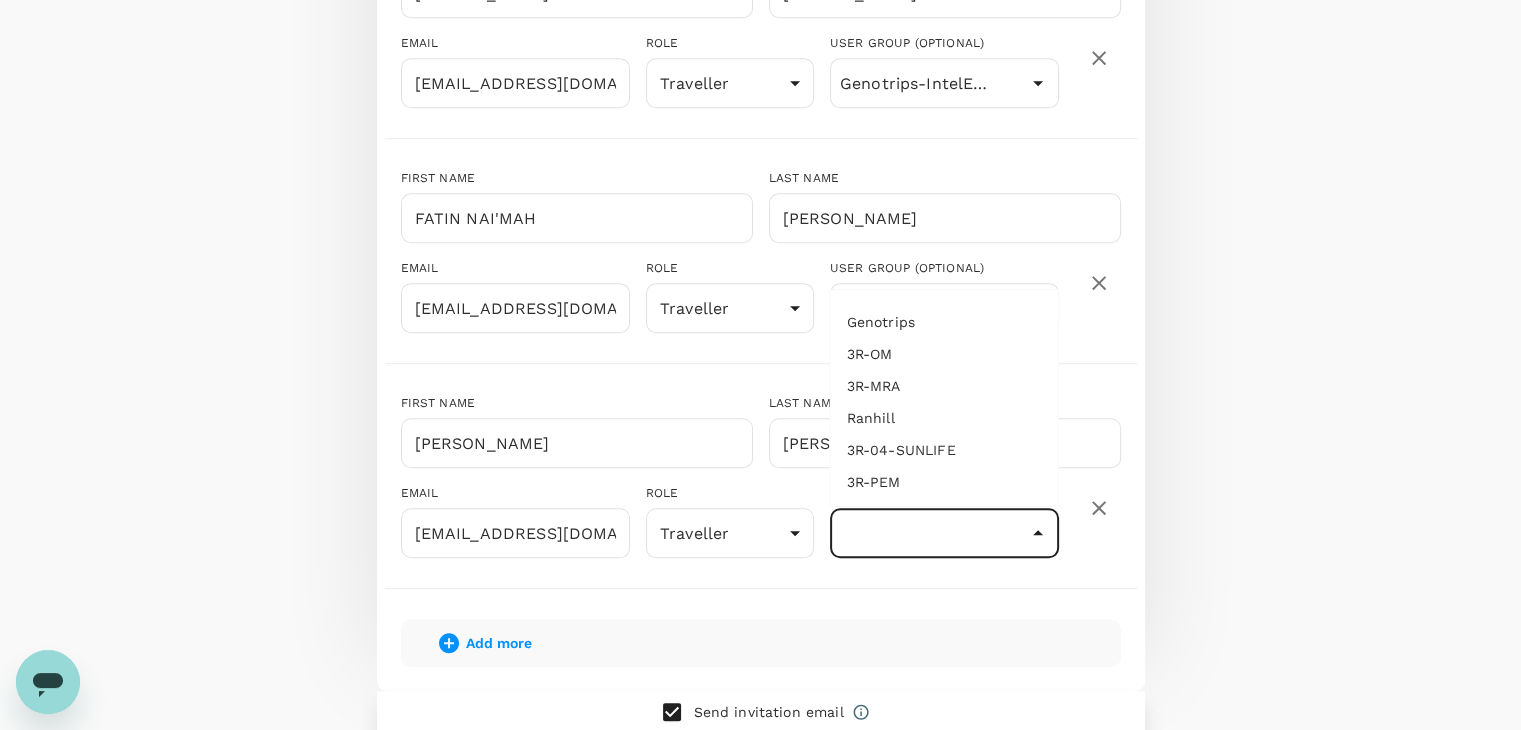 scroll, scrollTop: 0, scrollLeft: 0, axis: both 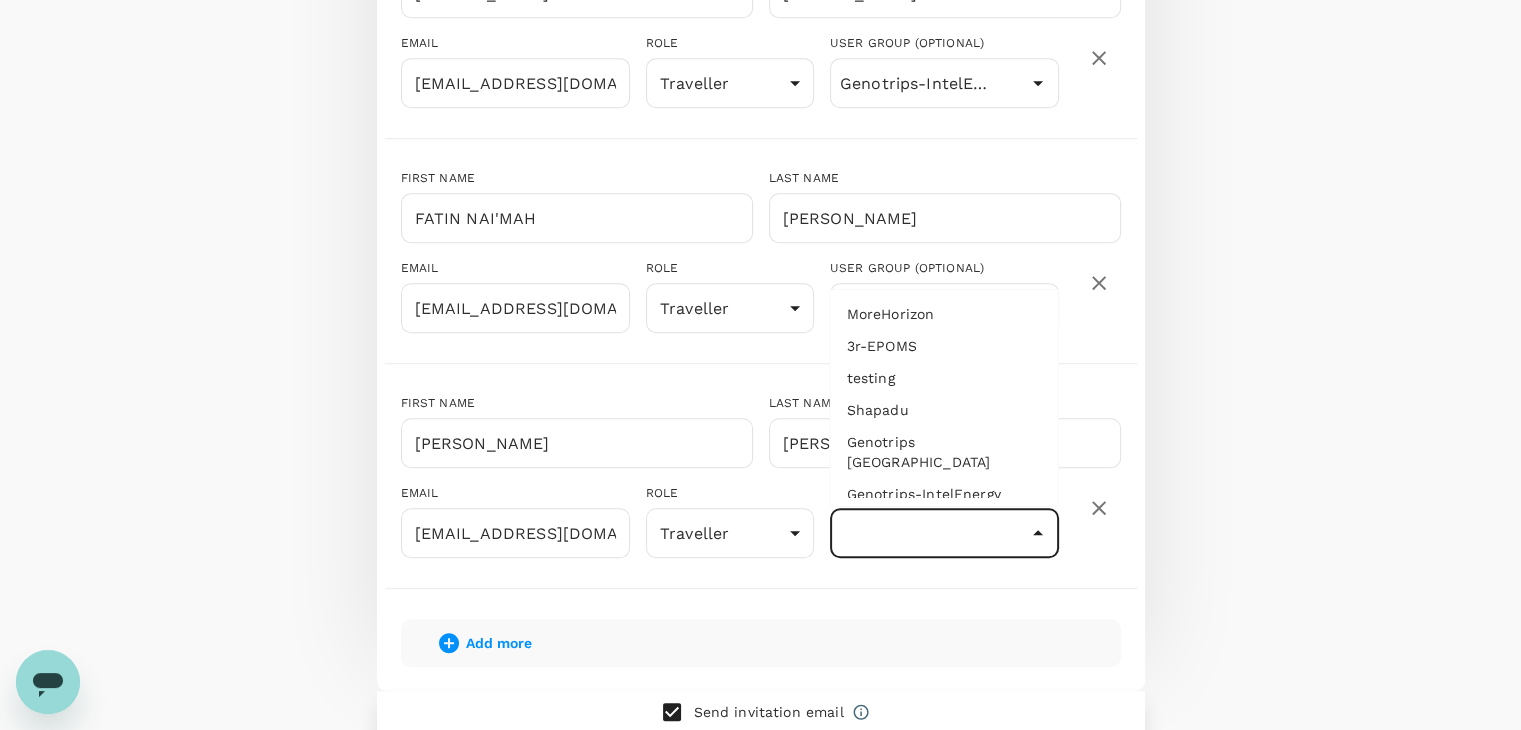 click on "Genotrips-IntelEnergy" at bounding box center [944, 494] 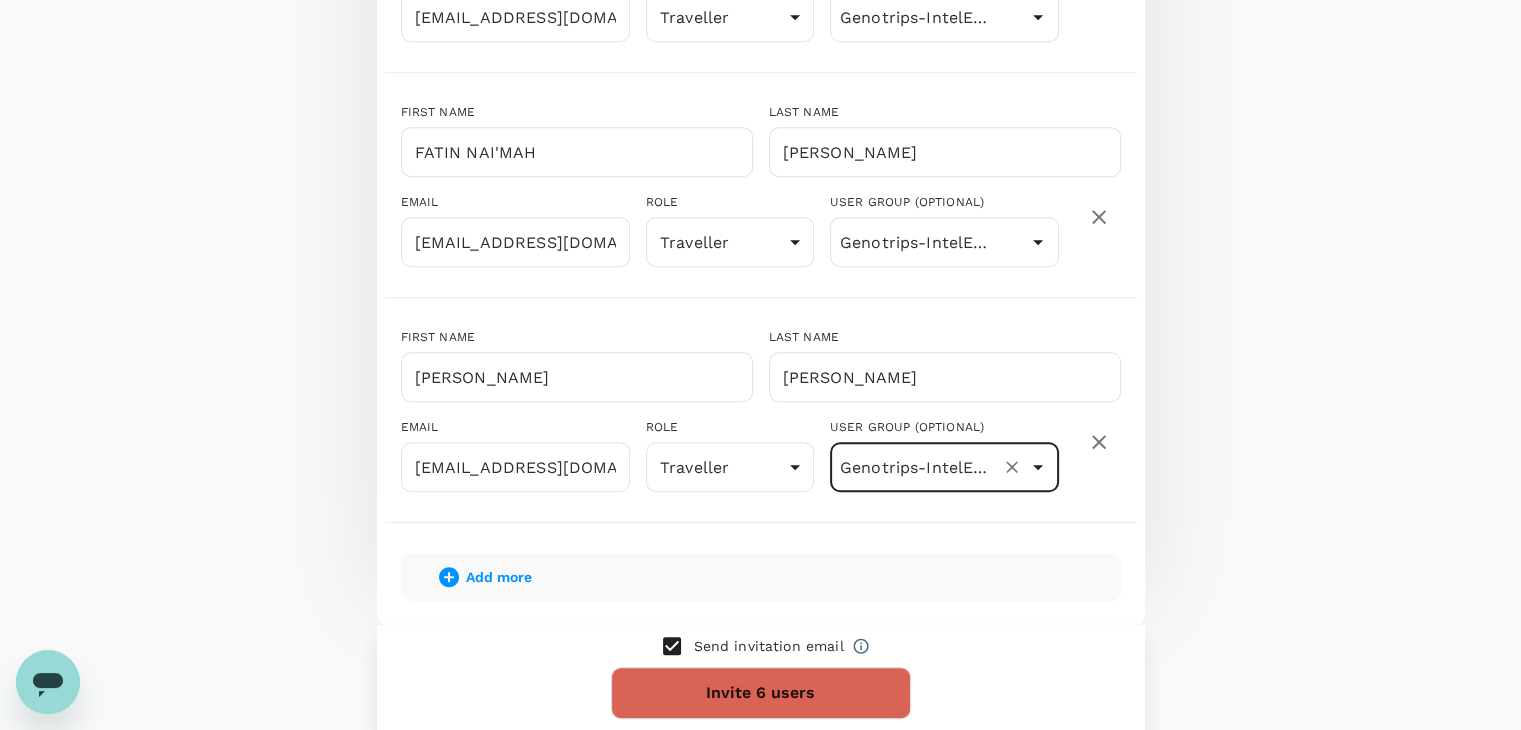 scroll, scrollTop: 1232, scrollLeft: 0, axis: vertical 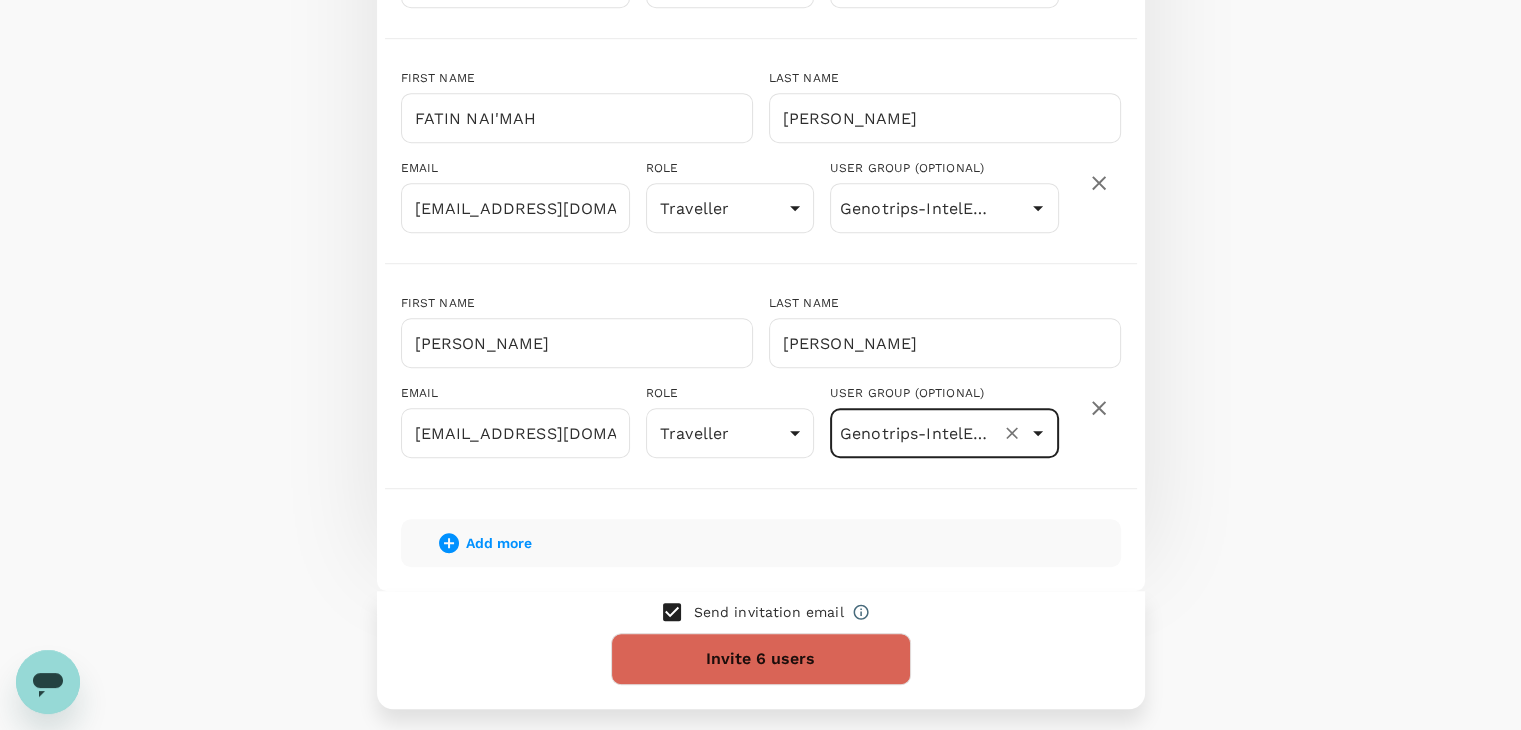 click on "Add more" at bounding box center (499, 543) 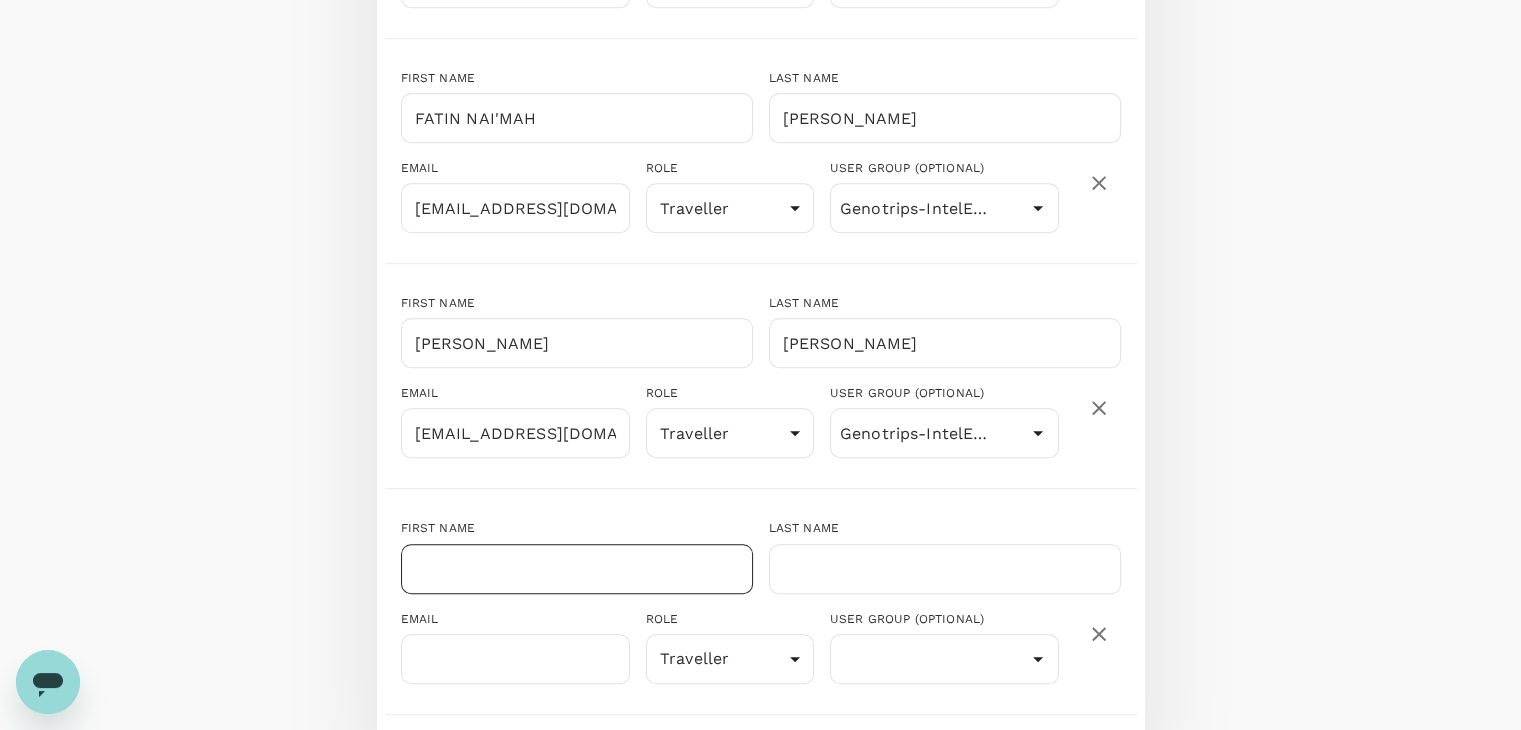 click at bounding box center (577, 569) 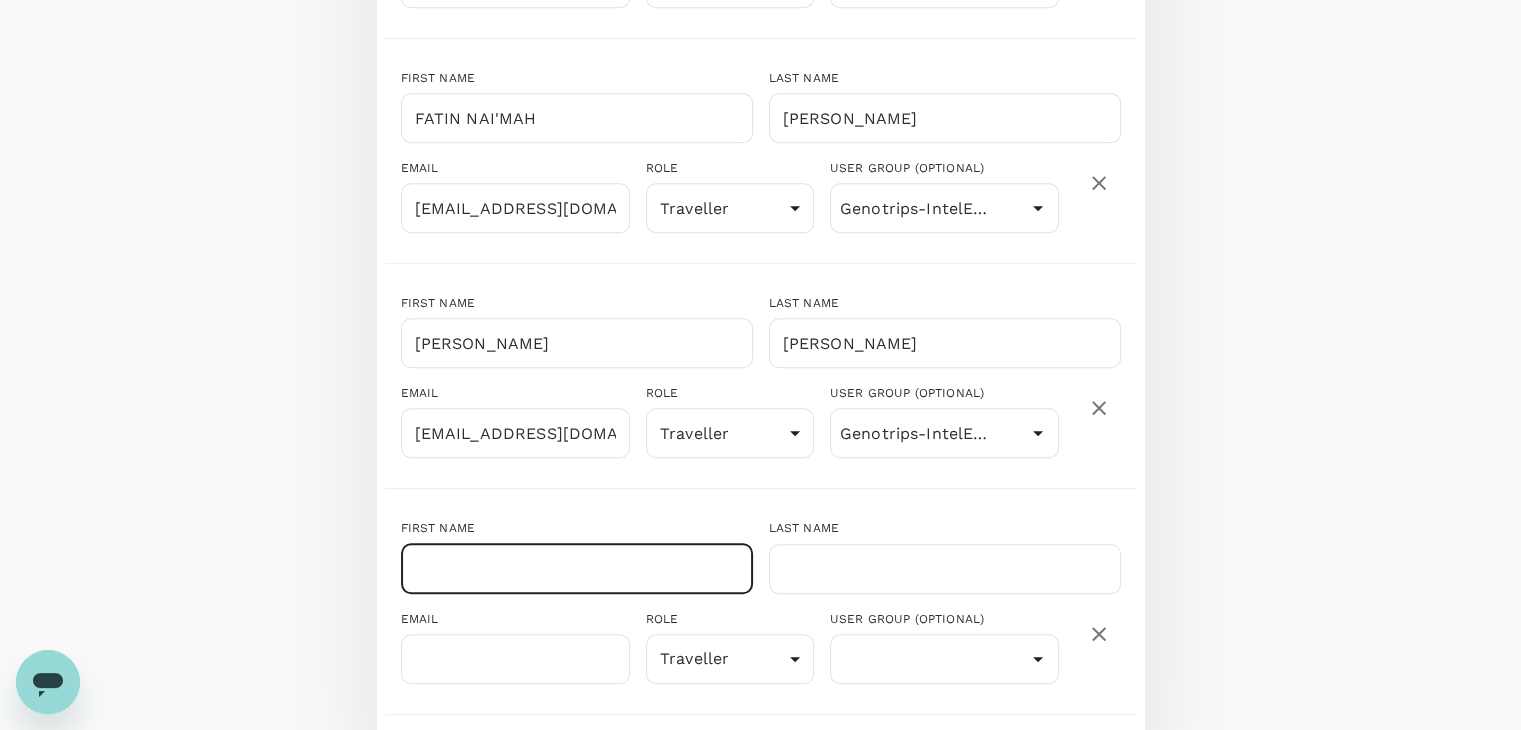 paste on "[PERSON_NAME]" 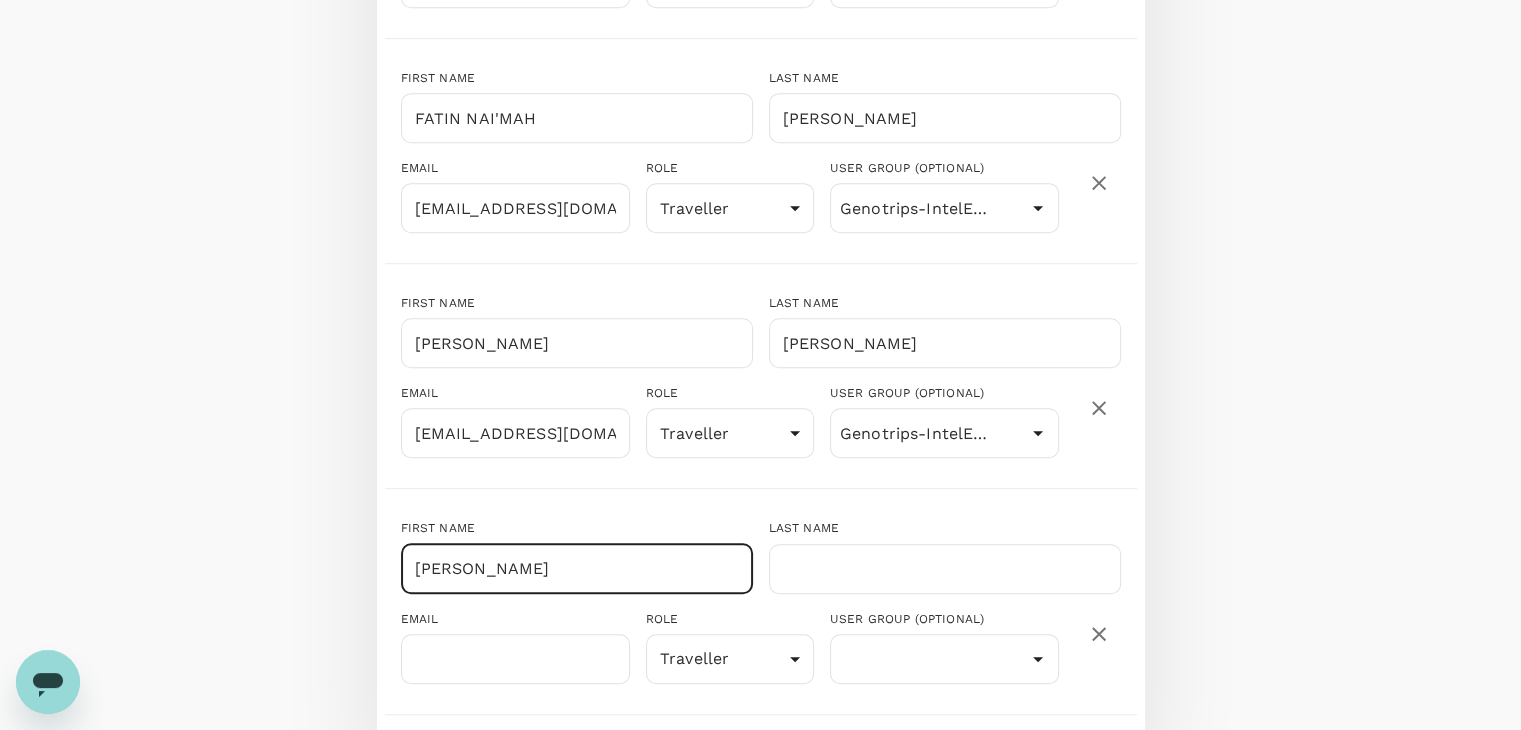 drag, startPoint x: 528, startPoint y: 566, endPoint x: 729, endPoint y: 578, distance: 201.3579 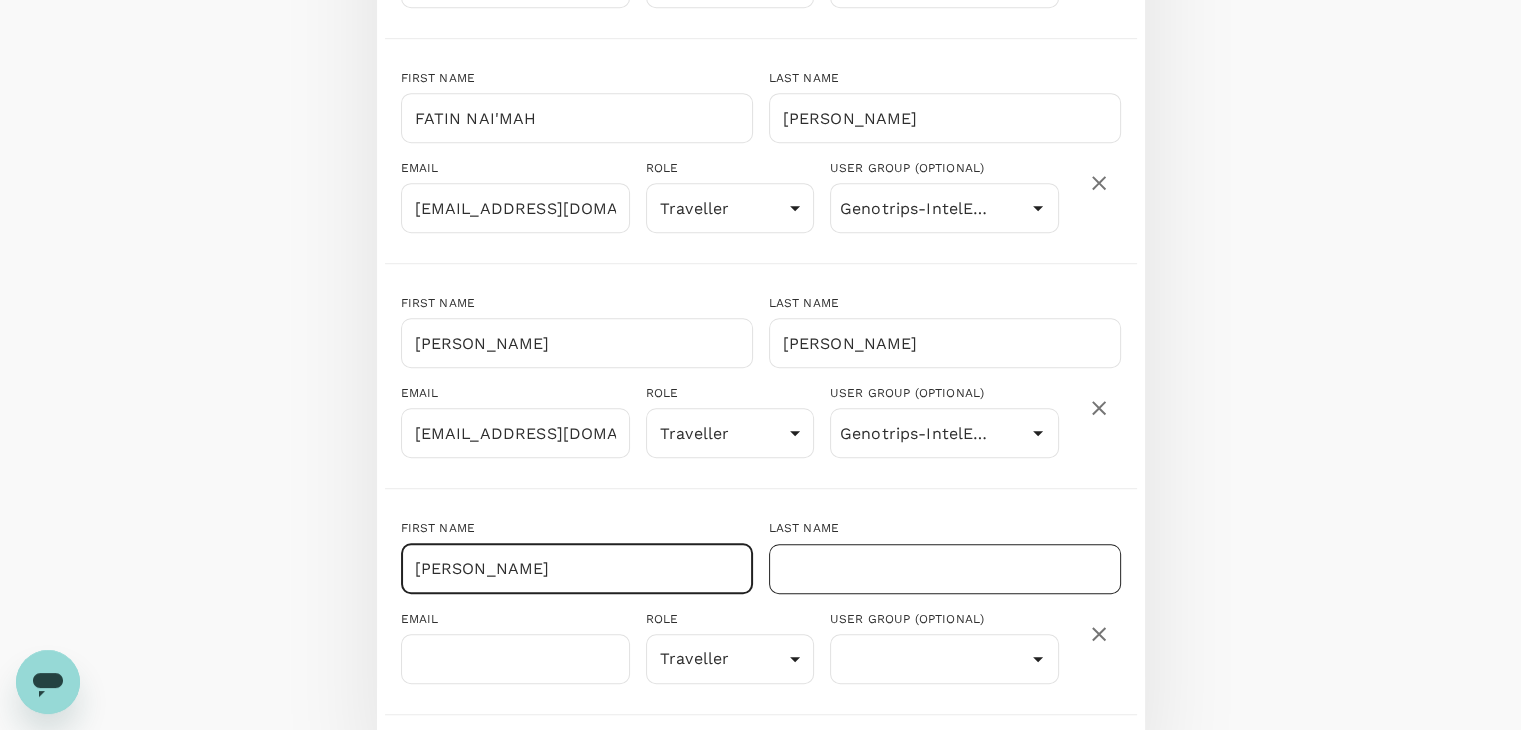 type on "[PERSON_NAME]" 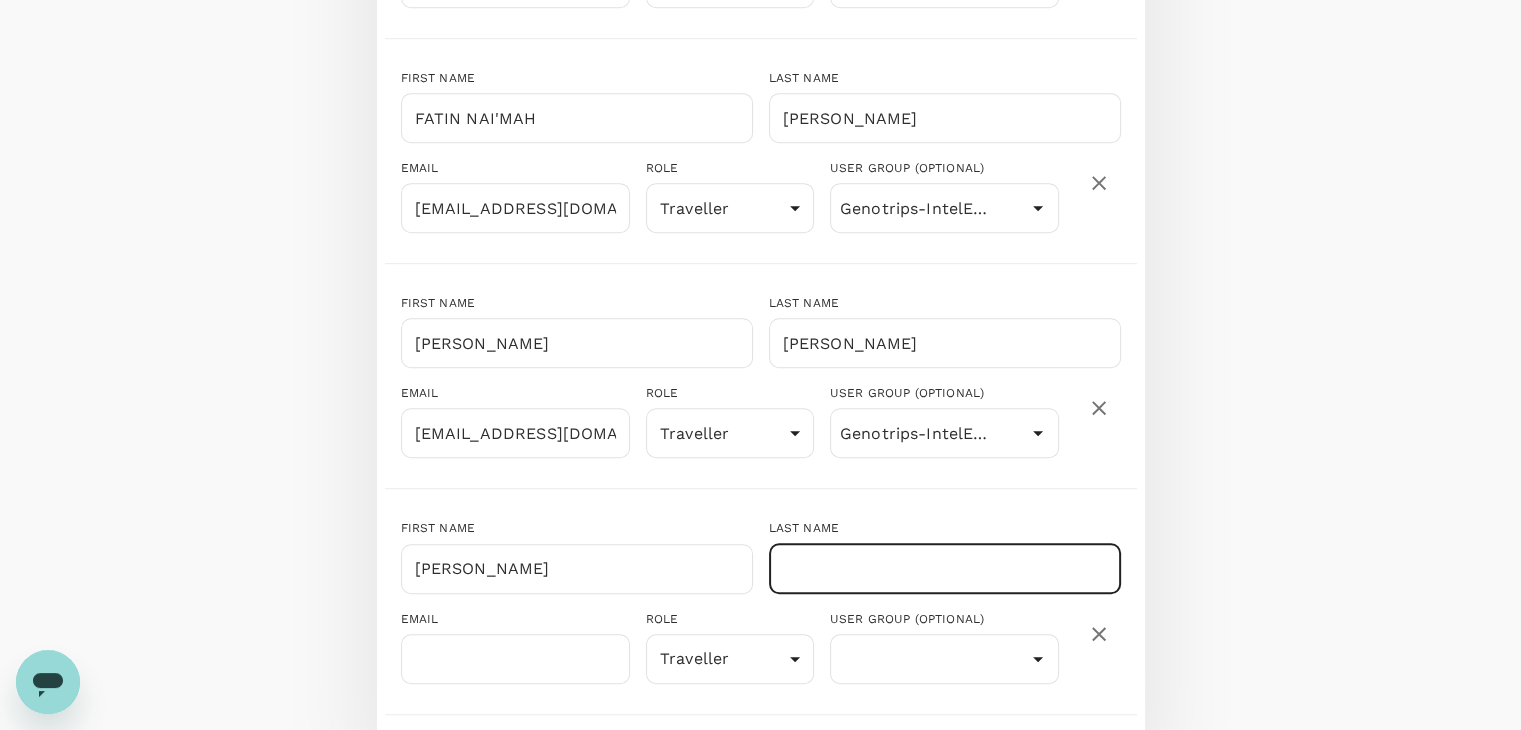 paste on "[PERSON_NAME]" 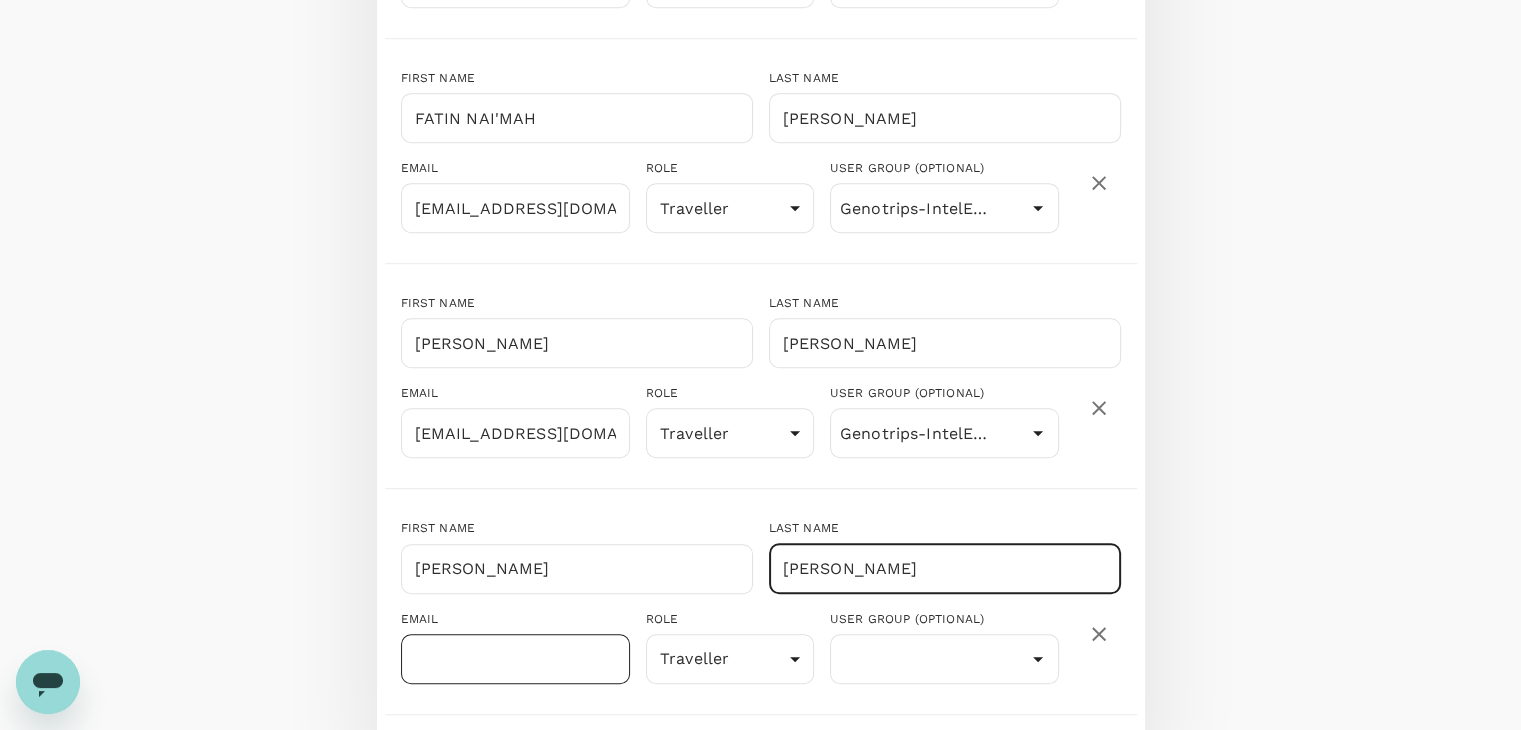 type on "[PERSON_NAME]" 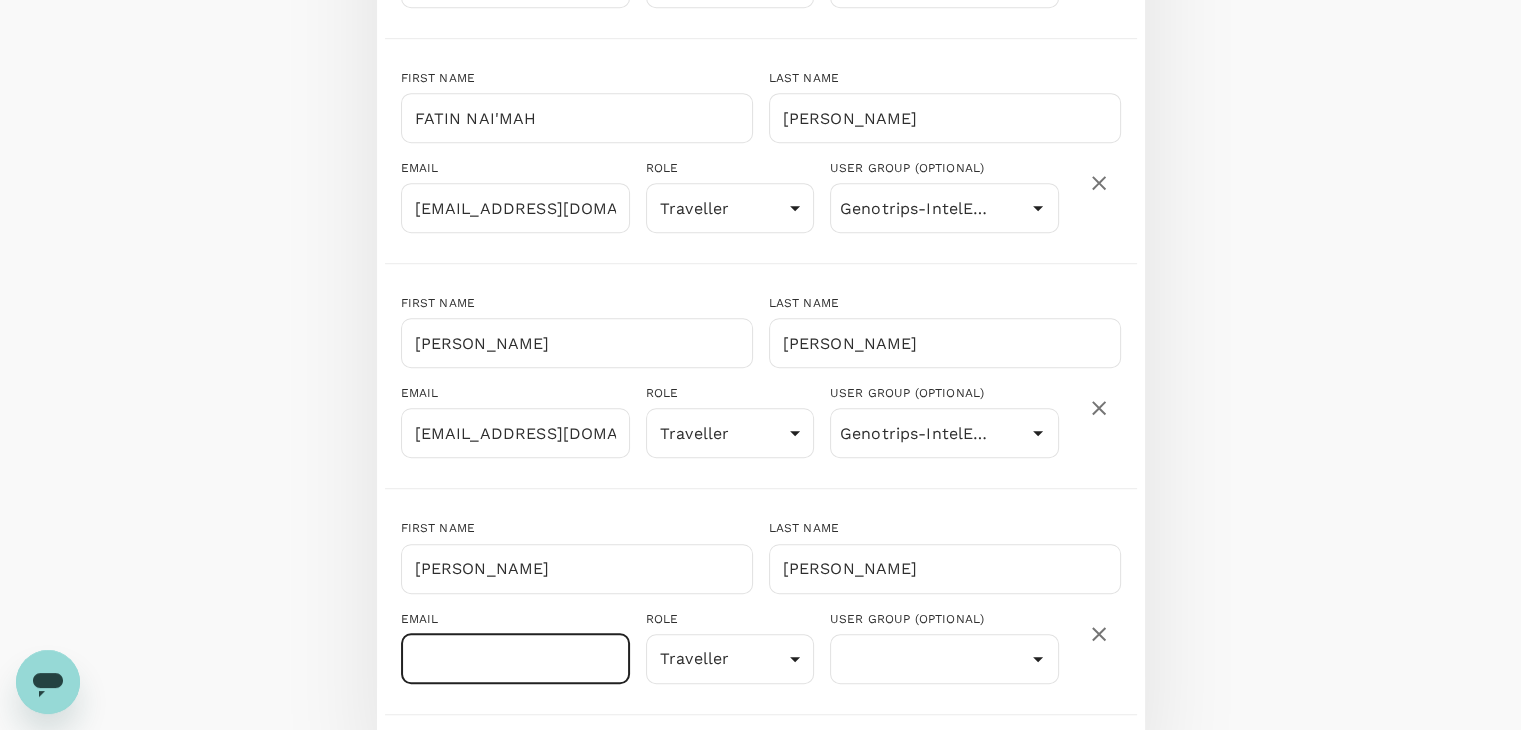 click at bounding box center (515, 659) 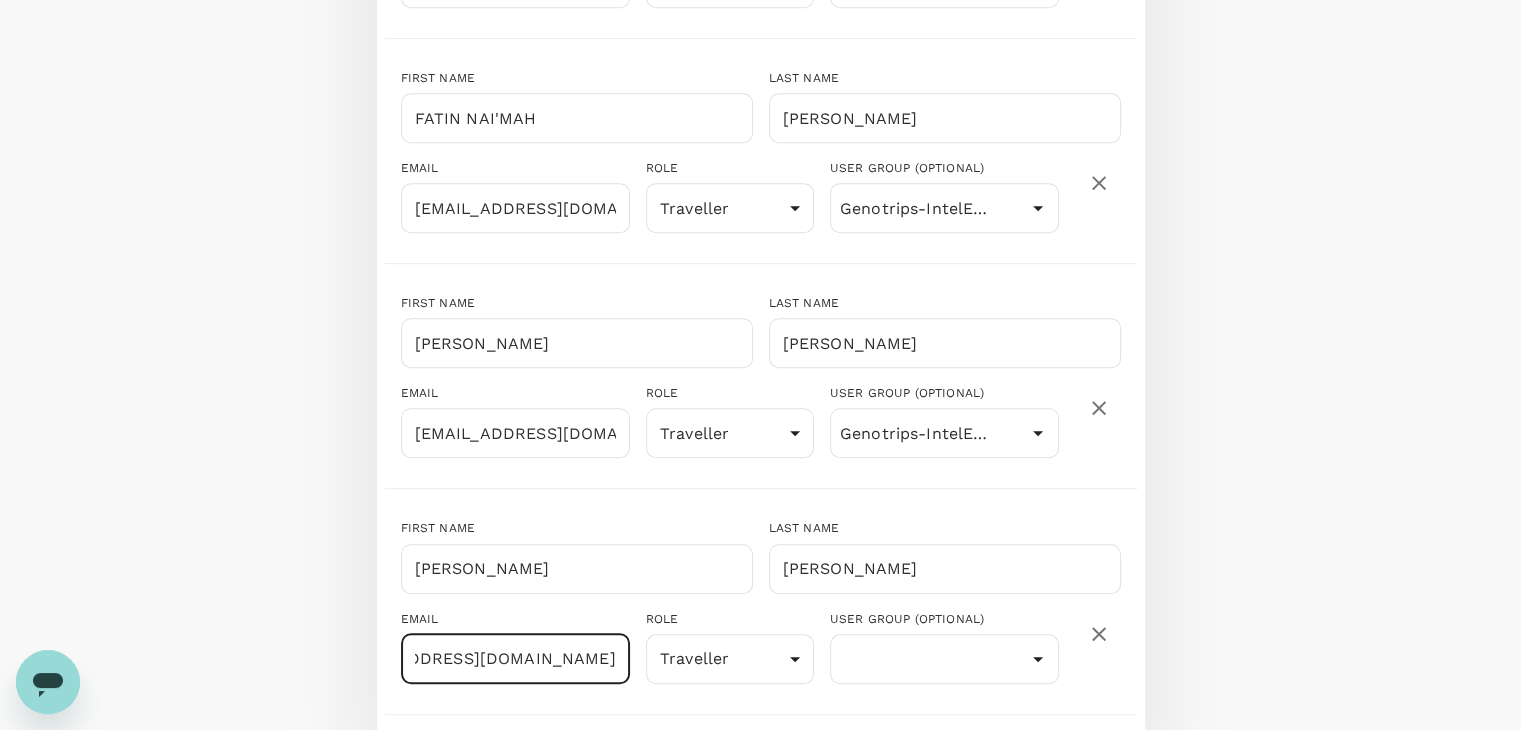 scroll, scrollTop: 0, scrollLeft: 133, axis: horizontal 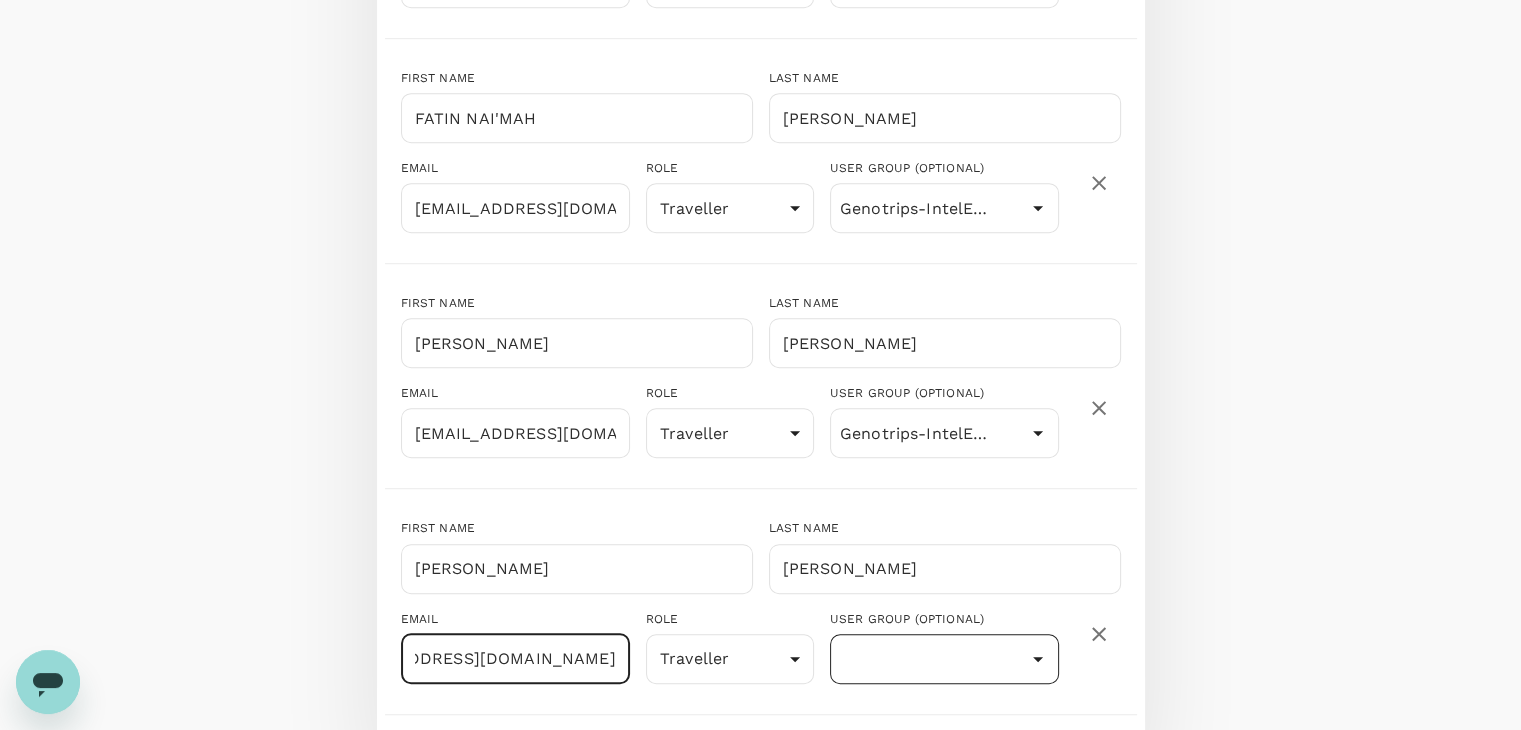 type on "[EMAIL_ADDRESS][DOMAIN_NAME]" 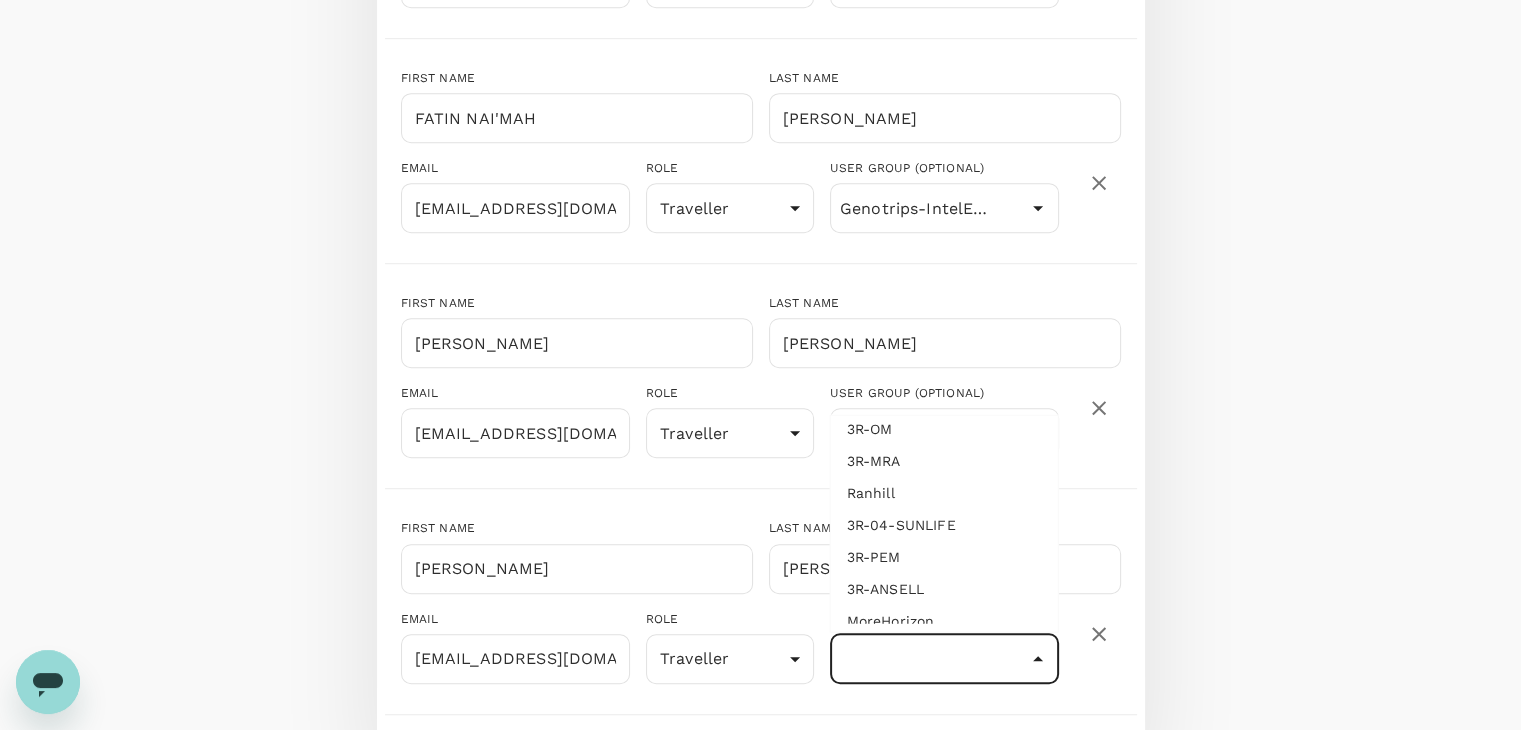 scroll, scrollTop: 0, scrollLeft: 0, axis: both 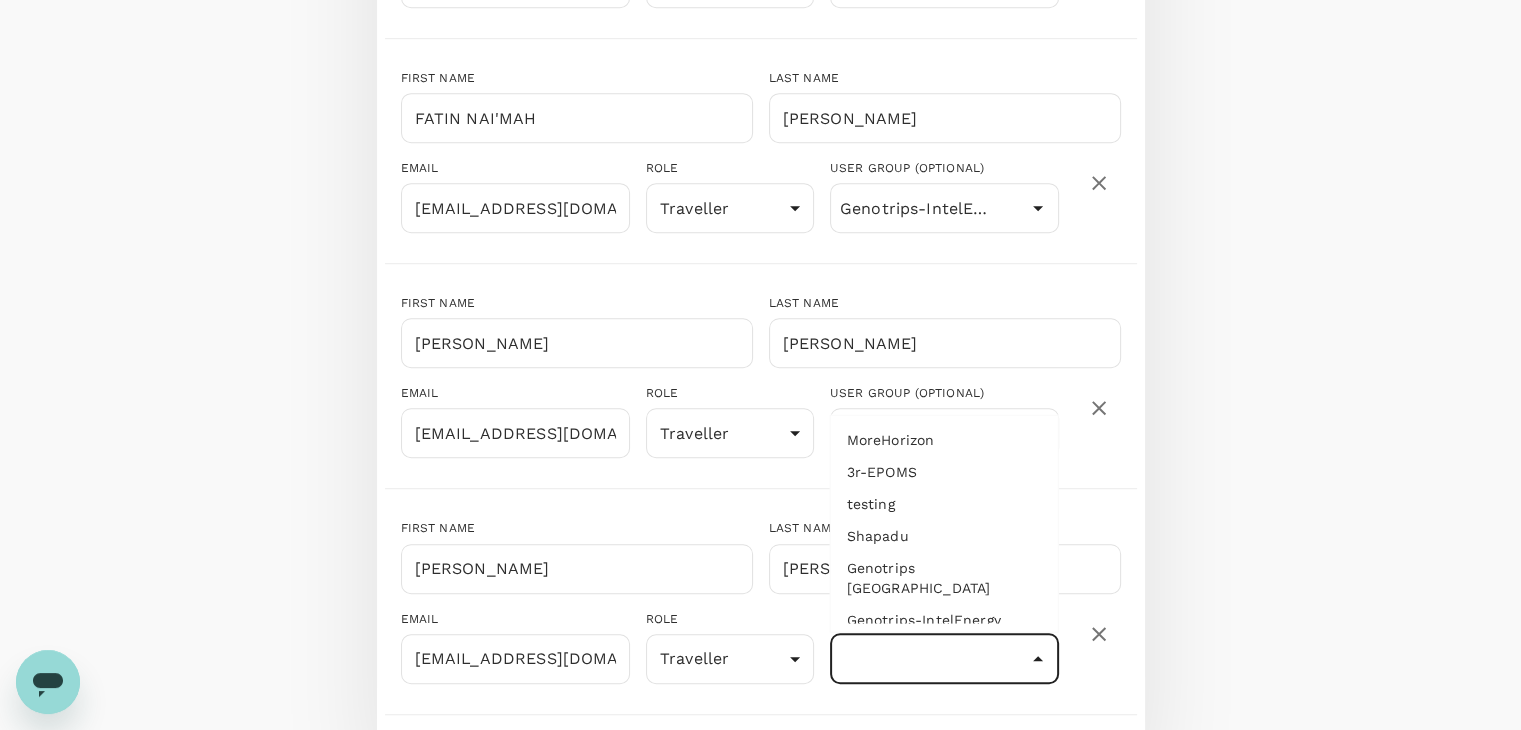 click on "Genotrips-IntelEnergy" at bounding box center [944, 620] 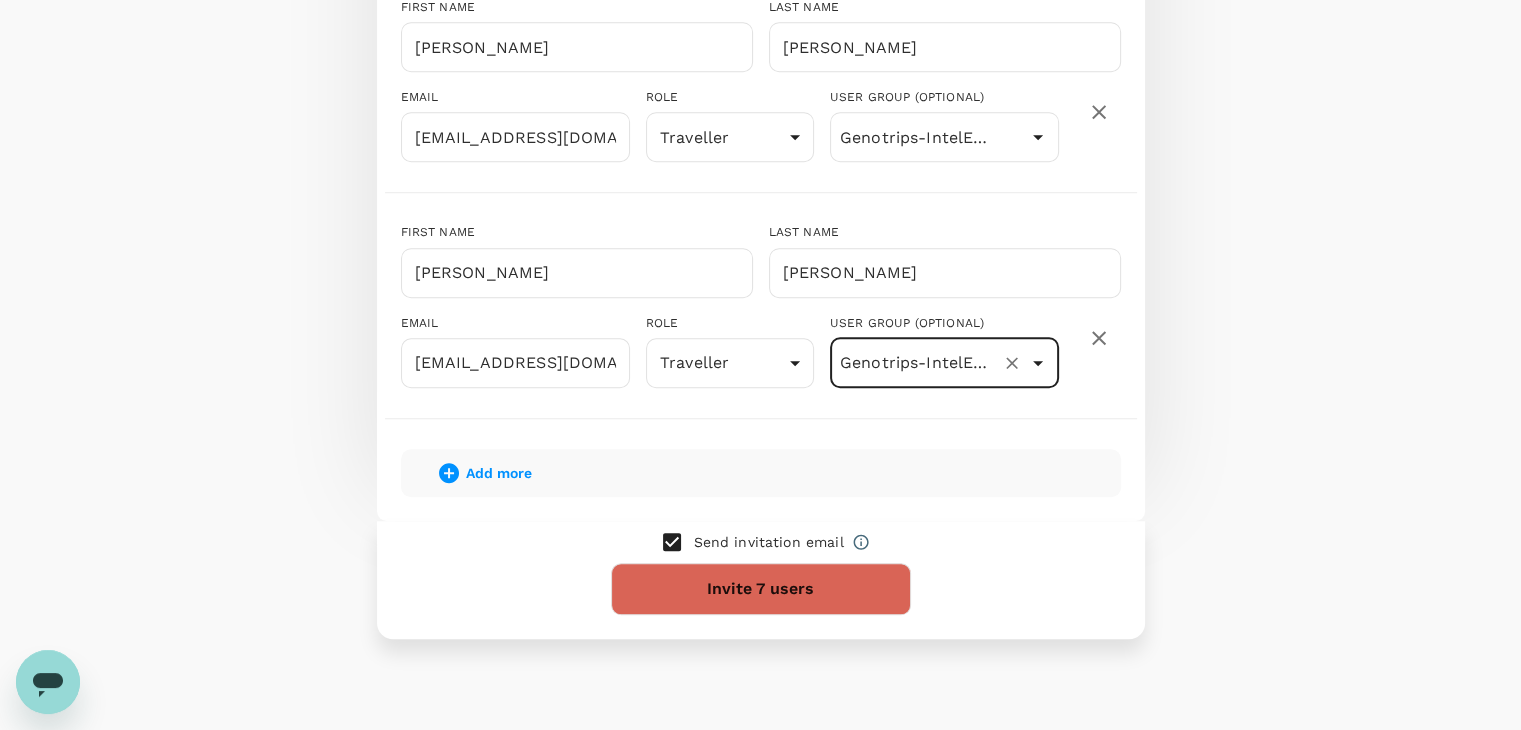 scroll, scrollTop: 1532, scrollLeft: 0, axis: vertical 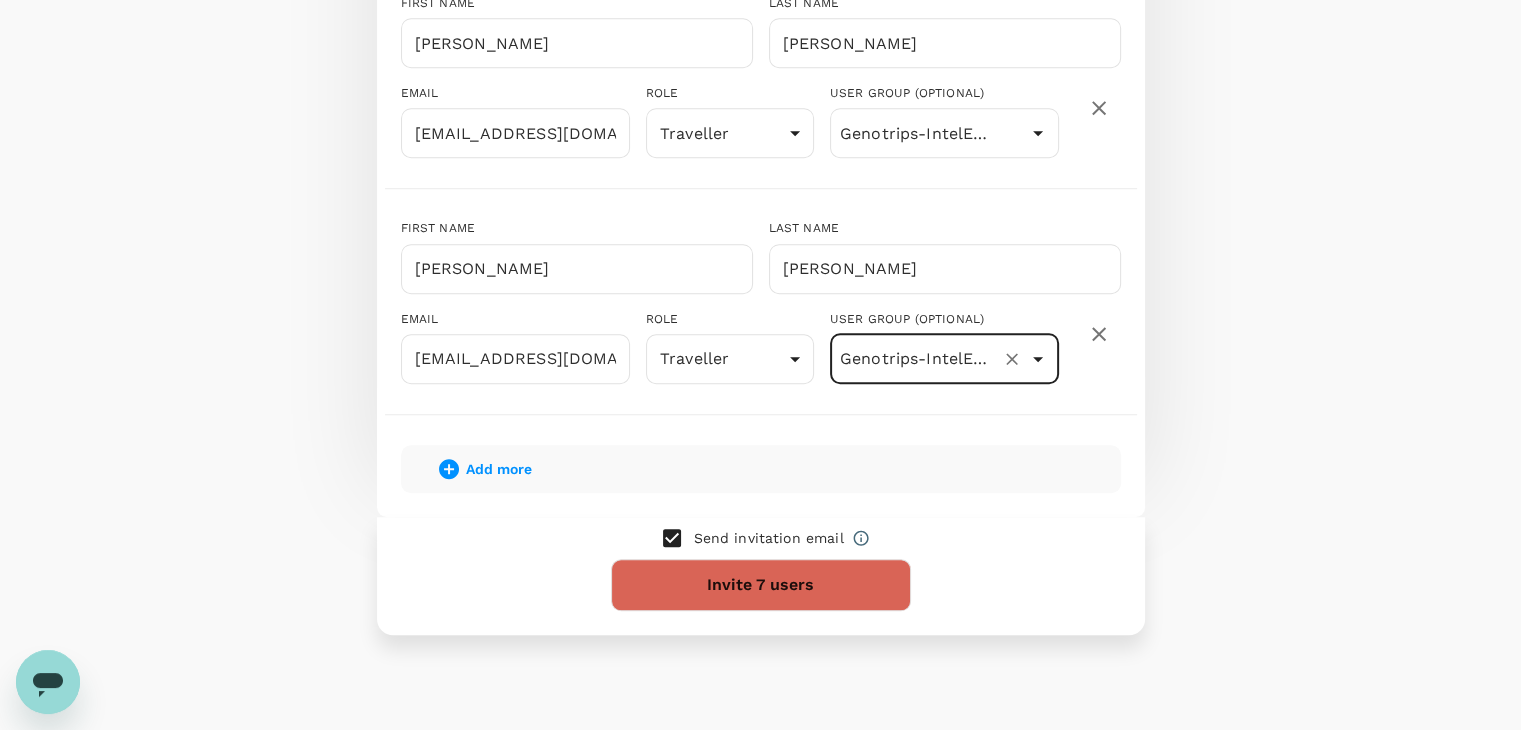 click on "Add more" at bounding box center (499, 469) 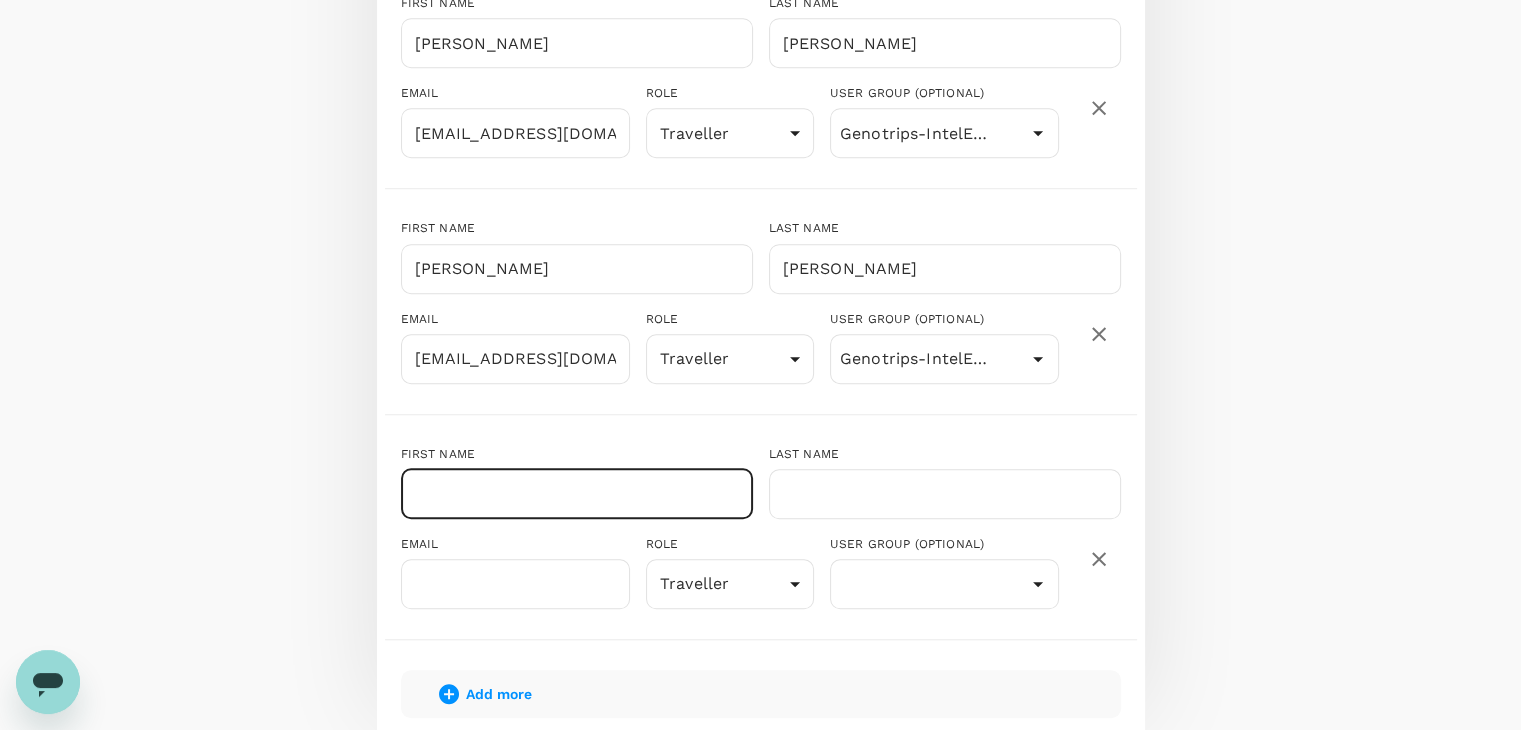 click at bounding box center (577, 494) 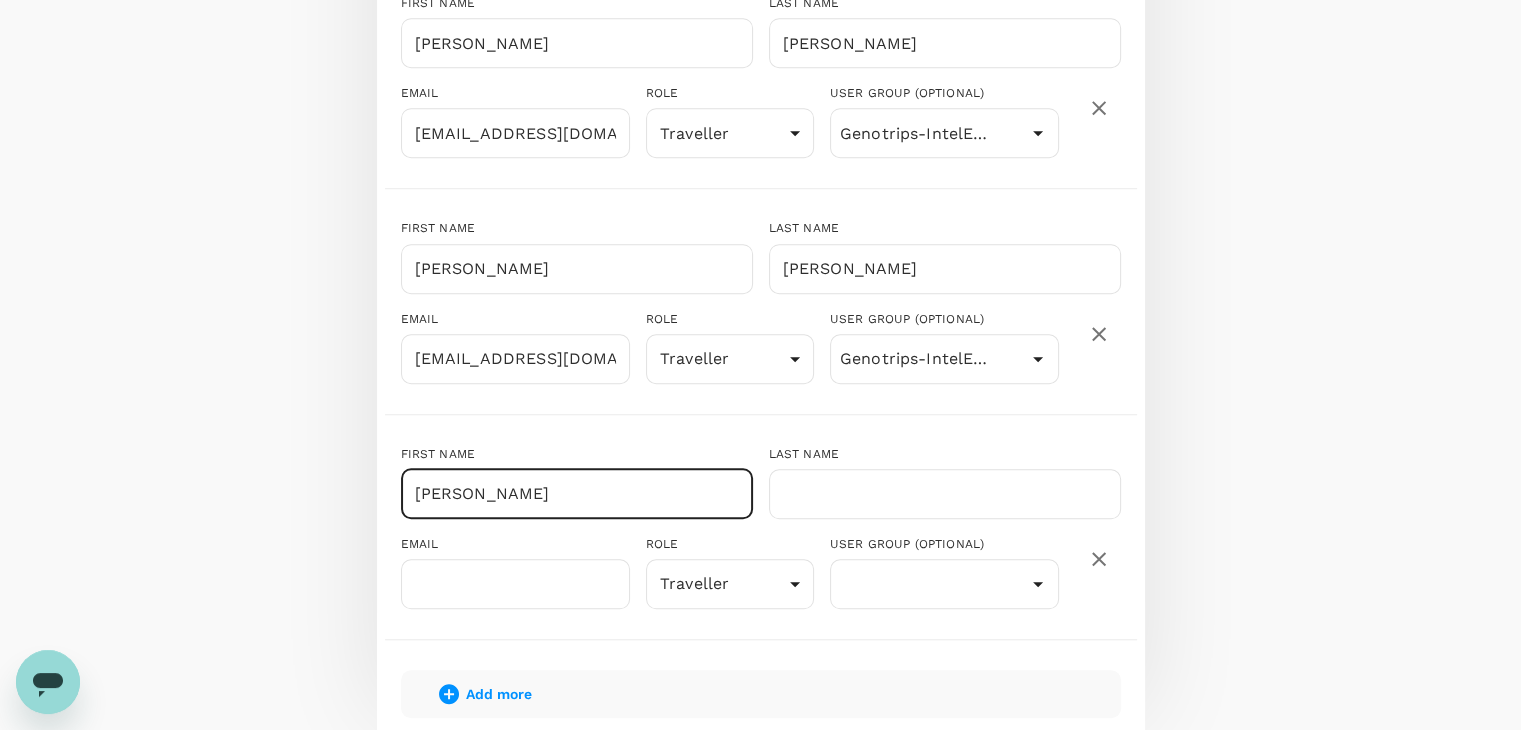 drag, startPoint x: 678, startPoint y: 501, endPoint x: 586, endPoint y: 493, distance: 92.34717 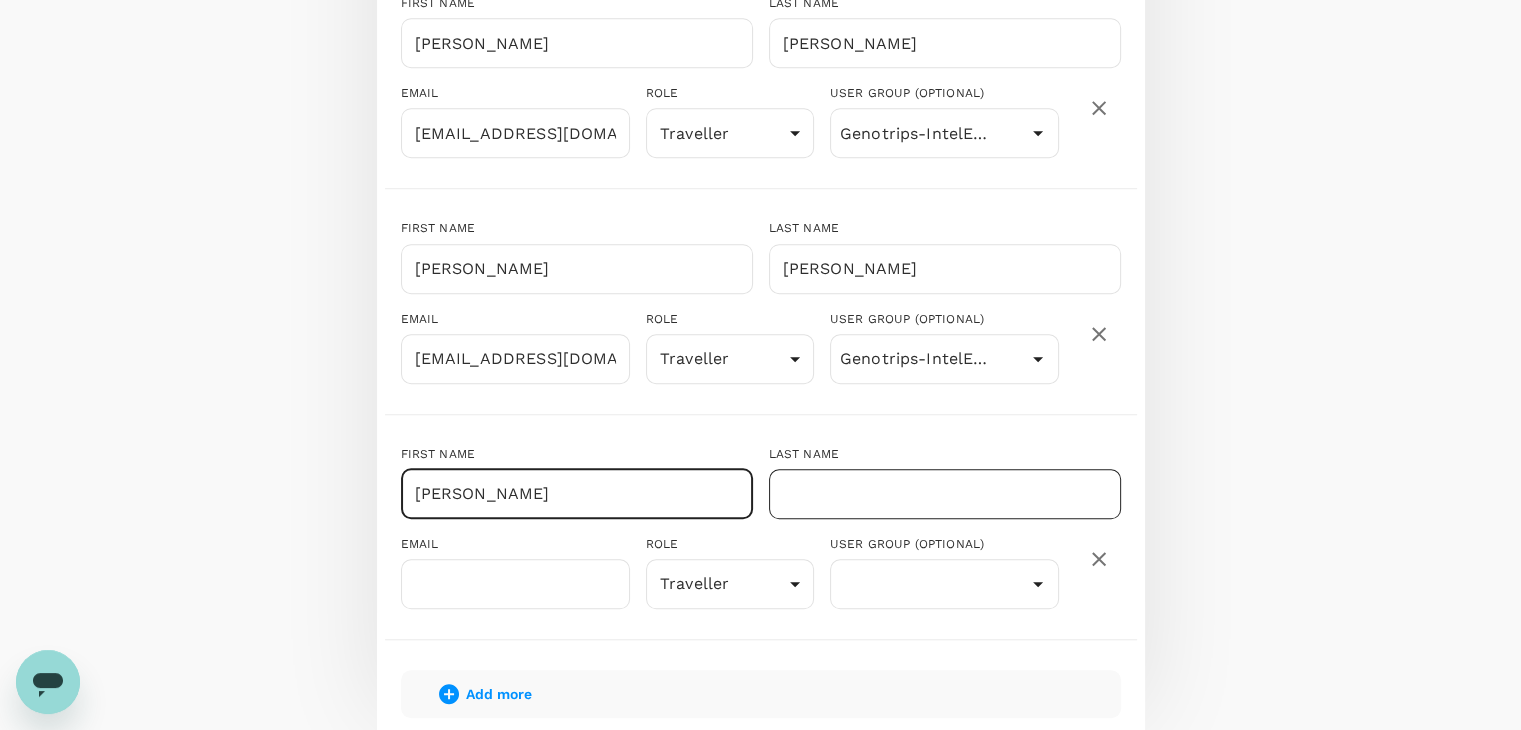 type on "[PERSON_NAME]" 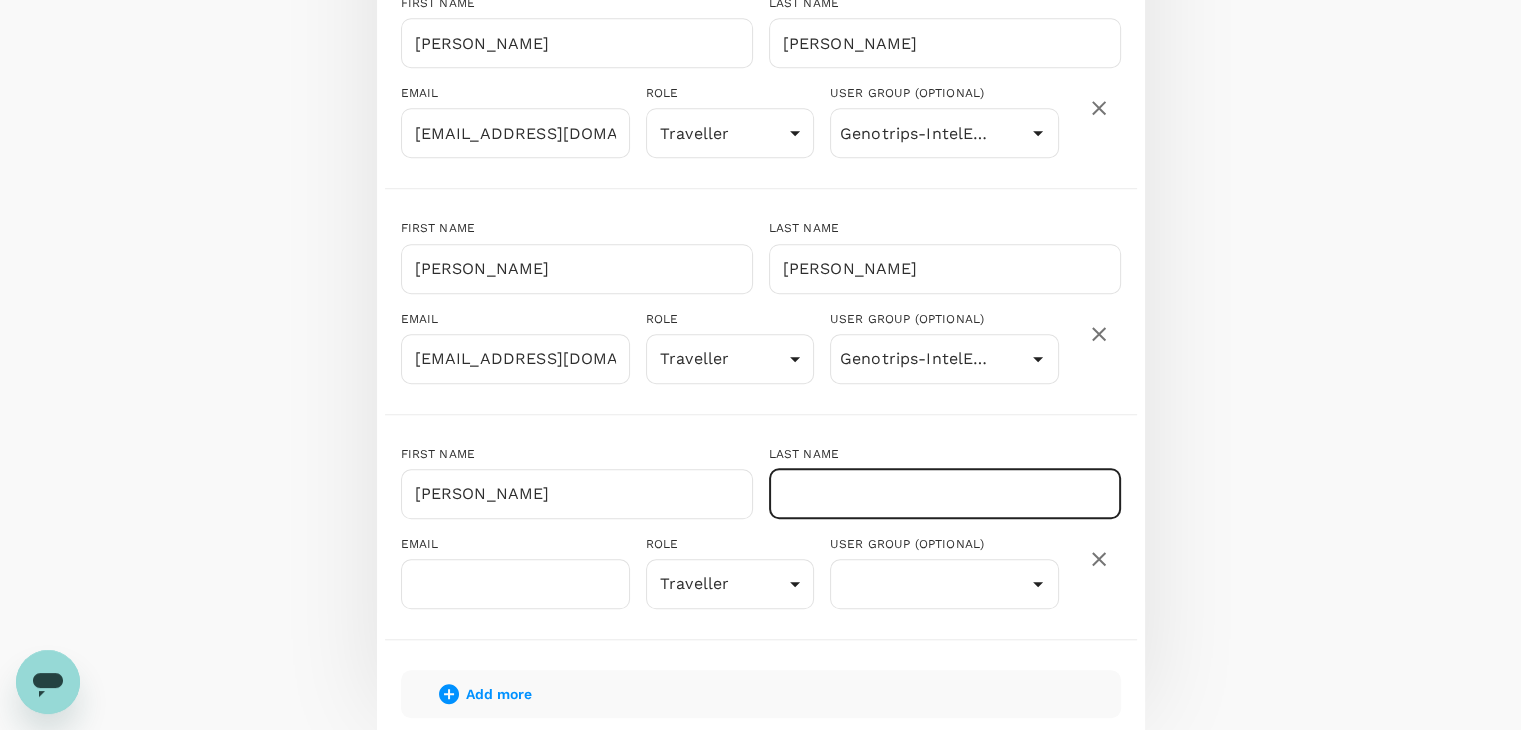 click at bounding box center (945, 494) 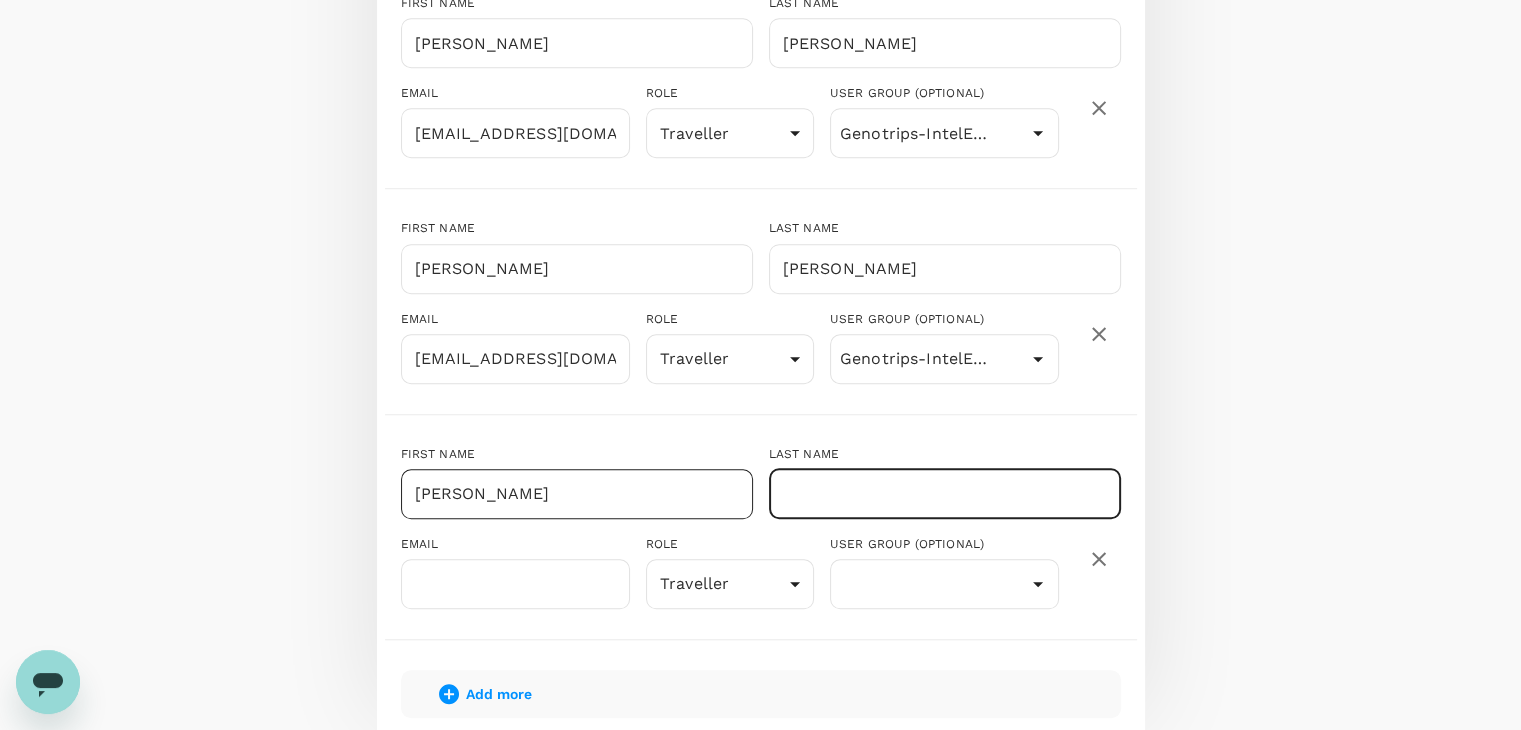 paste on "[PERSON_NAME]" 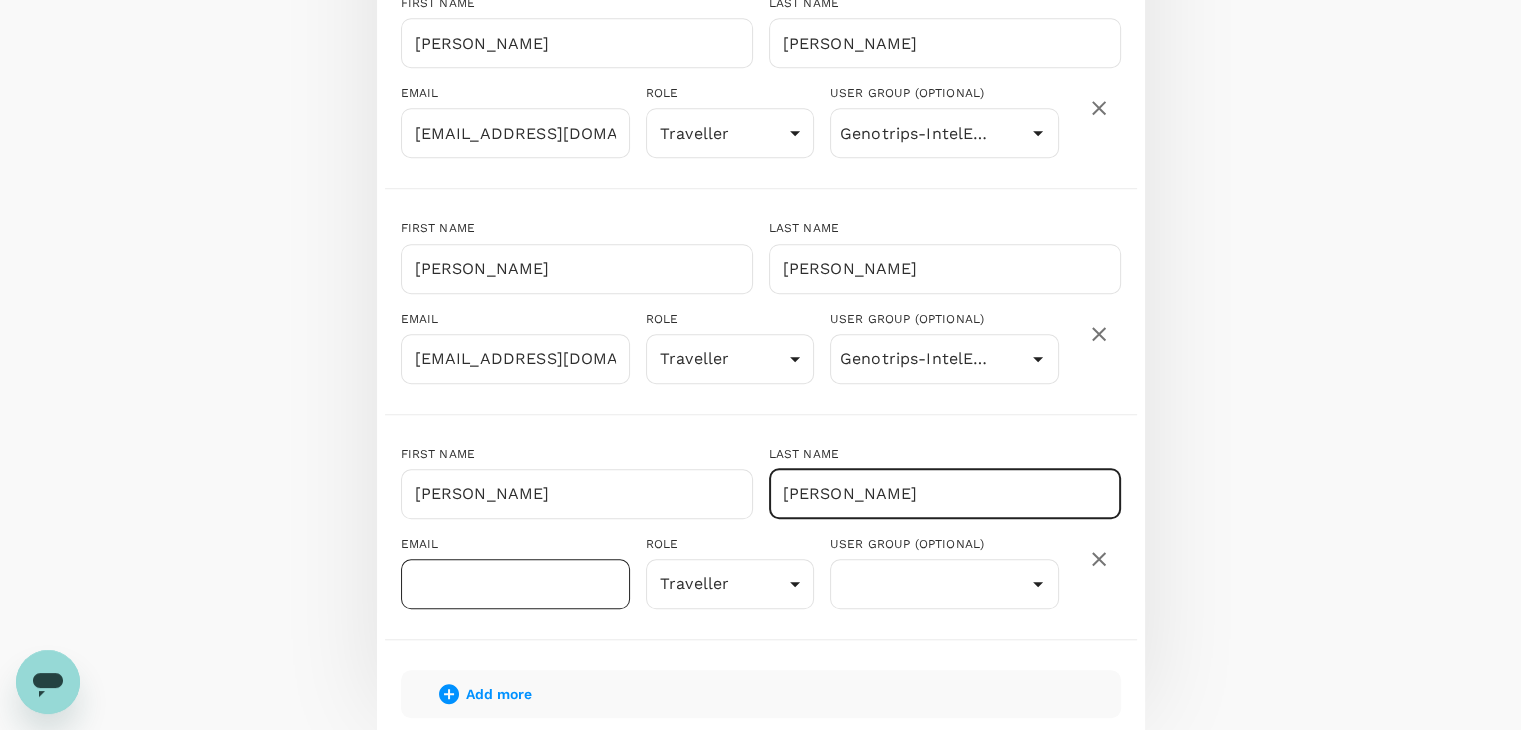 type on "[PERSON_NAME]" 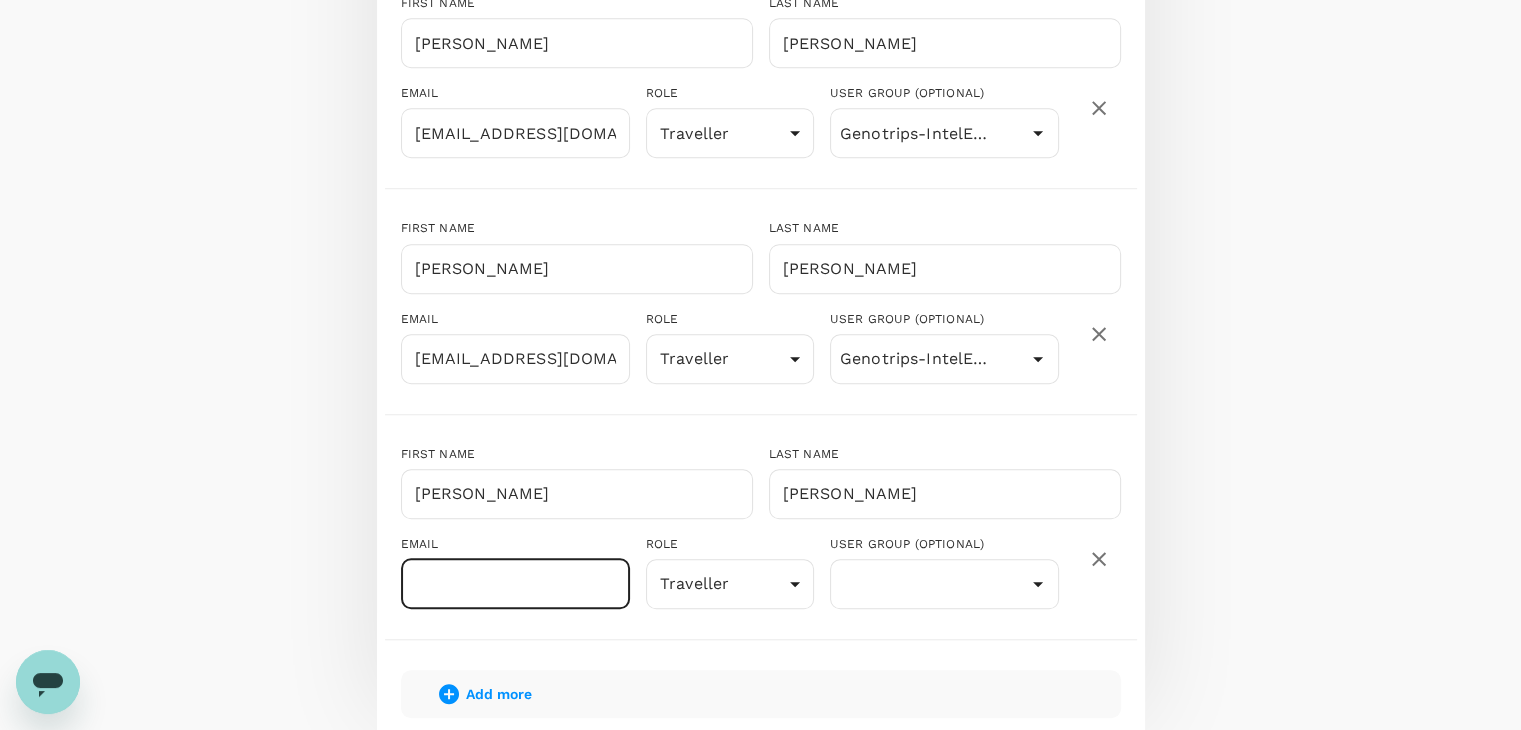 click at bounding box center [515, 584] 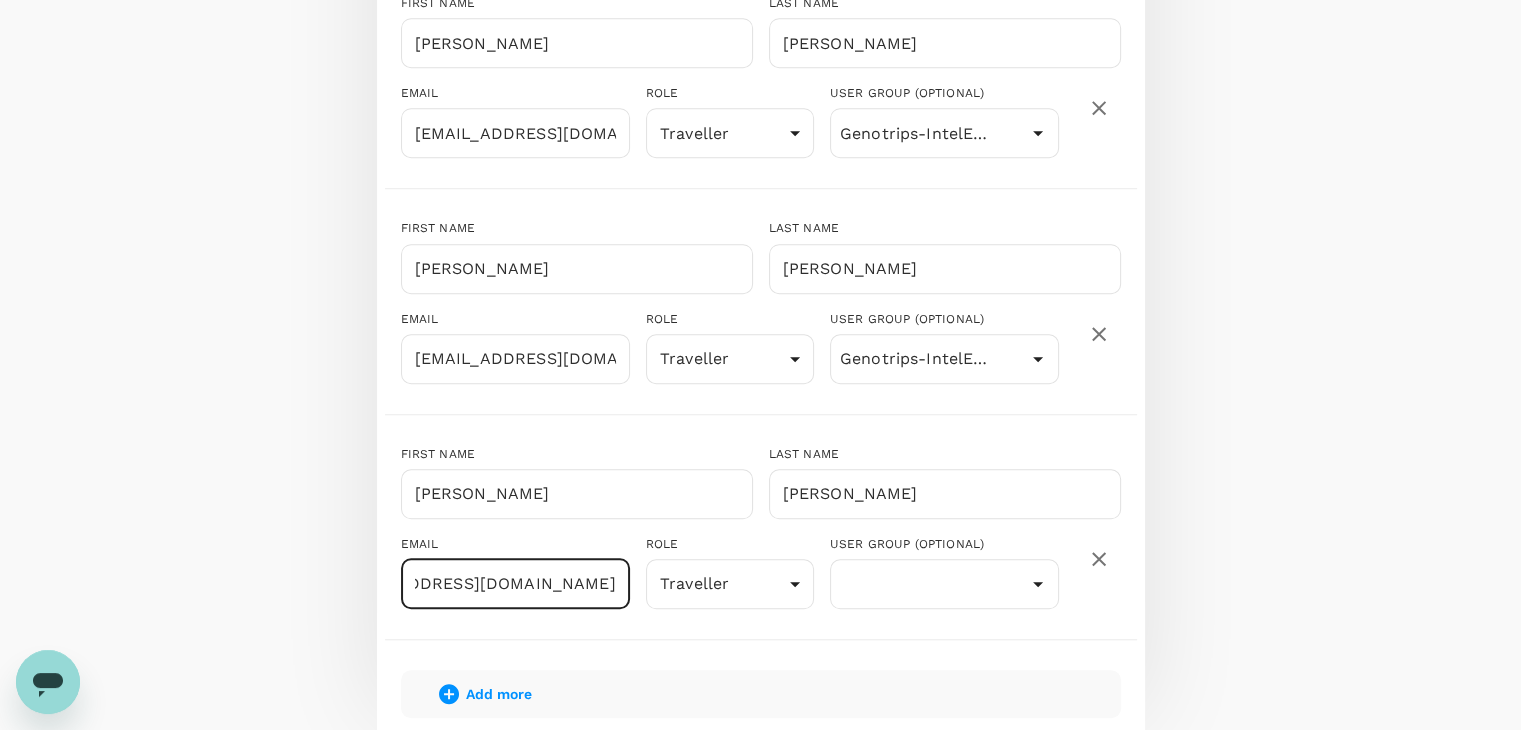 scroll, scrollTop: 0, scrollLeft: 144, axis: horizontal 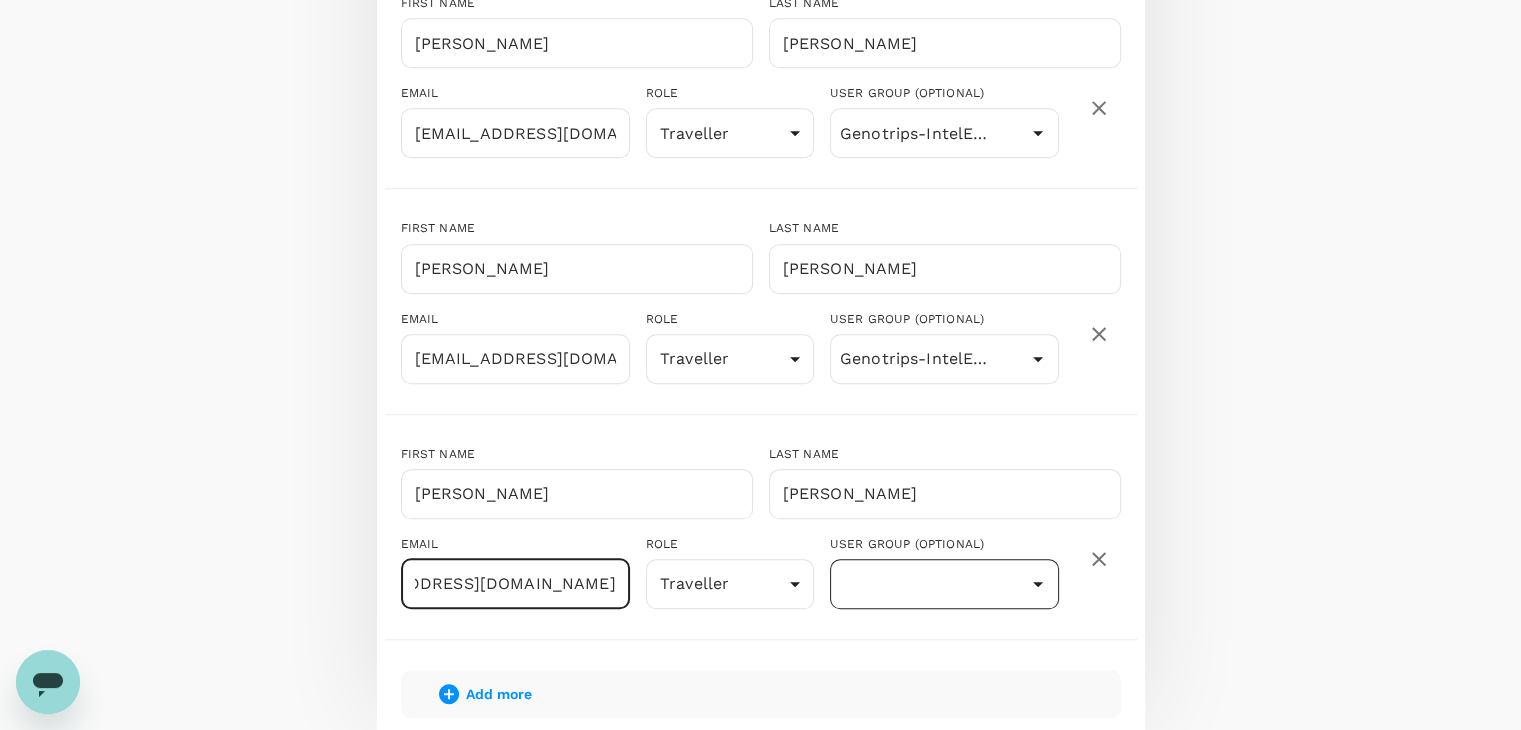 type on "[EMAIL_ADDRESS][DOMAIN_NAME]" 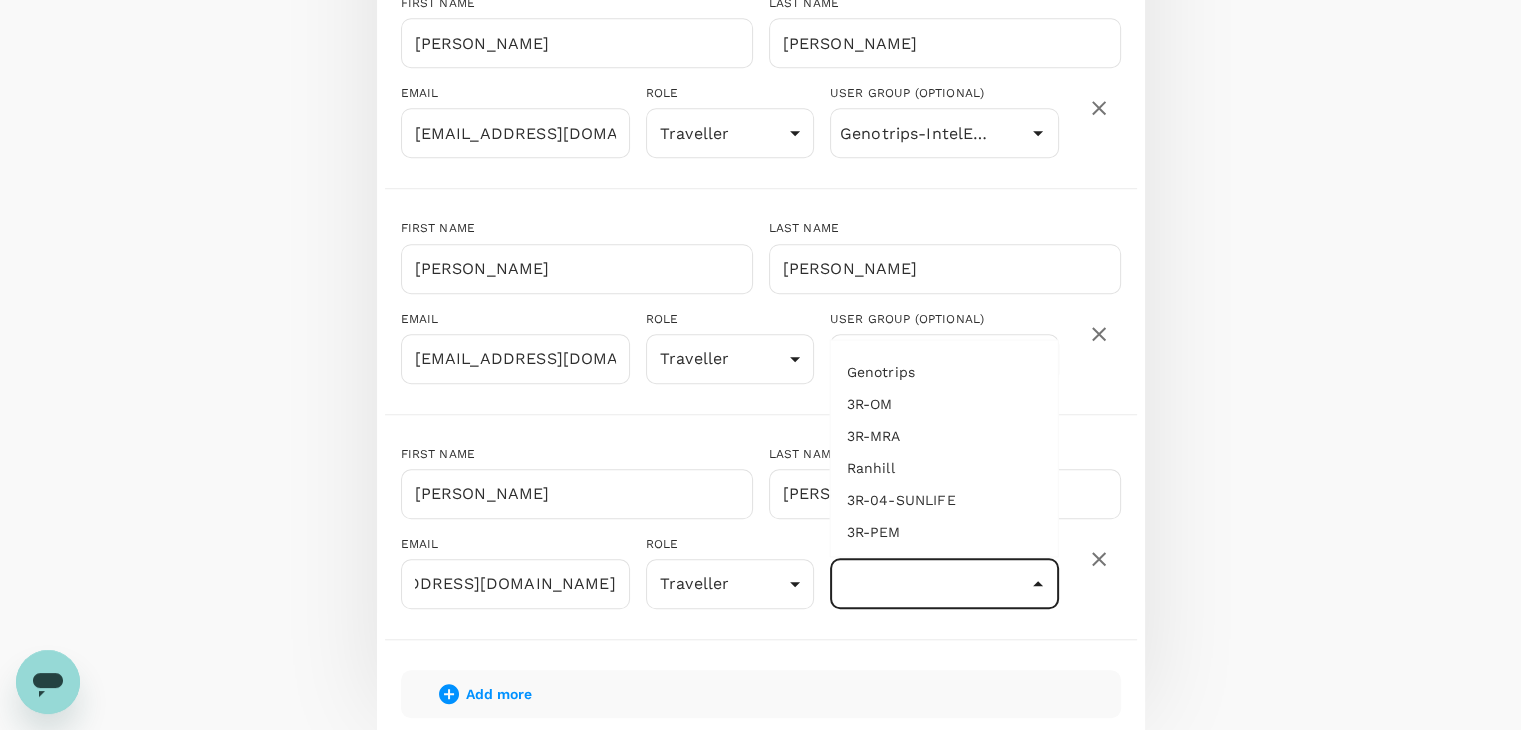 scroll, scrollTop: 0, scrollLeft: 0, axis: both 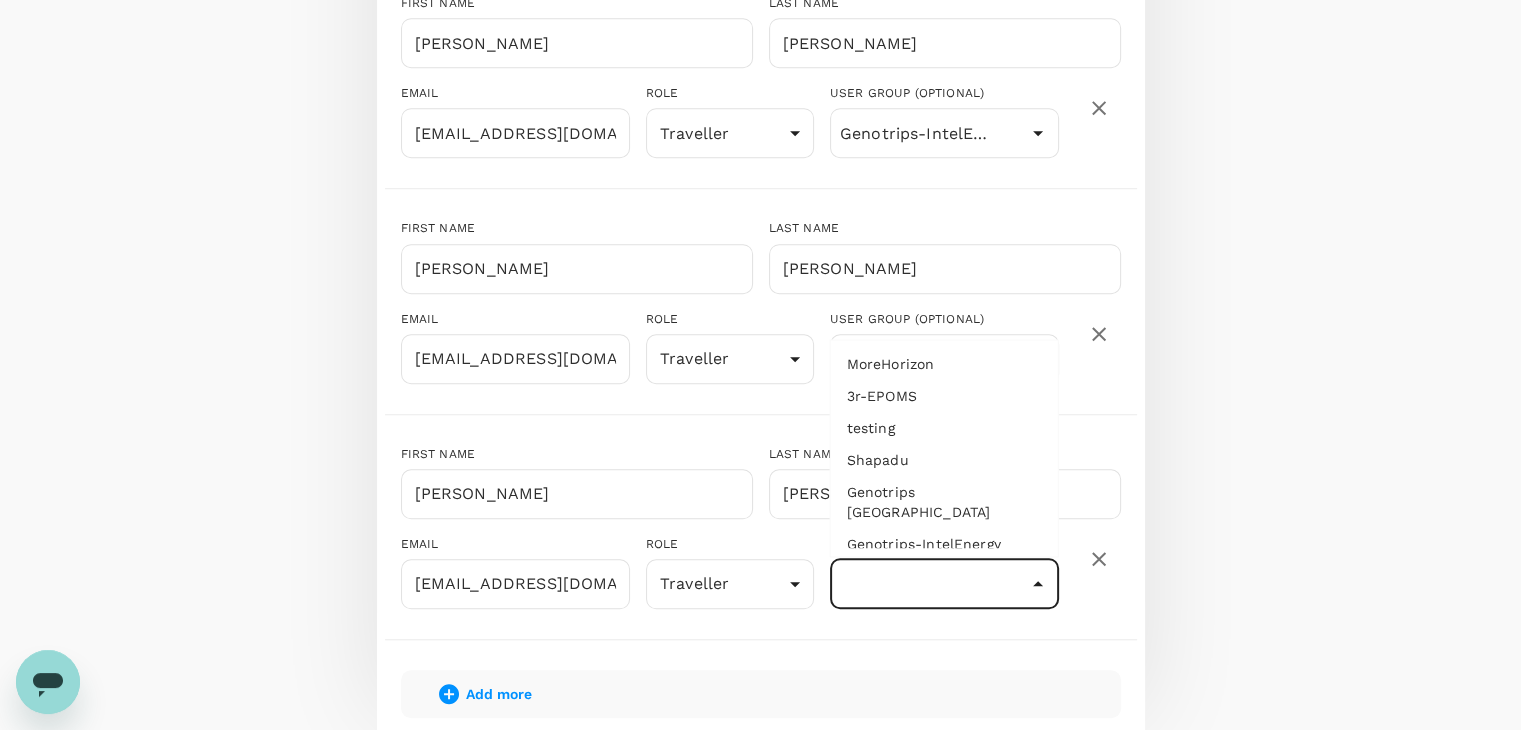 click on "Genotrips-IntelEnergy" at bounding box center [944, 544] 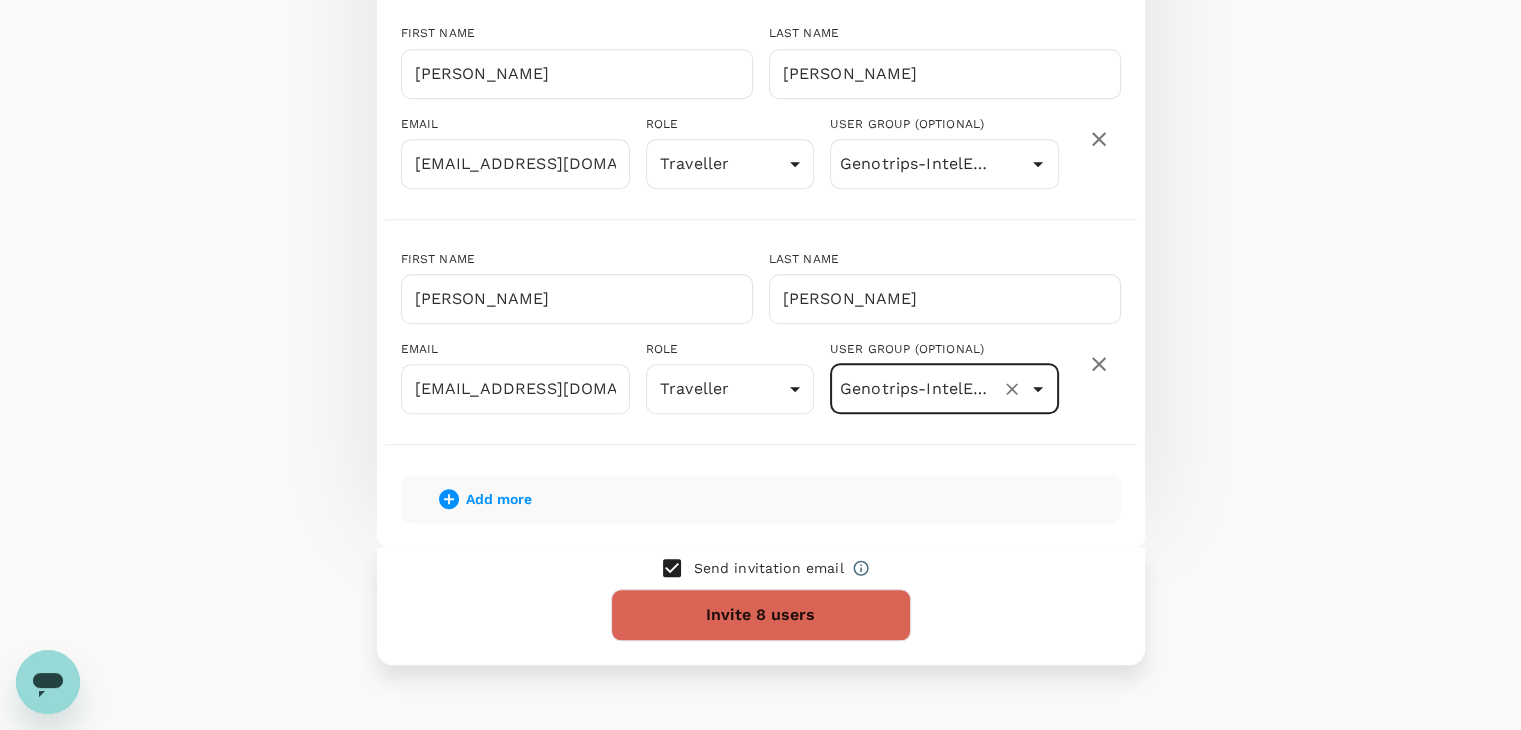scroll, scrollTop: 1732, scrollLeft: 0, axis: vertical 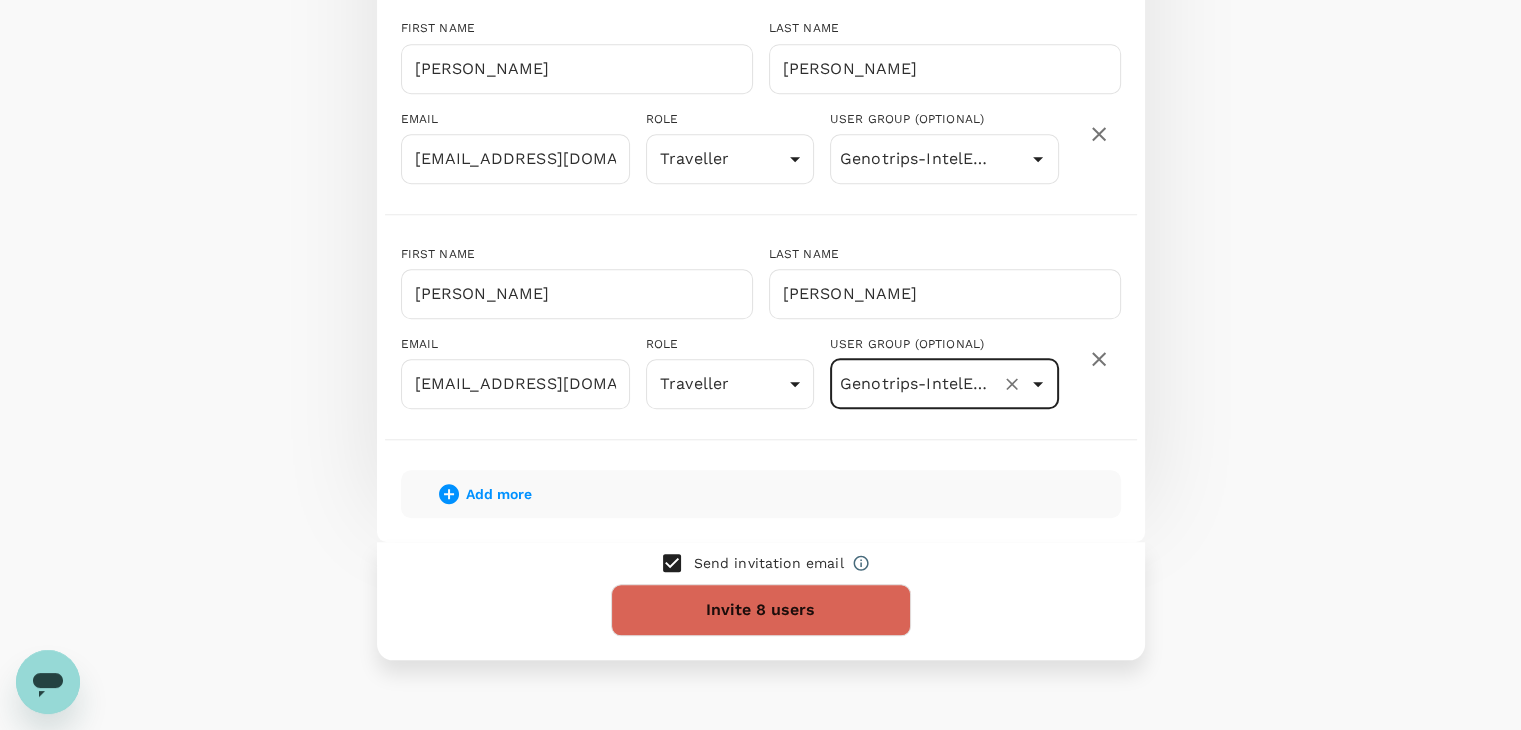 click on "Add more" at bounding box center (499, 494) 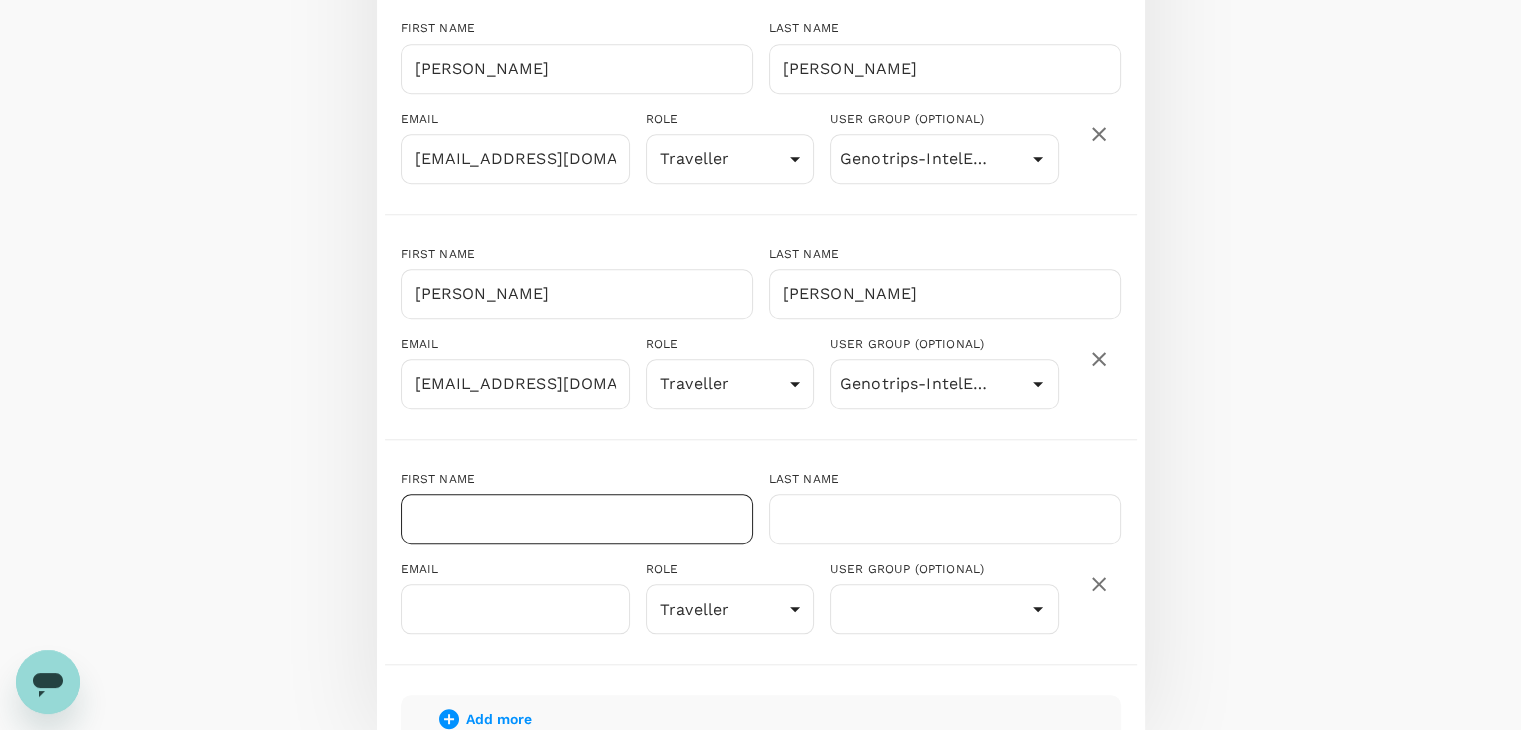 click at bounding box center (577, 519) 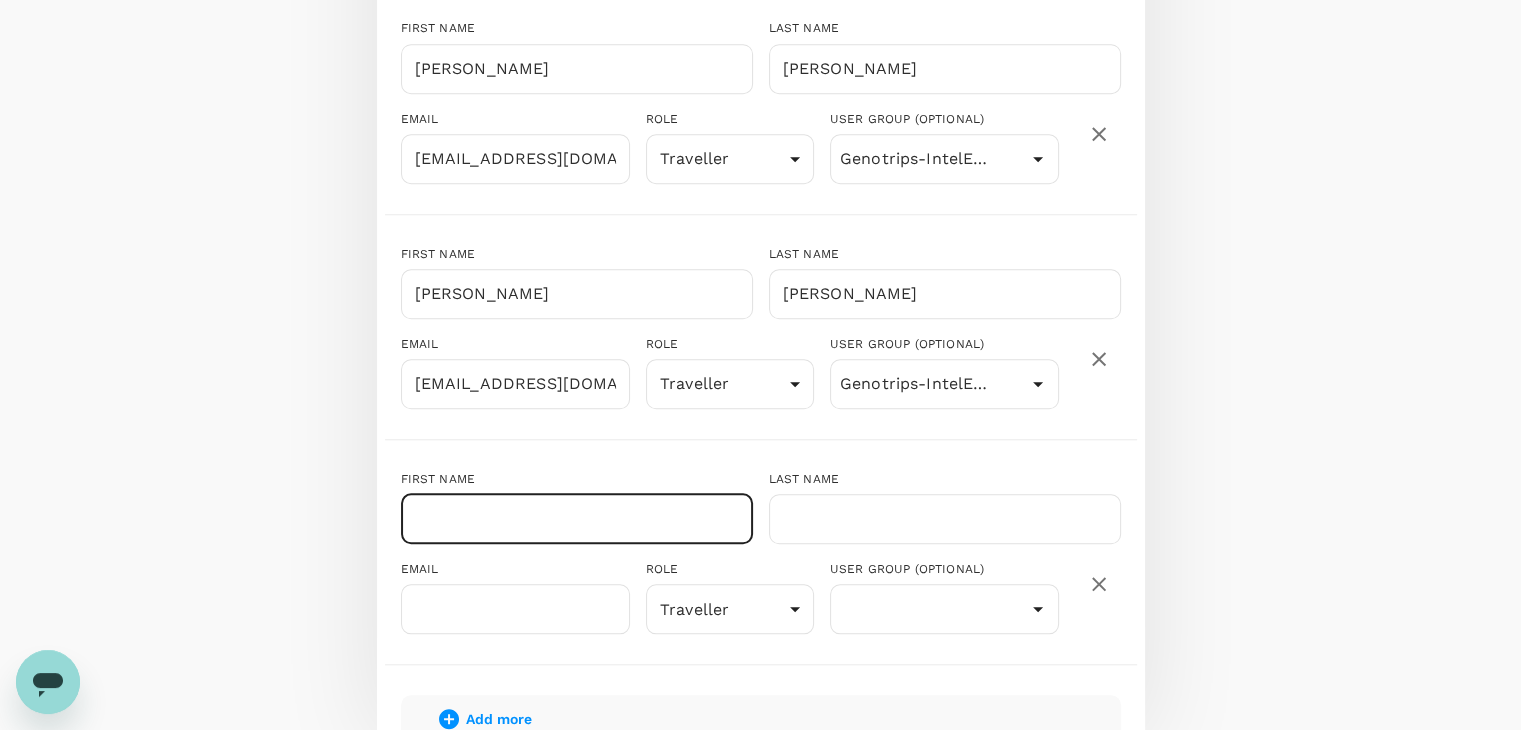 paste on "[PERSON_NAME] [PERSON_NAME]" 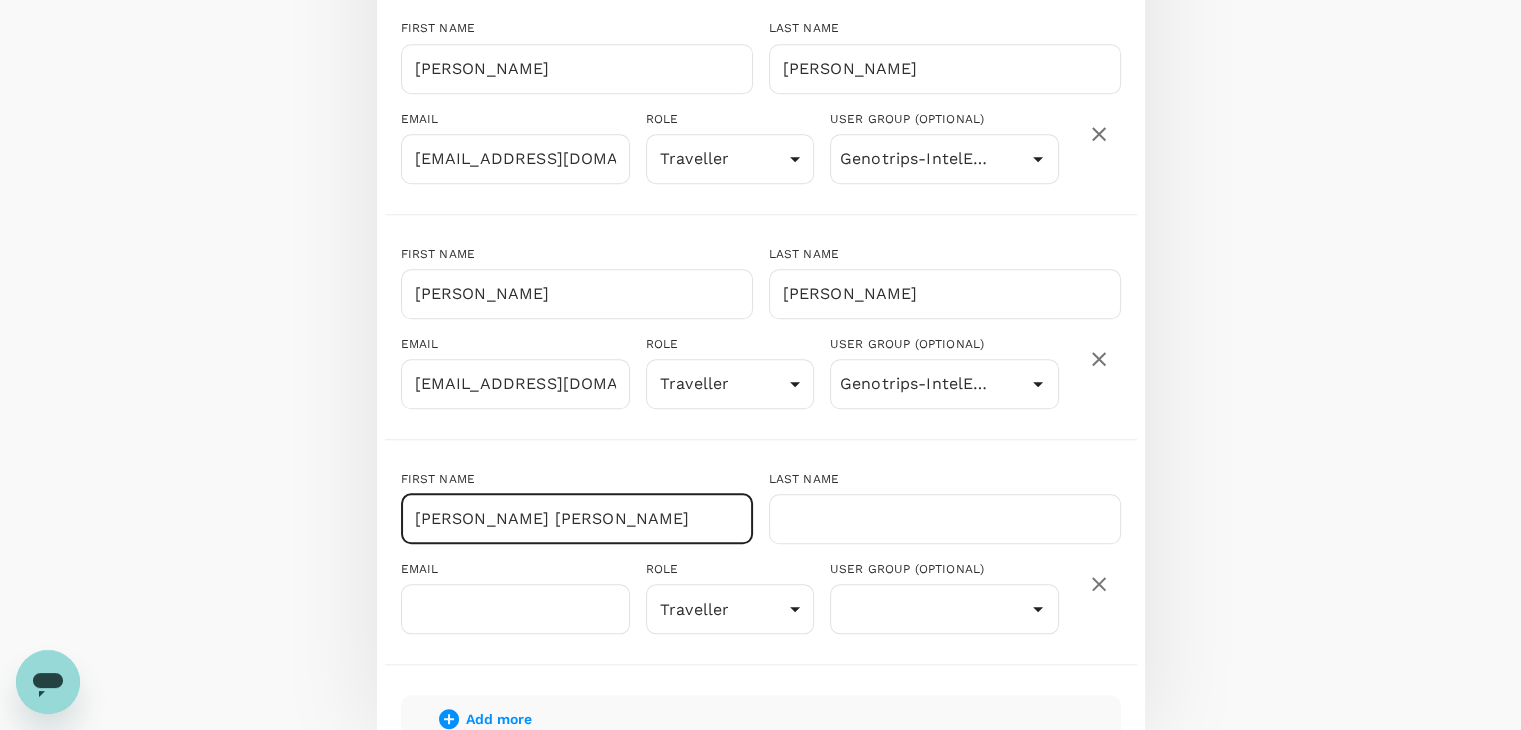 drag, startPoint x: 480, startPoint y: 517, endPoint x: 649, endPoint y: 535, distance: 169.95587 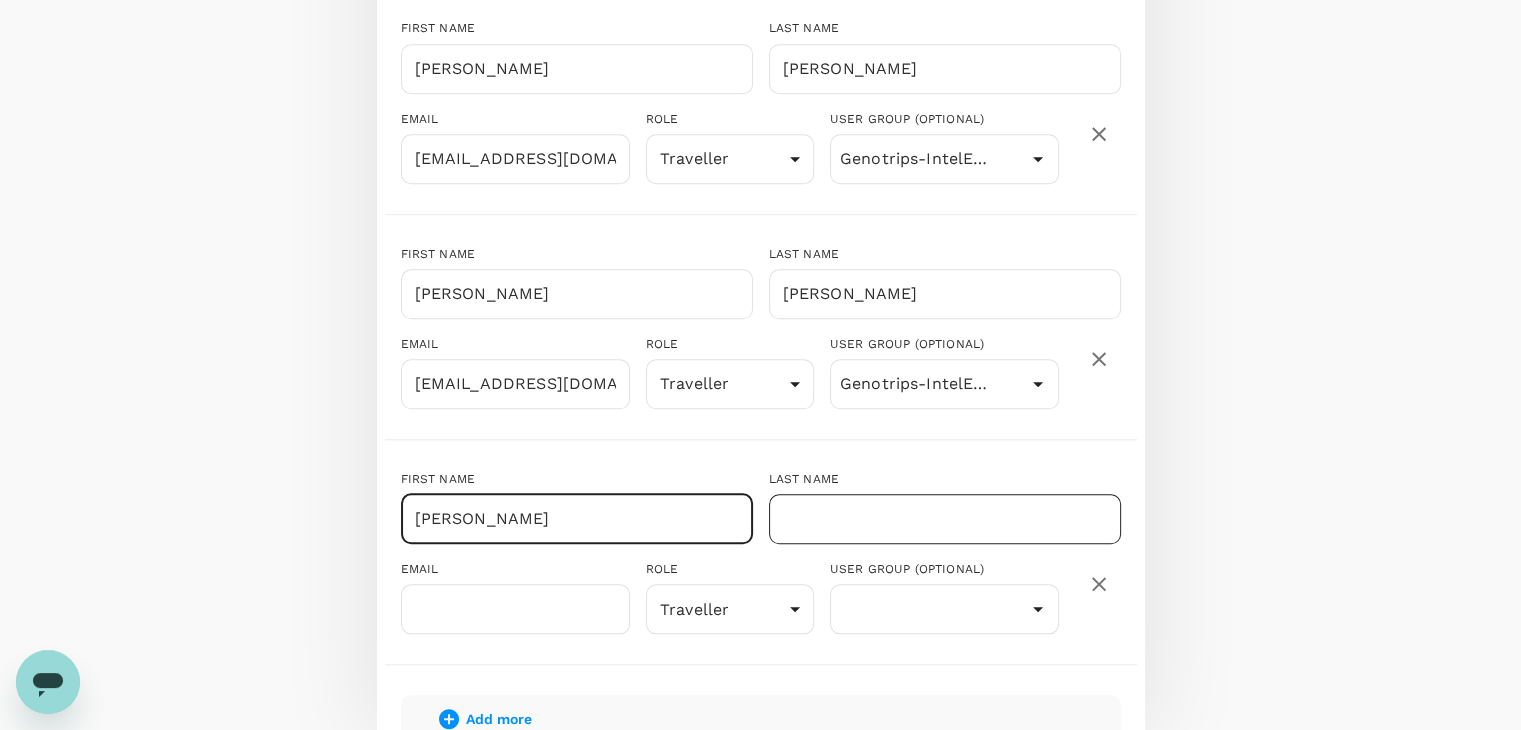 type on "[PERSON_NAME]" 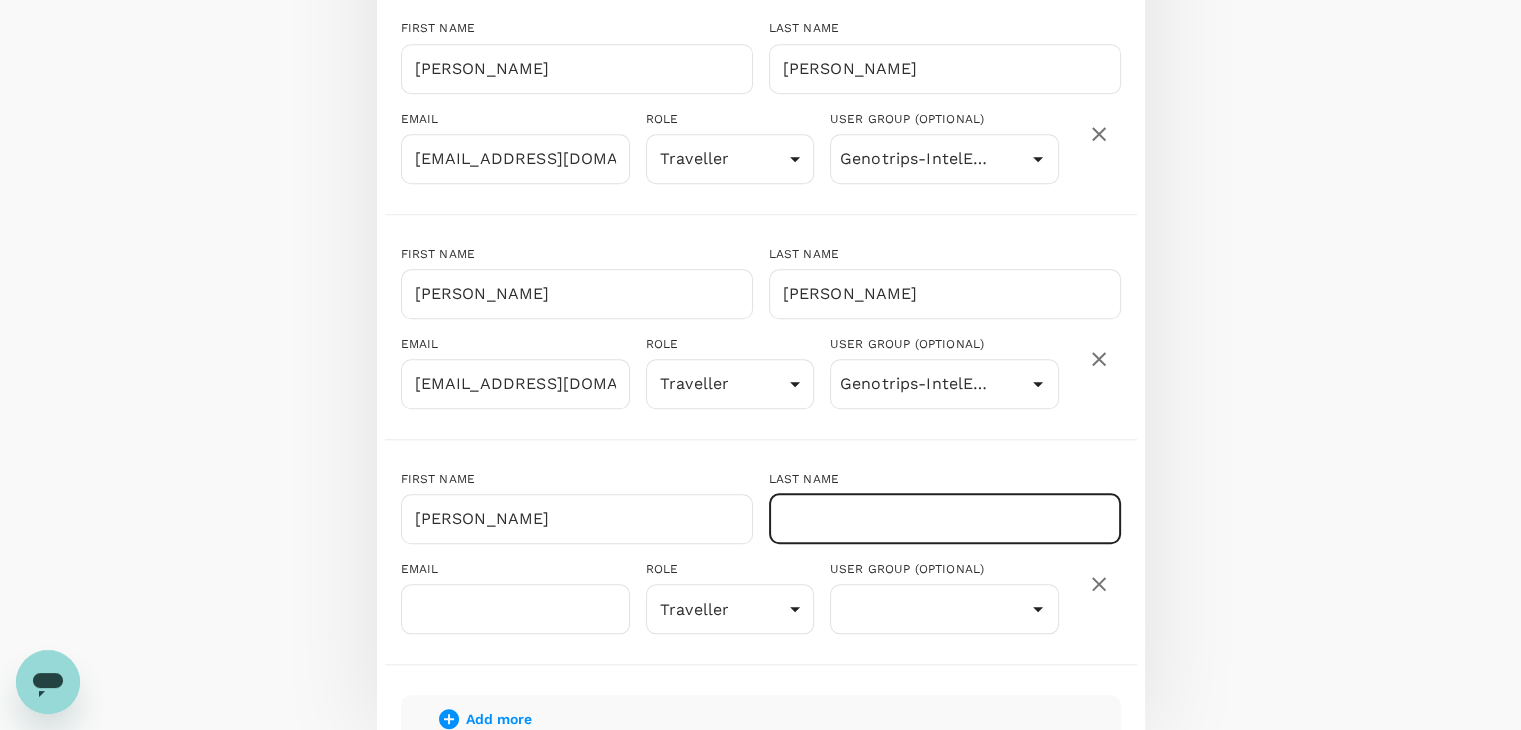 click at bounding box center (945, 519) 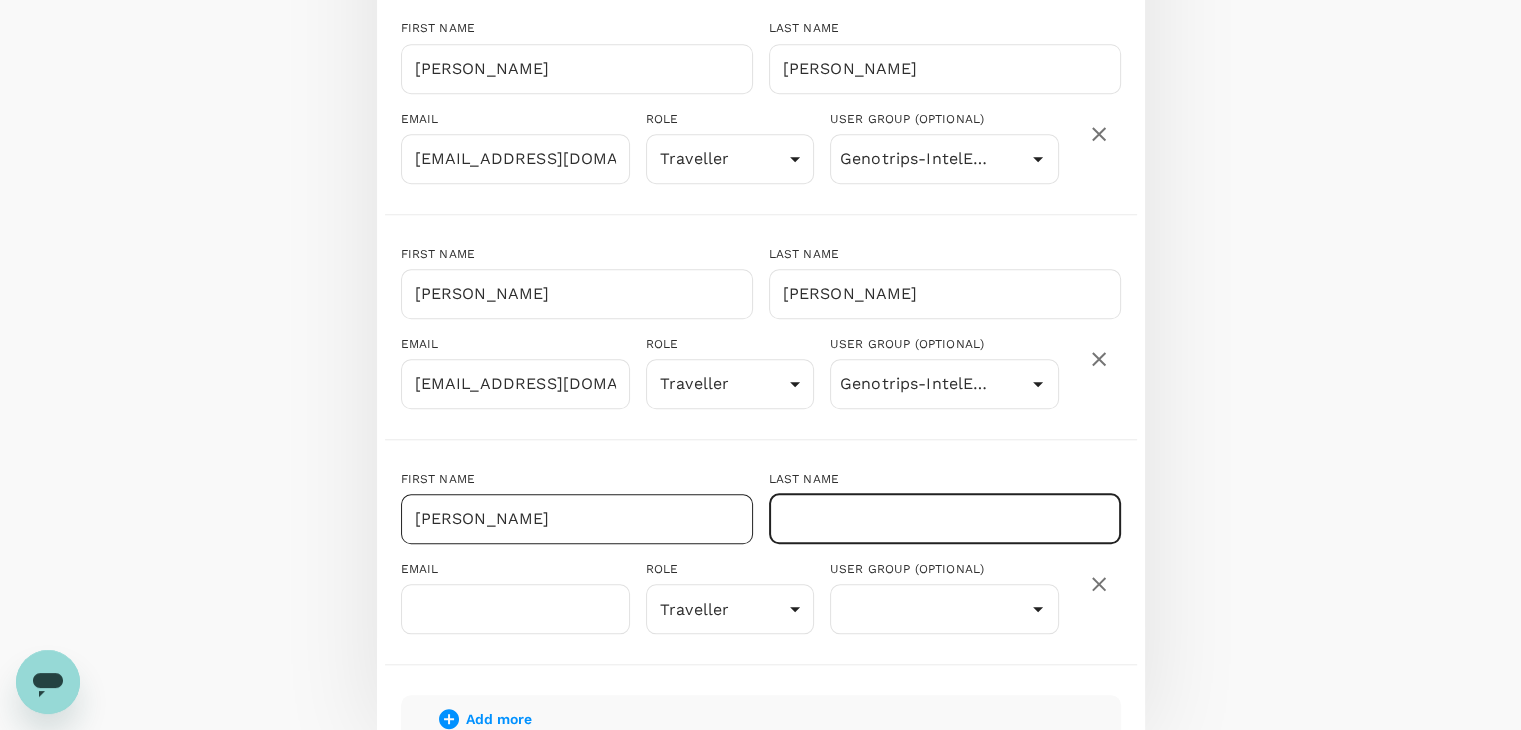 paste on "BIN [PERSON_NAME]" 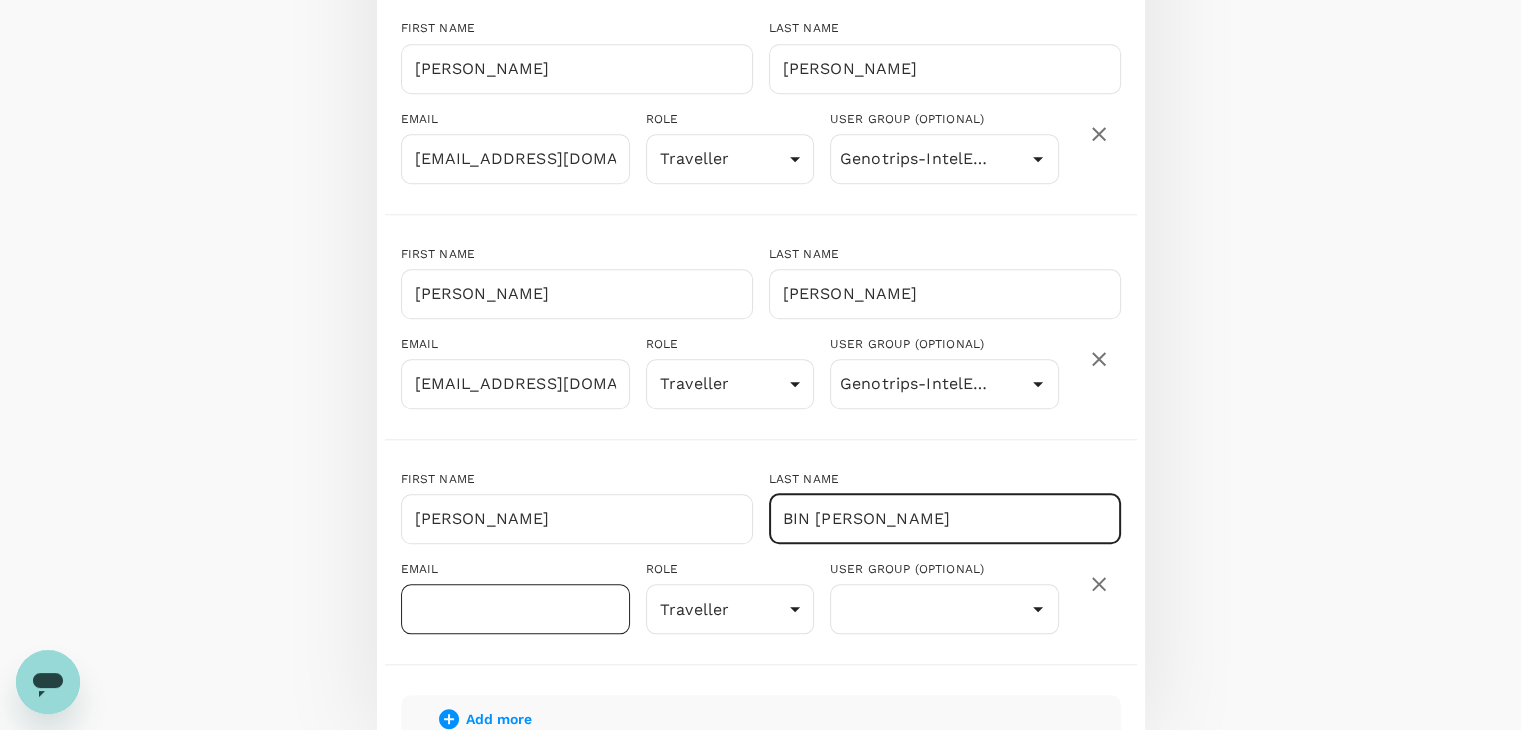 type on "BIN [PERSON_NAME]" 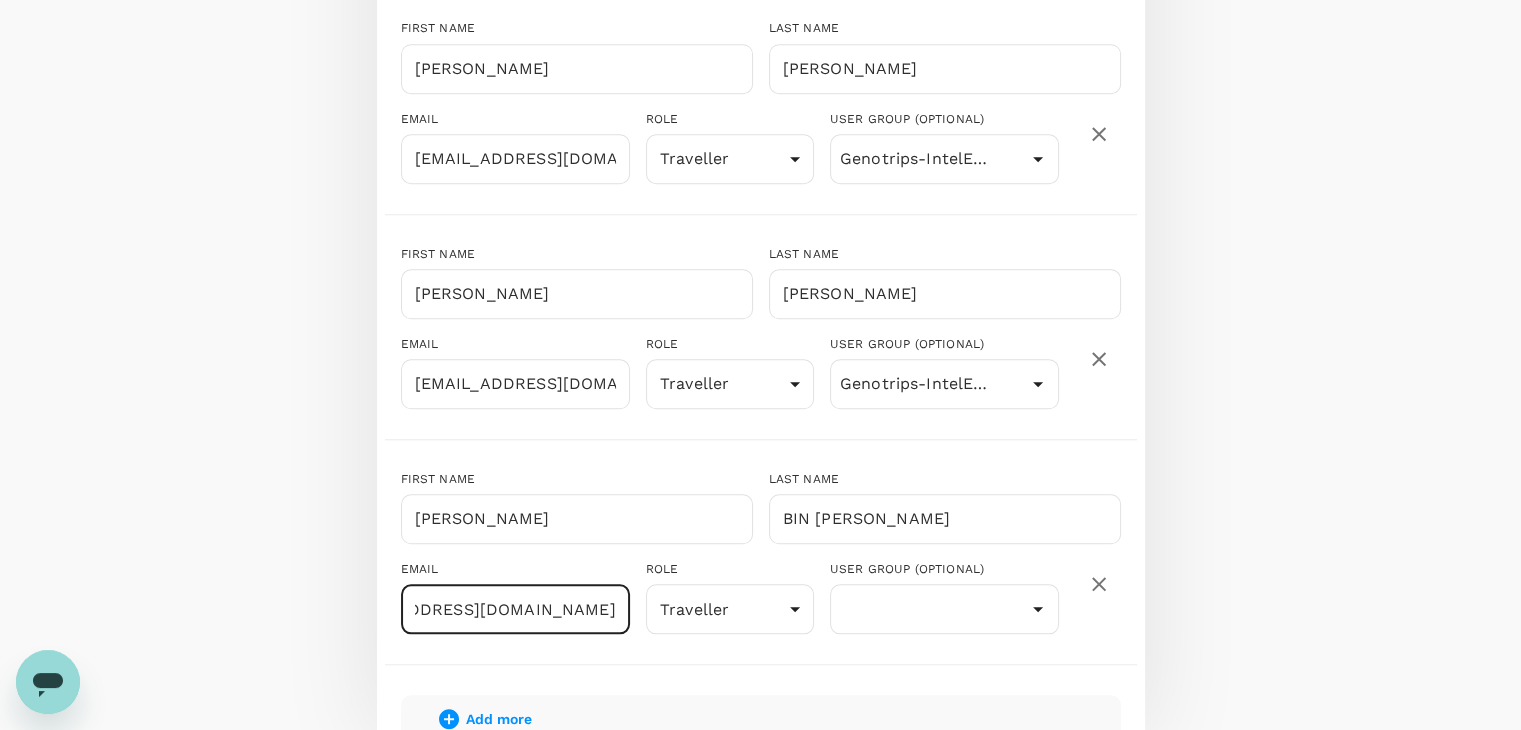 scroll, scrollTop: 0, scrollLeft: 145, axis: horizontal 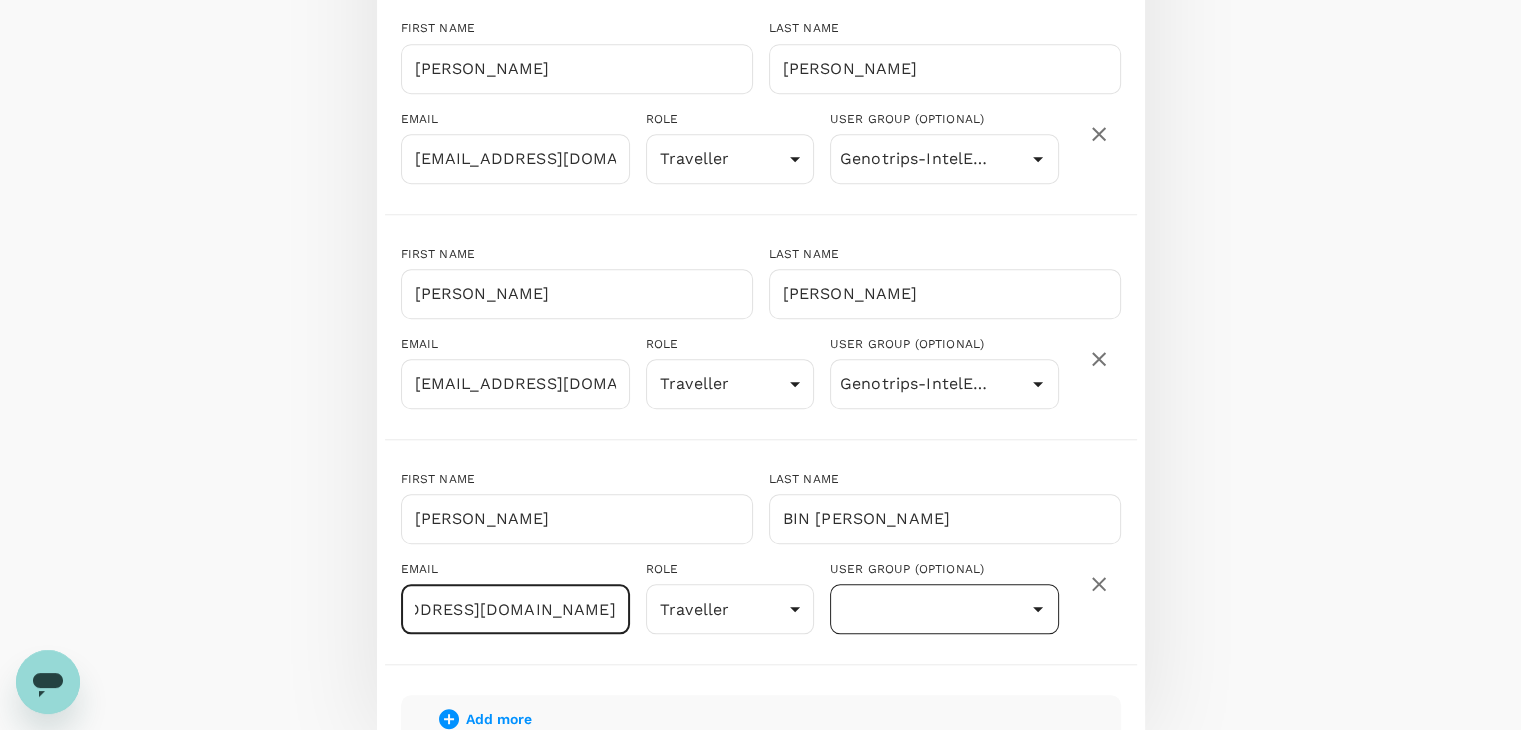 type on "[EMAIL_ADDRESS][DOMAIN_NAME]" 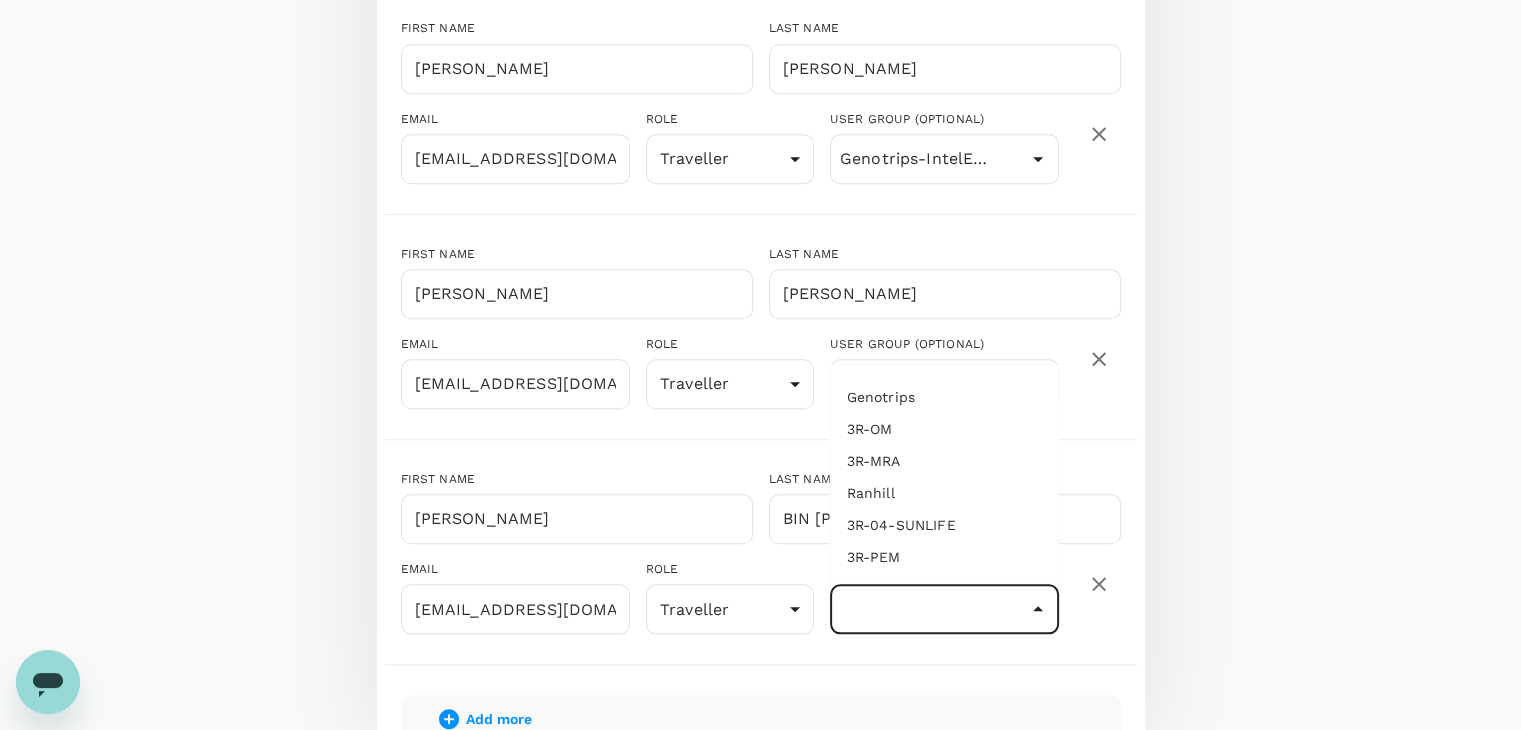 scroll, scrollTop: 0, scrollLeft: 0, axis: both 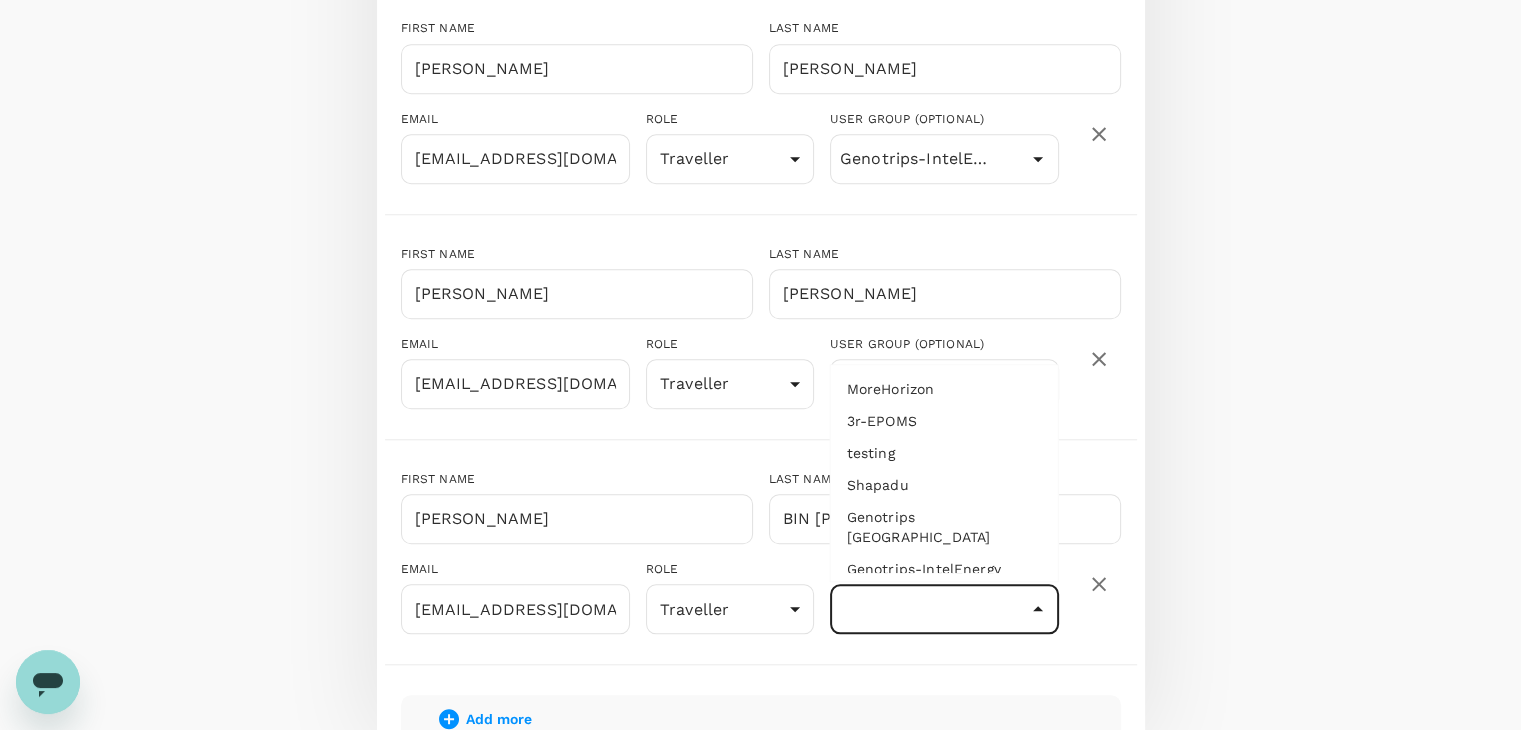 click on "Genotrips-IntelEnergy" at bounding box center [944, 569] 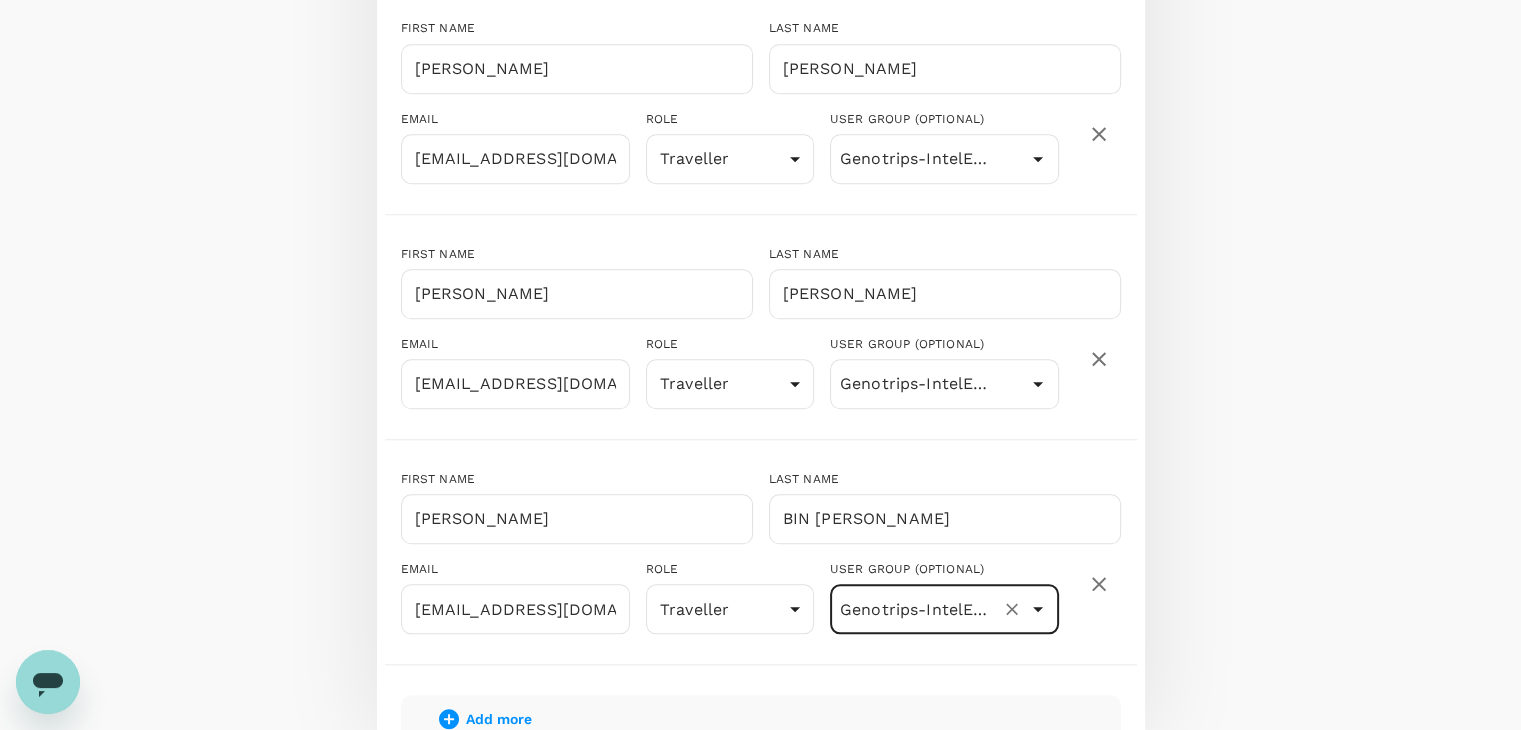 scroll, scrollTop: 1932, scrollLeft: 0, axis: vertical 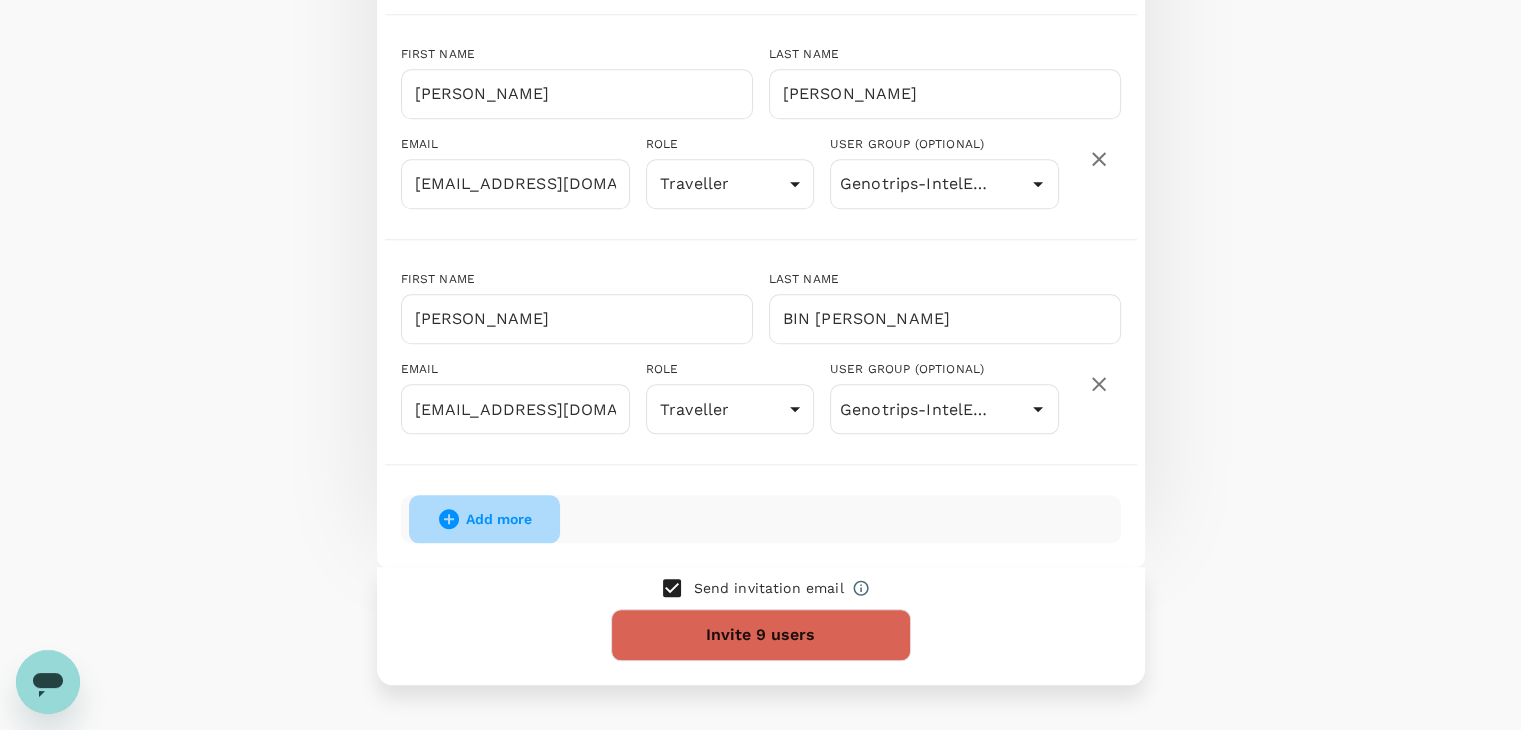 click on "Add more" at bounding box center (499, 519) 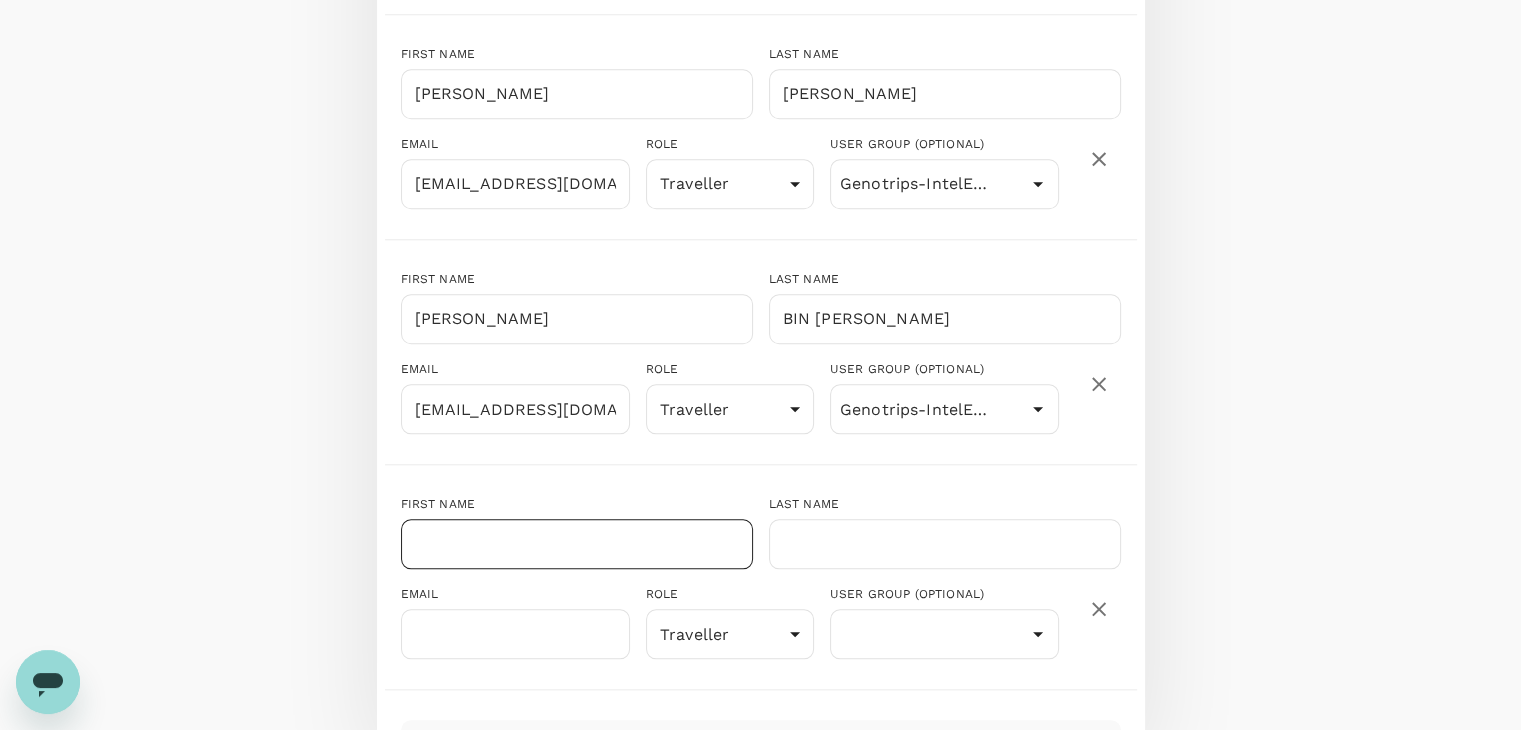 click at bounding box center (577, 544) 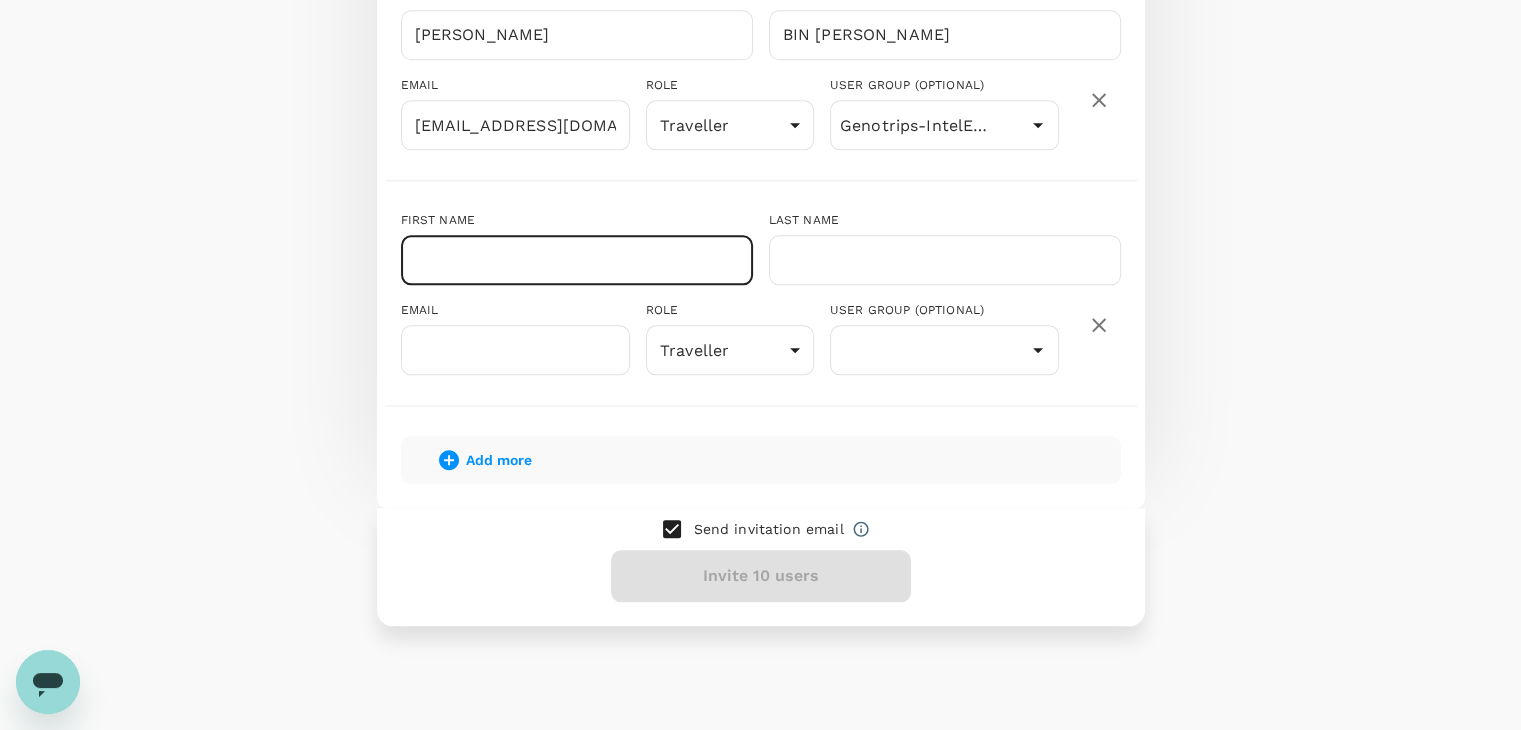 scroll, scrollTop: 2232, scrollLeft: 0, axis: vertical 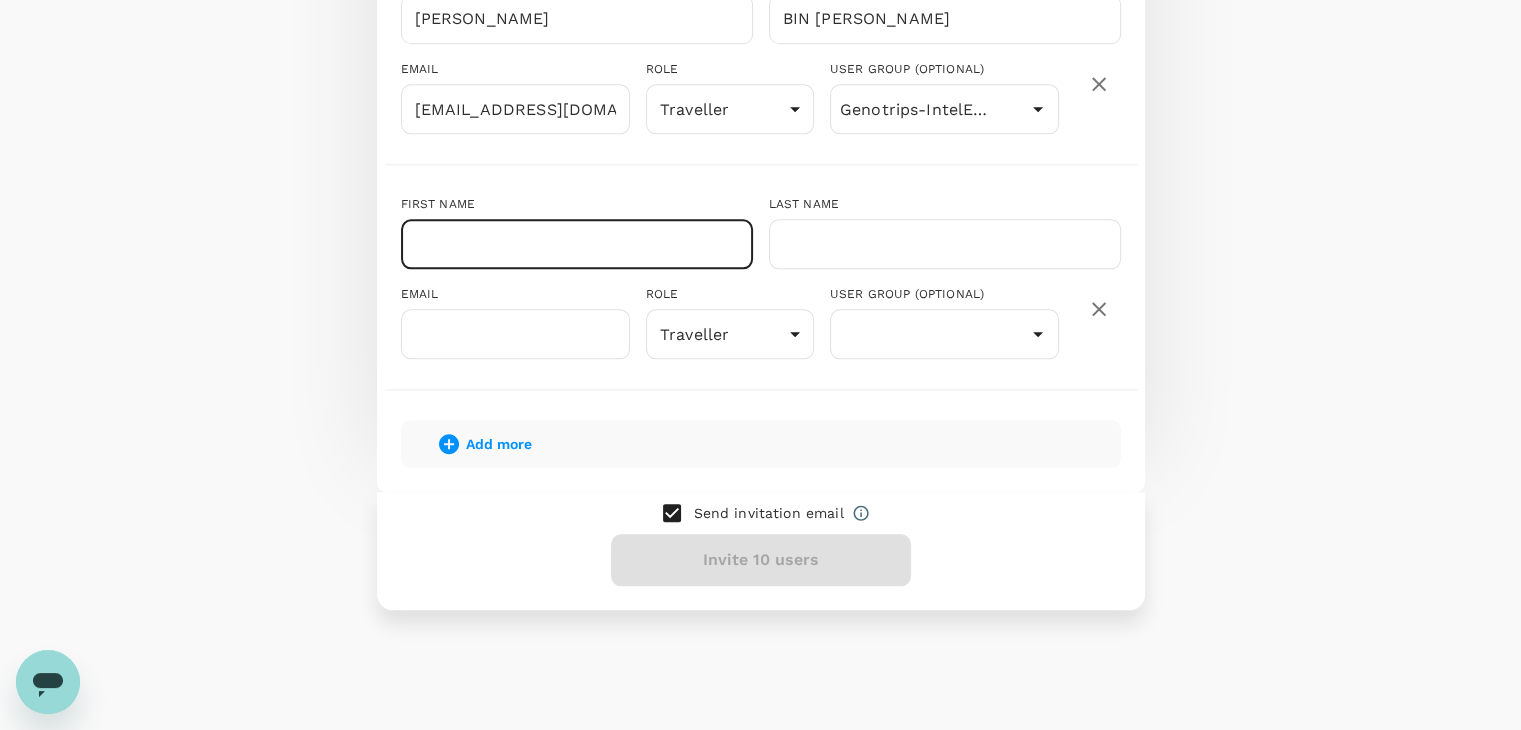 paste on "[PERSON_NAME]" 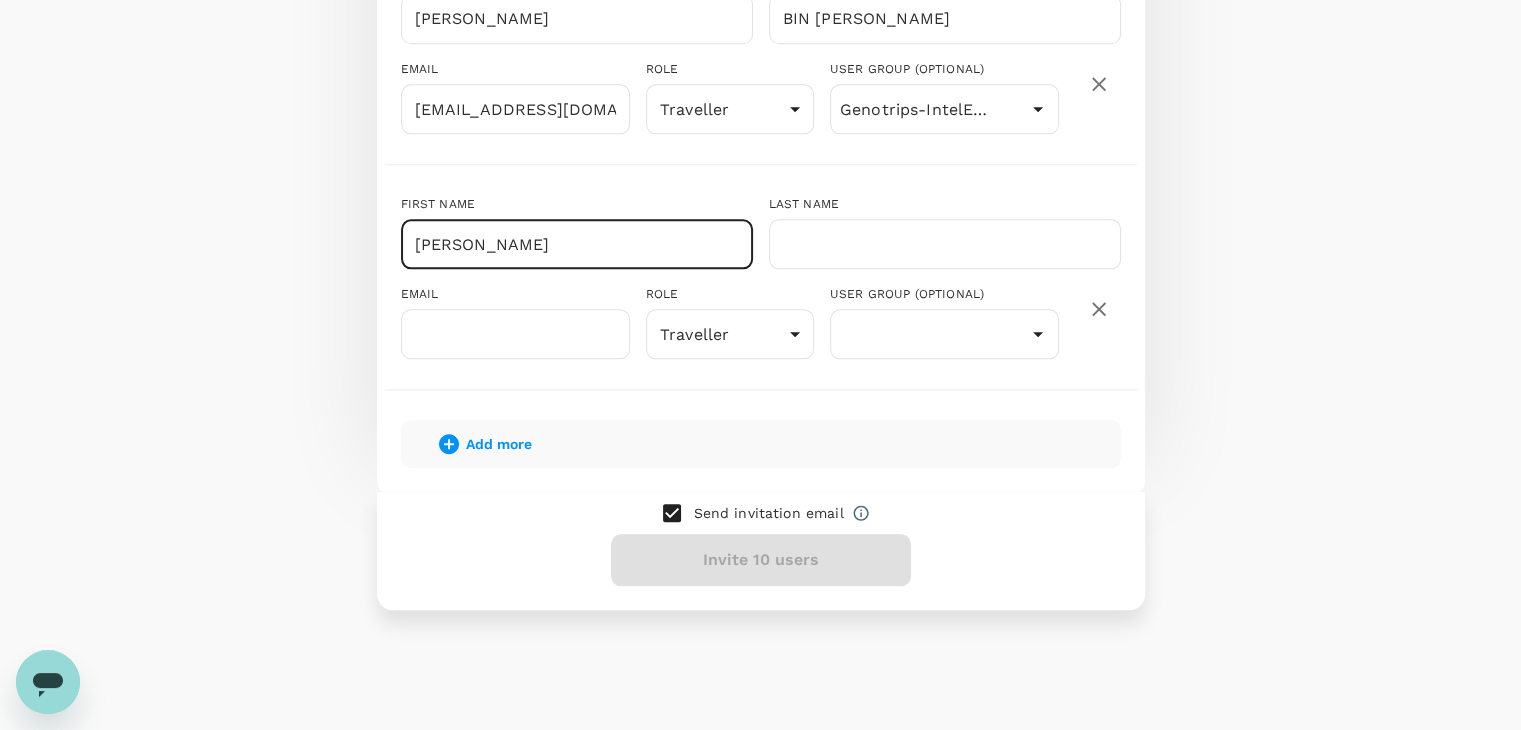 click on "[PERSON_NAME]" at bounding box center [577, 244] 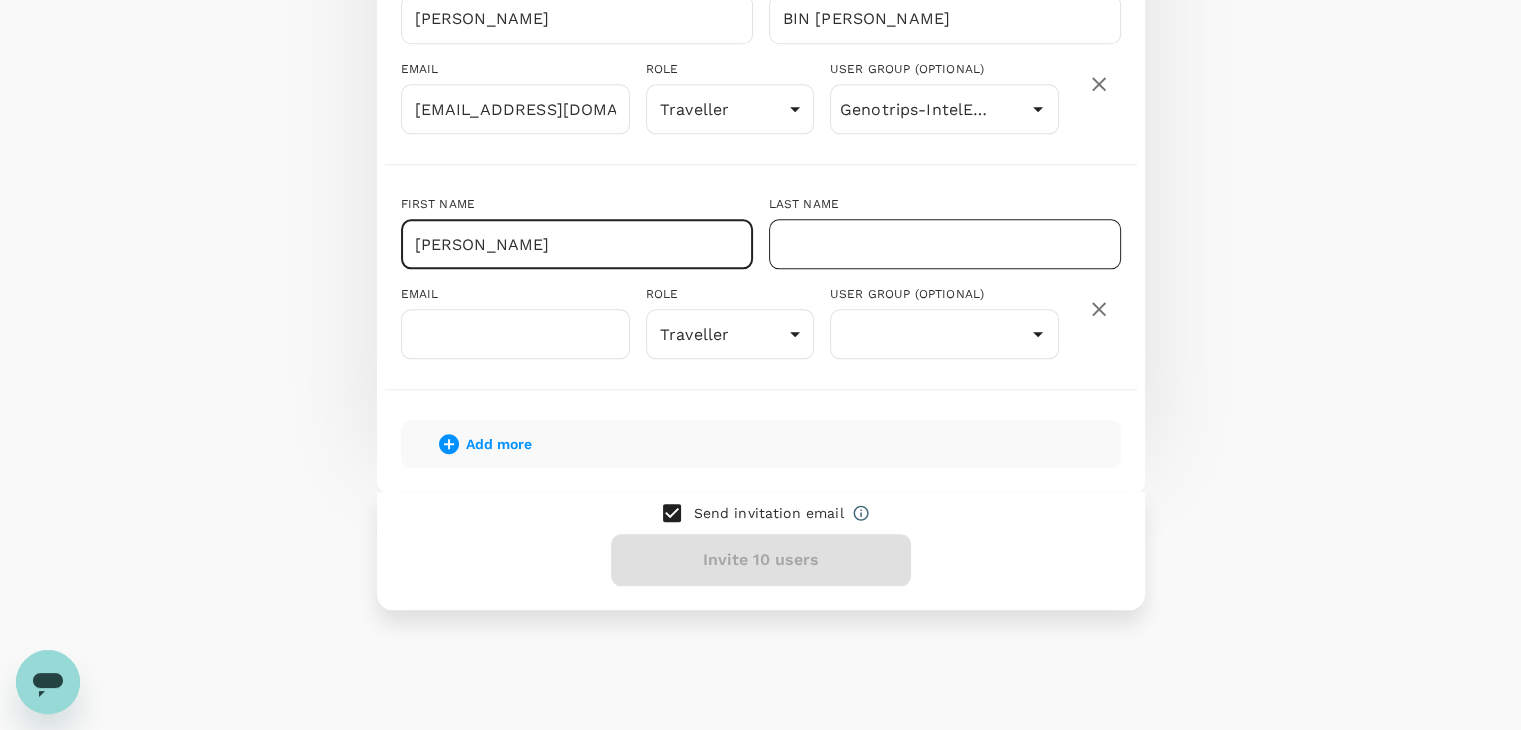 type on "[PERSON_NAME]" 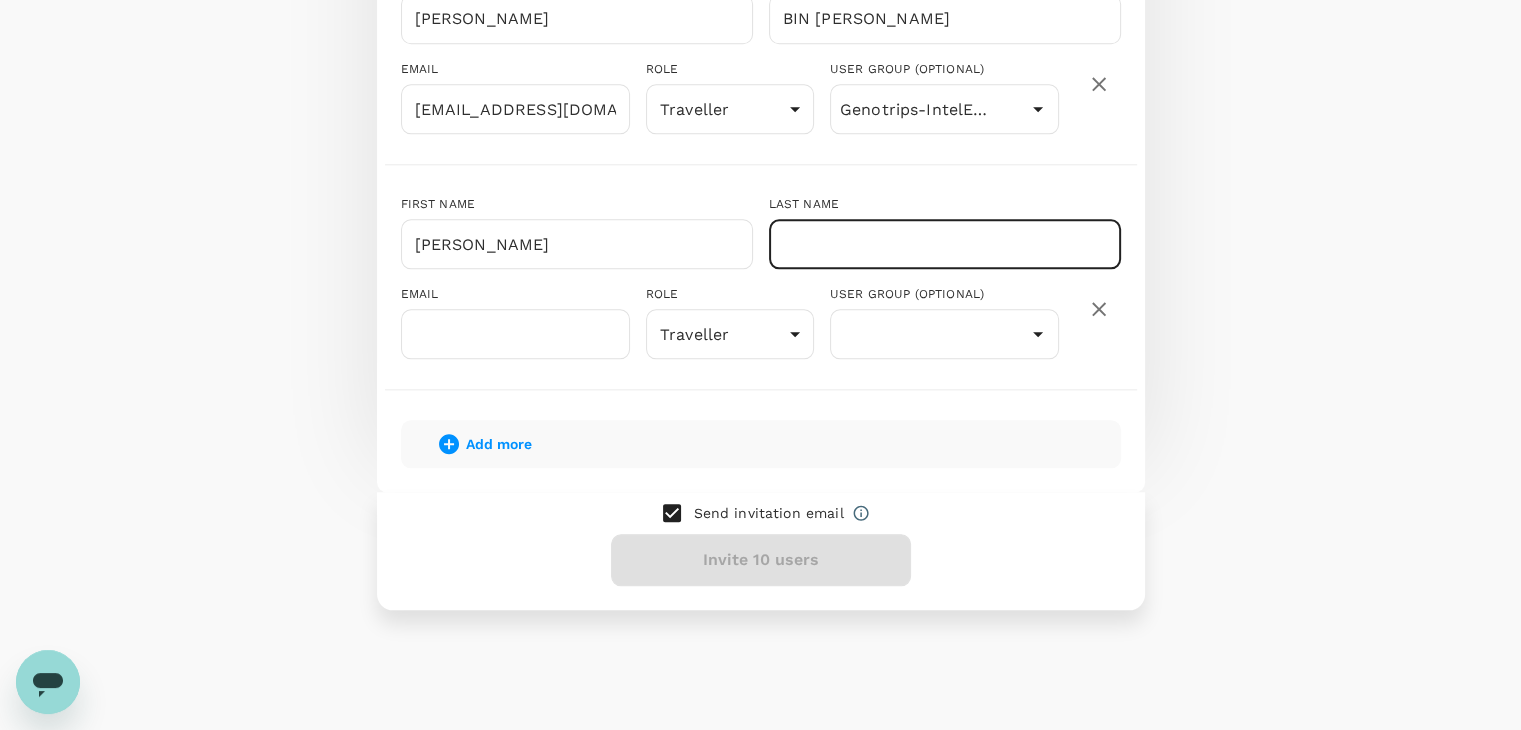 paste on "[PERSON_NAME]" 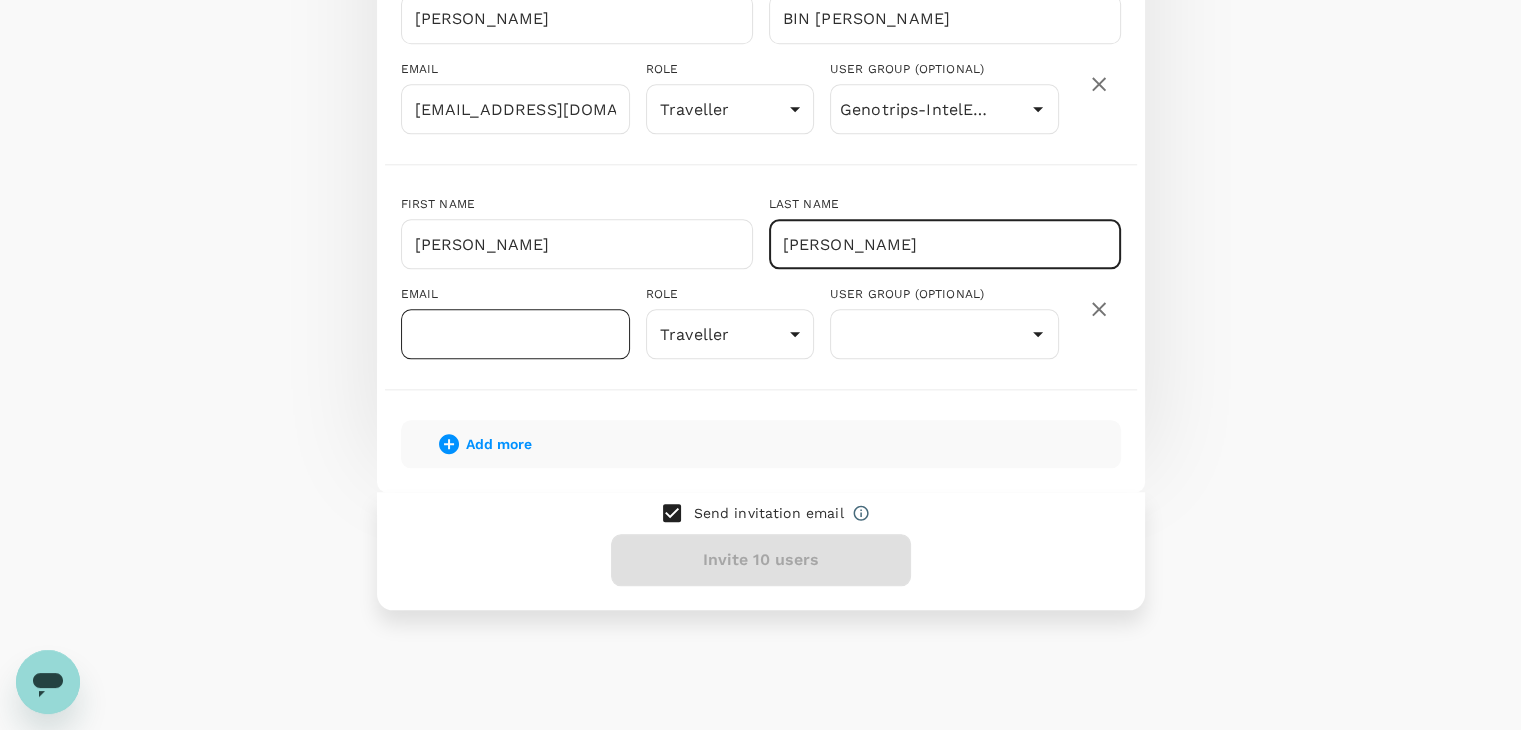 type on "[PERSON_NAME]" 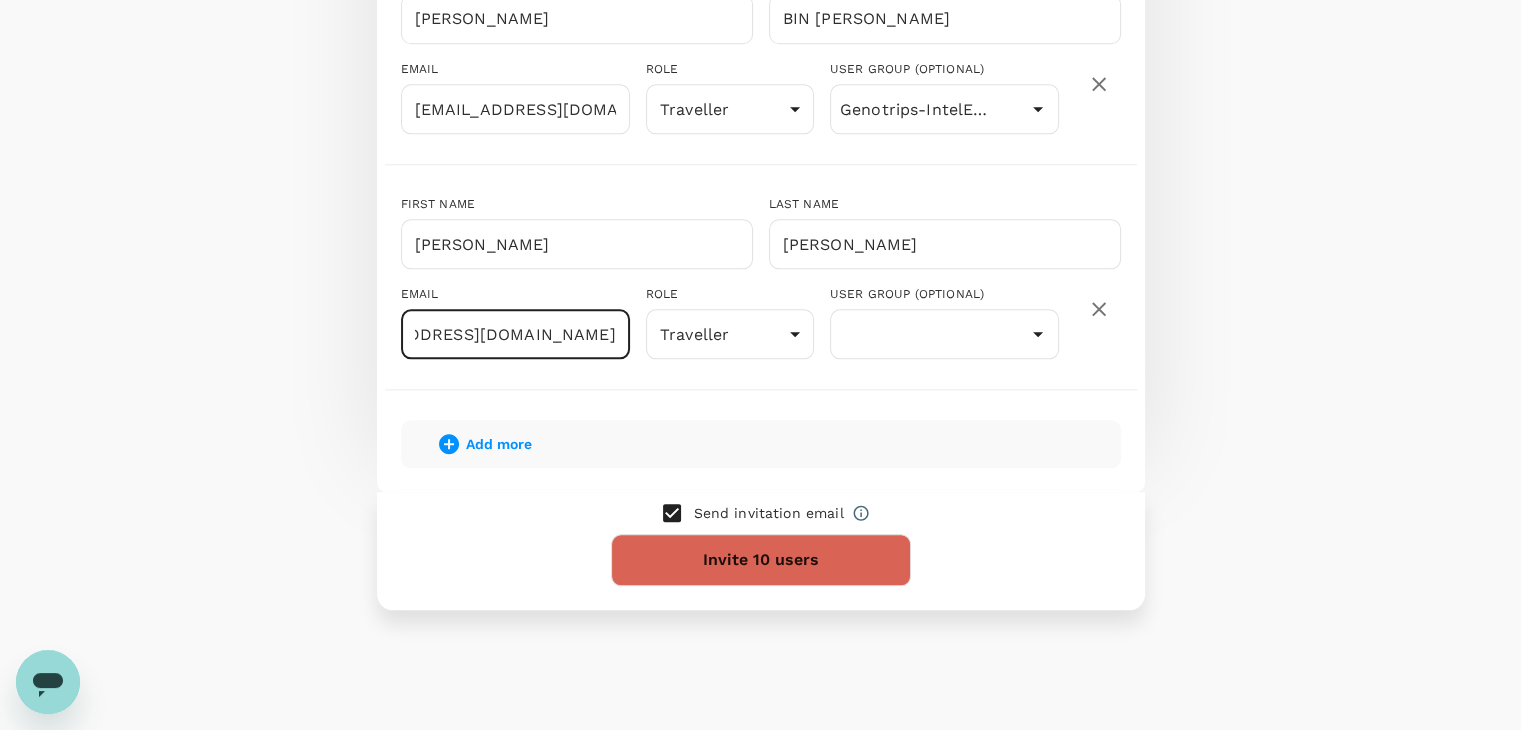 scroll, scrollTop: 0, scrollLeft: 124, axis: horizontal 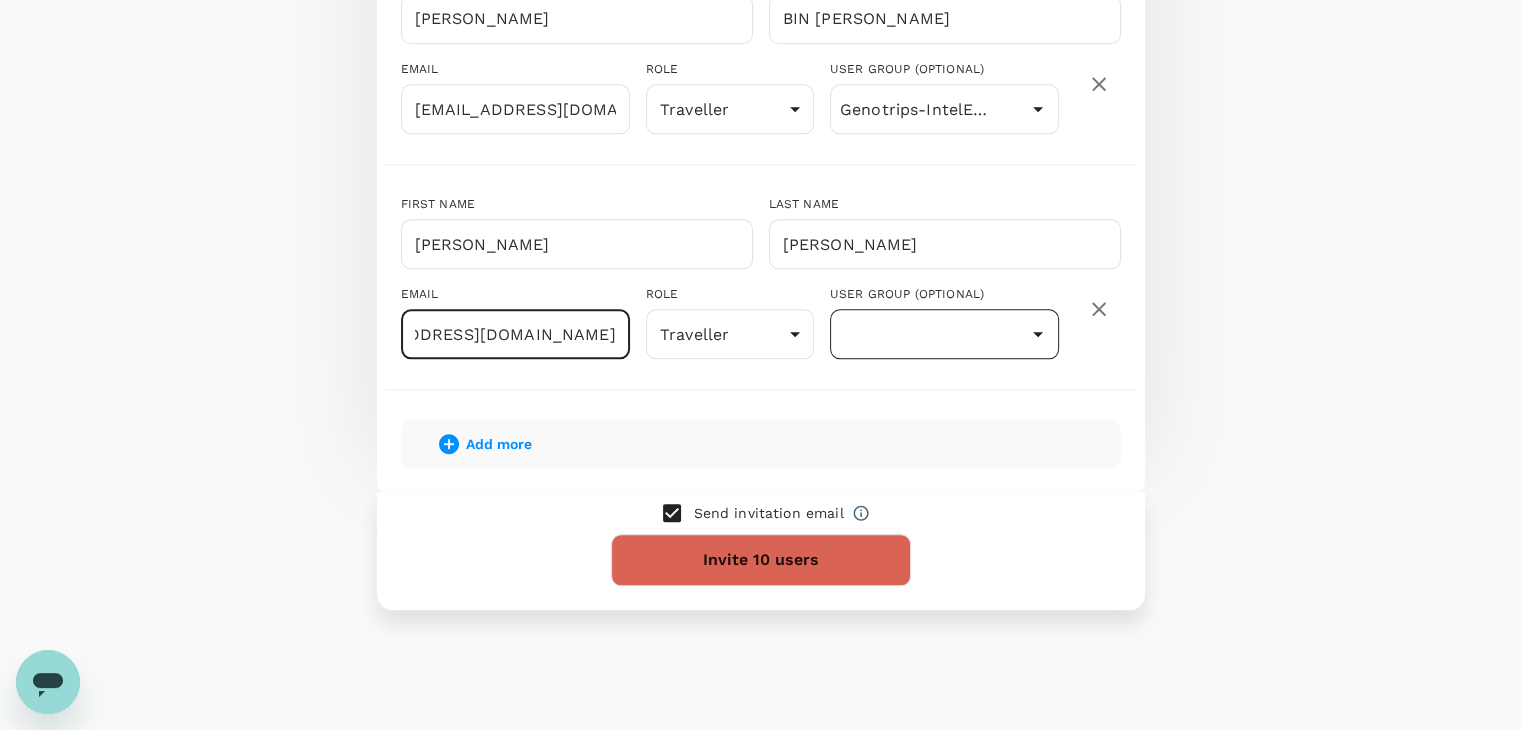 type on "[EMAIL_ADDRESS][DOMAIN_NAME]" 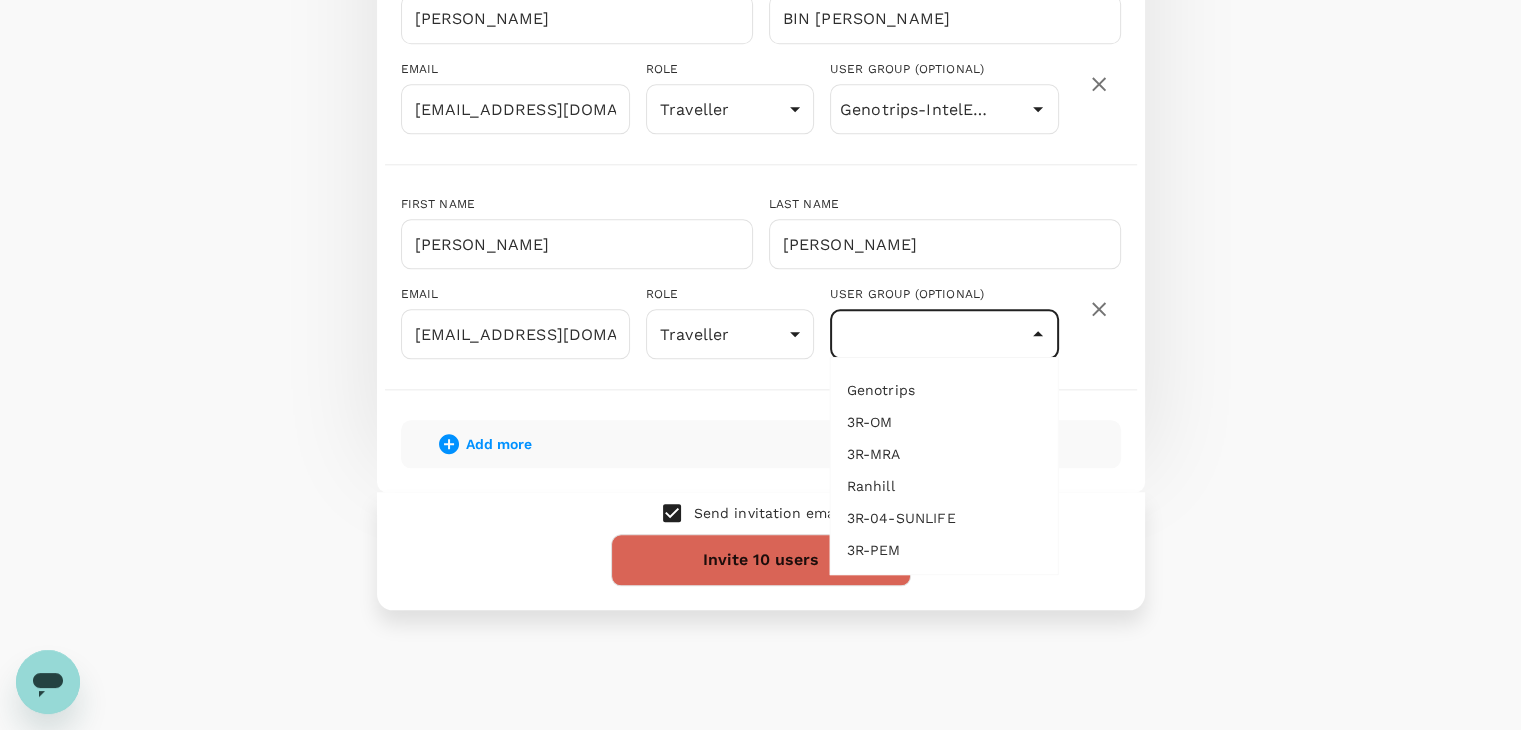scroll, scrollTop: 140, scrollLeft: 0, axis: vertical 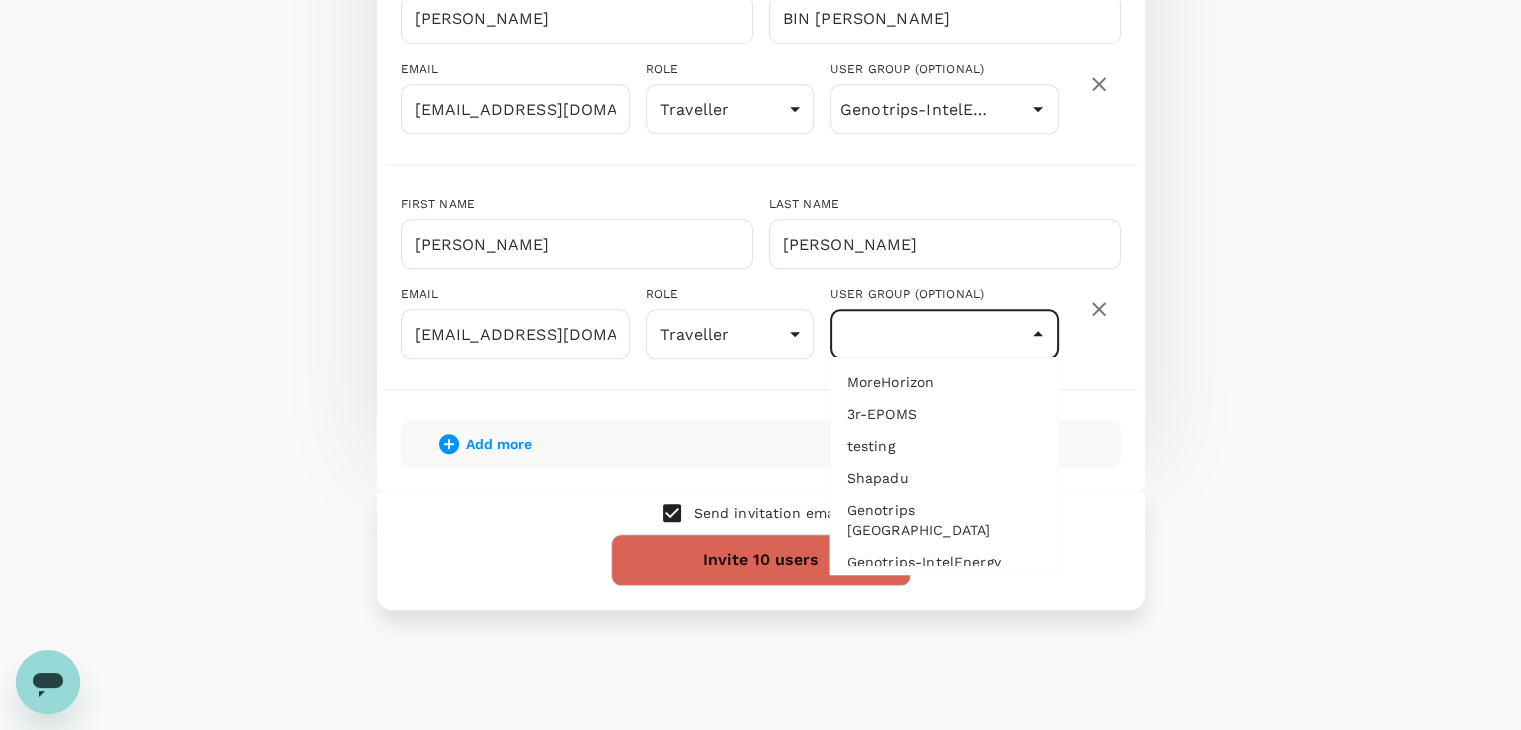 click on "Genotrips-IntelEnergy" at bounding box center (944, 562) 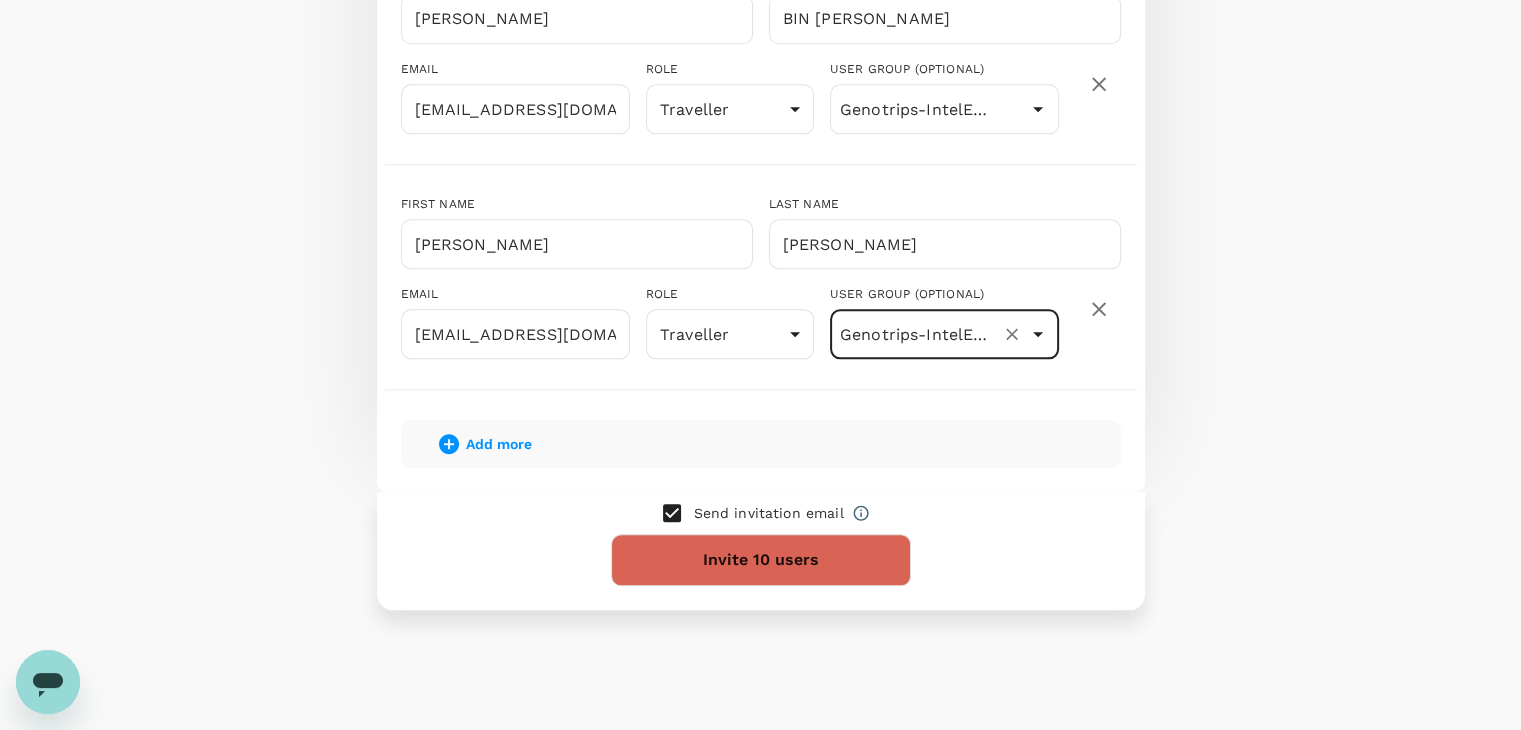 click 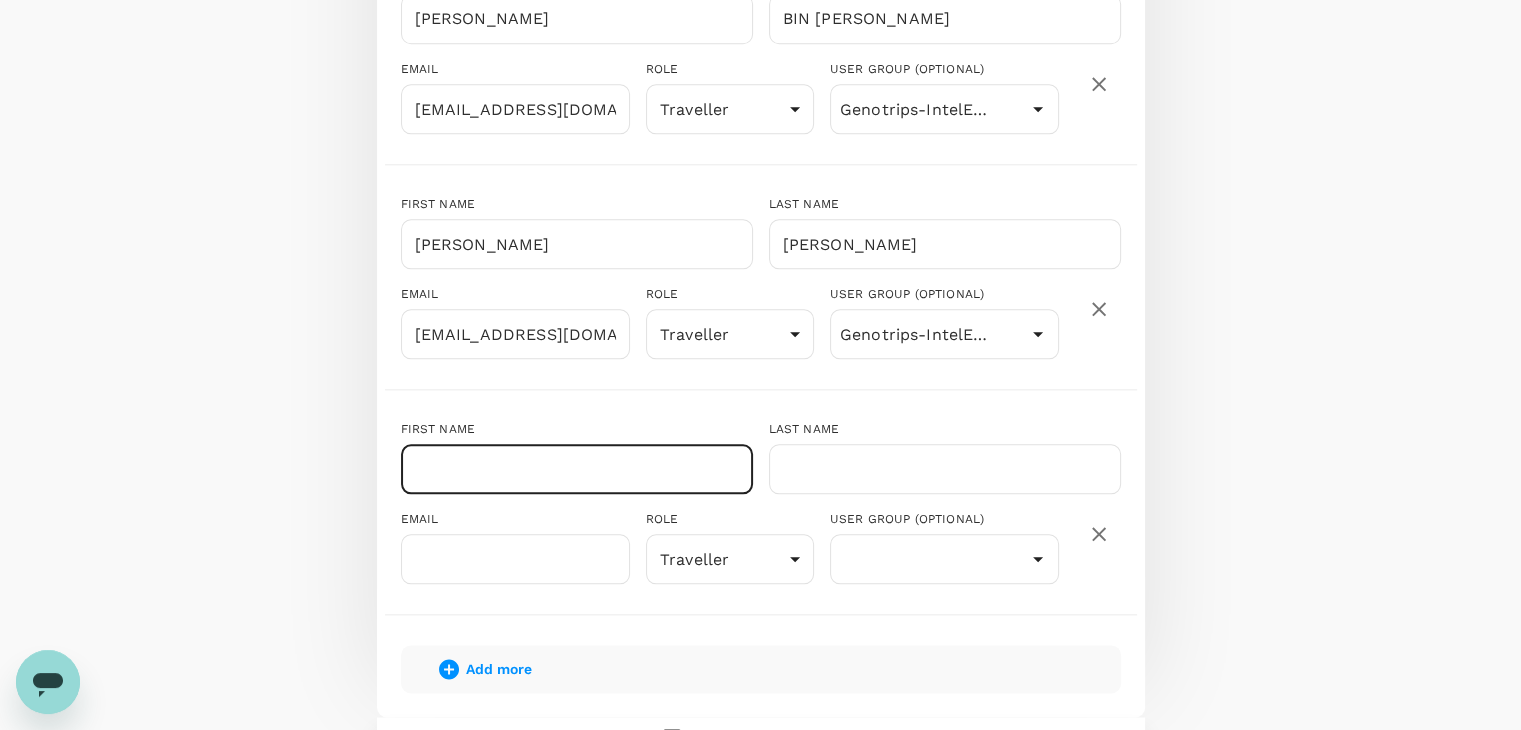 click at bounding box center [577, 469] 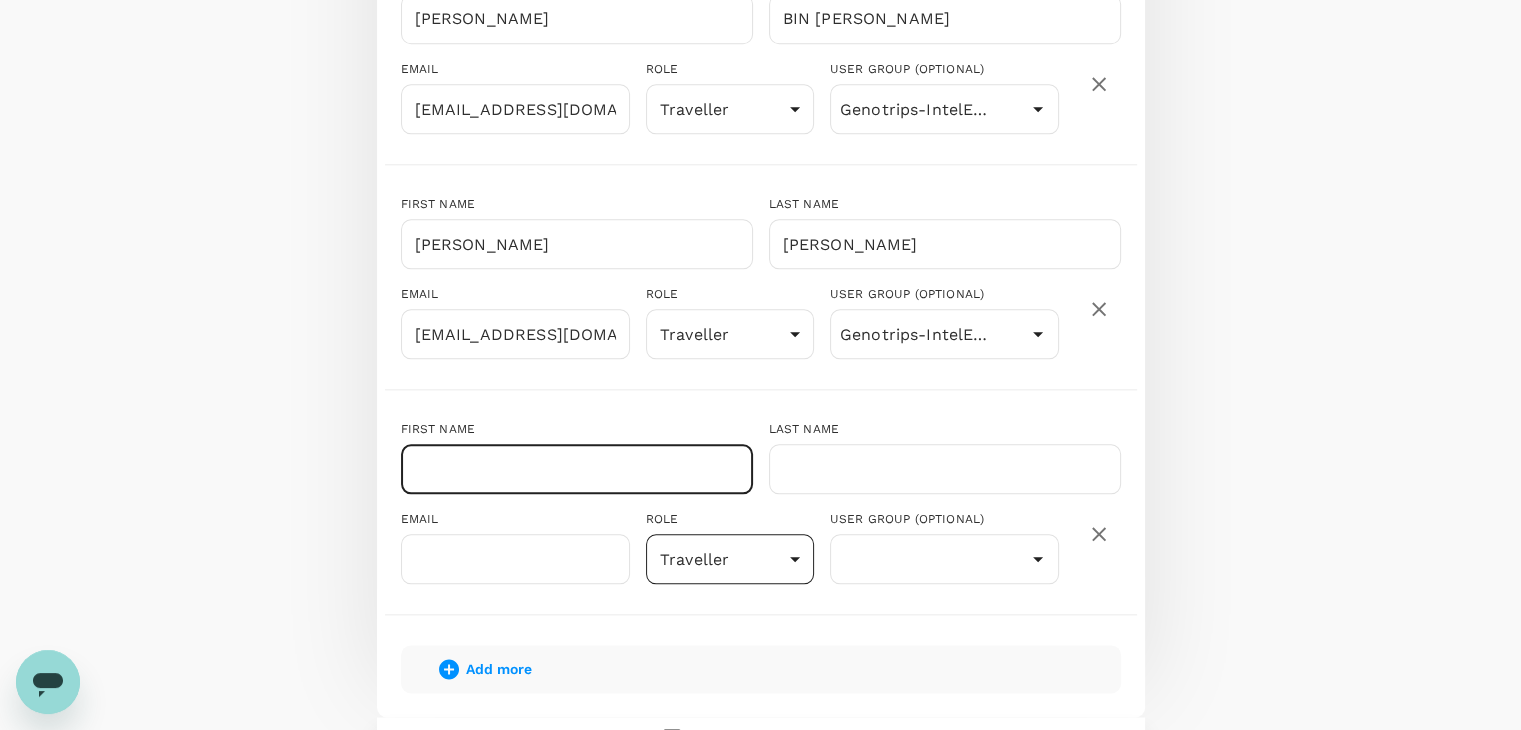 paste on "[PERSON_NAME] [PERSON_NAME] [PERSON_NAME]" 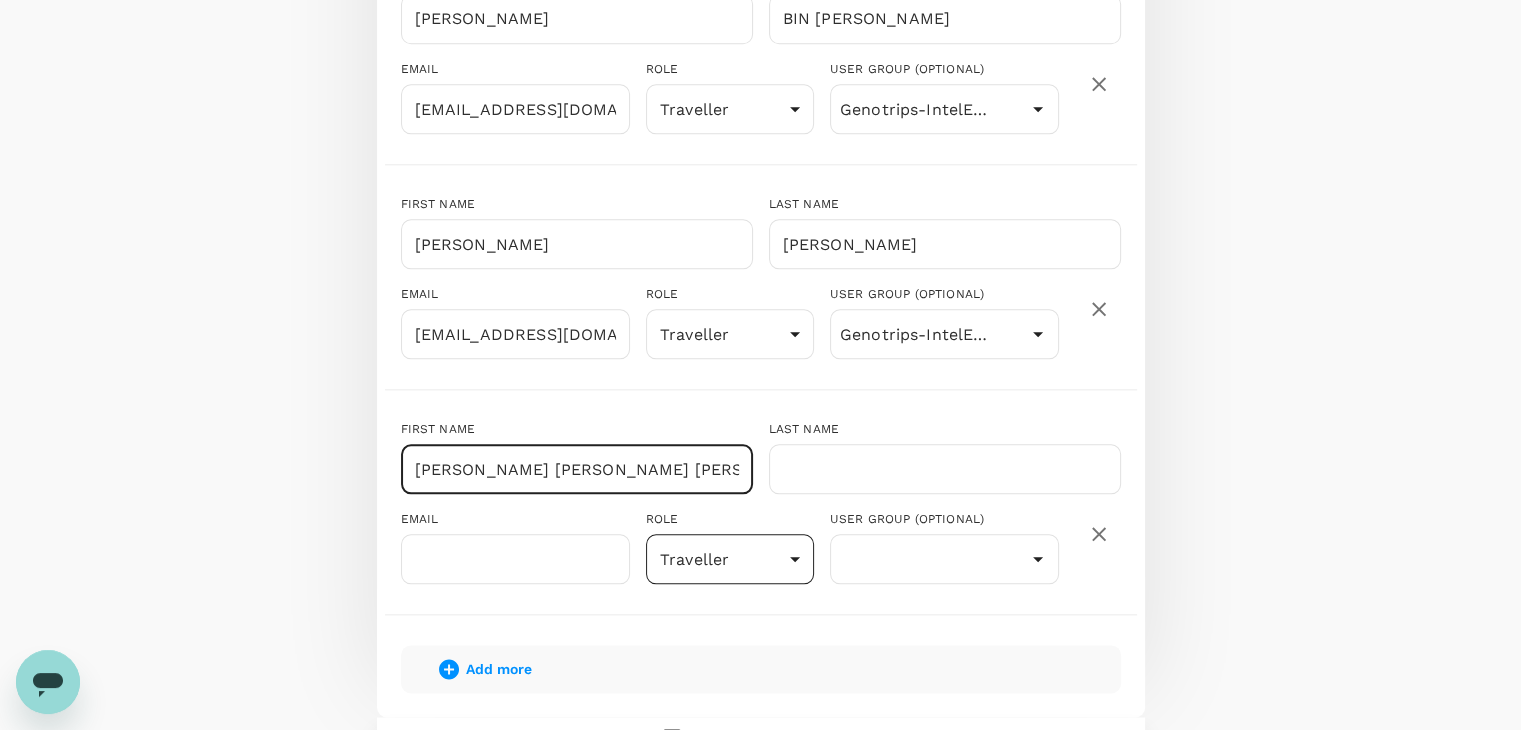 scroll, scrollTop: 0, scrollLeft: 148, axis: horizontal 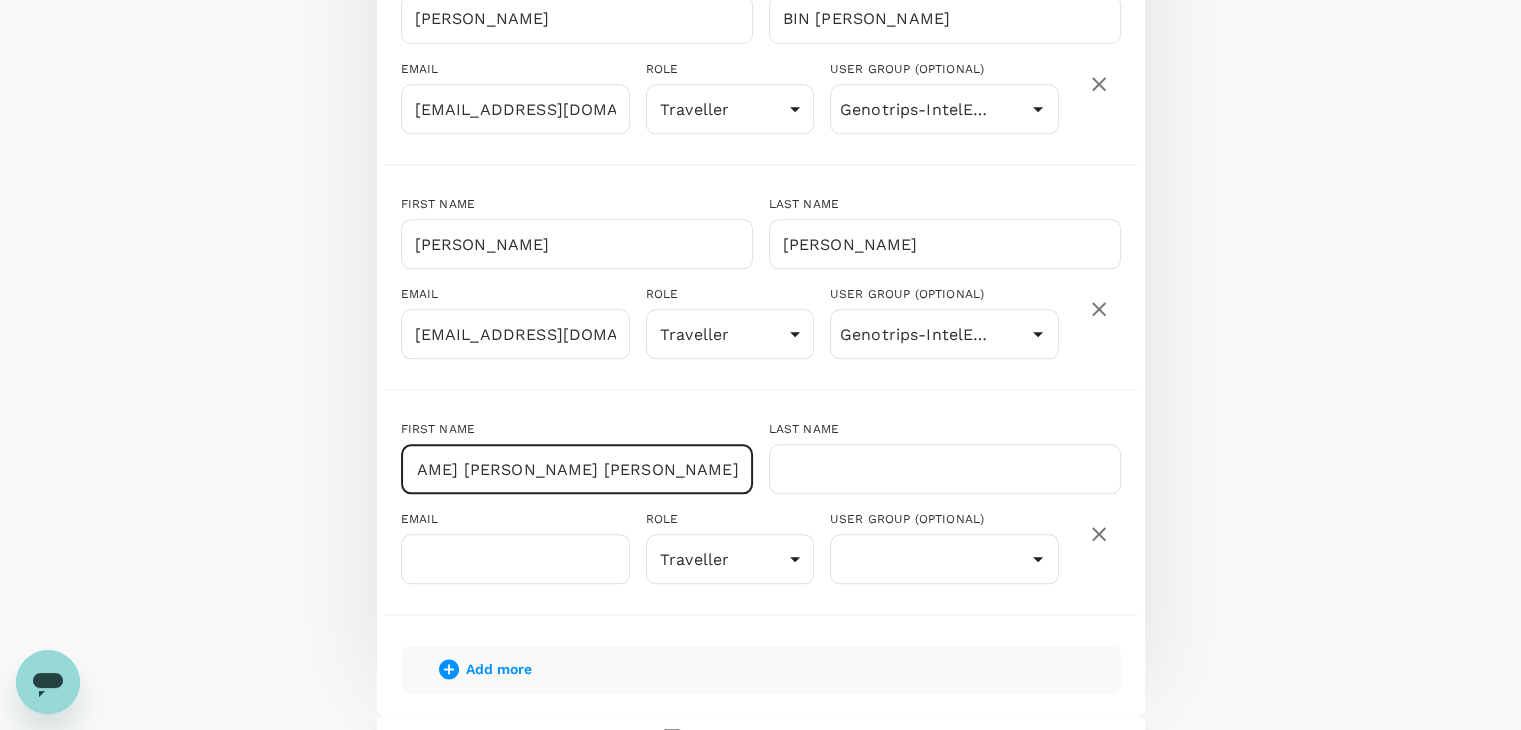 drag, startPoint x: 579, startPoint y: 467, endPoint x: 756, endPoint y: 482, distance: 177.63446 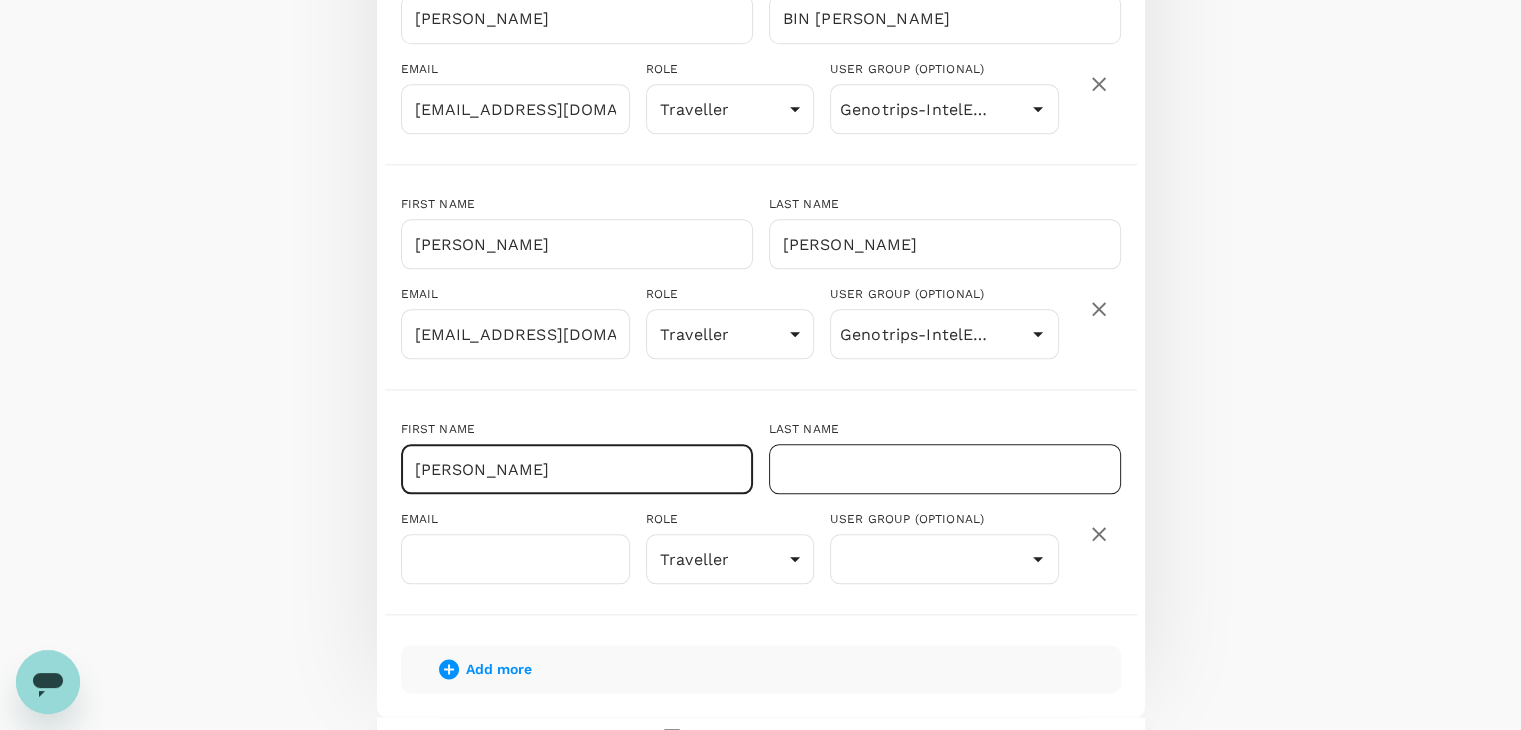 scroll, scrollTop: 0, scrollLeft: 0, axis: both 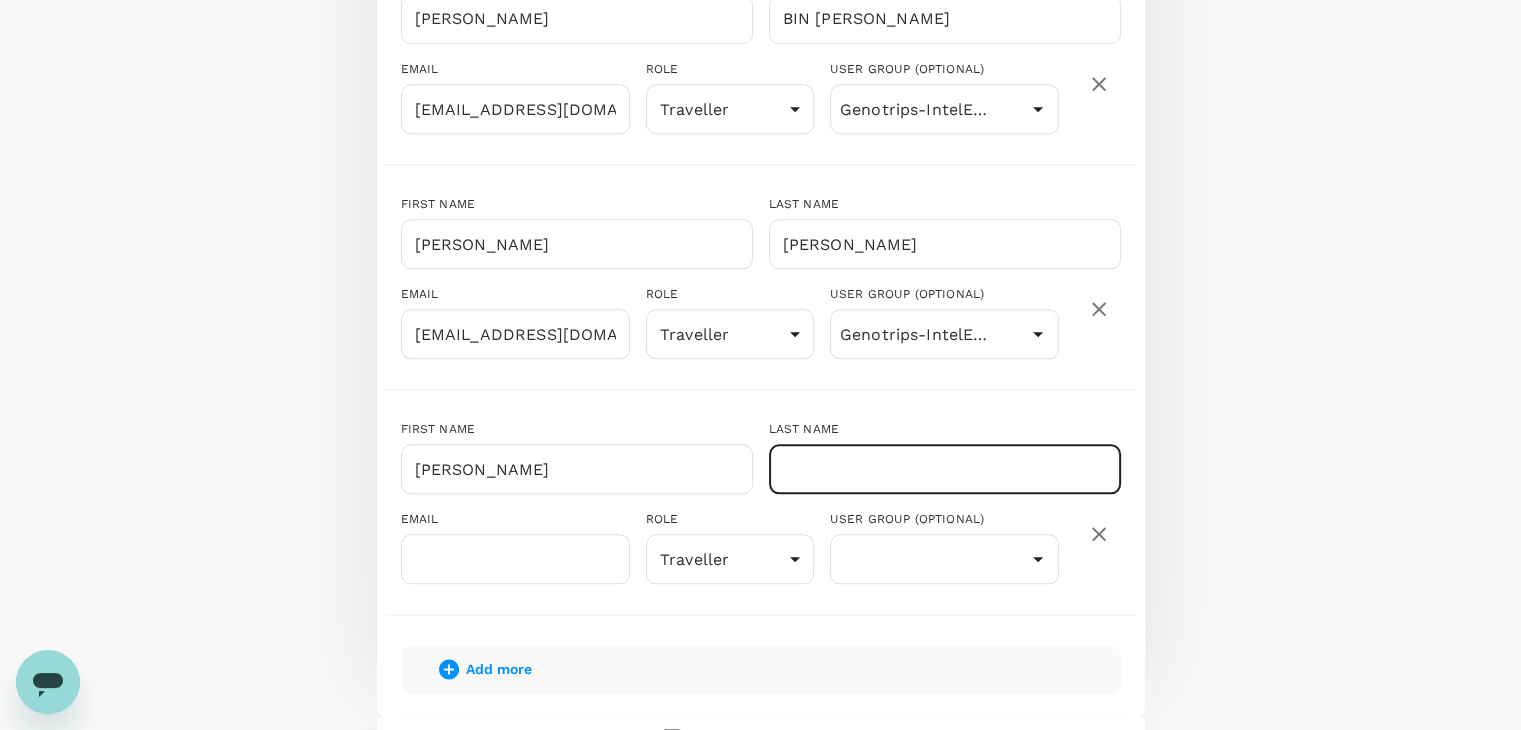 click at bounding box center (945, 469) 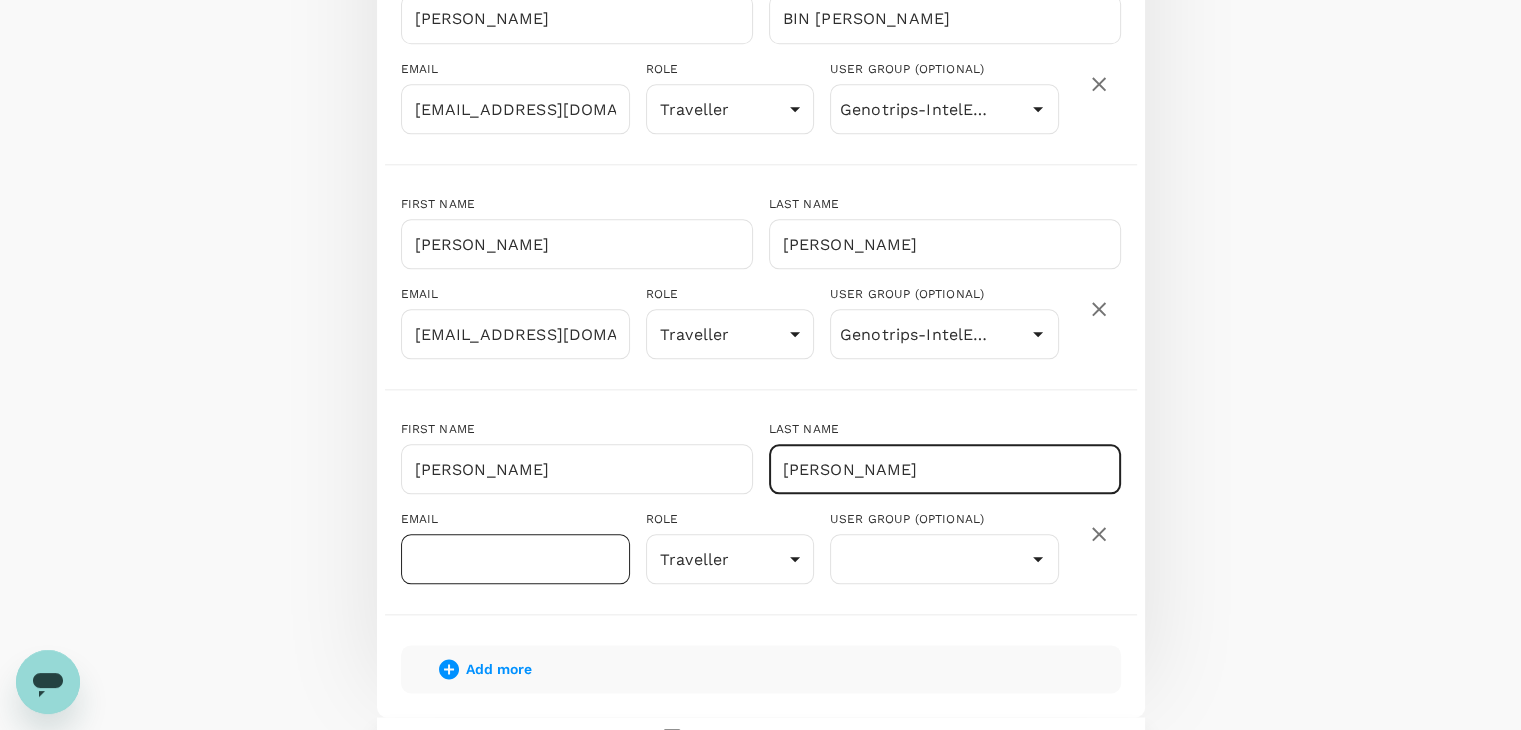 type on "[PERSON_NAME]" 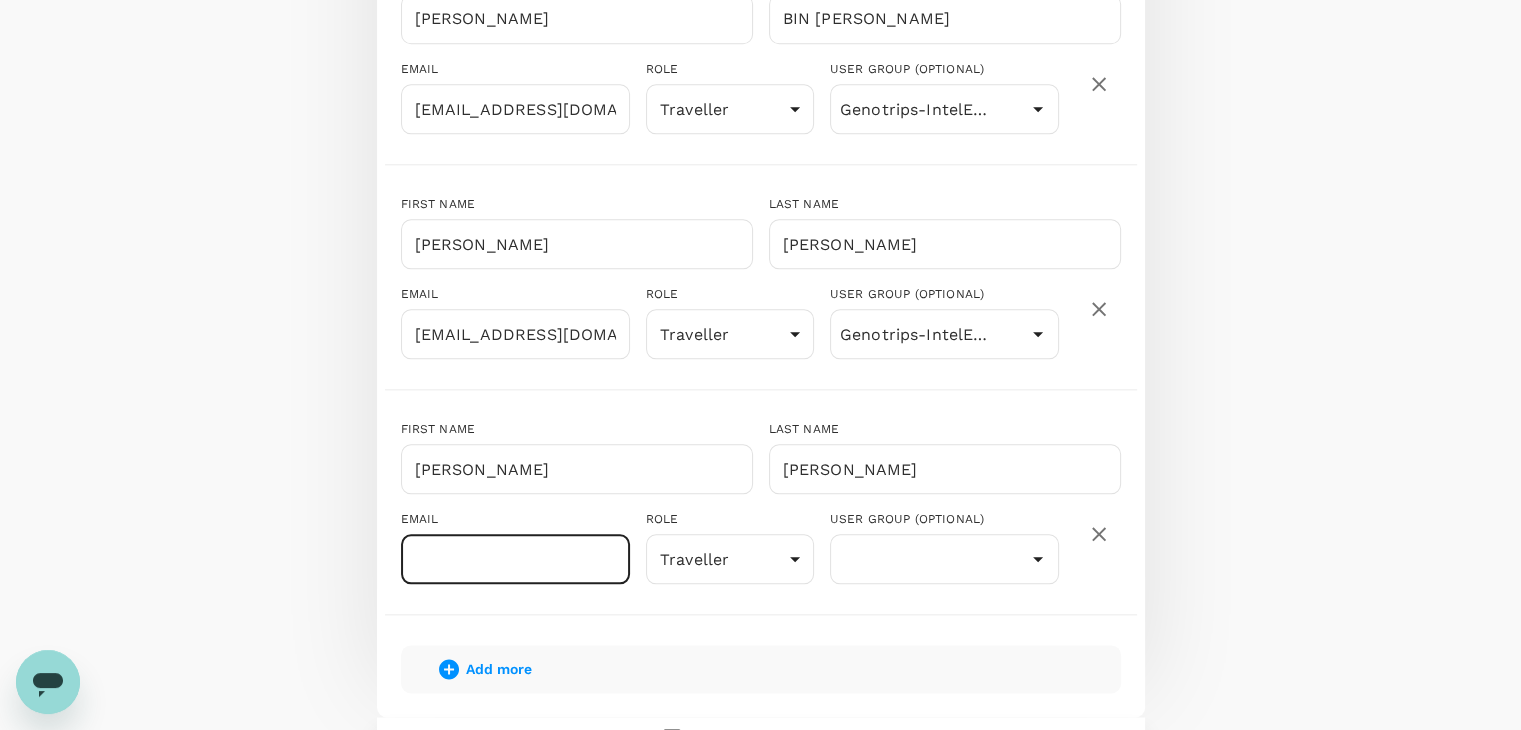click at bounding box center (515, 559) 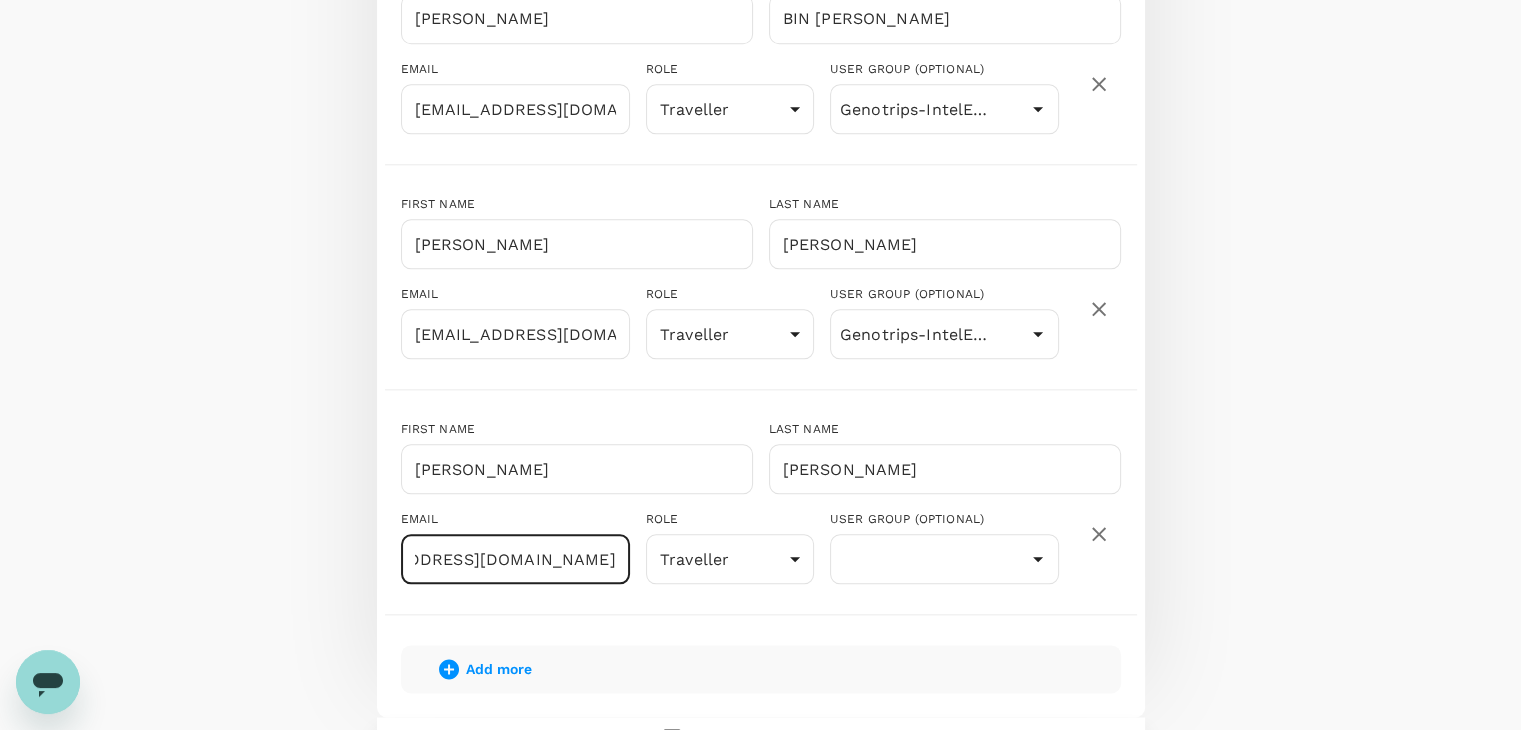 scroll, scrollTop: 0, scrollLeft: 128, axis: horizontal 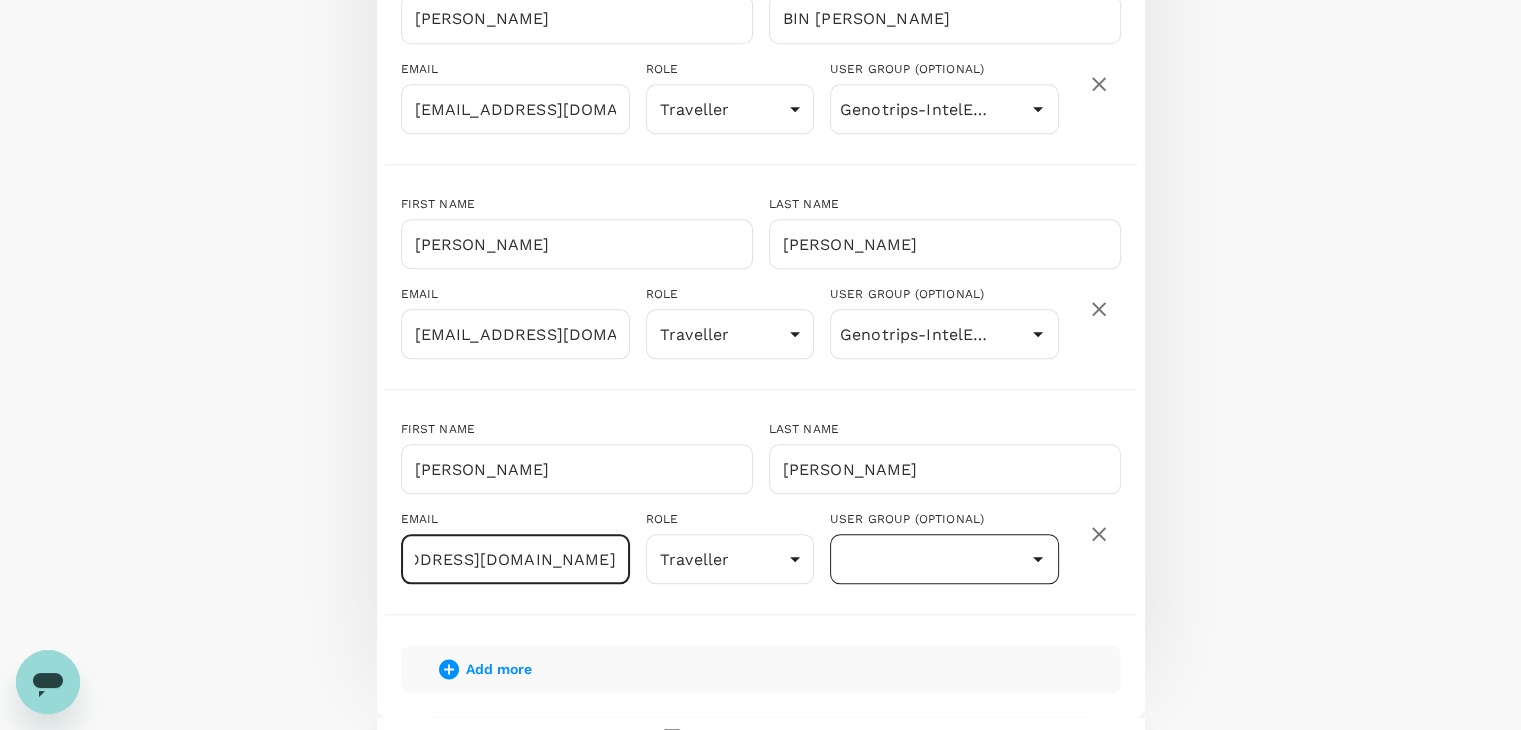 type on "[EMAIL_ADDRESS][DOMAIN_NAME]" 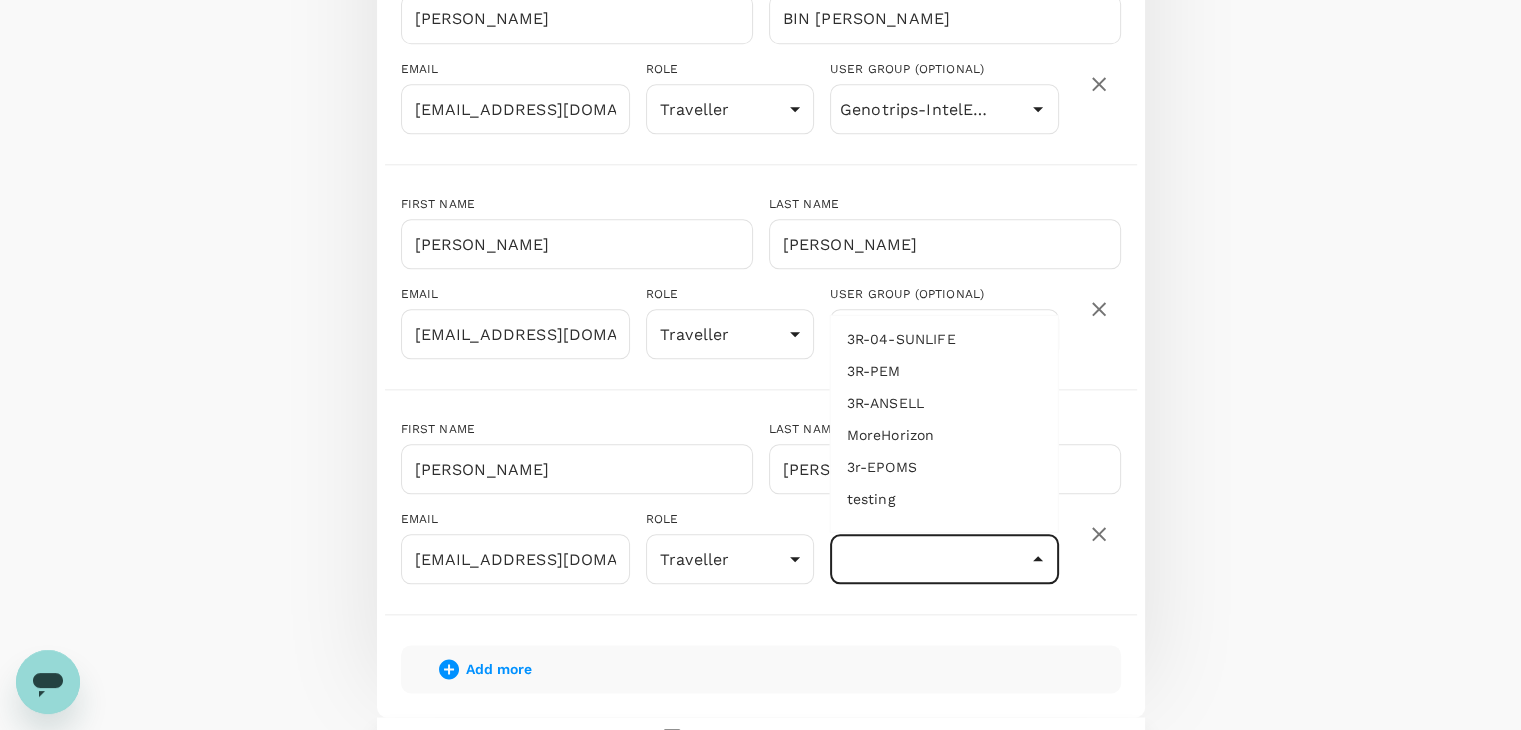 scroll, scrollTop: 140, scrollLeft: 0, axis: vertical 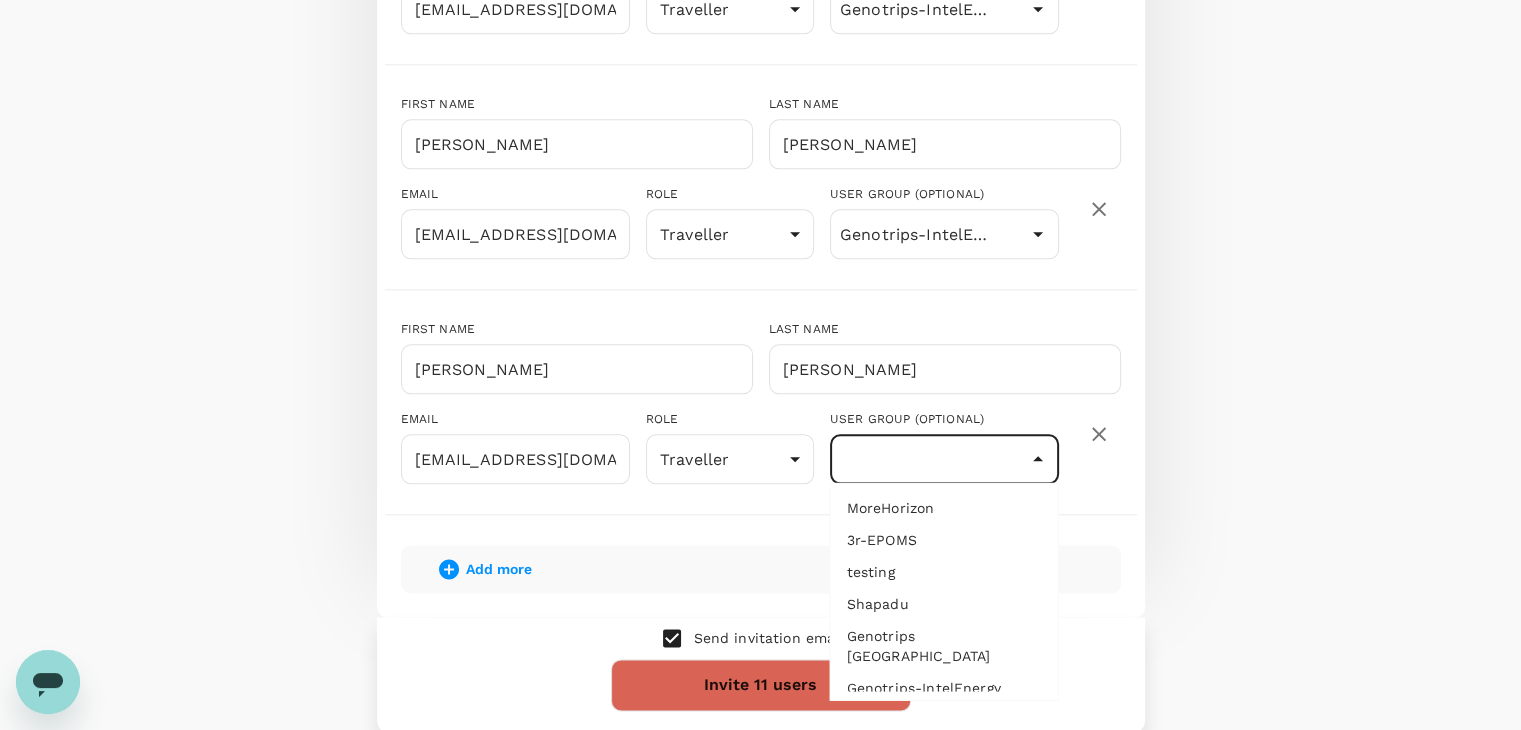 click on "Genotrips-IntelEnergy" at bounding box center [944, 688] 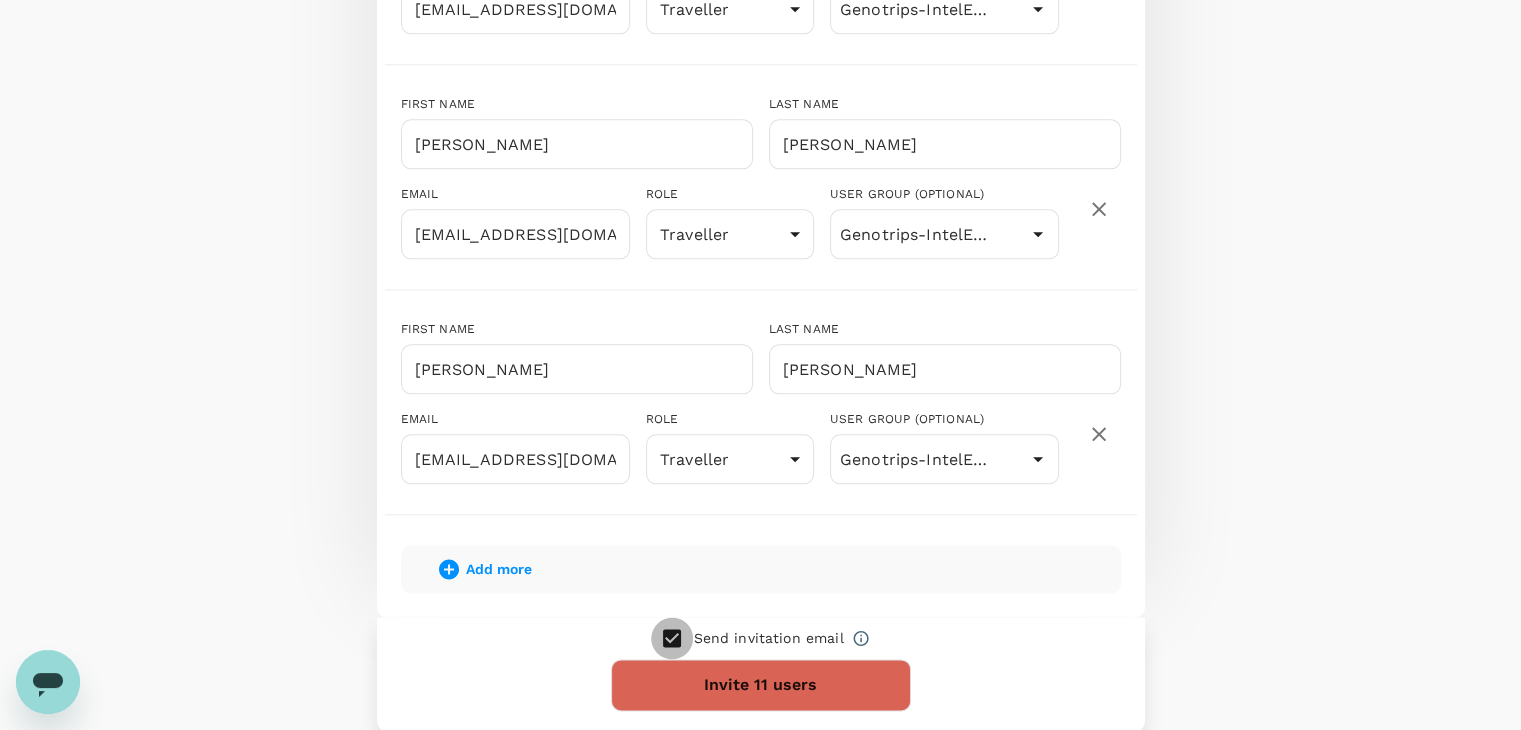click at bounding box center [672, 638] 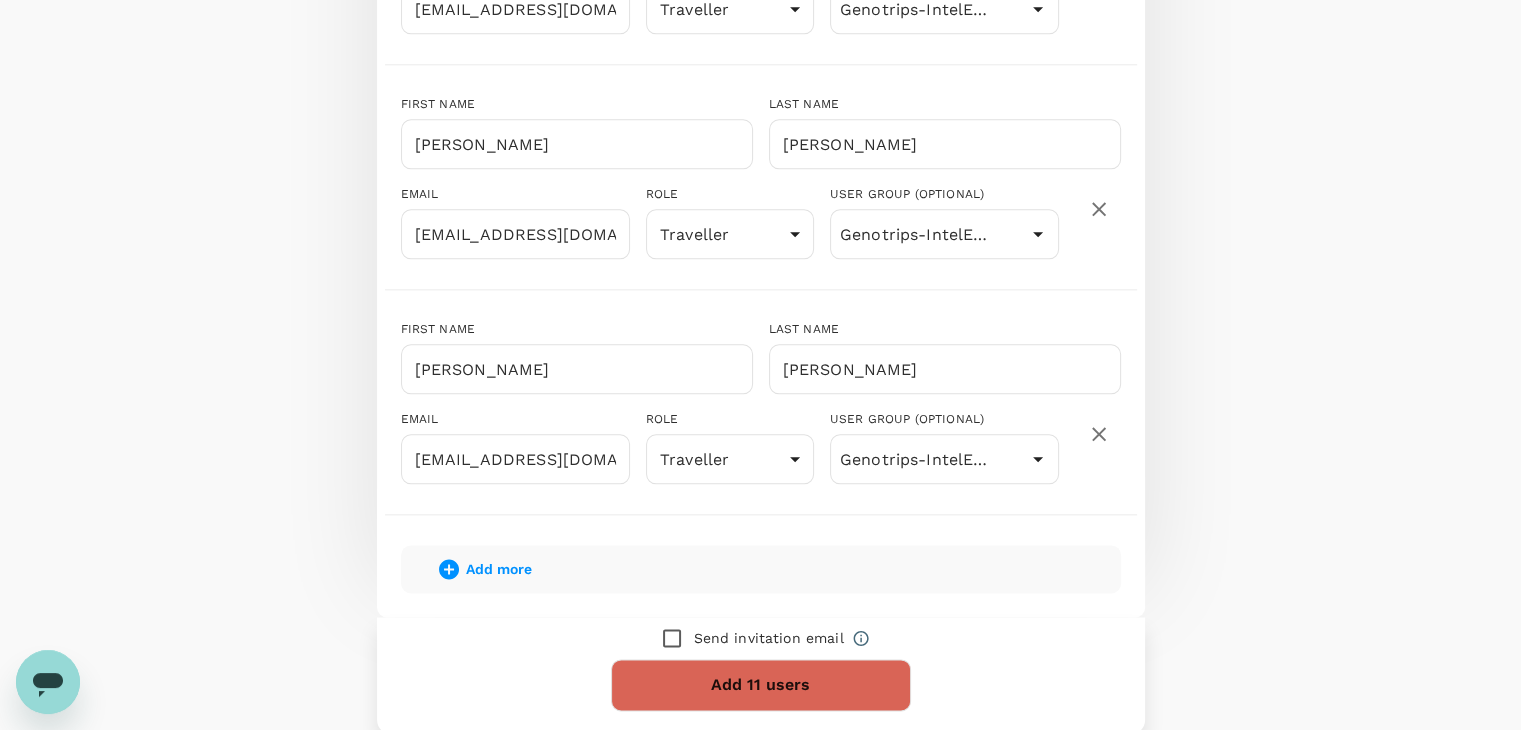 click 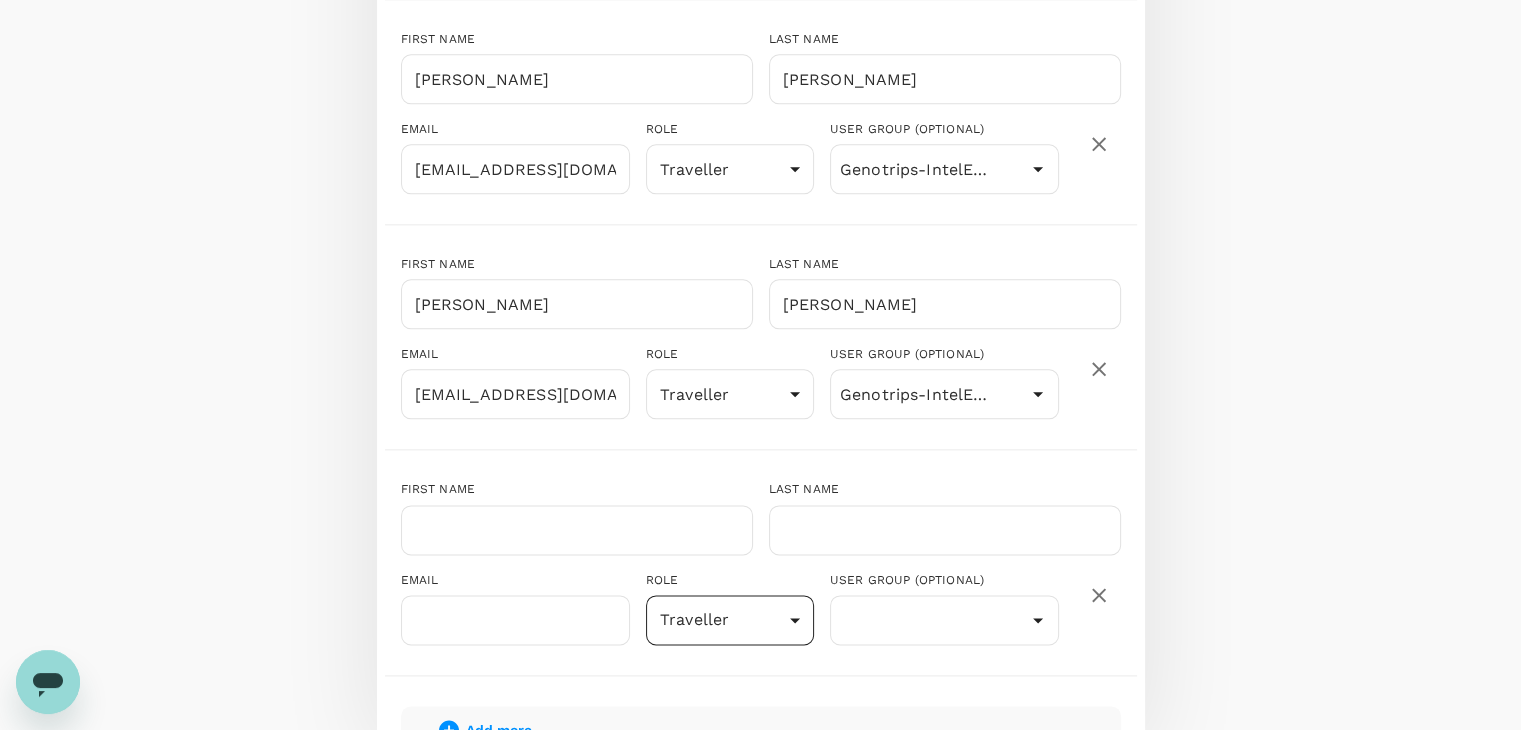 scroll, scrollTop: 2432, scrollLeft: 0, axis: vertical 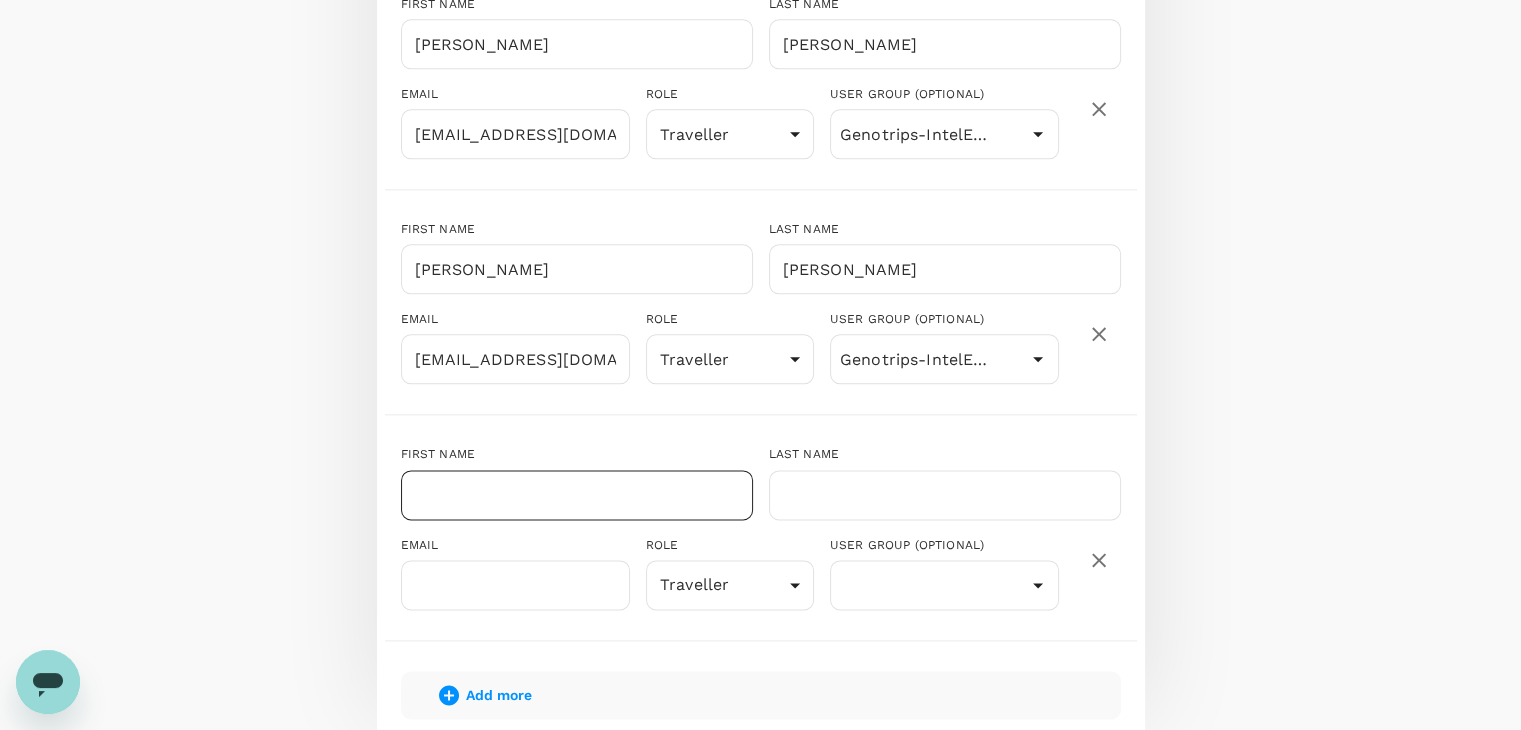 click at bounding box center [577, 495] 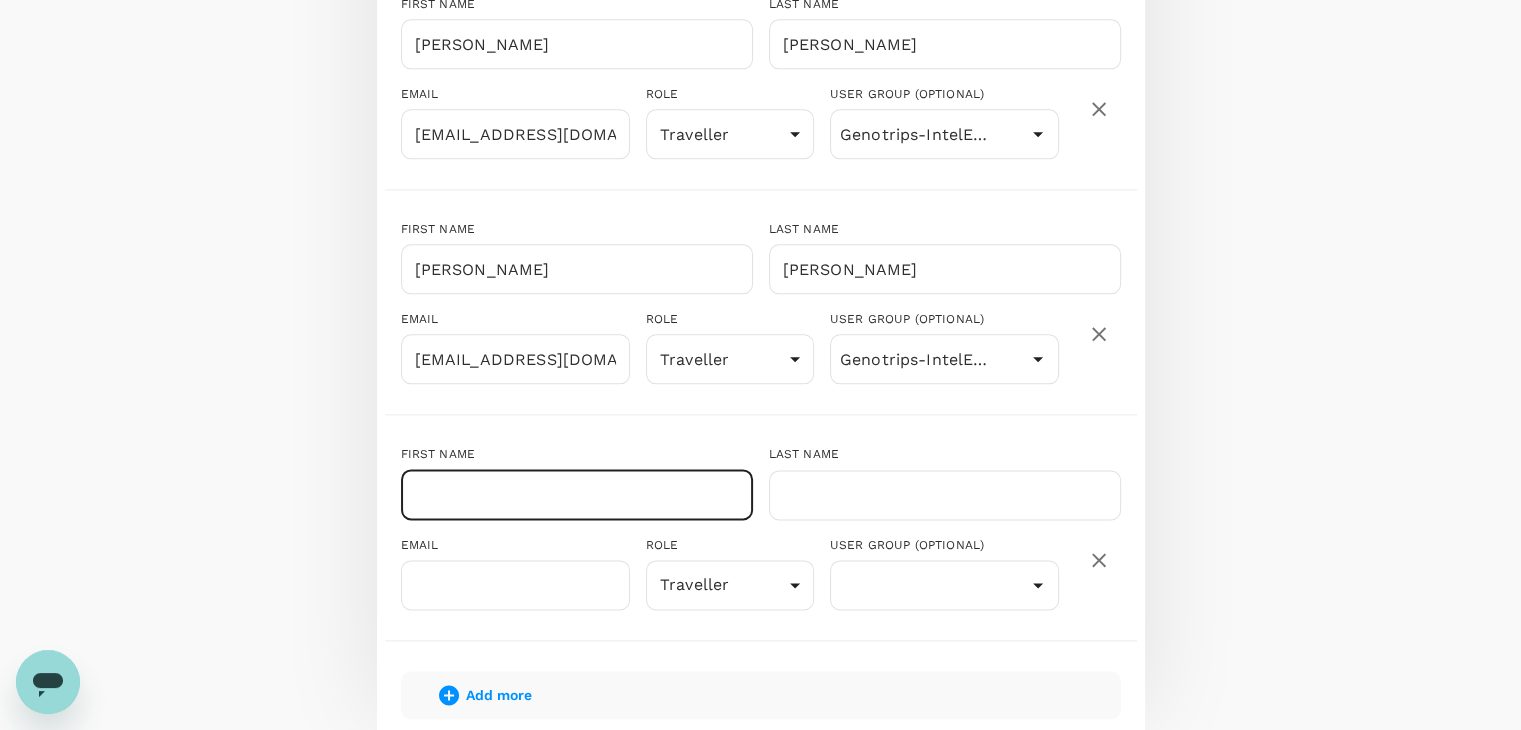 paste on "[PERSON_NAME] BIN CHE [PERSON_NAME]" 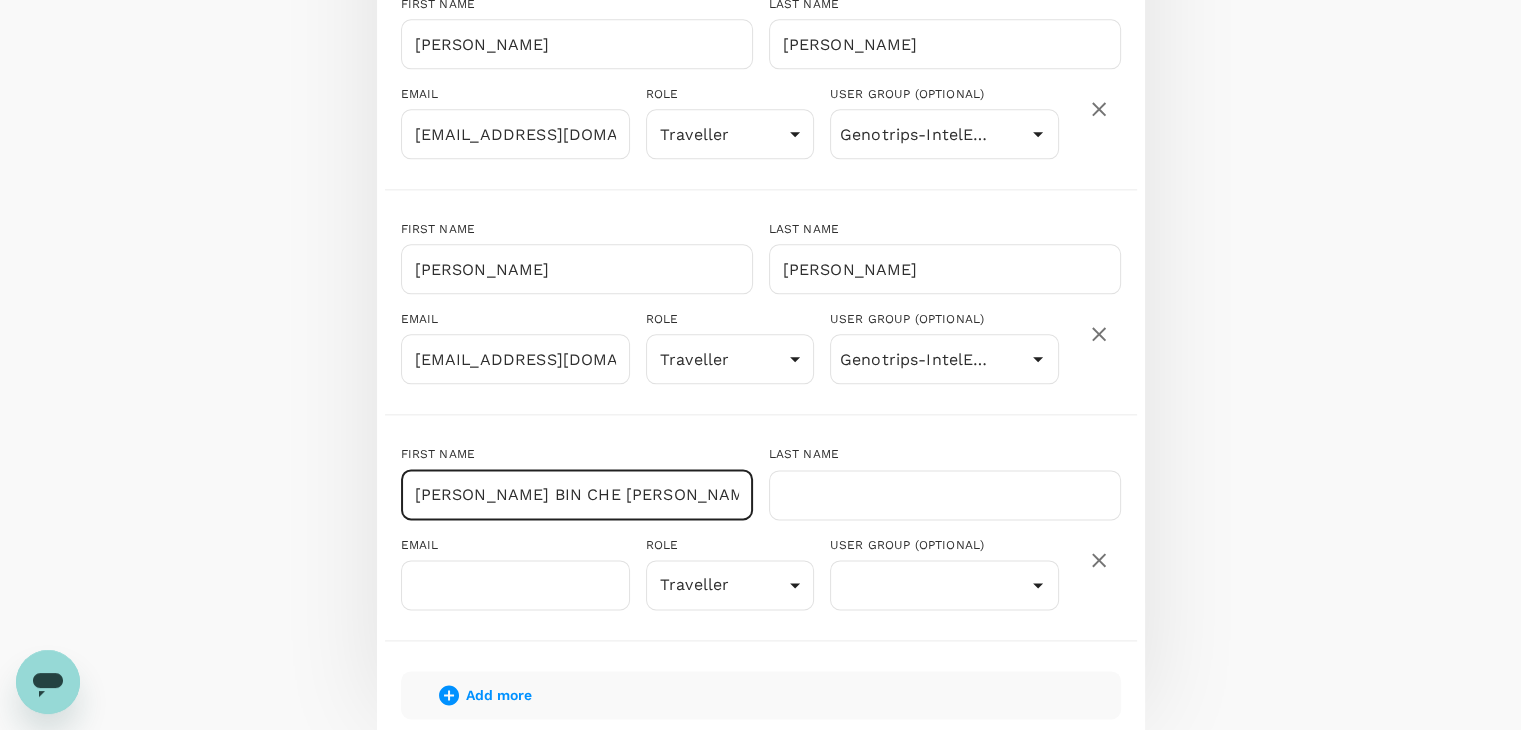scroll, scrollTop: 0, scrollLeft: 76, axis: horizontal 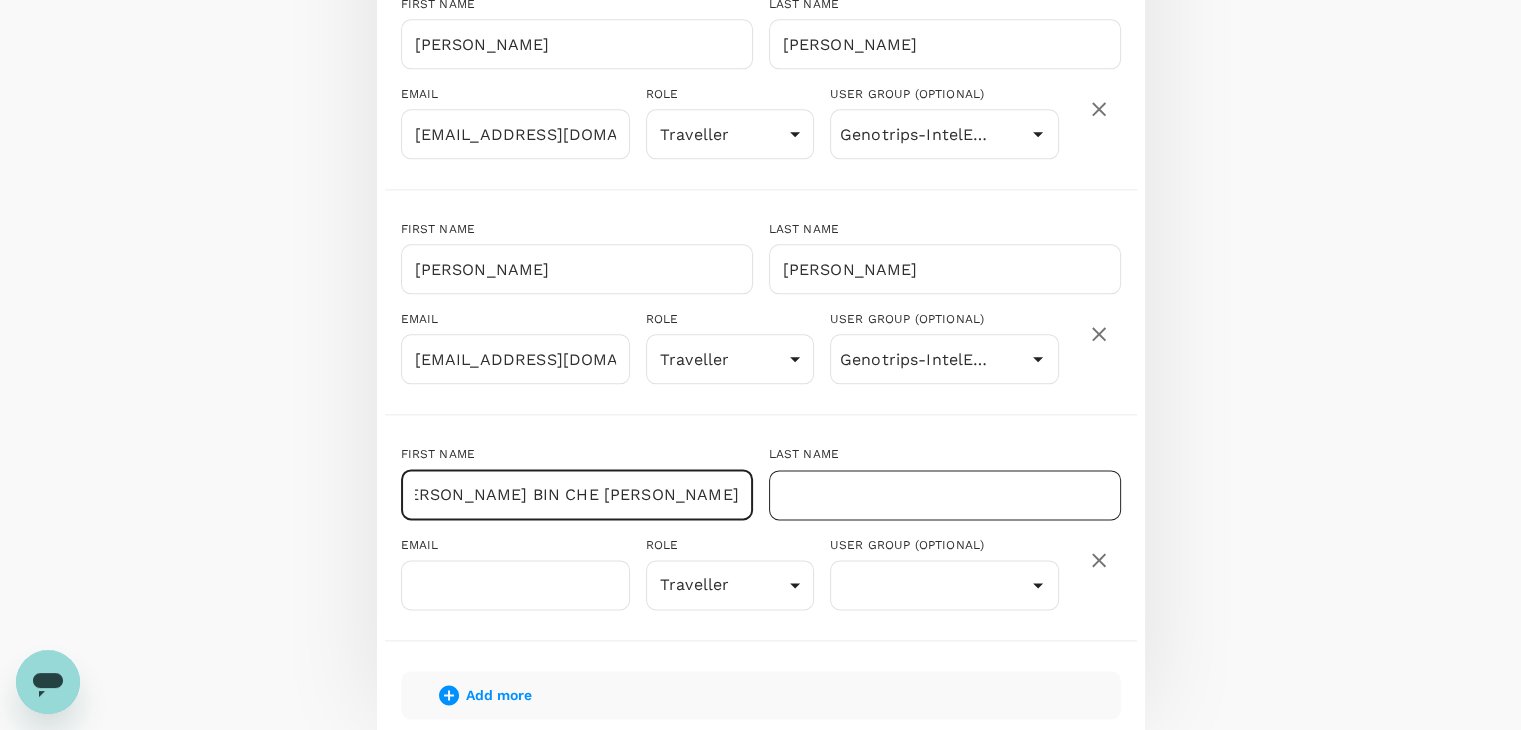 drag, startPoint x: 536, startPoint y: 489, endPoint x: 777, endPoint y: 492, distance: 241.01868 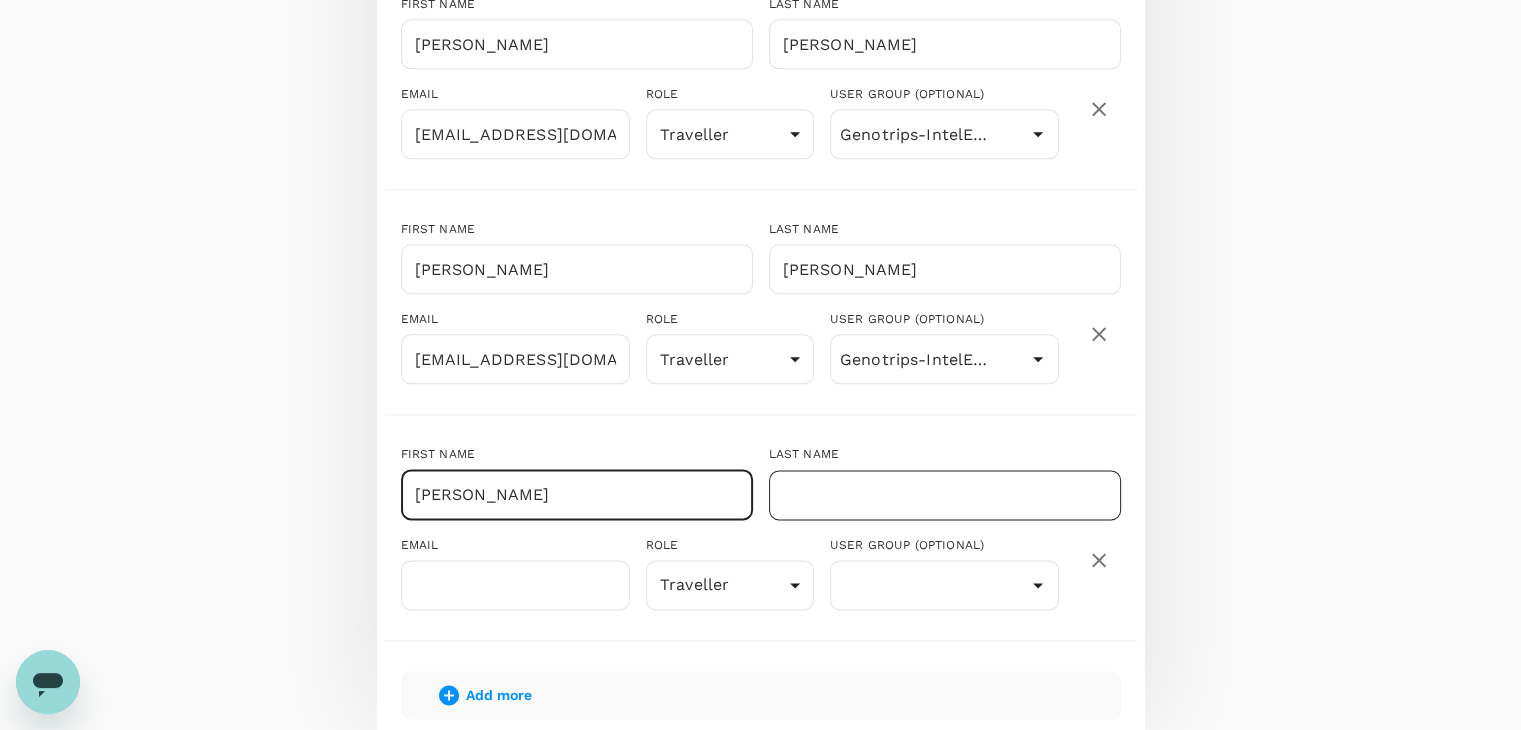 scroll, scrollTop: 0, scrollLeft: 0, axis: both 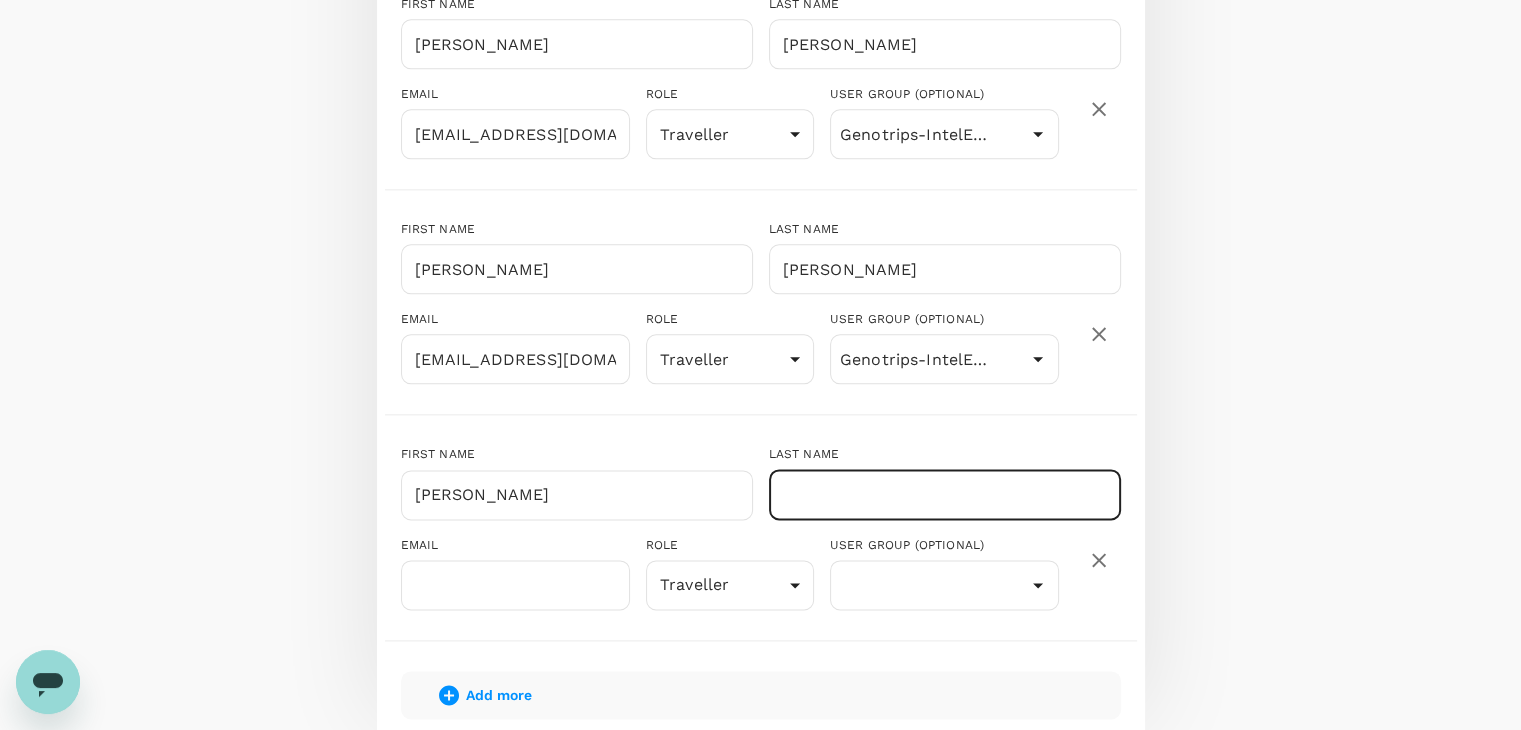 paste on "BIN CHE [PERSON_NAME]" 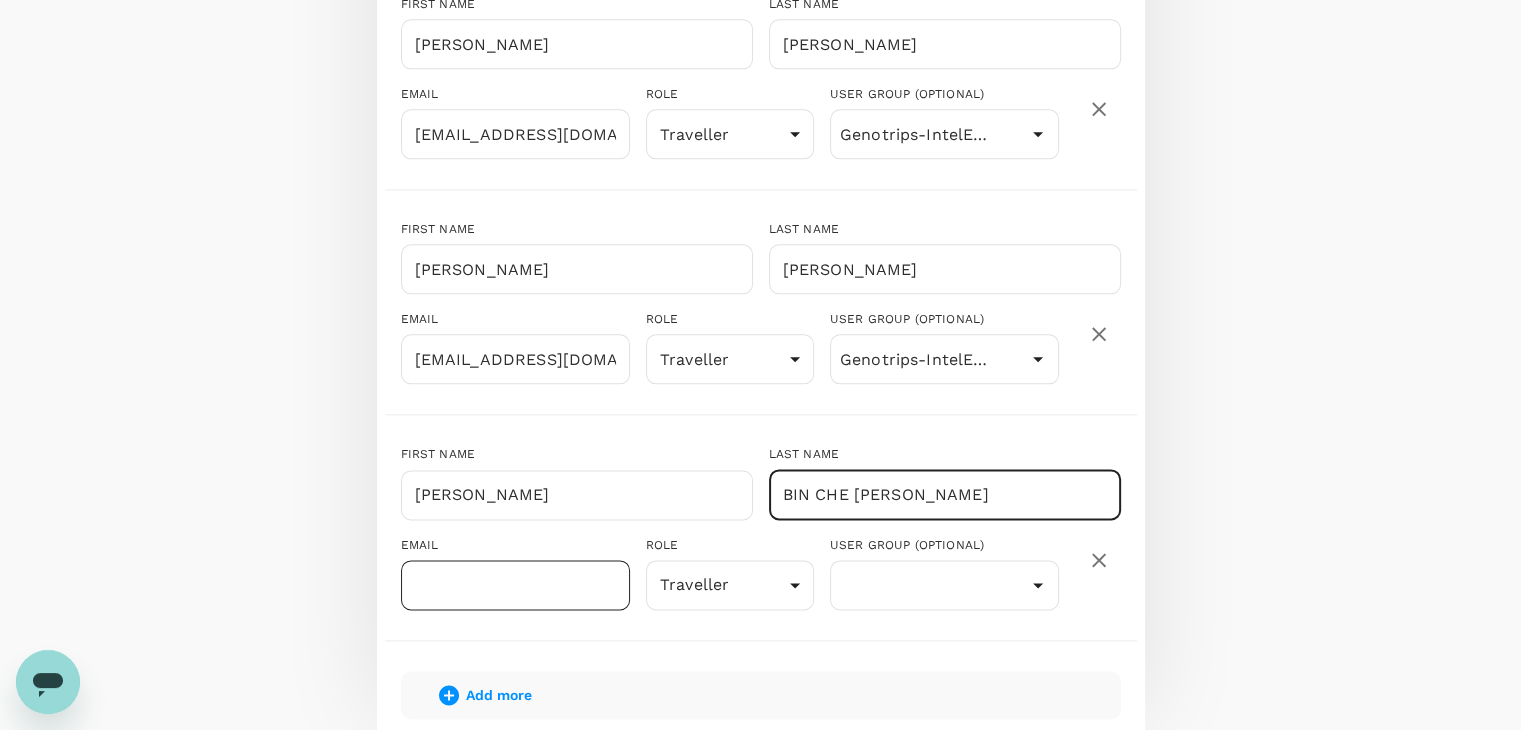 type on "BIN CHE [PERSON_NAME]" 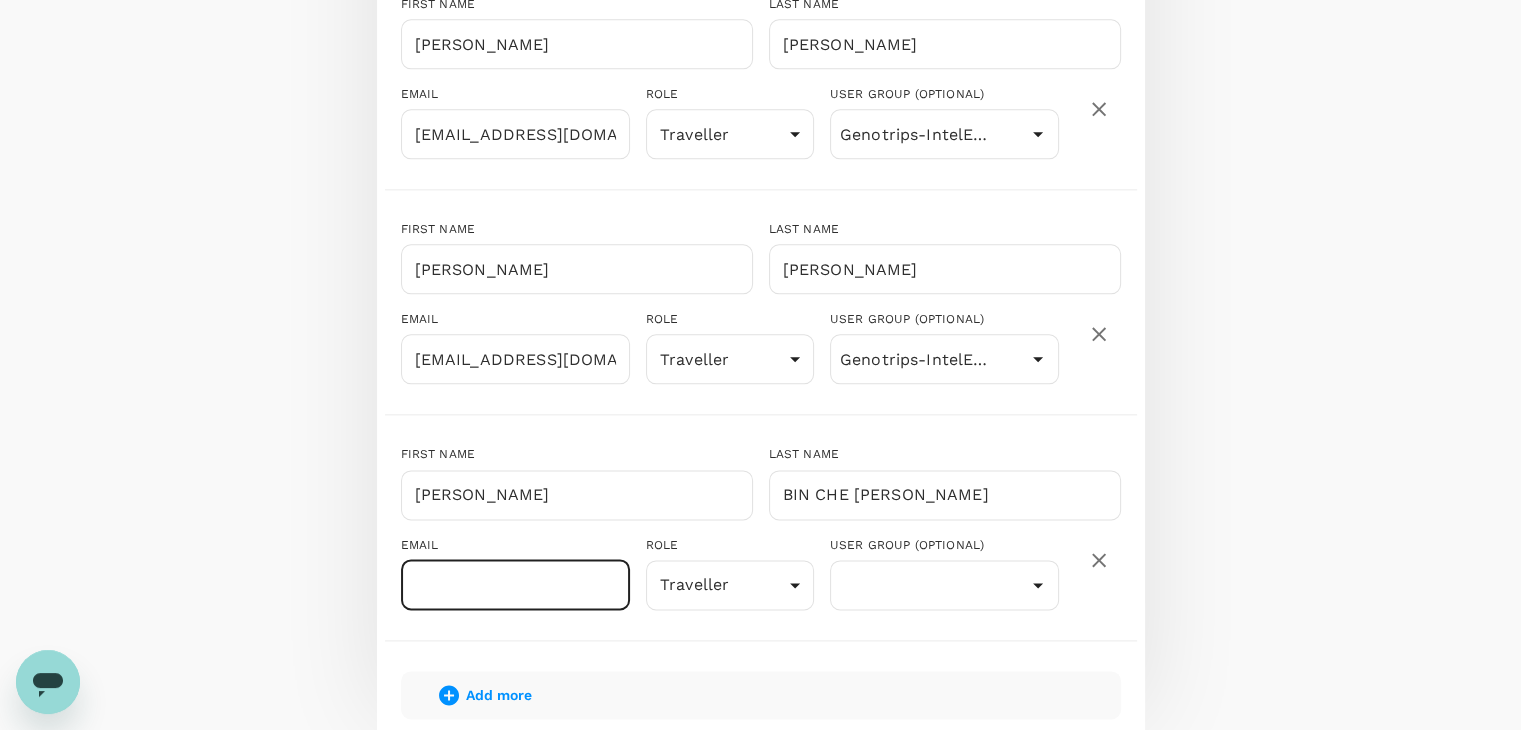 click at bounding box center (515, 585) 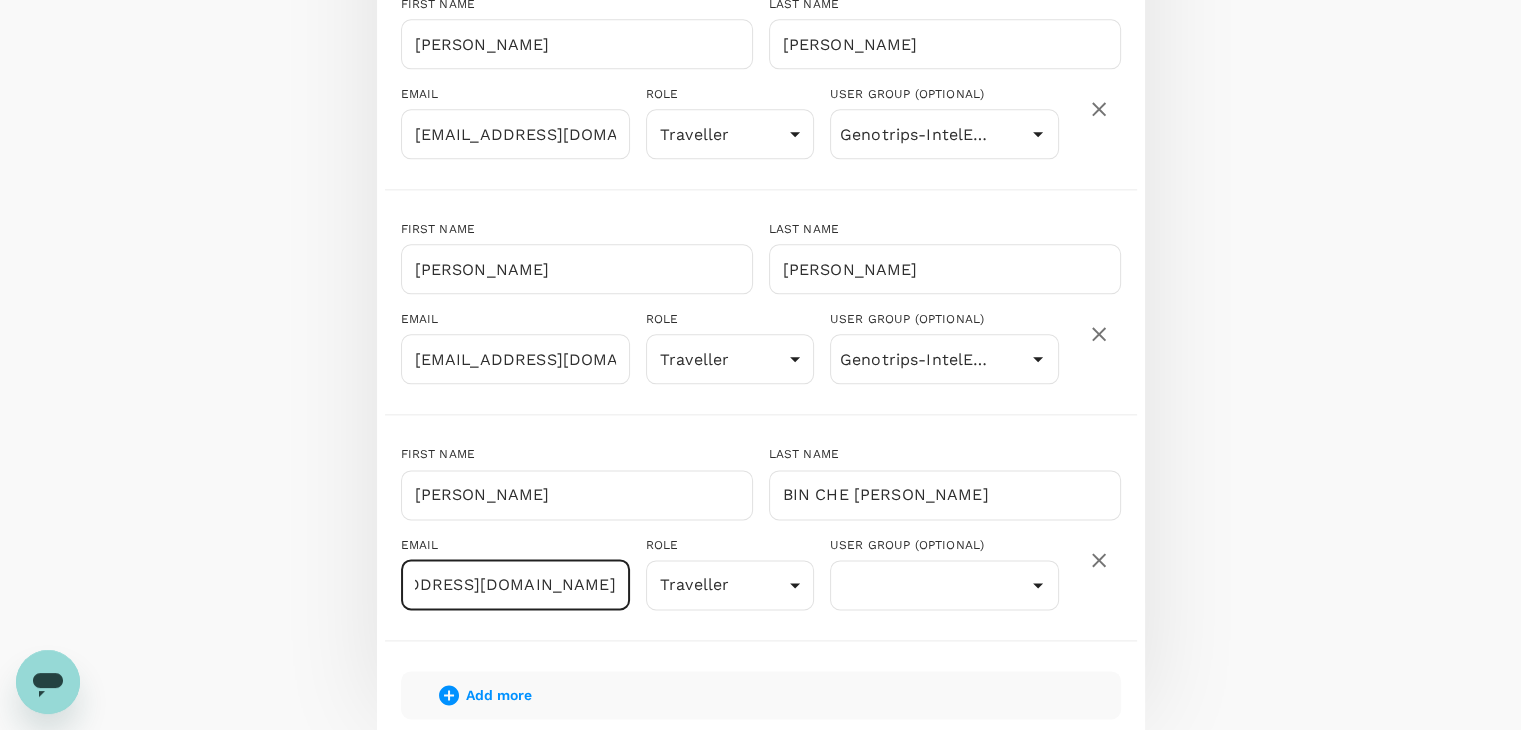 scroll, scrollTop: 0, scrollLeft: 127, axis: horizontal 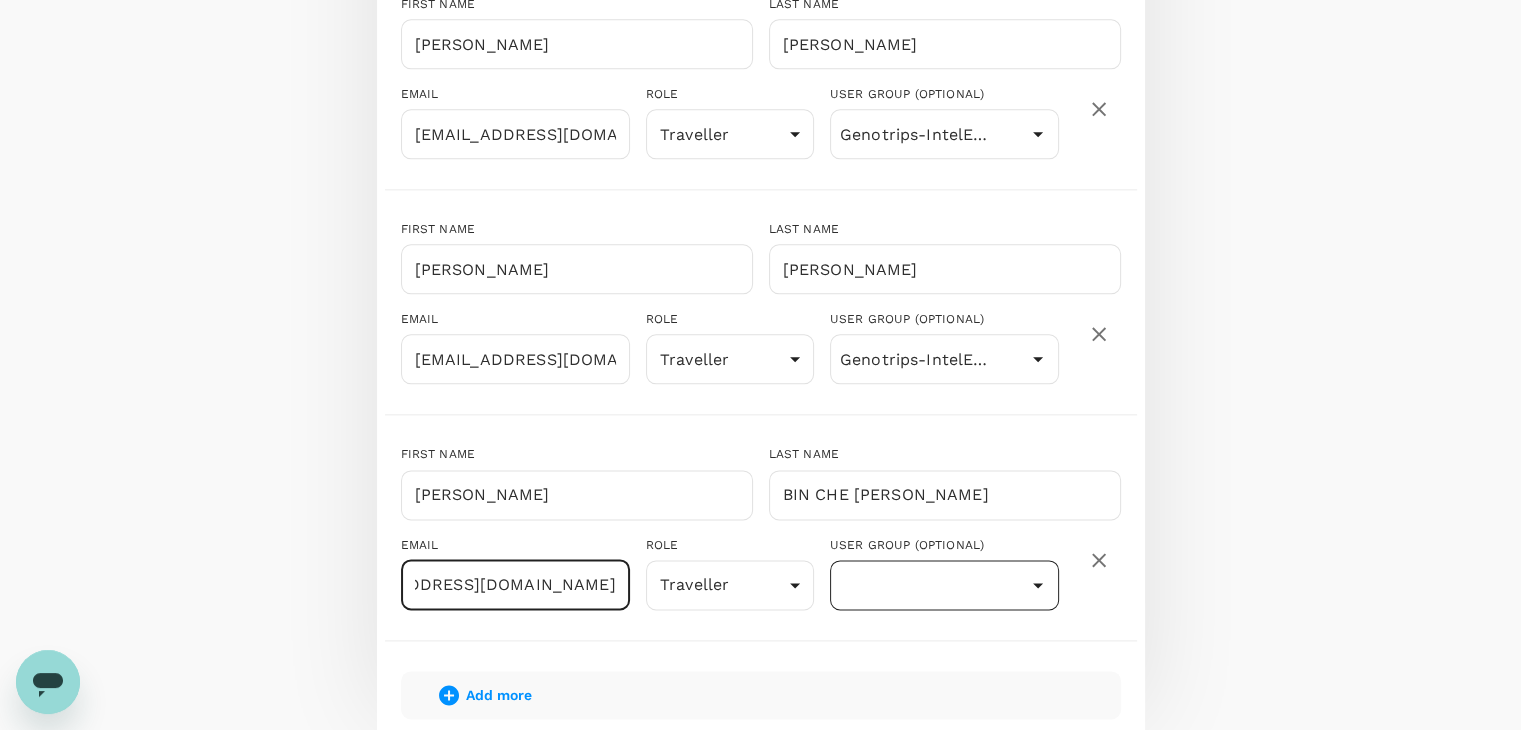 type on "[EMAIL_ADDRESS][DOMAIN_NAME]" 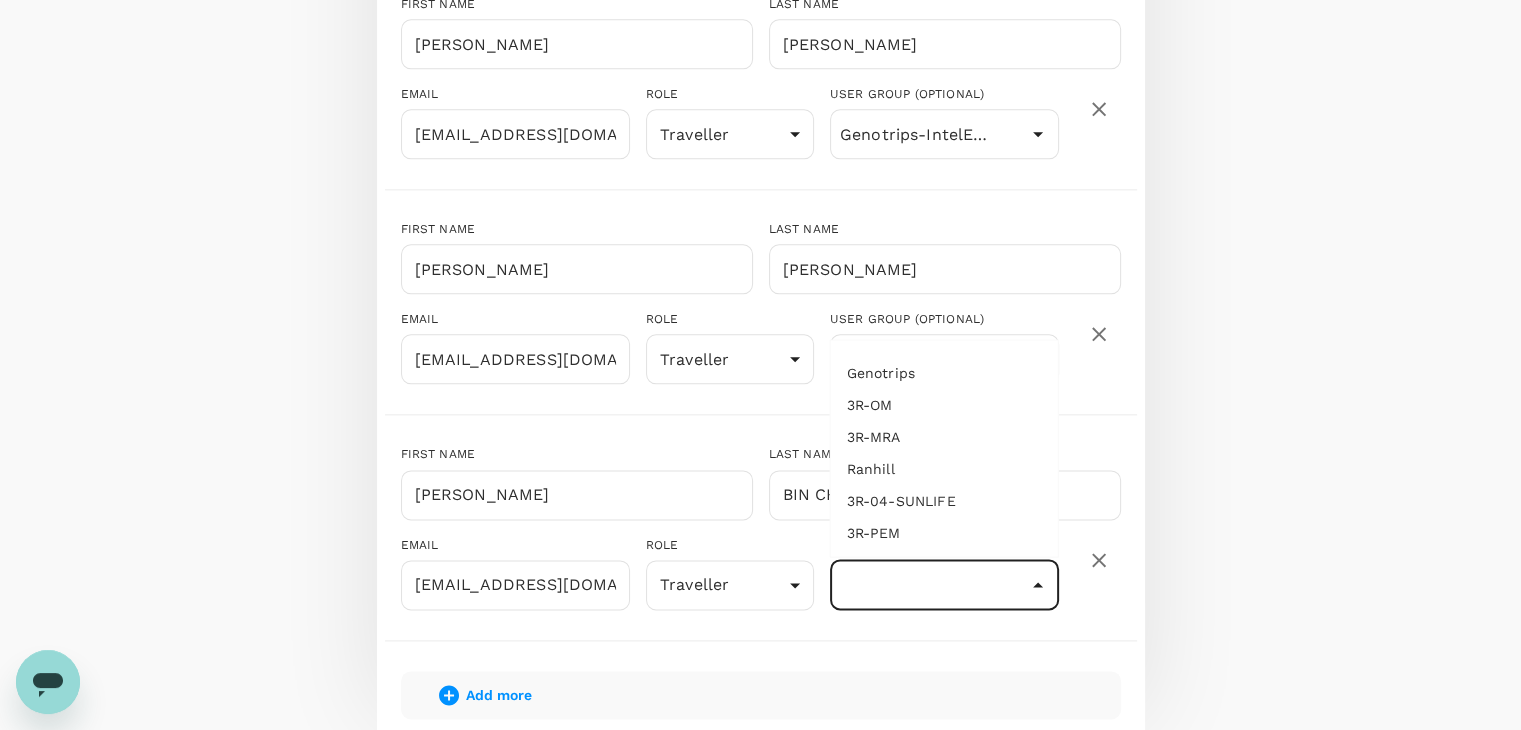 scroll, scrollTop: 140, scrollLeft: 0, axis: vertical 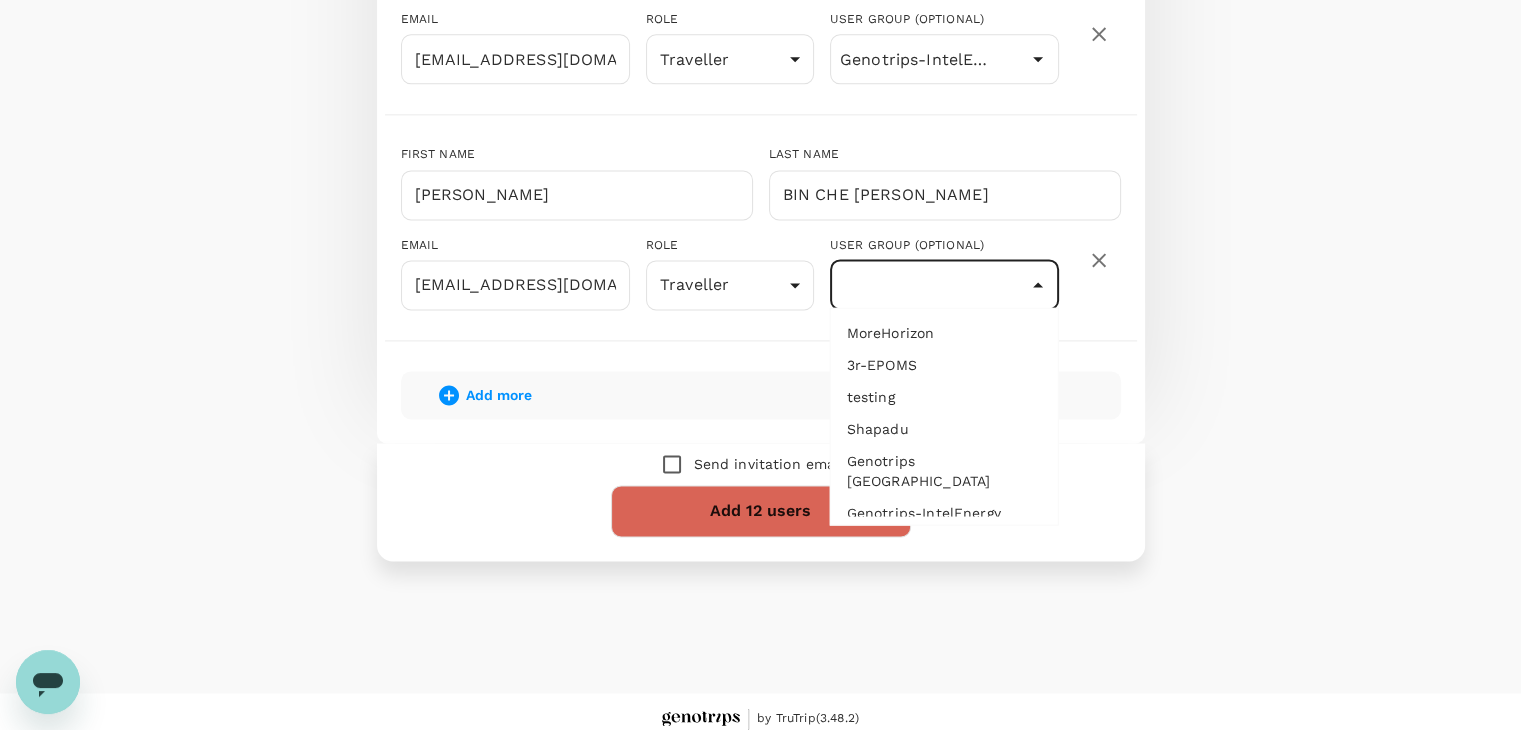 click on "Genotrips-IntelEnergy" at bounding box center [944, 512] 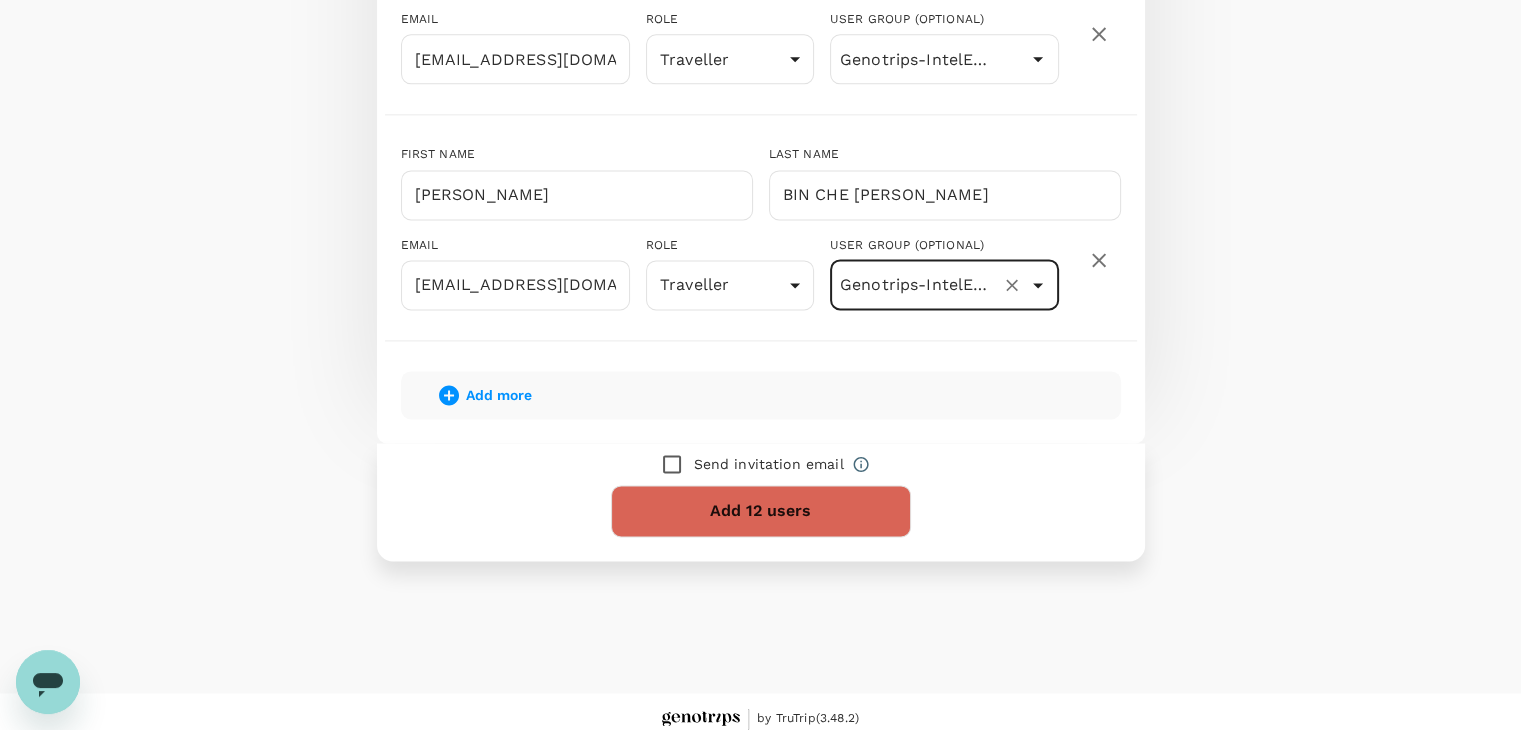 click 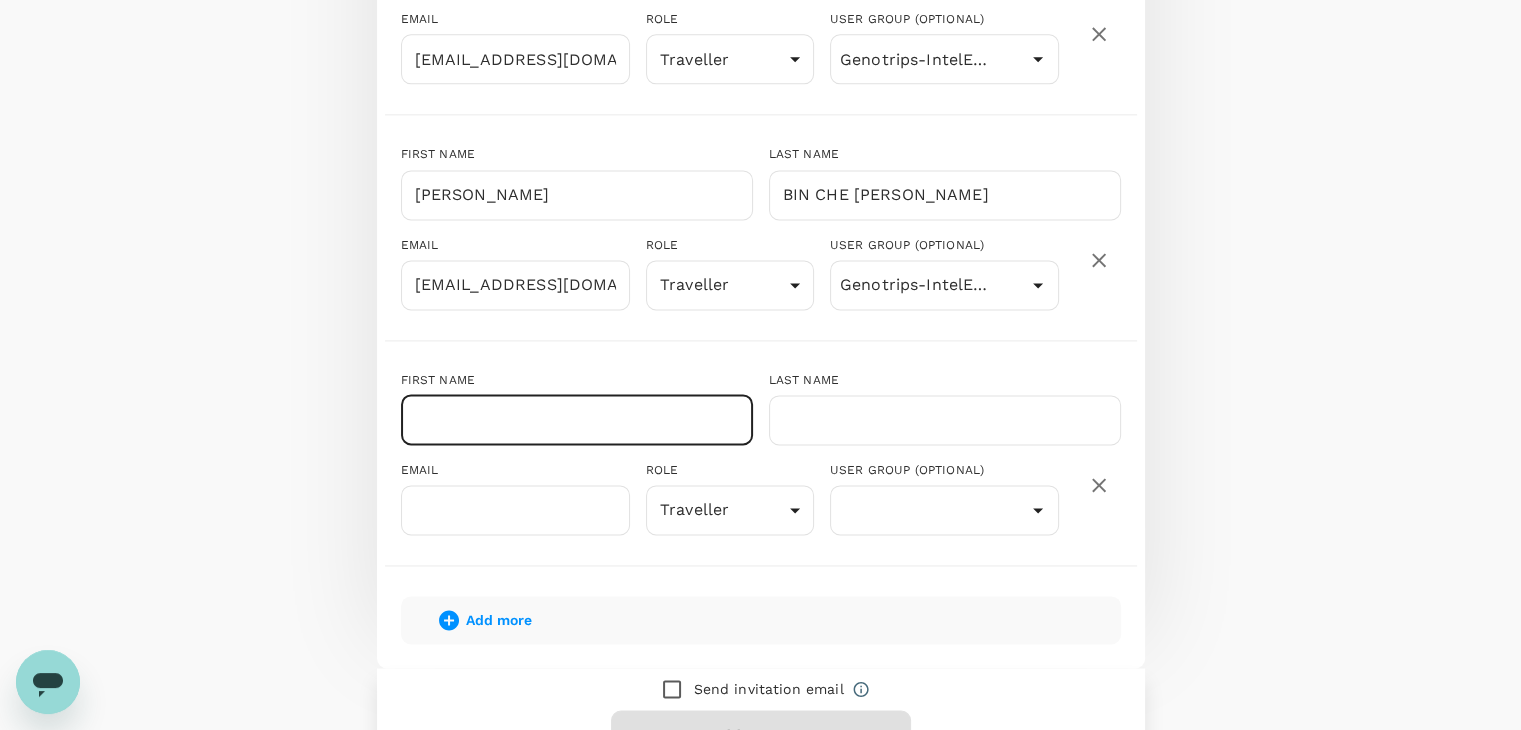 click at bounding box center [577, 420] 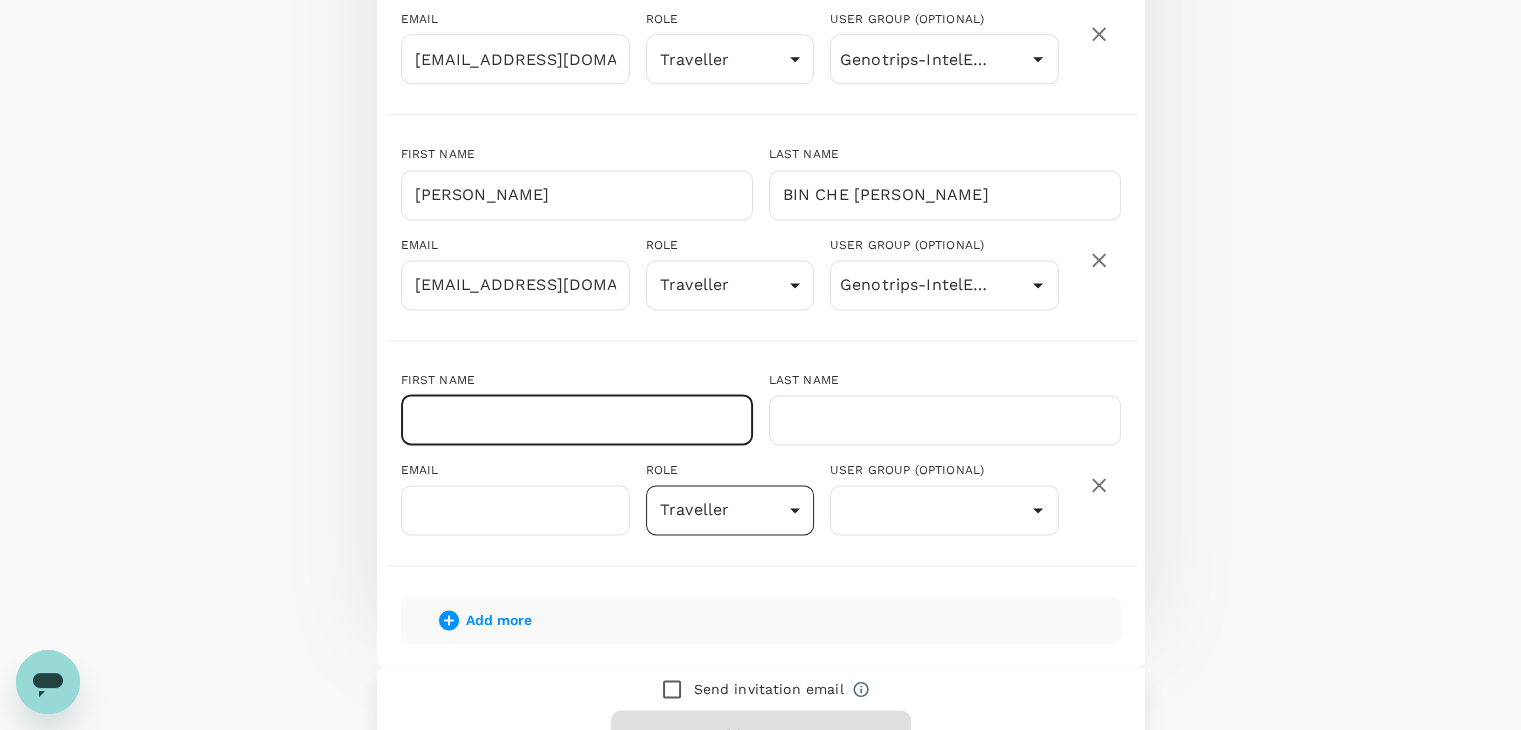 paste on "RABIATUL [PERSON_NAME]" 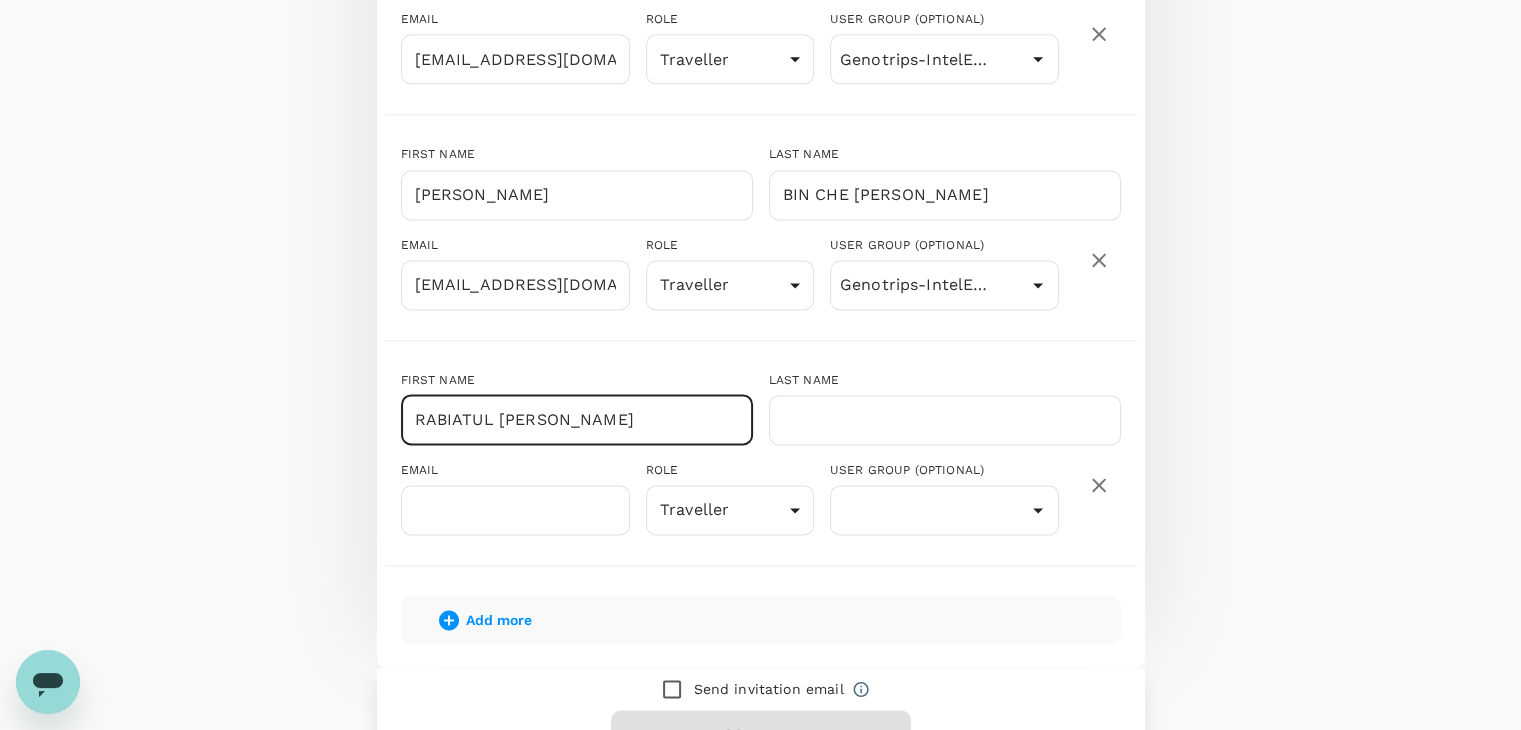 drag, startPoint x: 573, startPoint y: 417, endPoint x: 722, endPoint y: 425, distance: 149.21461 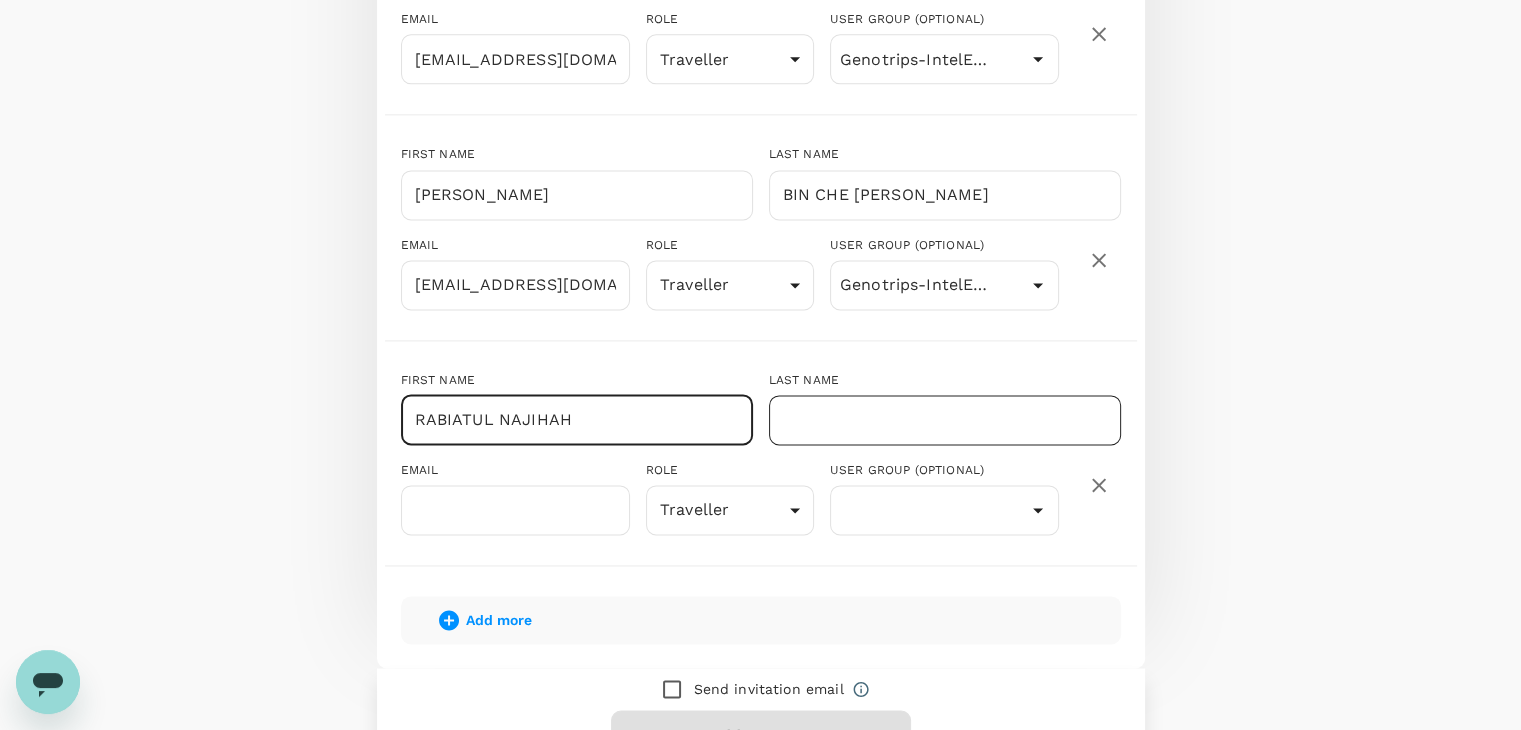 type on "RABIATUL NAJIHAH" 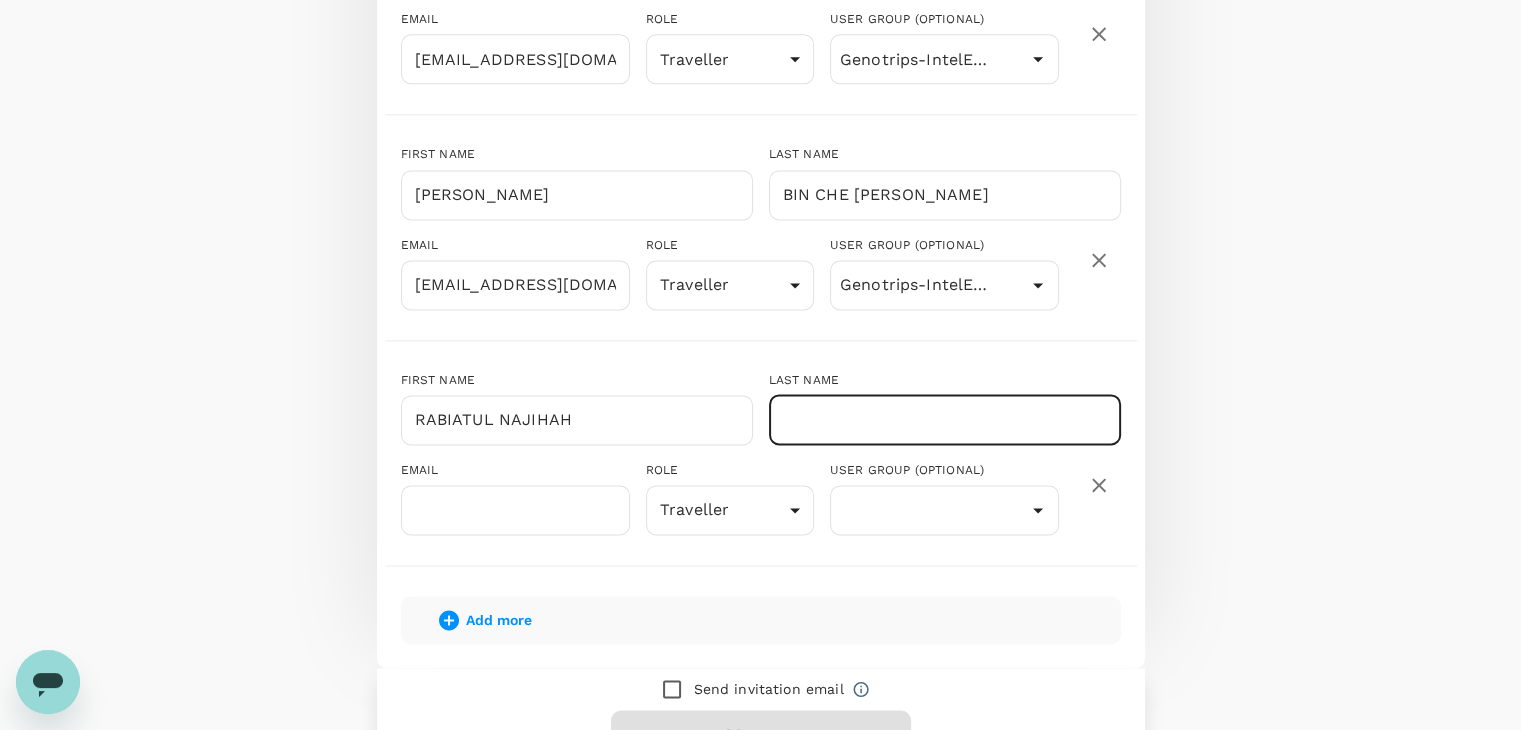 paste on "[PERSON_NAME]" 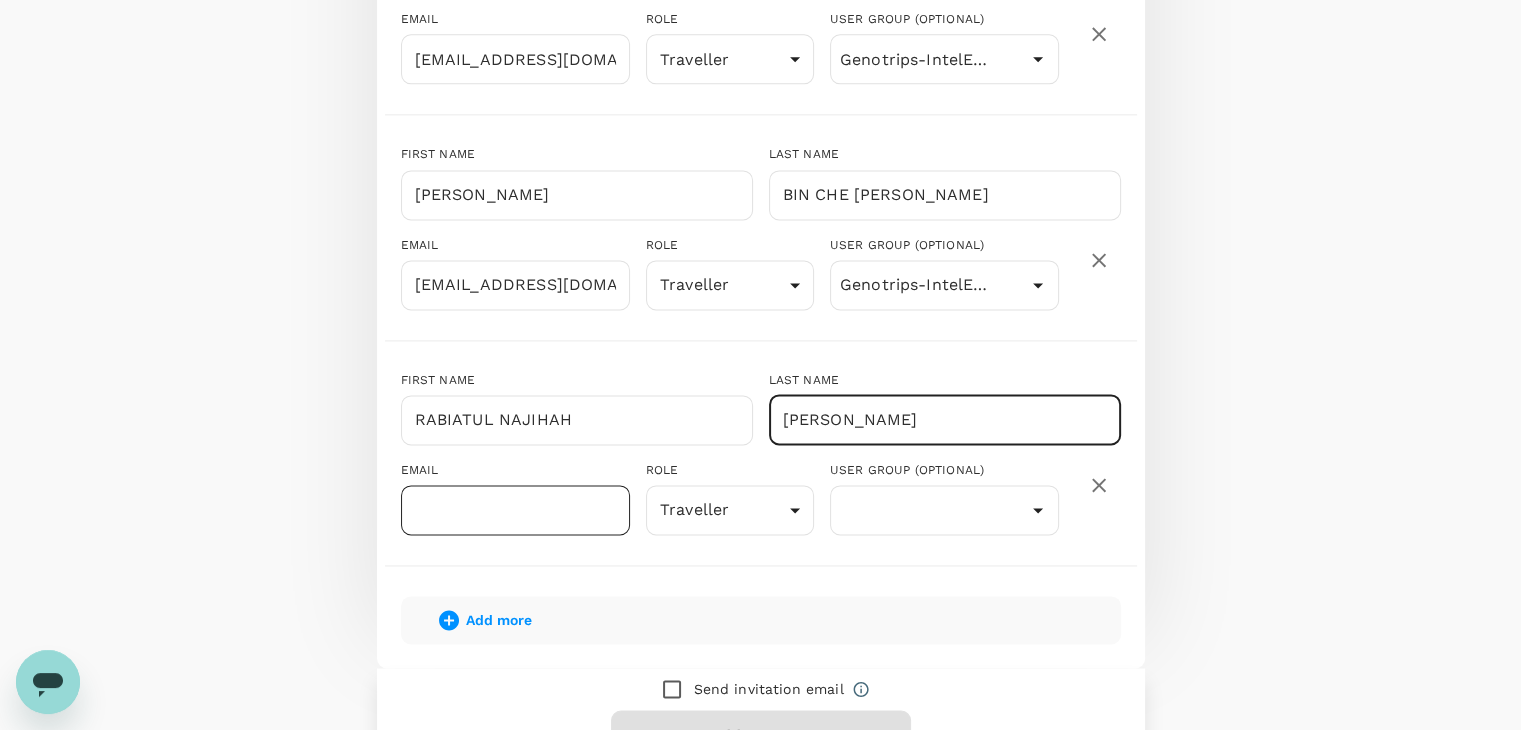 type on "[PERSON_NAME]" 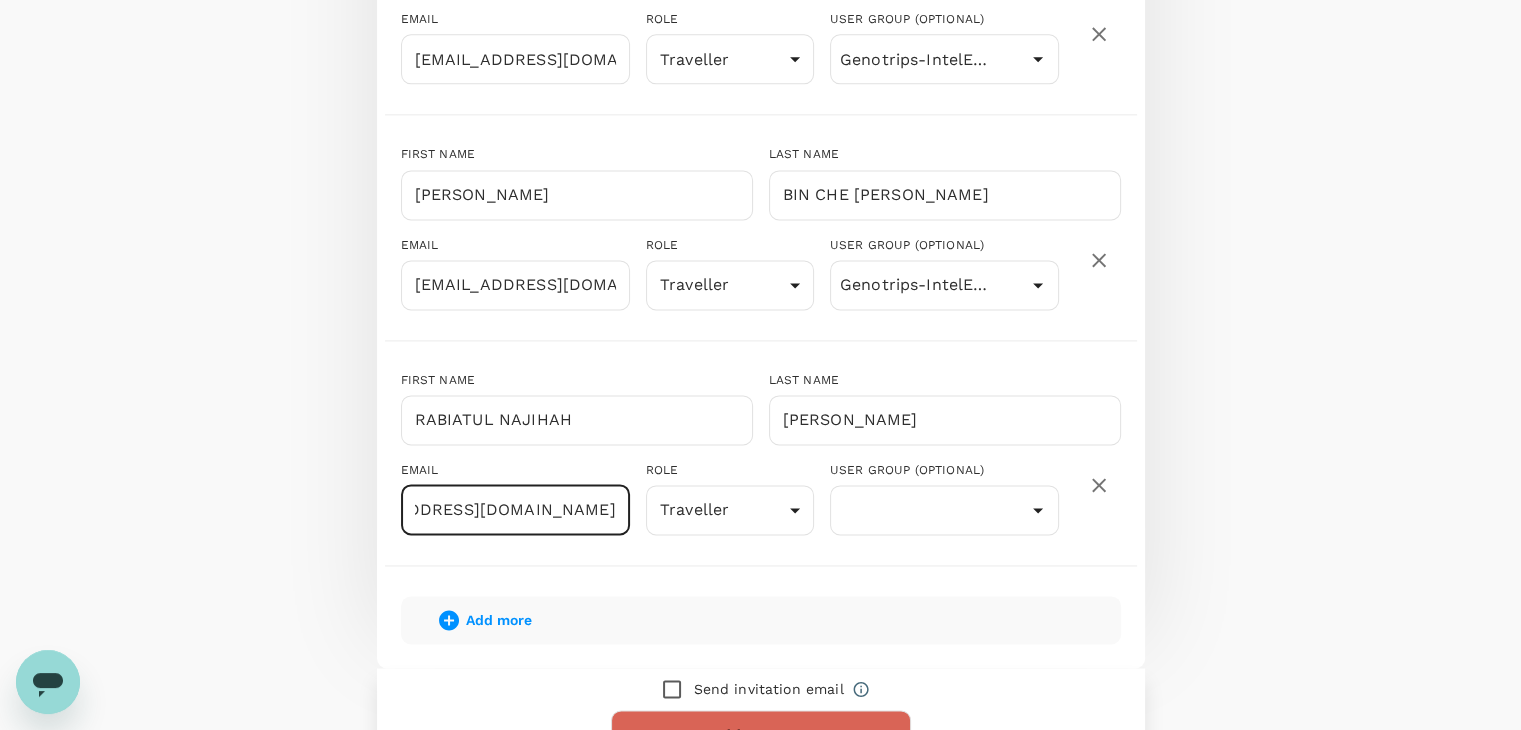 scroll, scrollTop: 0, scrollLeft: 156, axis: horizontal 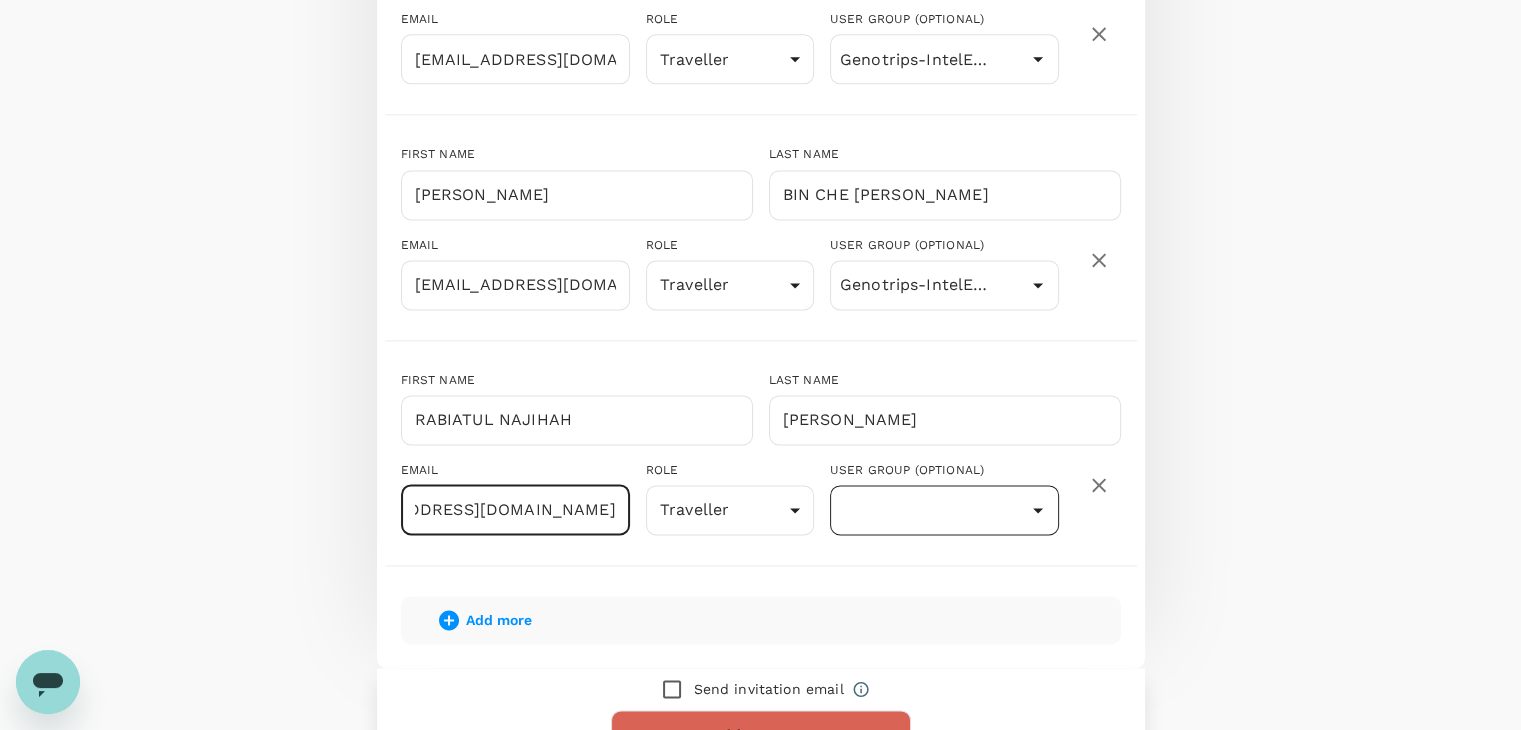 type on "[EMAIL_ADDRESS][DOMAIN_NAME]" 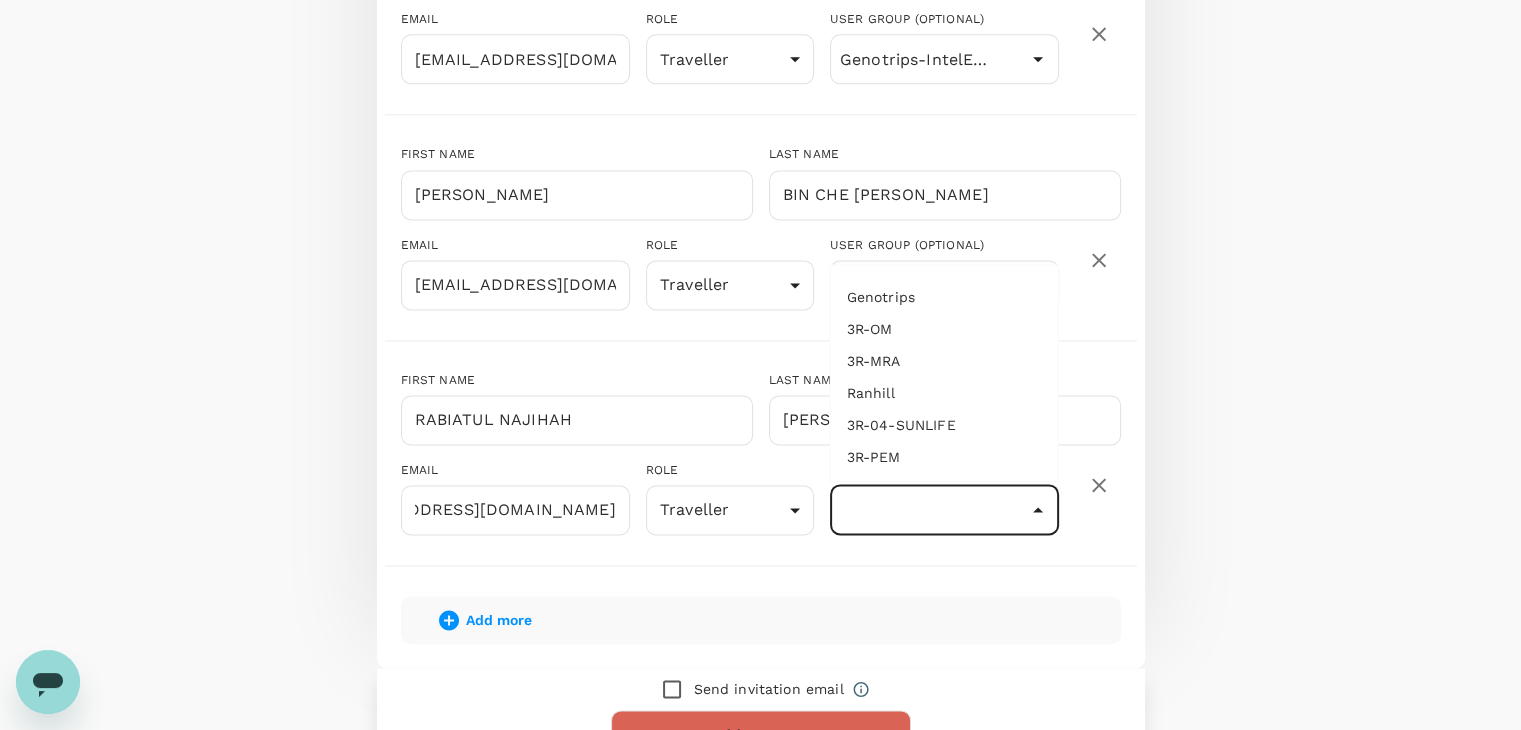 click at bounding box center [944, 510] 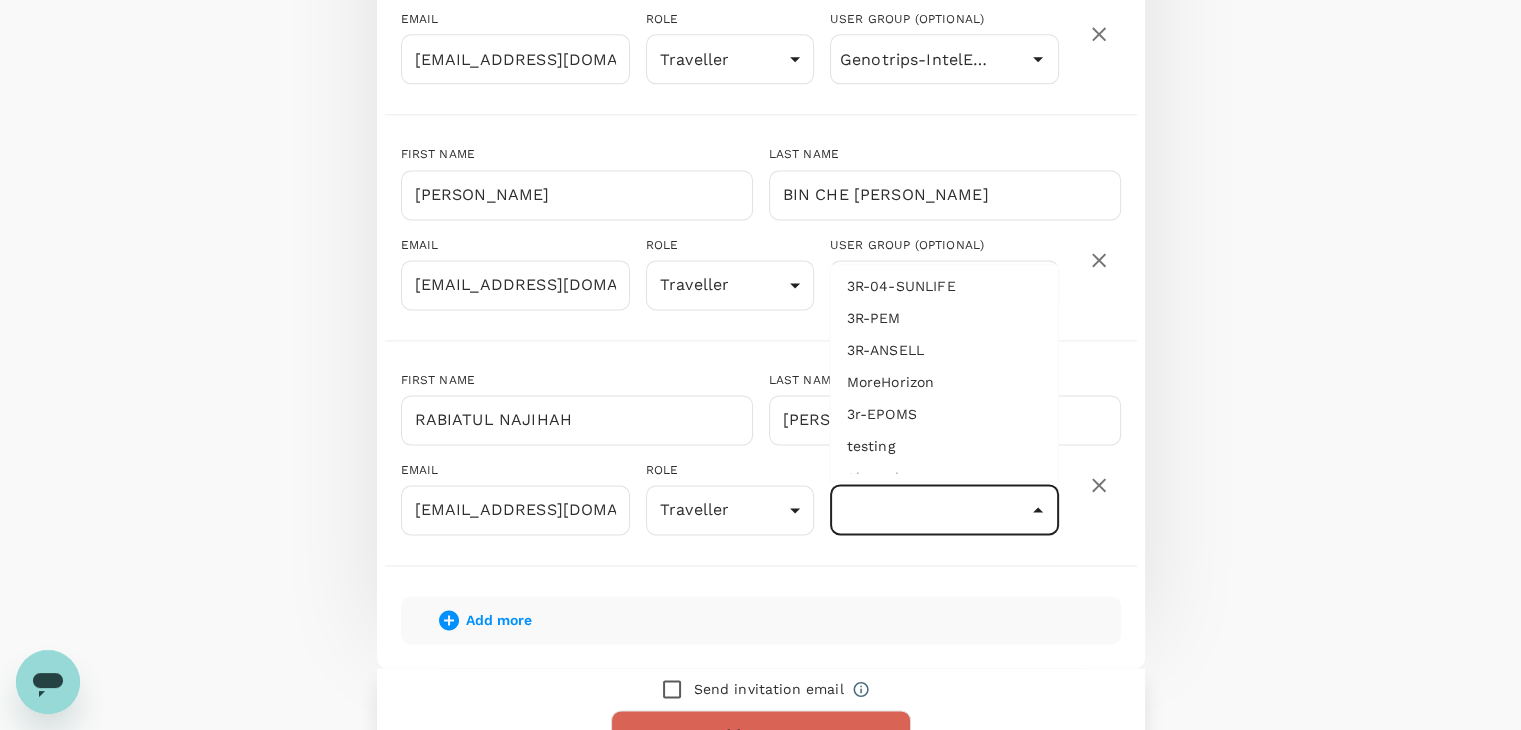 scroll, scrollTop: 140, scrollLeft: 0, axis: vertical 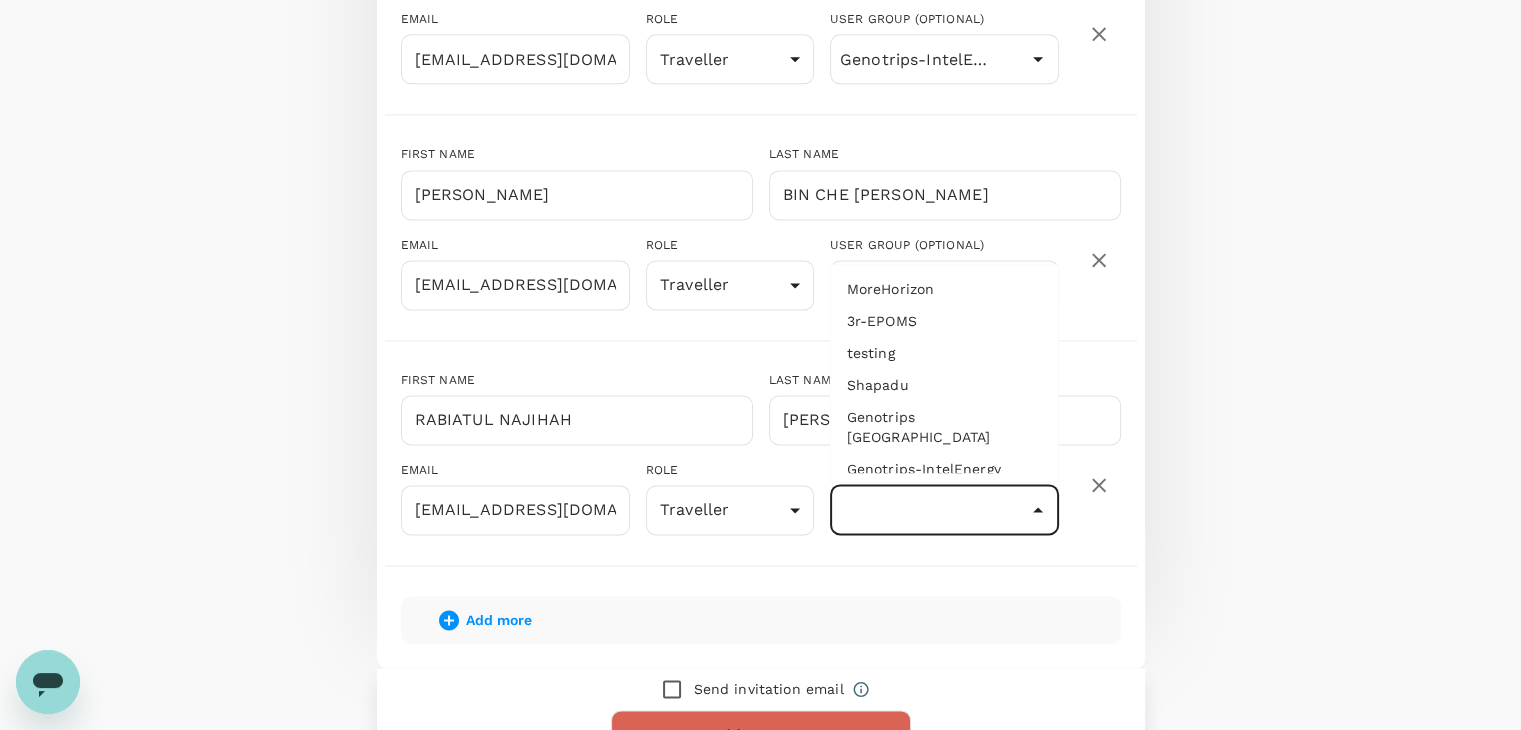 click on "Genotrips-IntelEnergy" at bounding box center [944, 469] 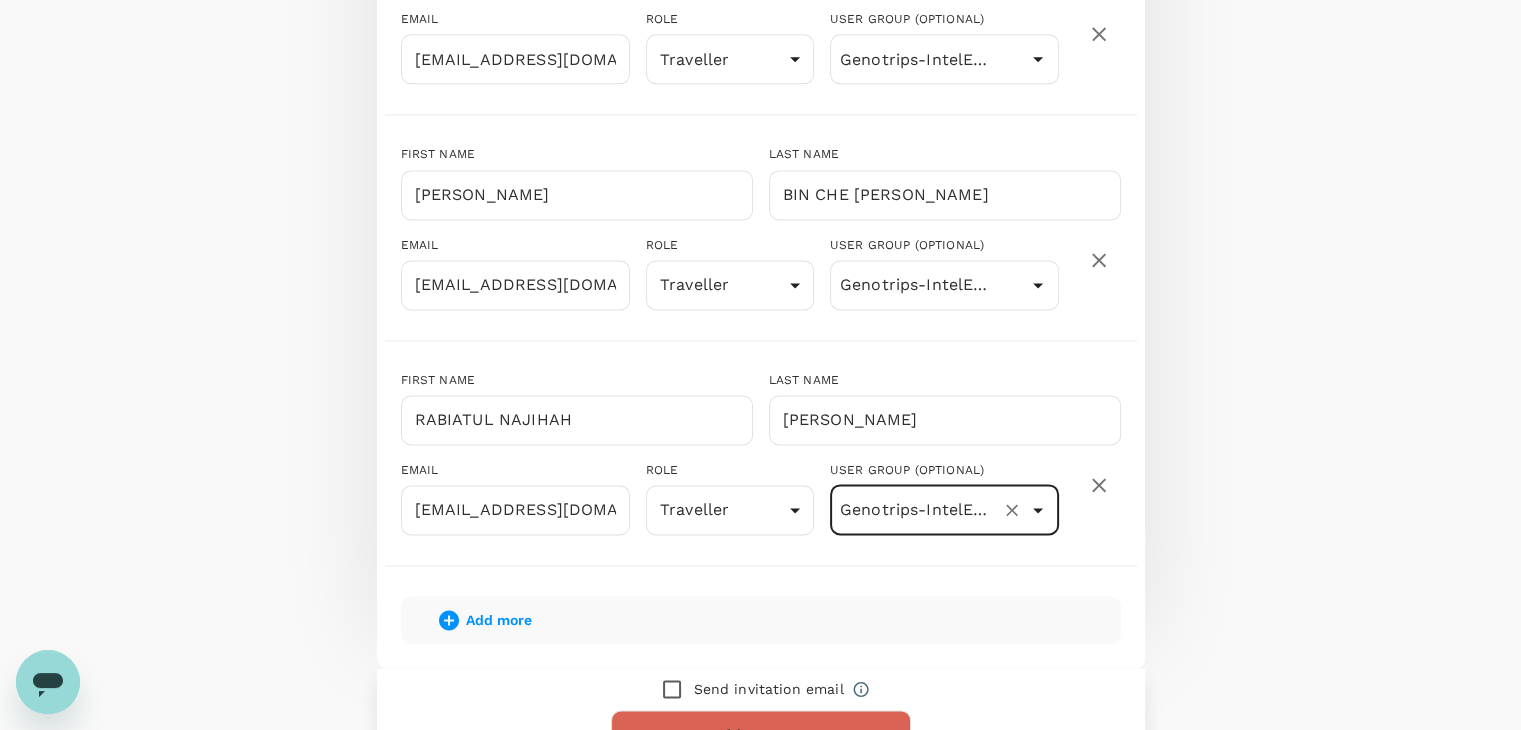 click 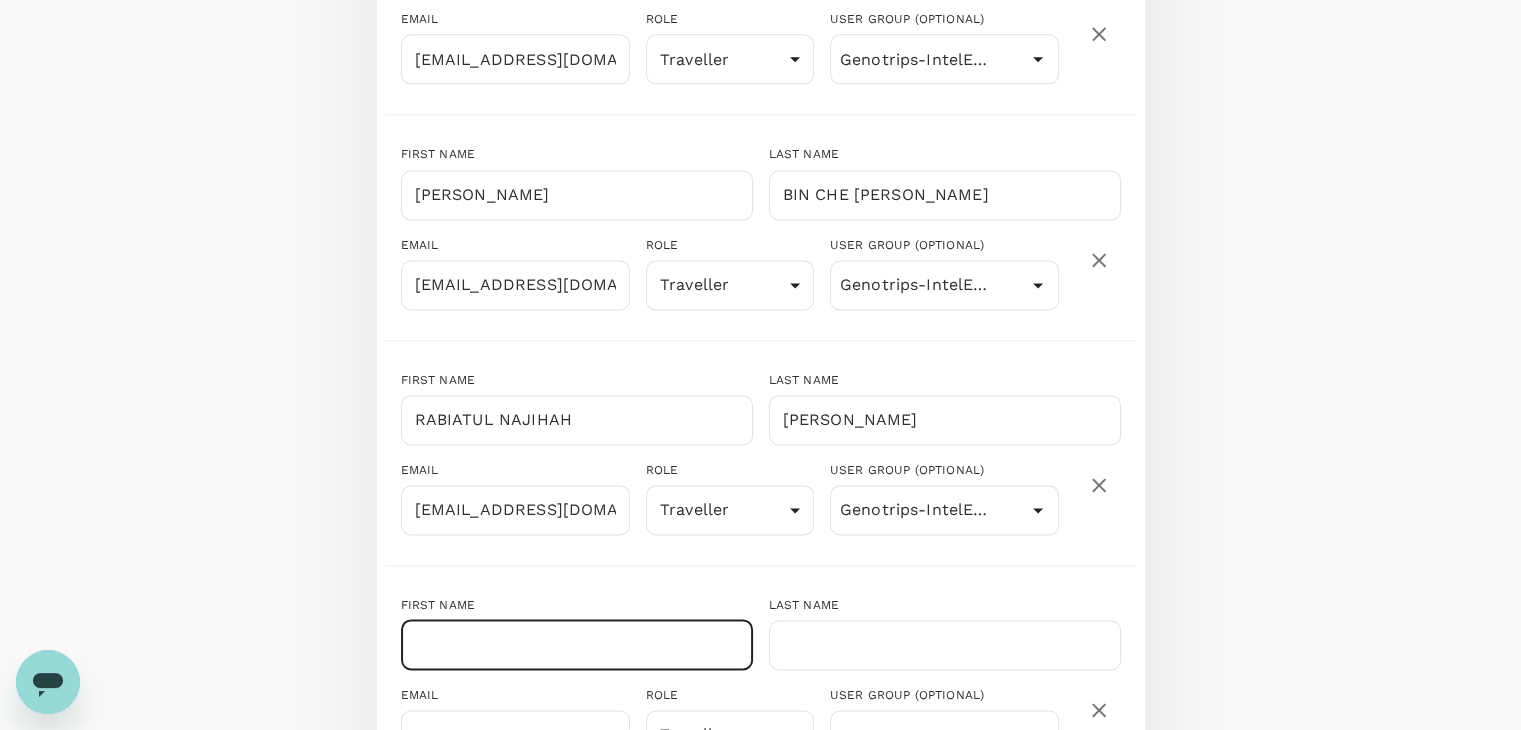 click at bounding box center (577, 645) 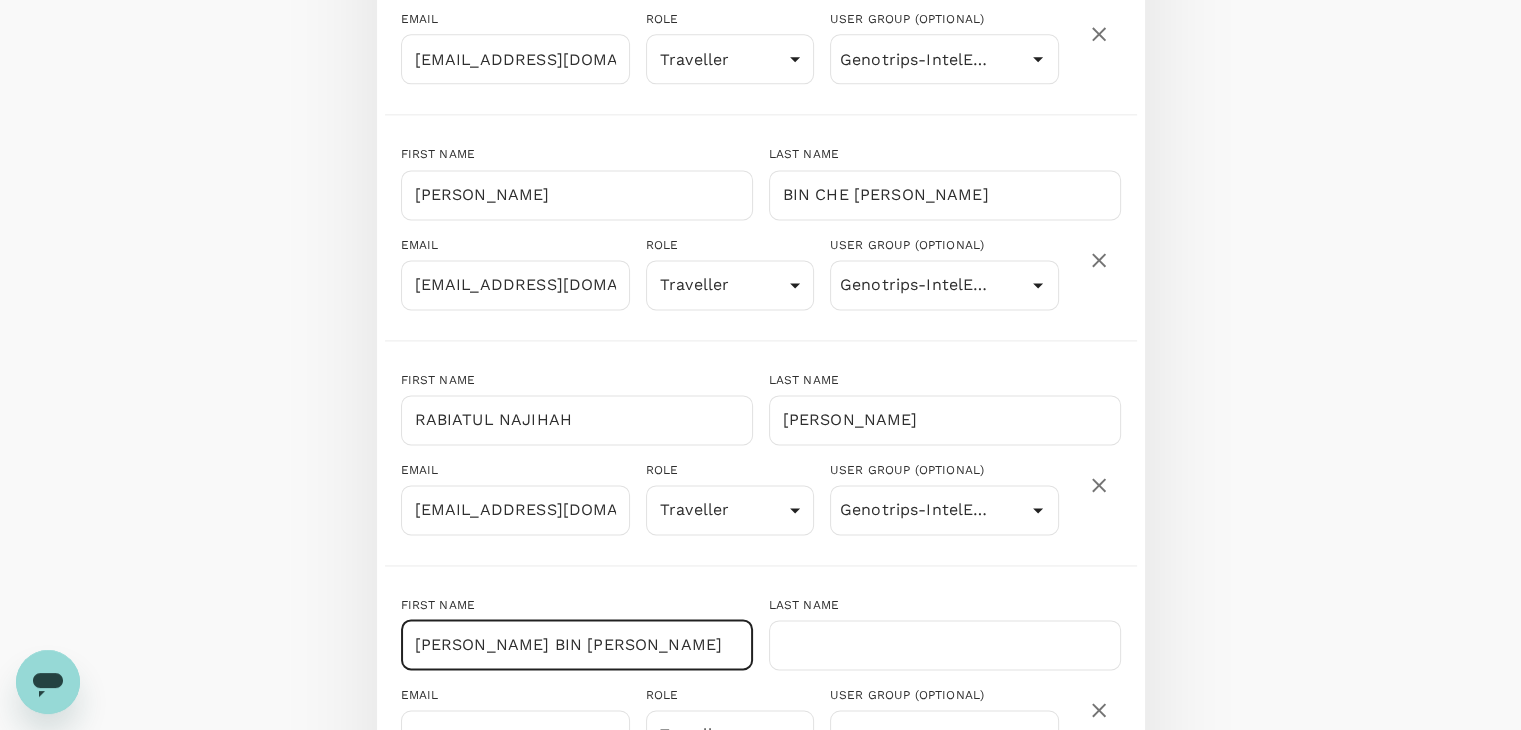 drag, startPoint x: 588, startPoint y: 639, endPoint x: 750, endPoint y: 646, distance: 162.15117 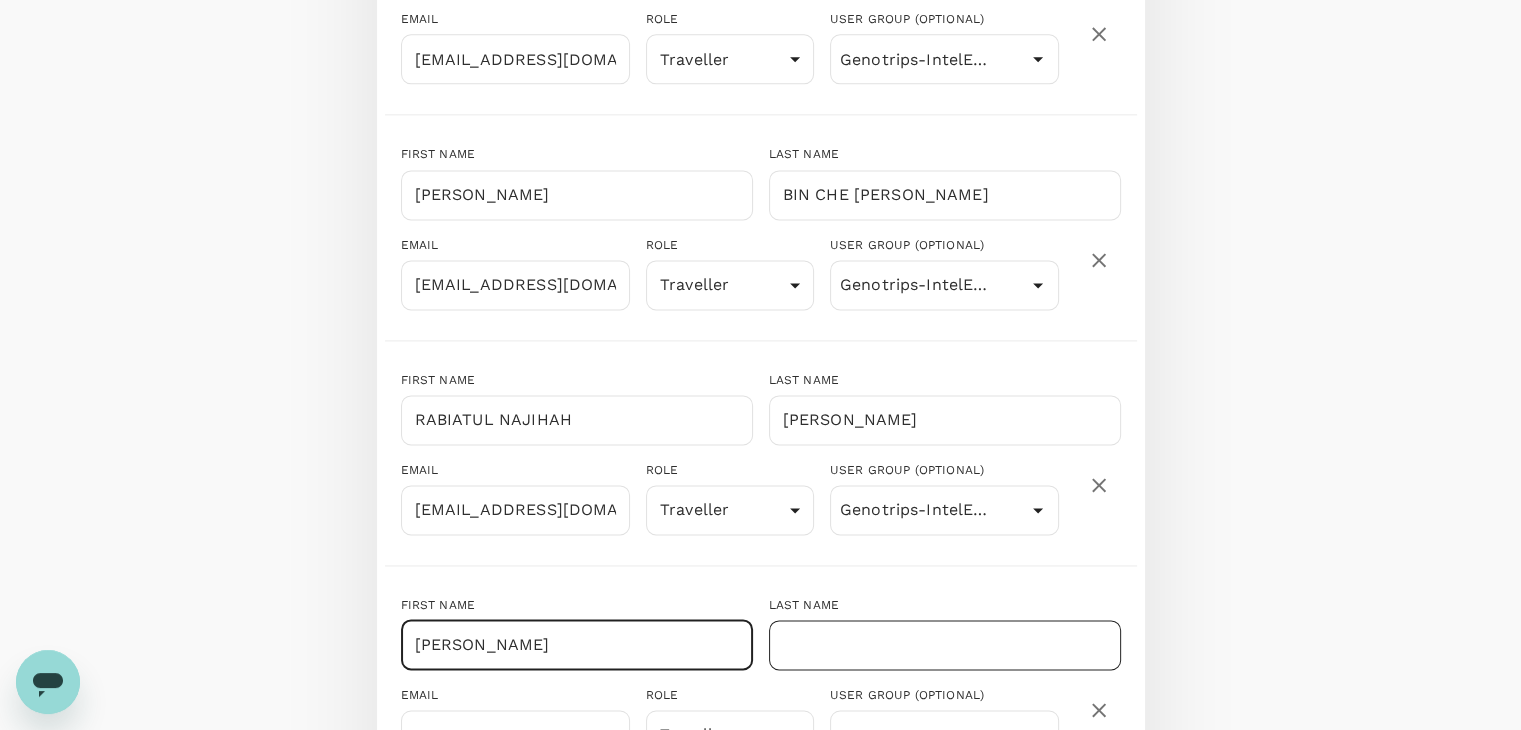 type on "[PERSON_NAME]" 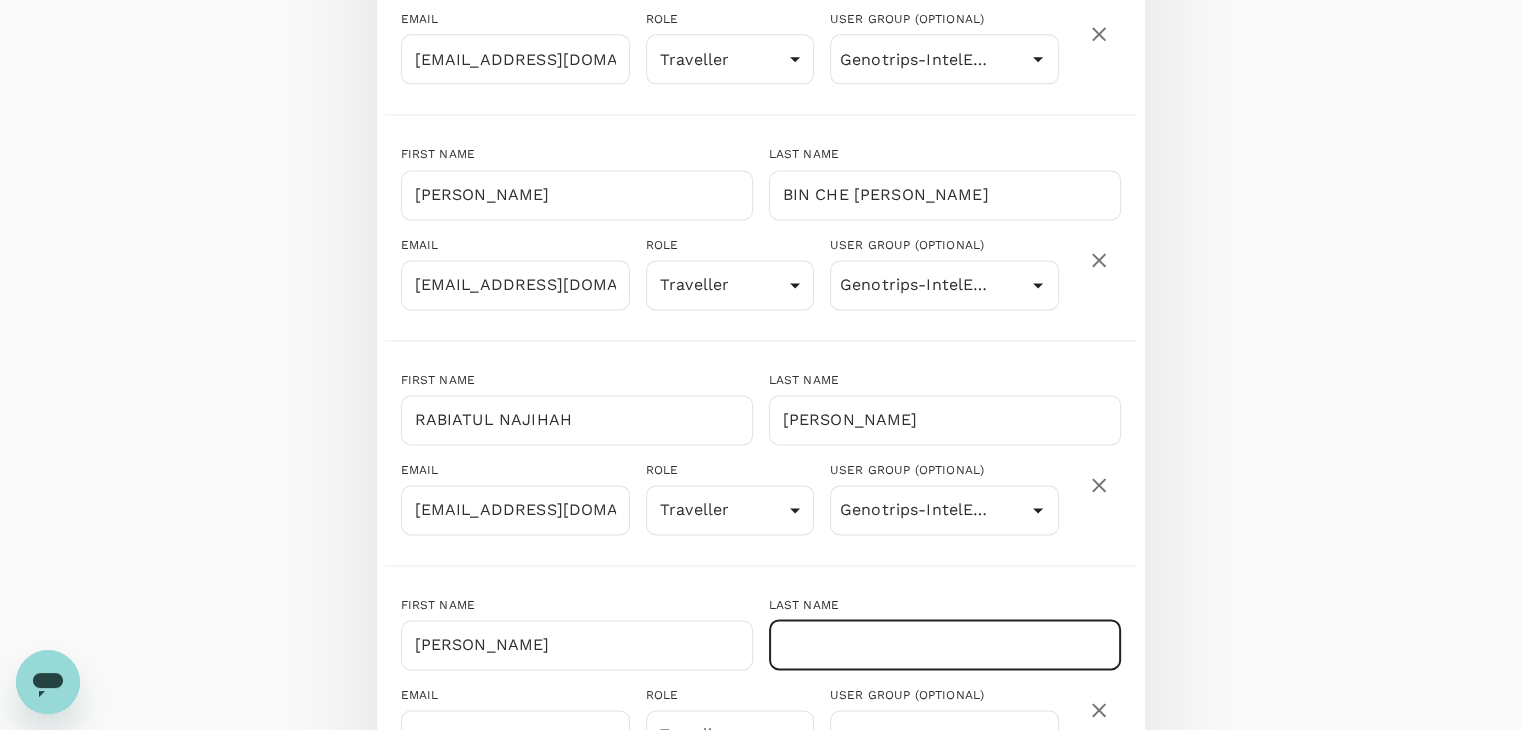click at bounding box center (945, 645) 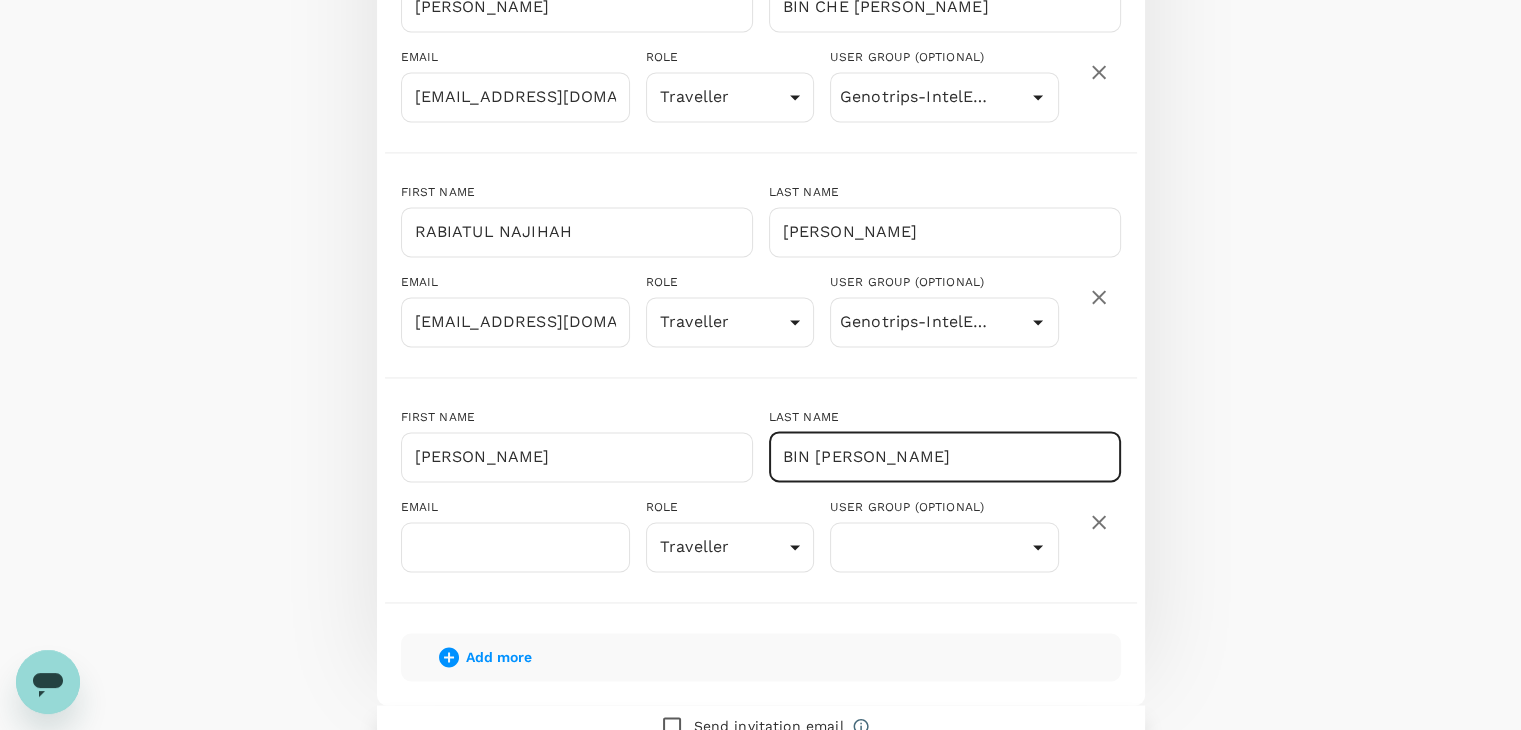 scroll, scrollTop: 2932, scrollLeft: 0, axis: vertical 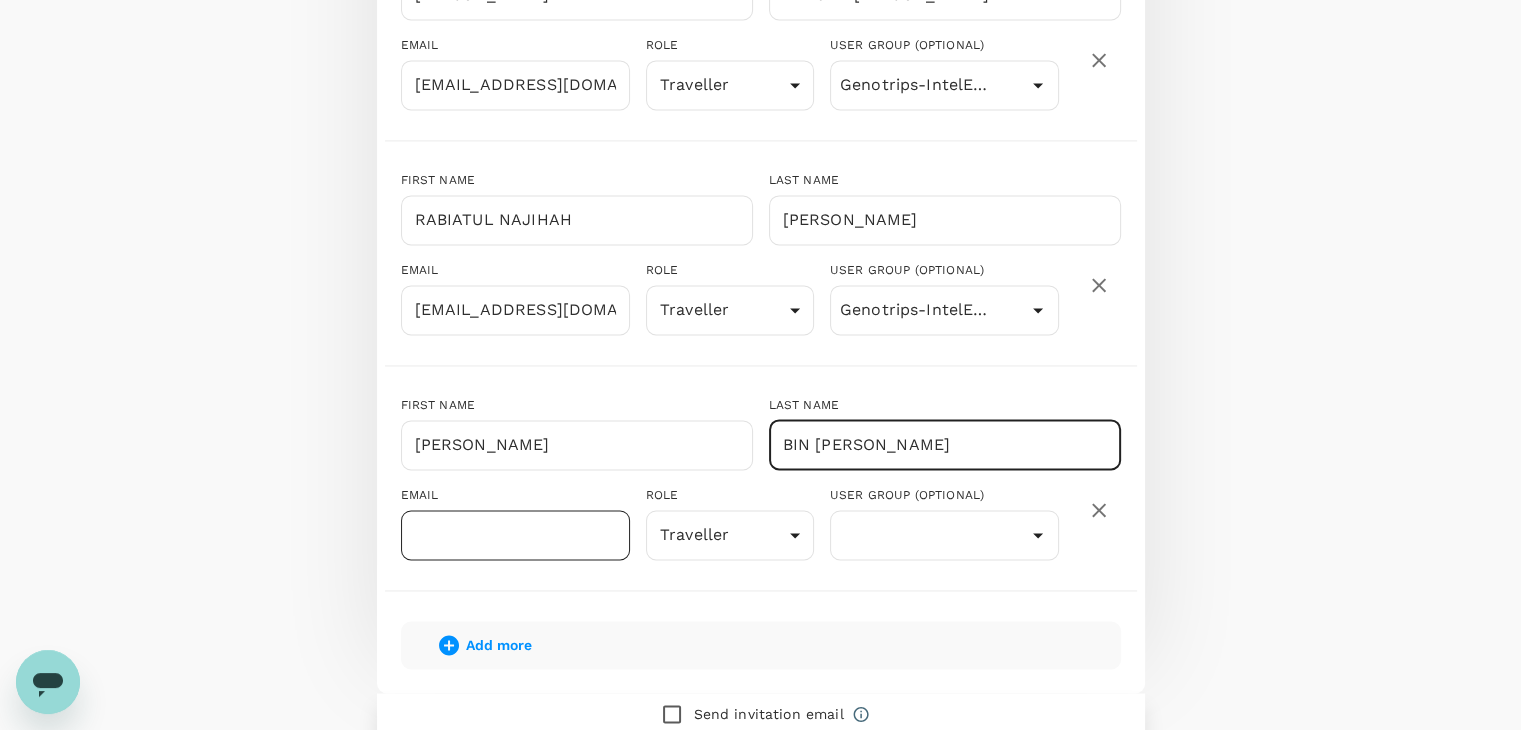type on "BIN [PERSON_NAME]" 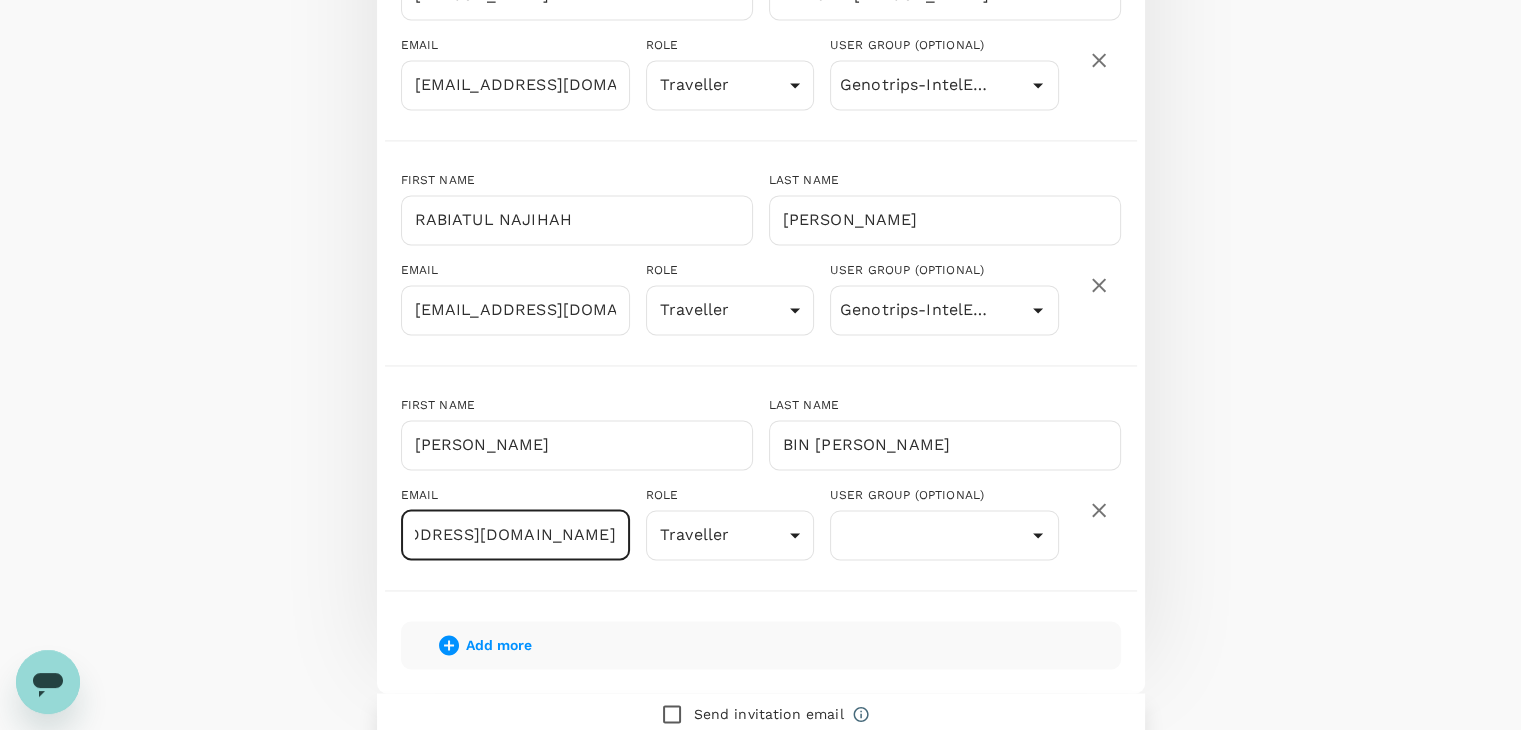 scroll, scrollTop: 0, scrollLeft: 147, axis: horizontal 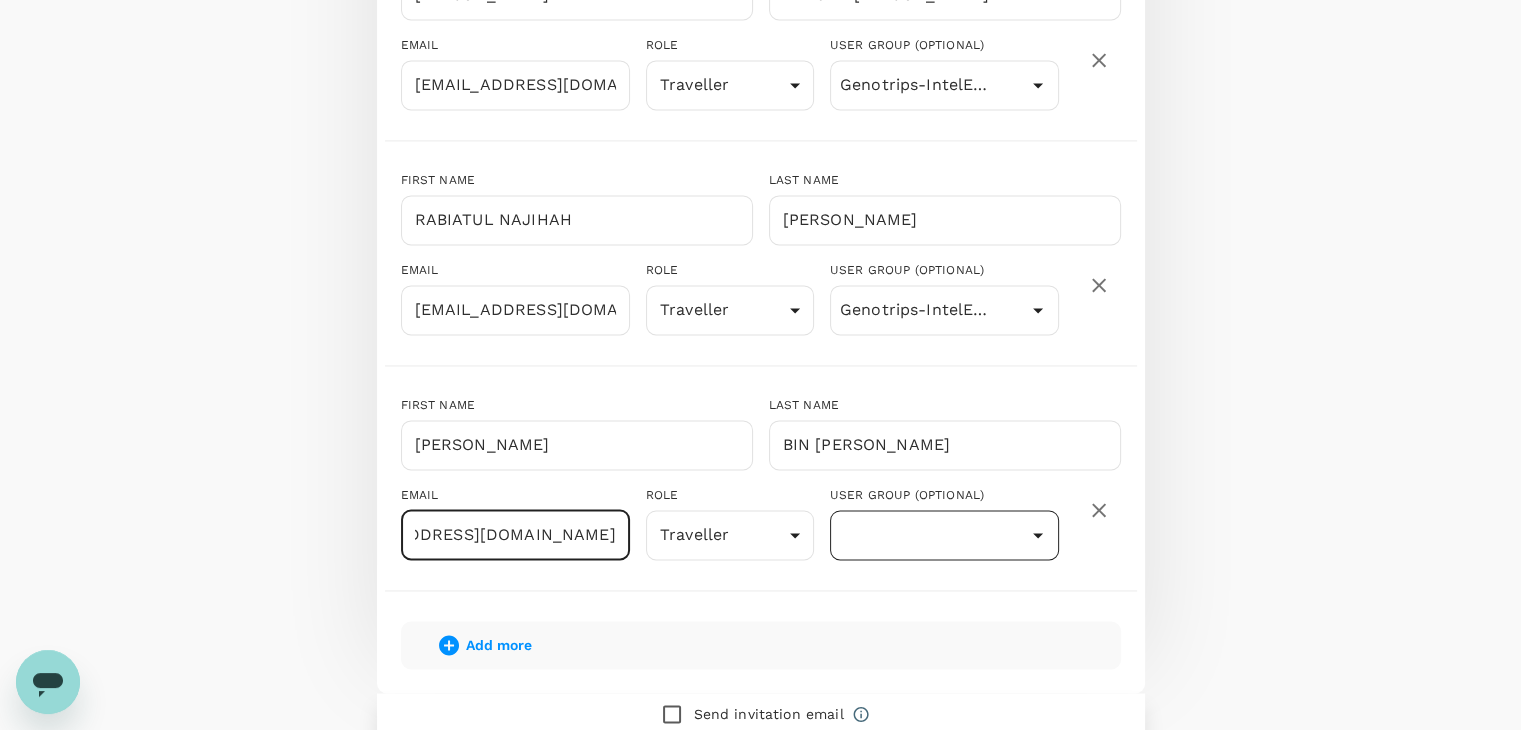 type on "[EMAIL_ADDRESS][DOMAIN_NAME]" 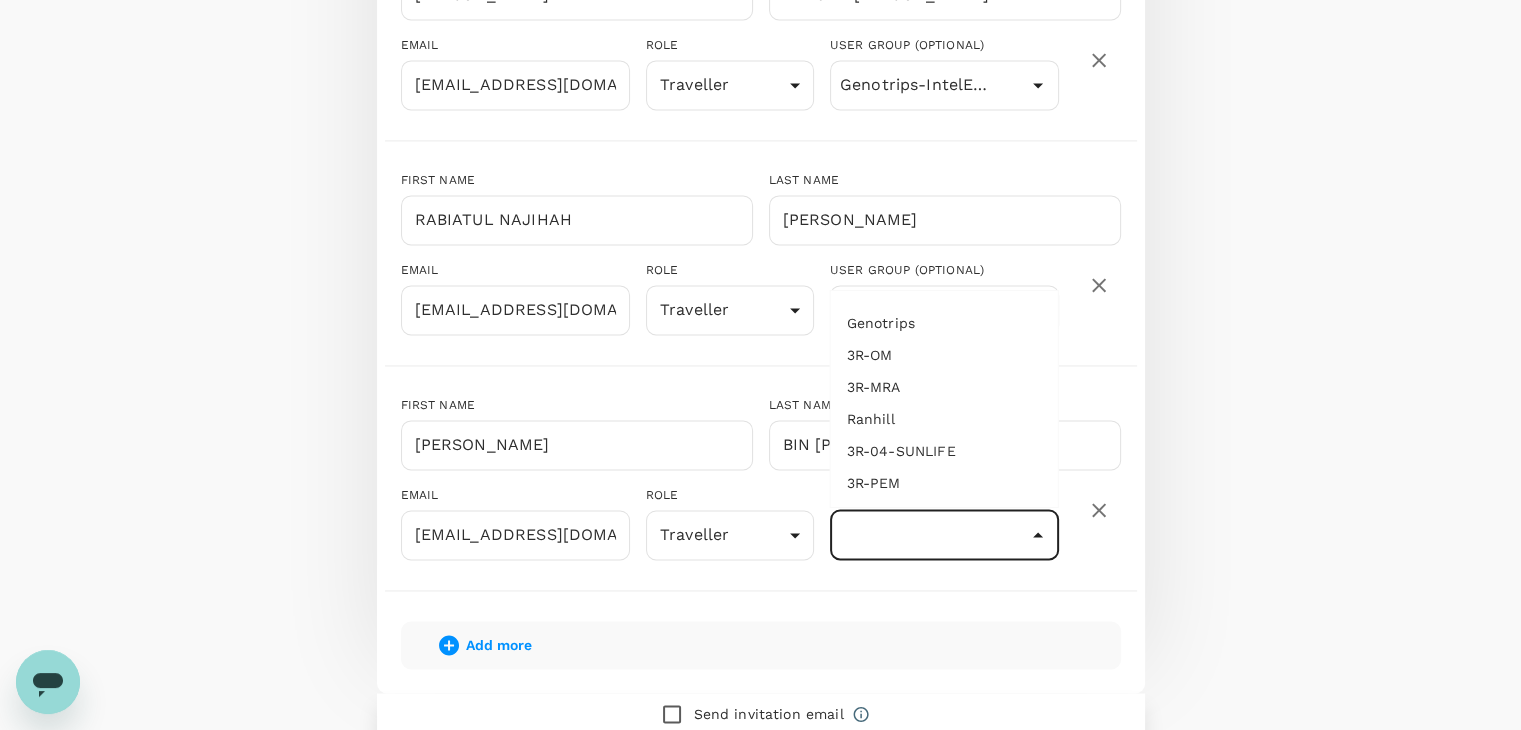 scroll, scrollTop: 0, scrollLeft: 0, axis: both 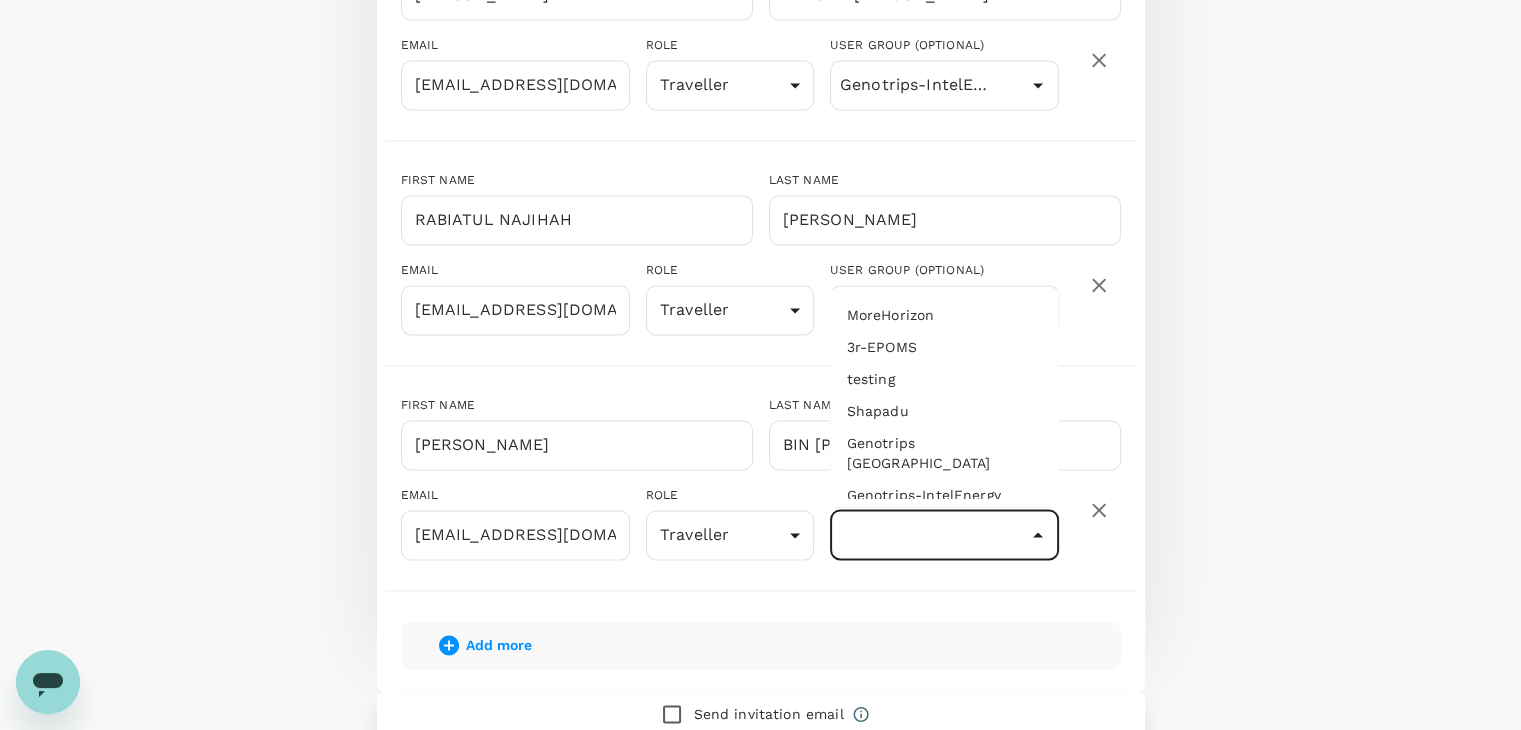 click on "Genotrips-IntelEnergy" at bounding box center (944, 495) 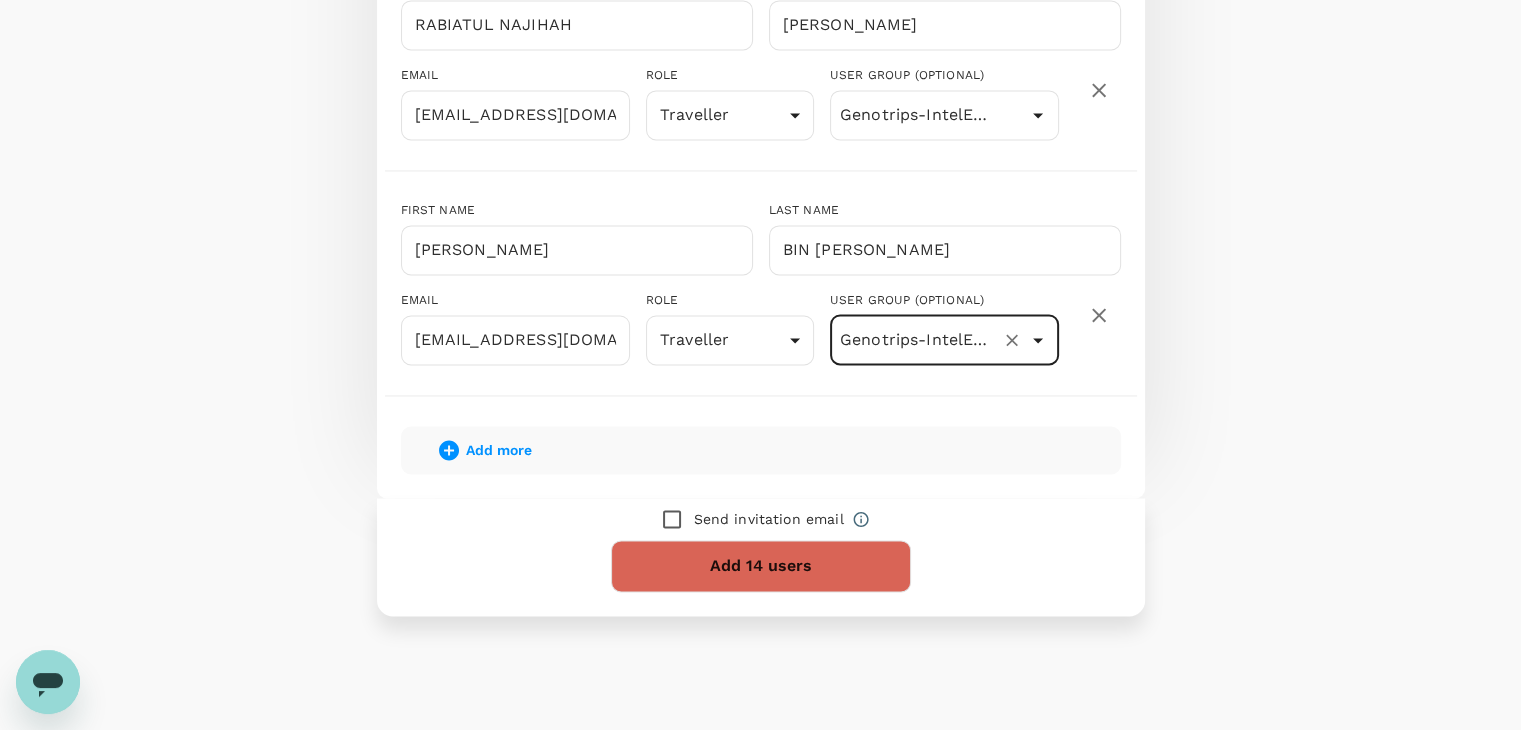 scroll, scrollTop: 3132, scrollLeft: 0, axis: vertical 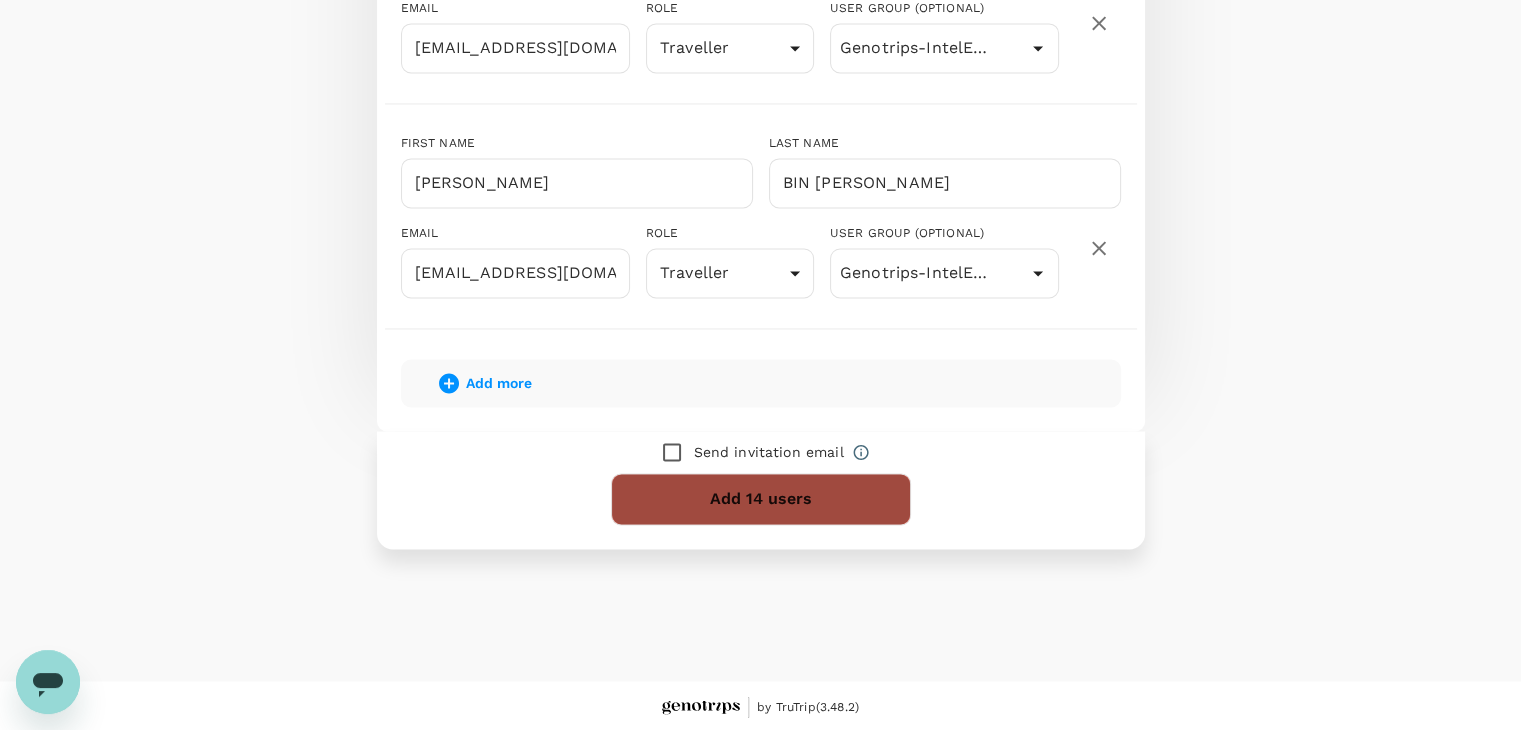 click on "Add 14 users" at bounding box center (761, 499) 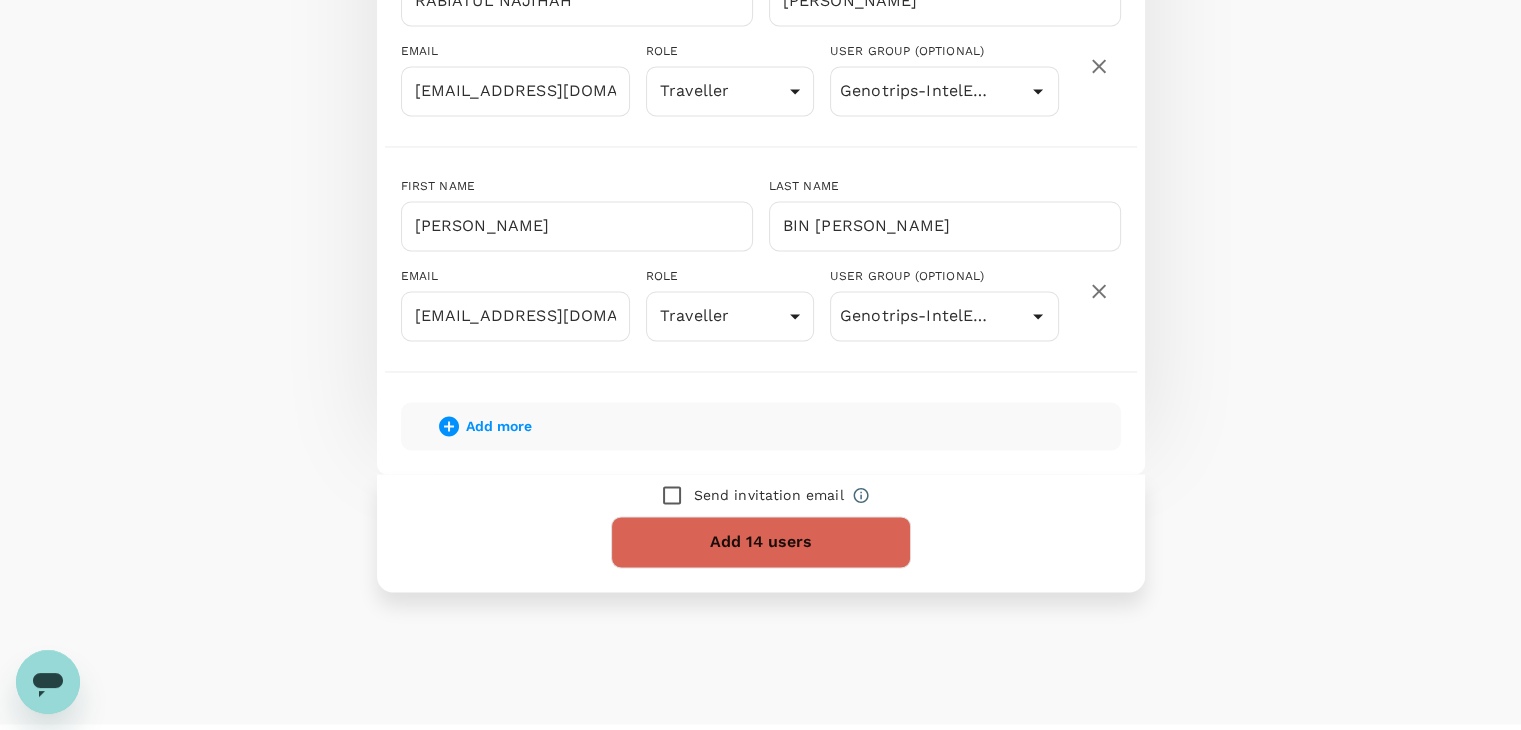 scroll, scrollTop: 3236, scrollLeft: 0, axis: vertical 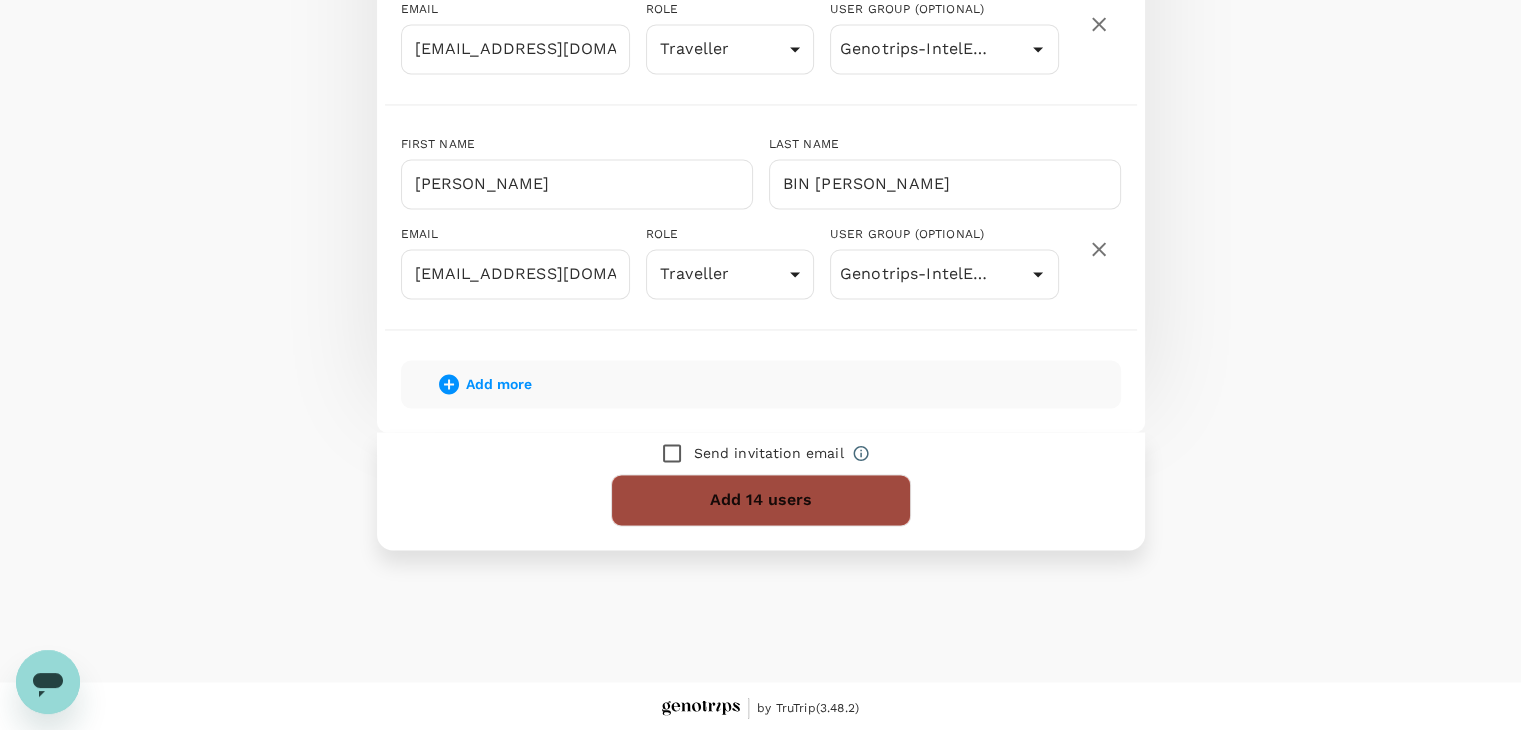 click on "Add 14 users" at bounding box center (761, 500) 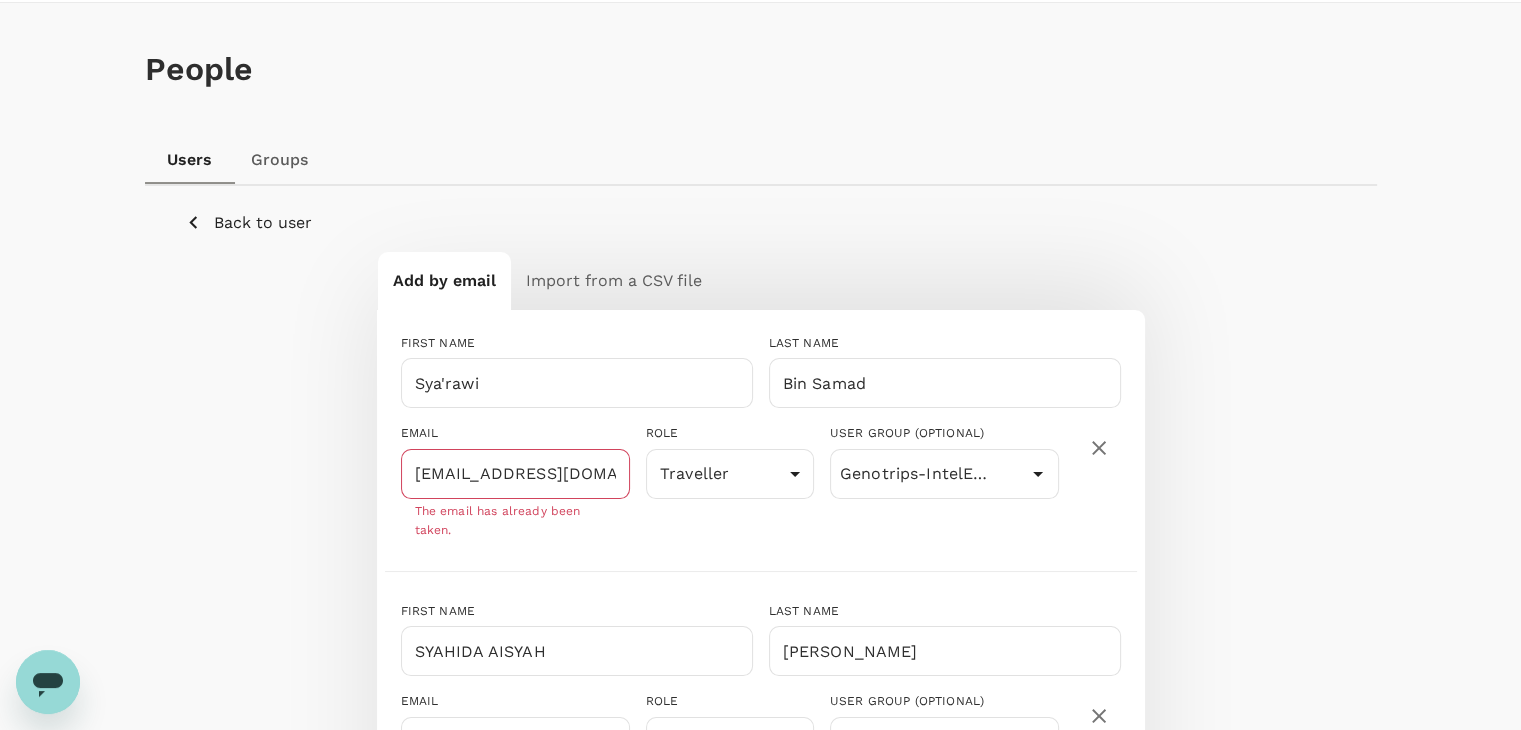 scroll, scrollTop: 36, scrollLeft: 0, axis: vertical 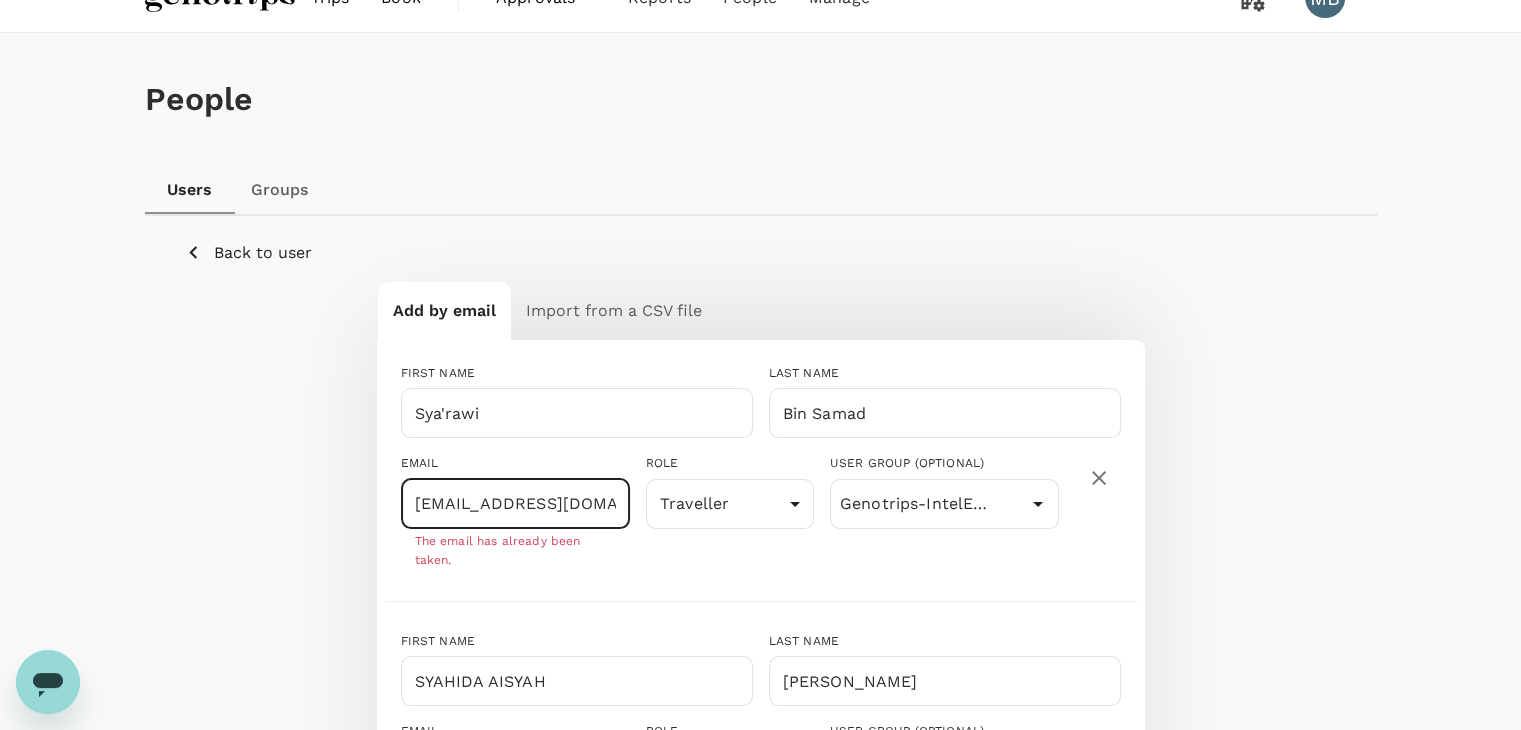 click on "[EMAIL_ADDRESS][DOMAIN_NAME]" at bounding box center [515, 504] 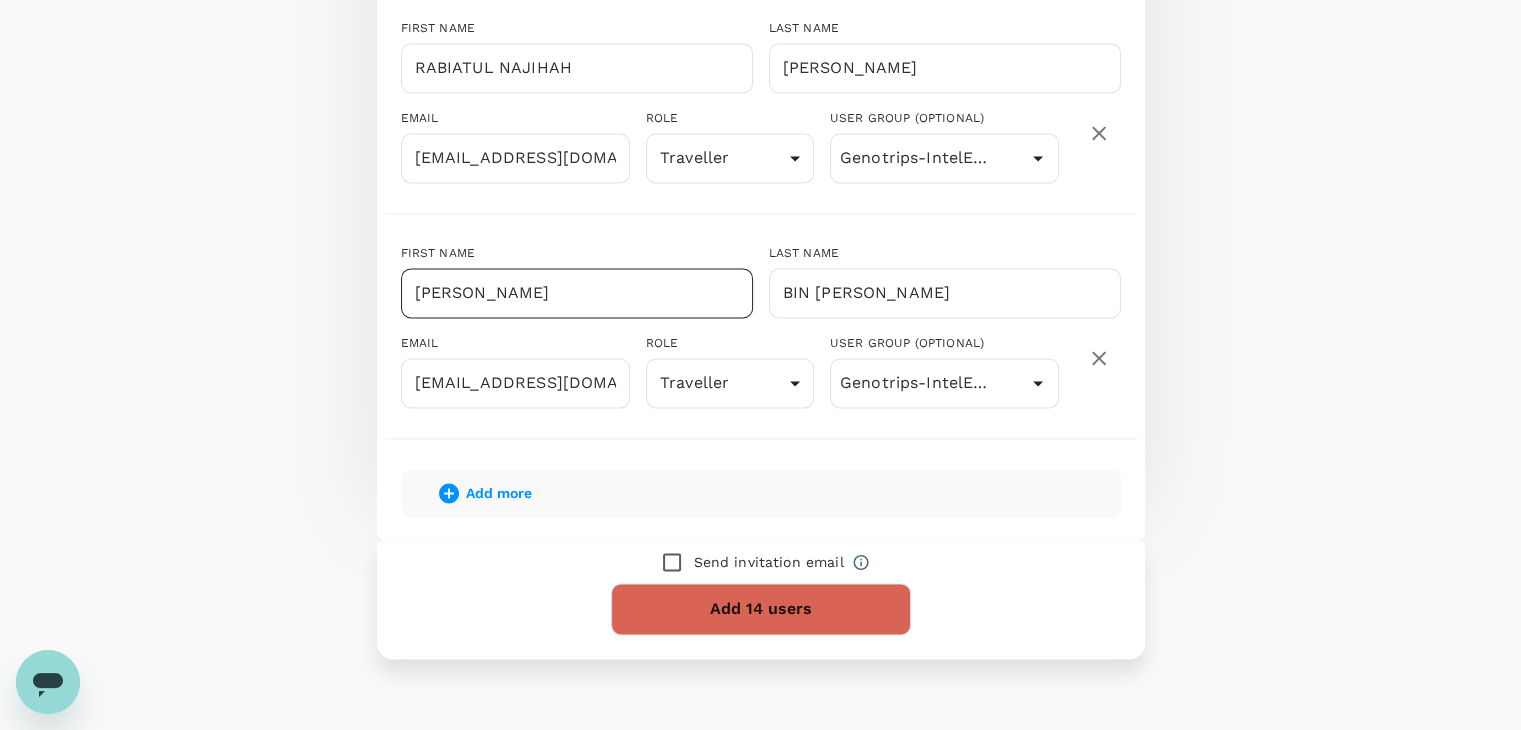 scroll, scrollTop: 3194, scrollLeft: 0, axis: vertical 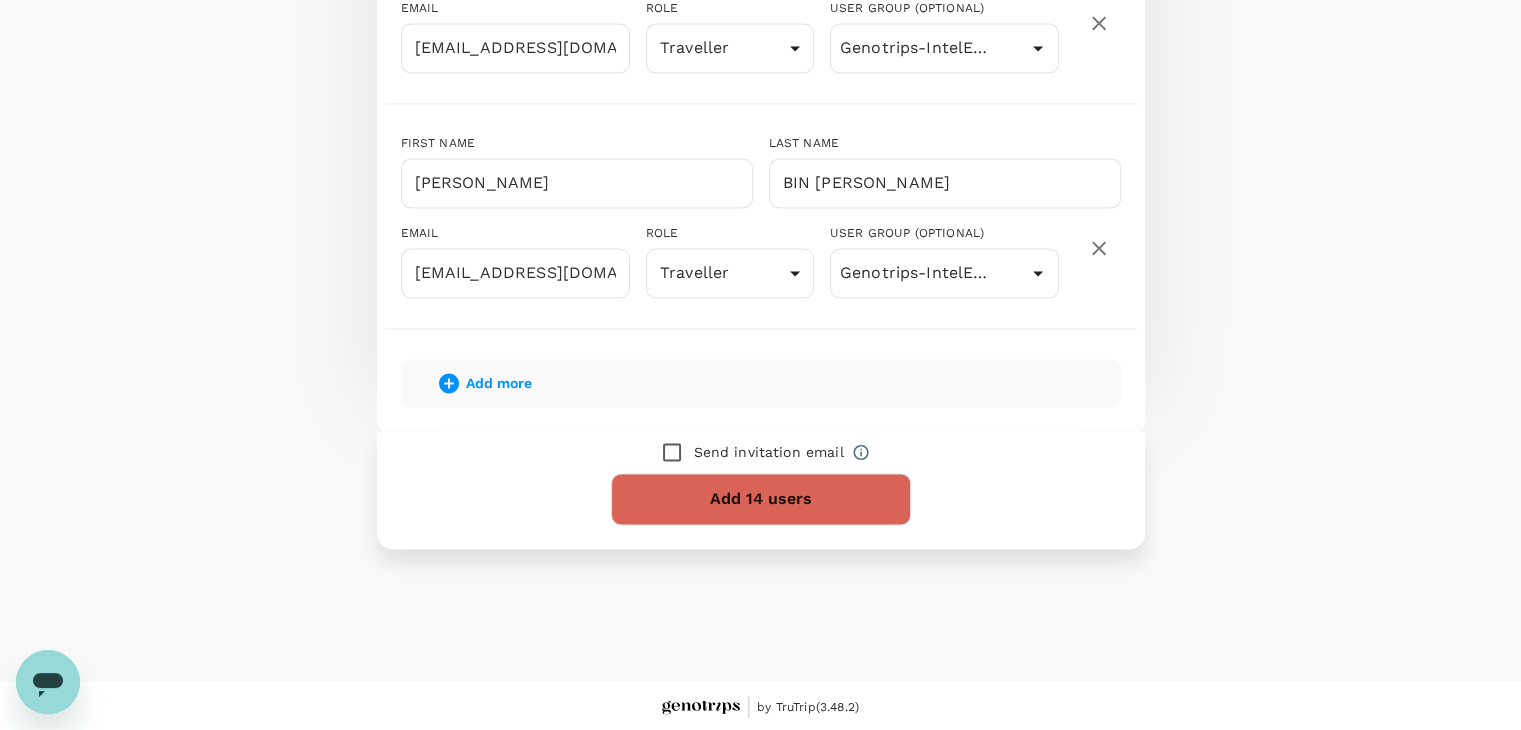 type on "[EMAIL_ADDRESS][DOMAIN_NAME]" 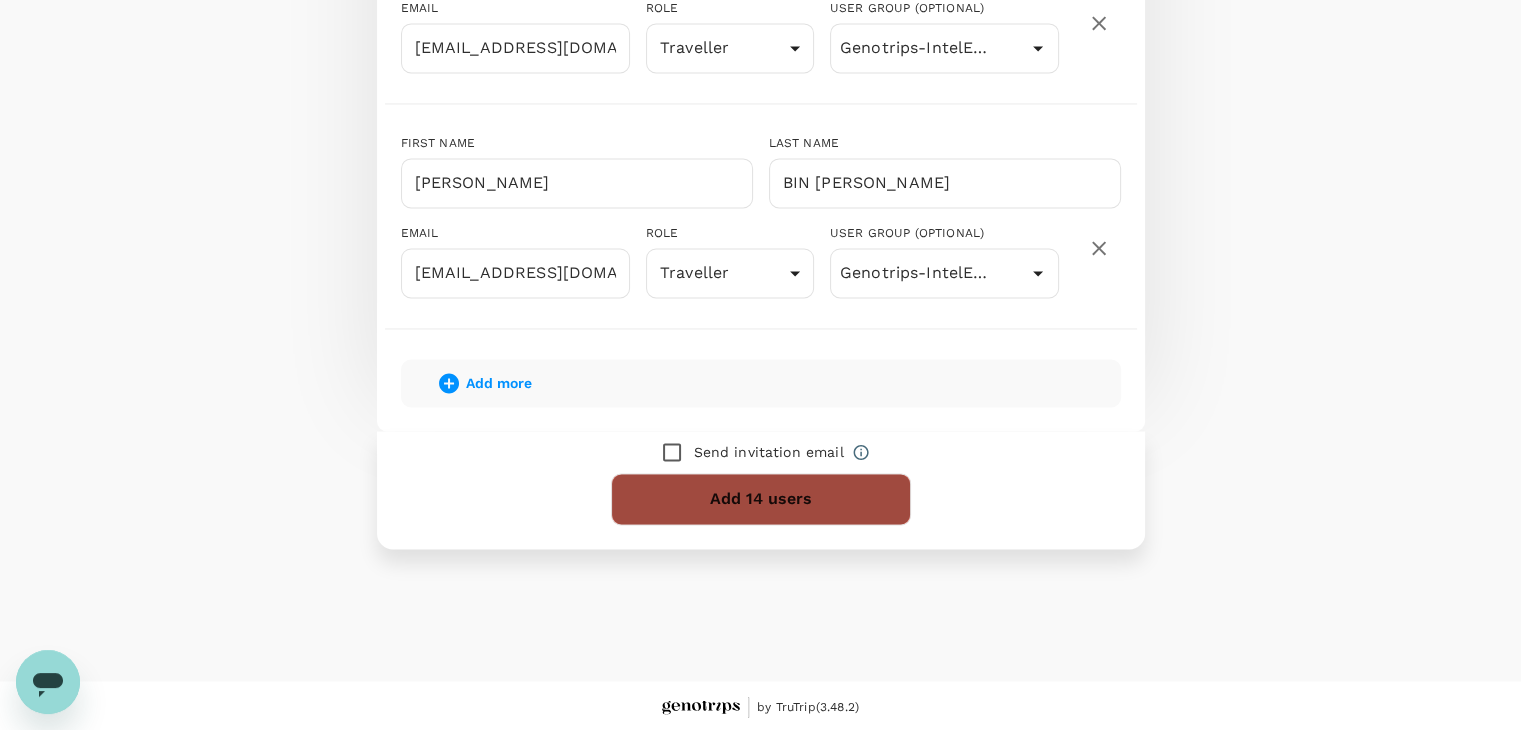 click on "Add 14 users" at bounding box center (761, 499) 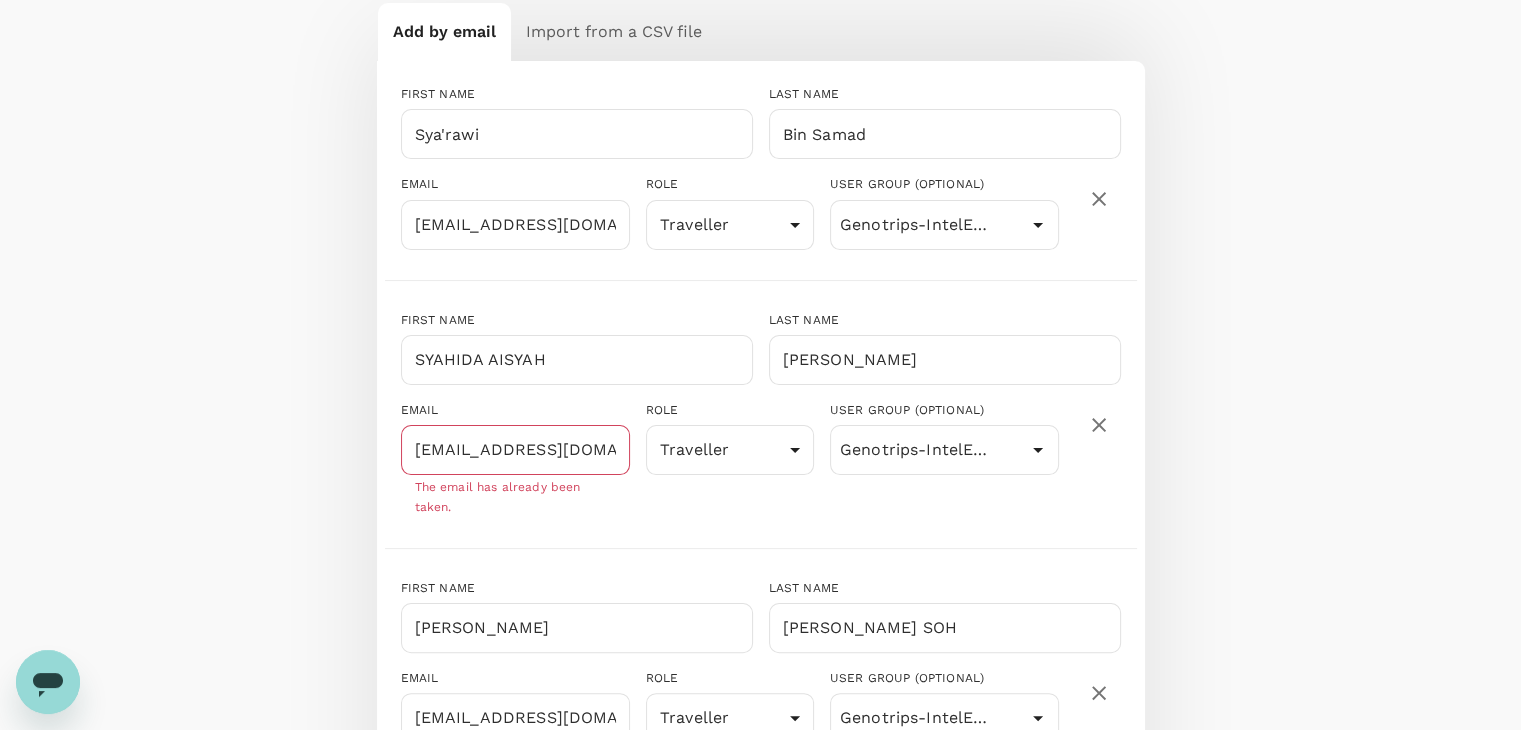 scroll, scrollTop: 236, scrollLeft: 0, axis: vertical 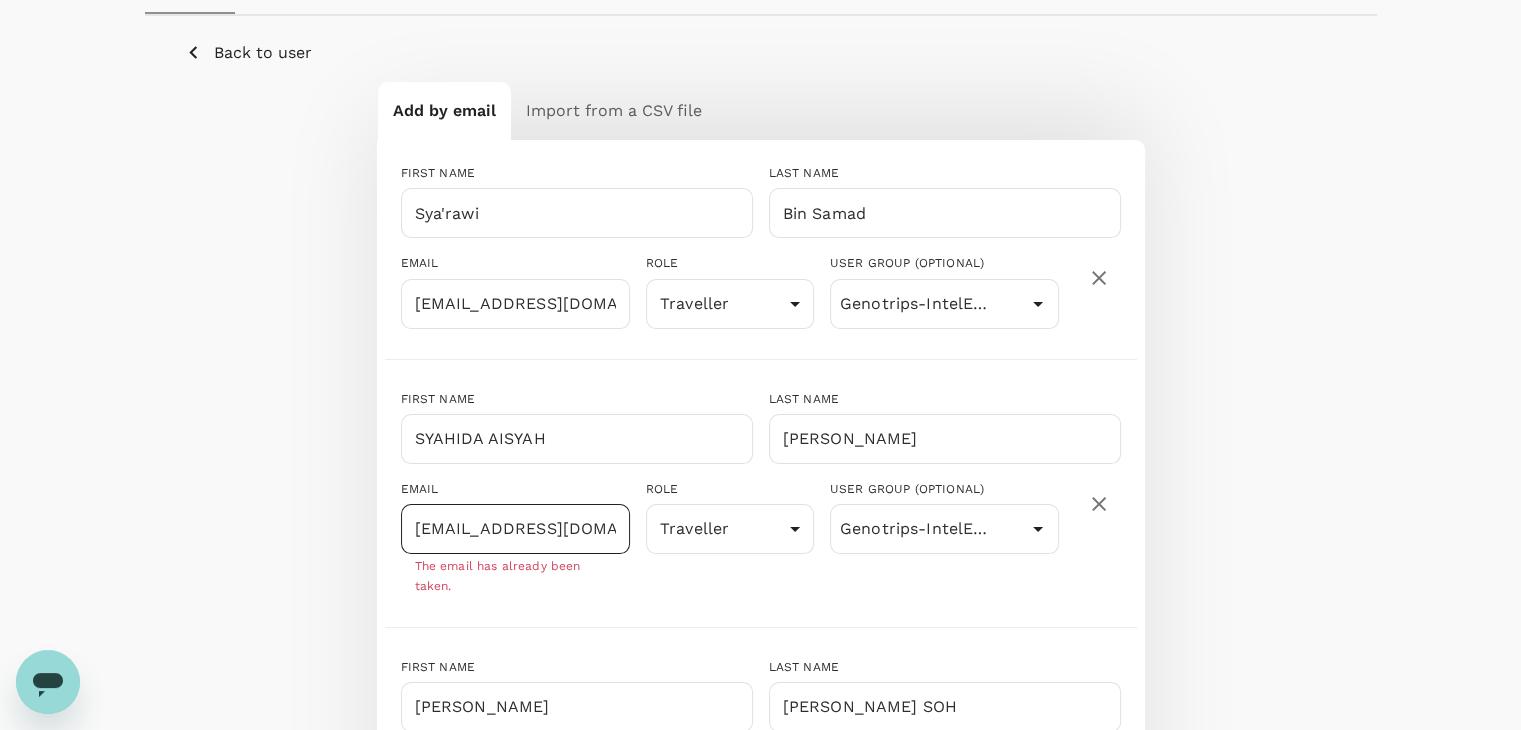 click on "[EMAIL_ADDRESS][DOMAIN_NAME]" at bounding box center [515, 529] 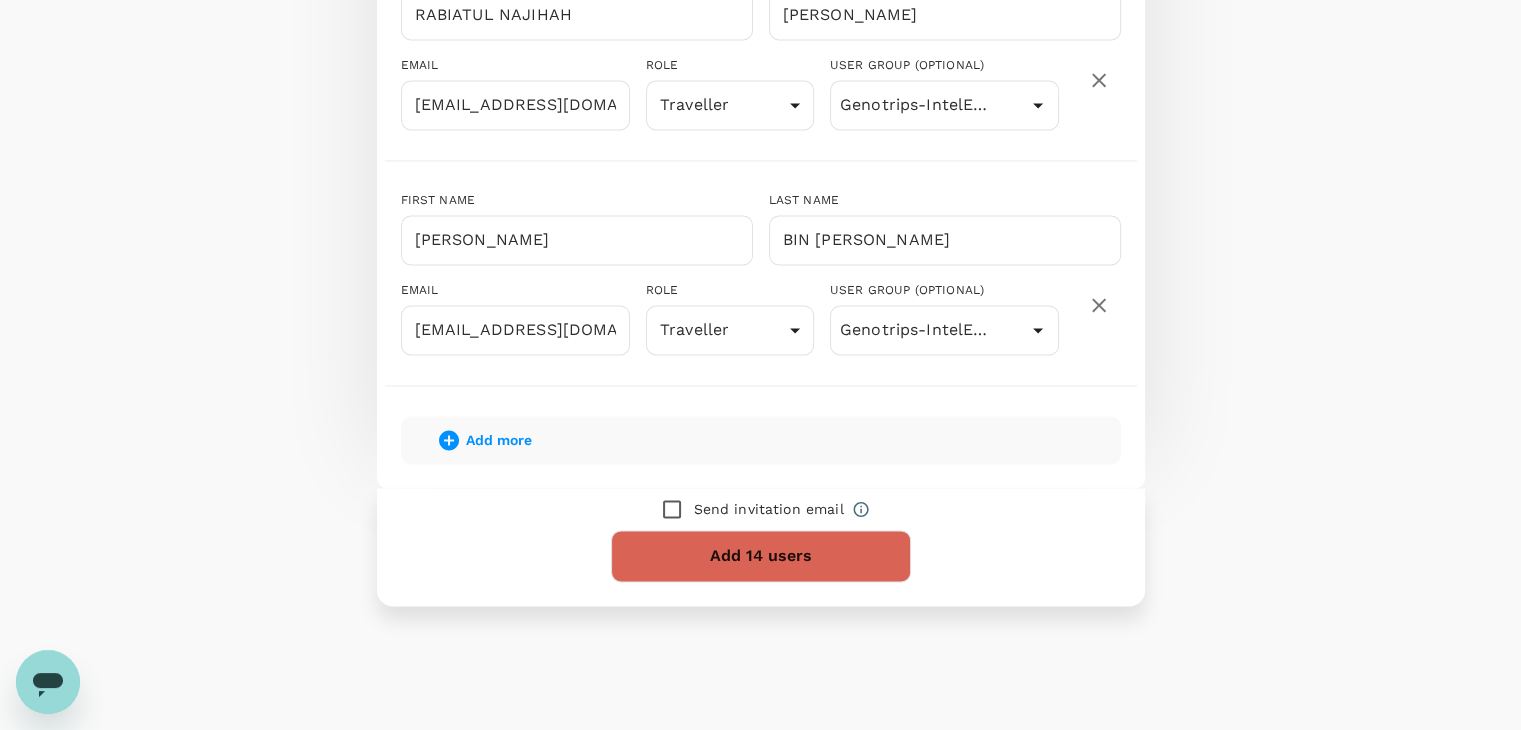 scroll, scrollTop: 3194, scrollLeft: 0, axis: vertical 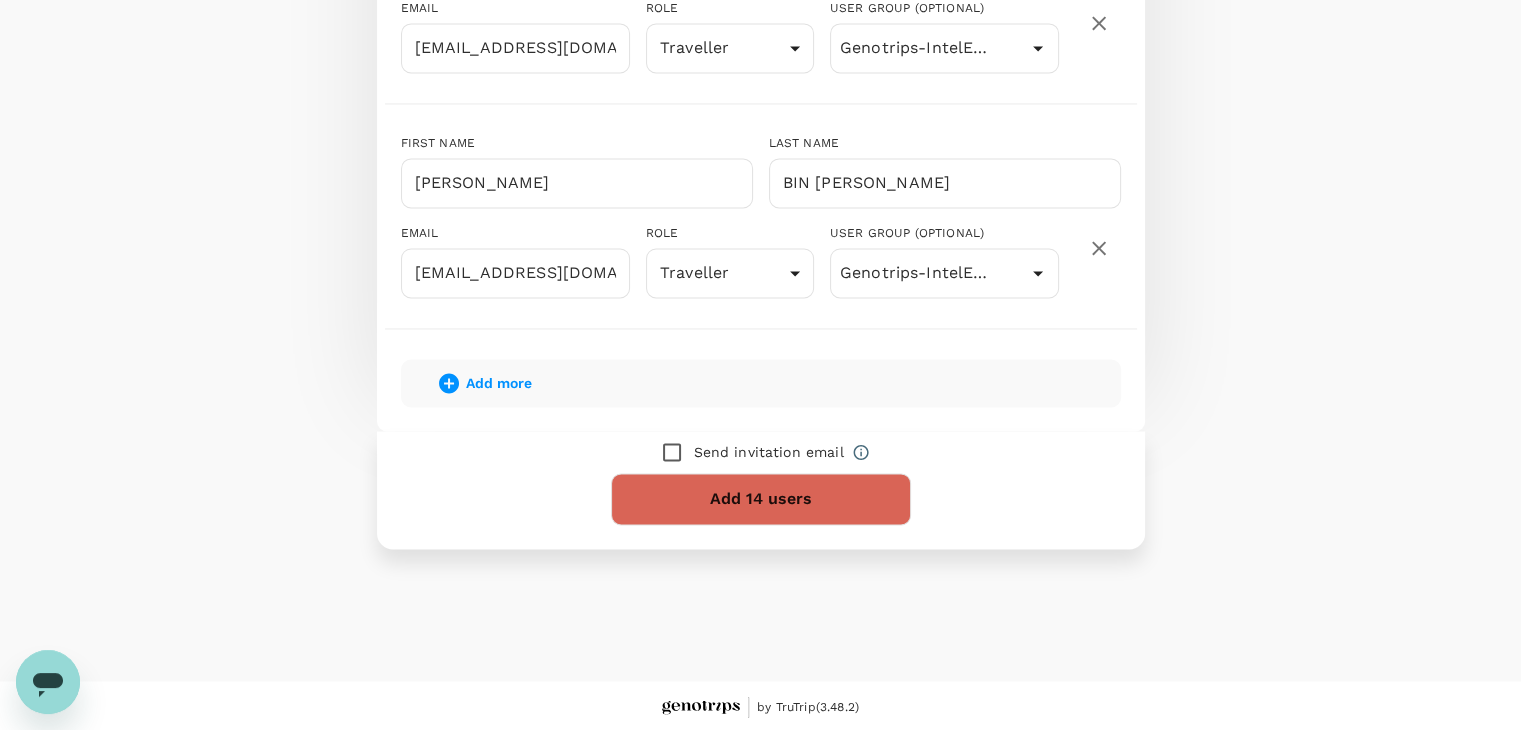 type on "[EMAIL_ADDRESS][DOMAIN_NAME]" 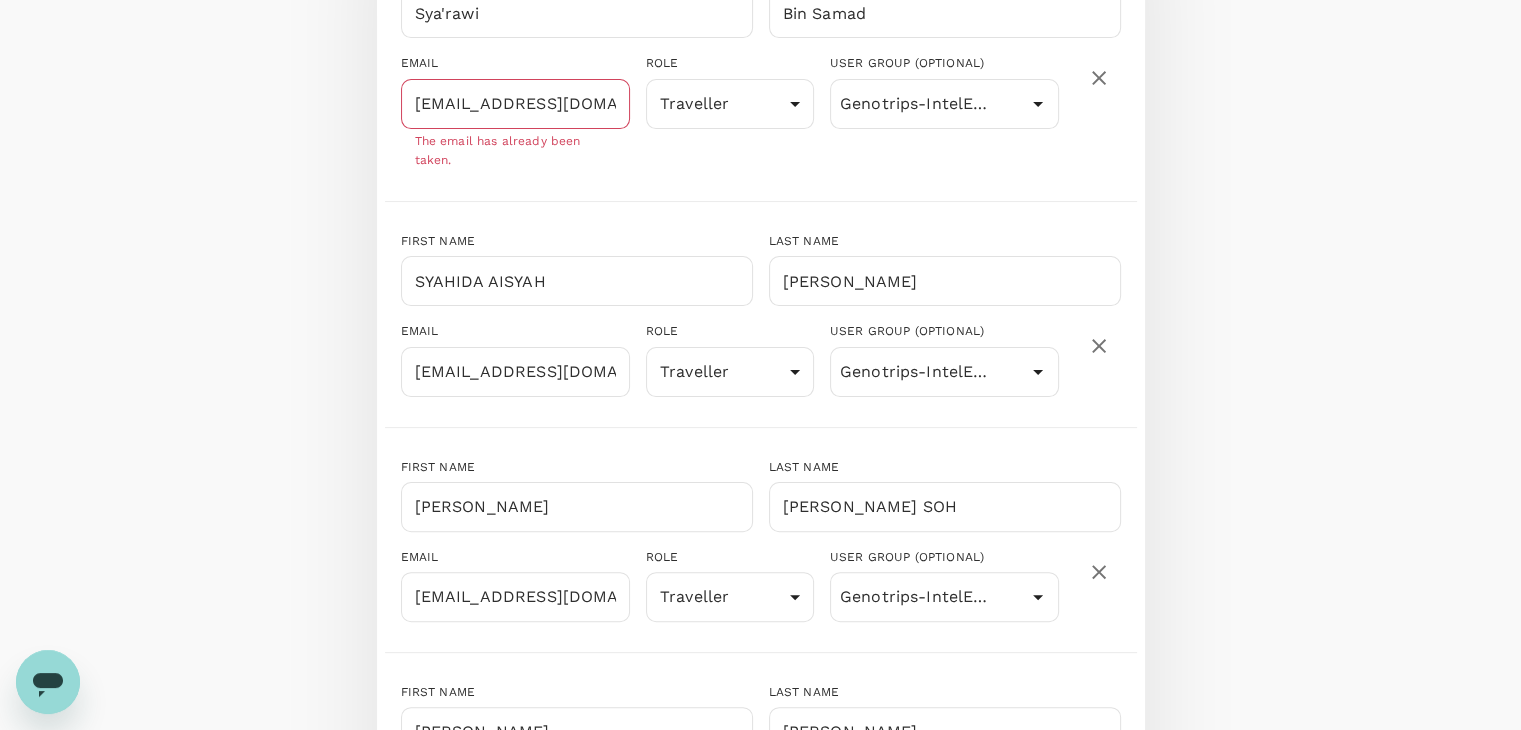 scroll, scrollTop: 236, scrollLeft: 0, axis: vertical 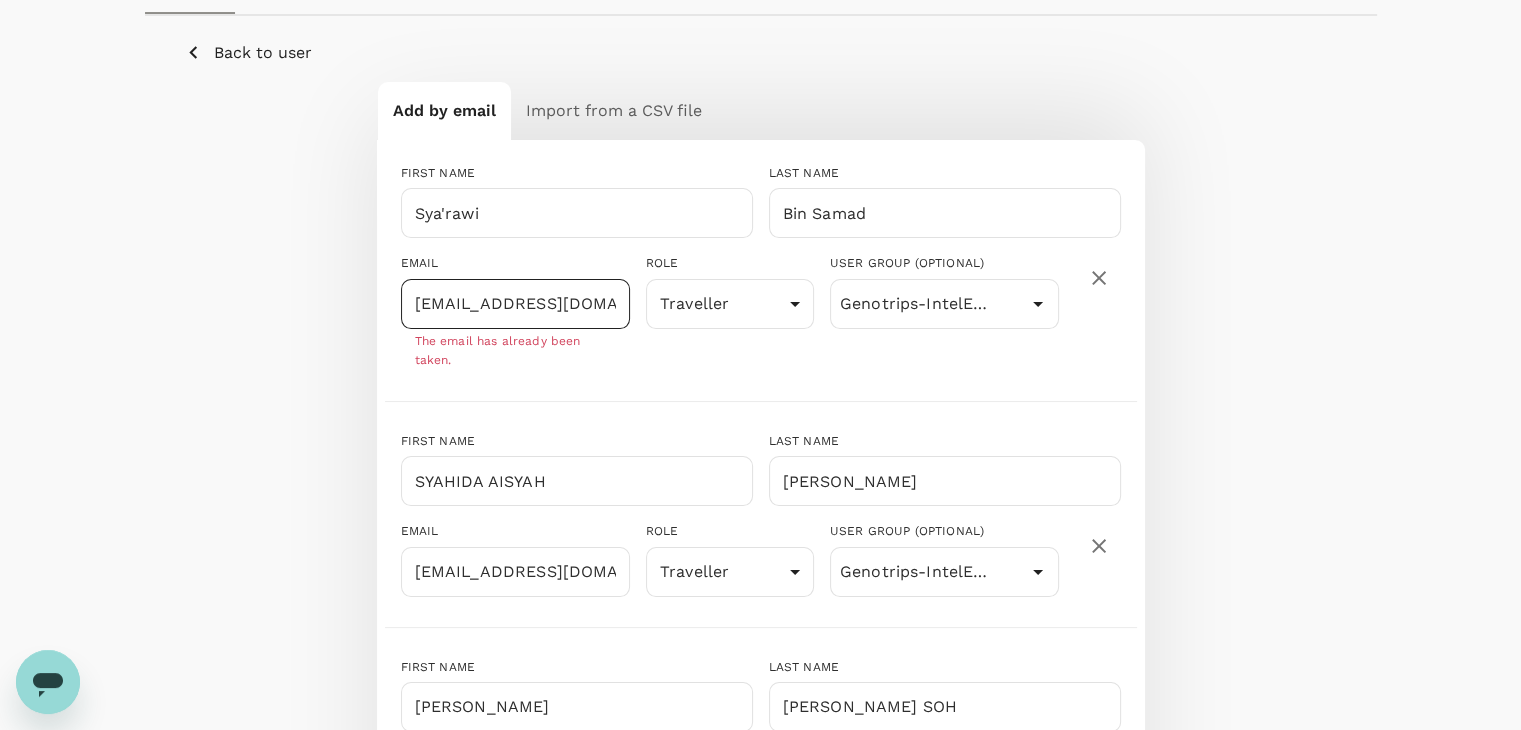 click on "[EMAIL_ADDRESS][DOMAIN_NAME]" at bounding box center (515, 304) 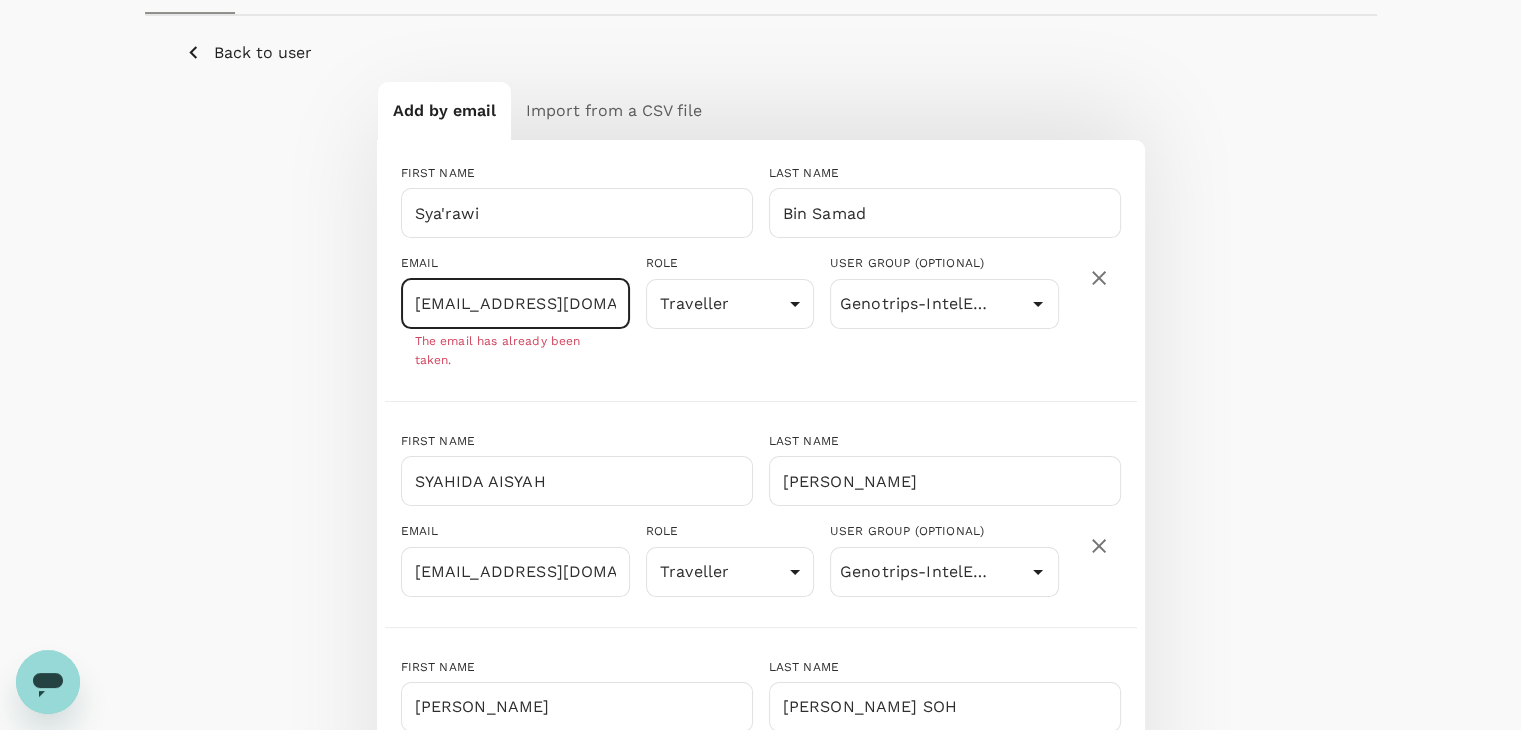 click on "[EMAIL_ADDRESS][DOMAIN_NAME]" at bounding box center (515, 304) 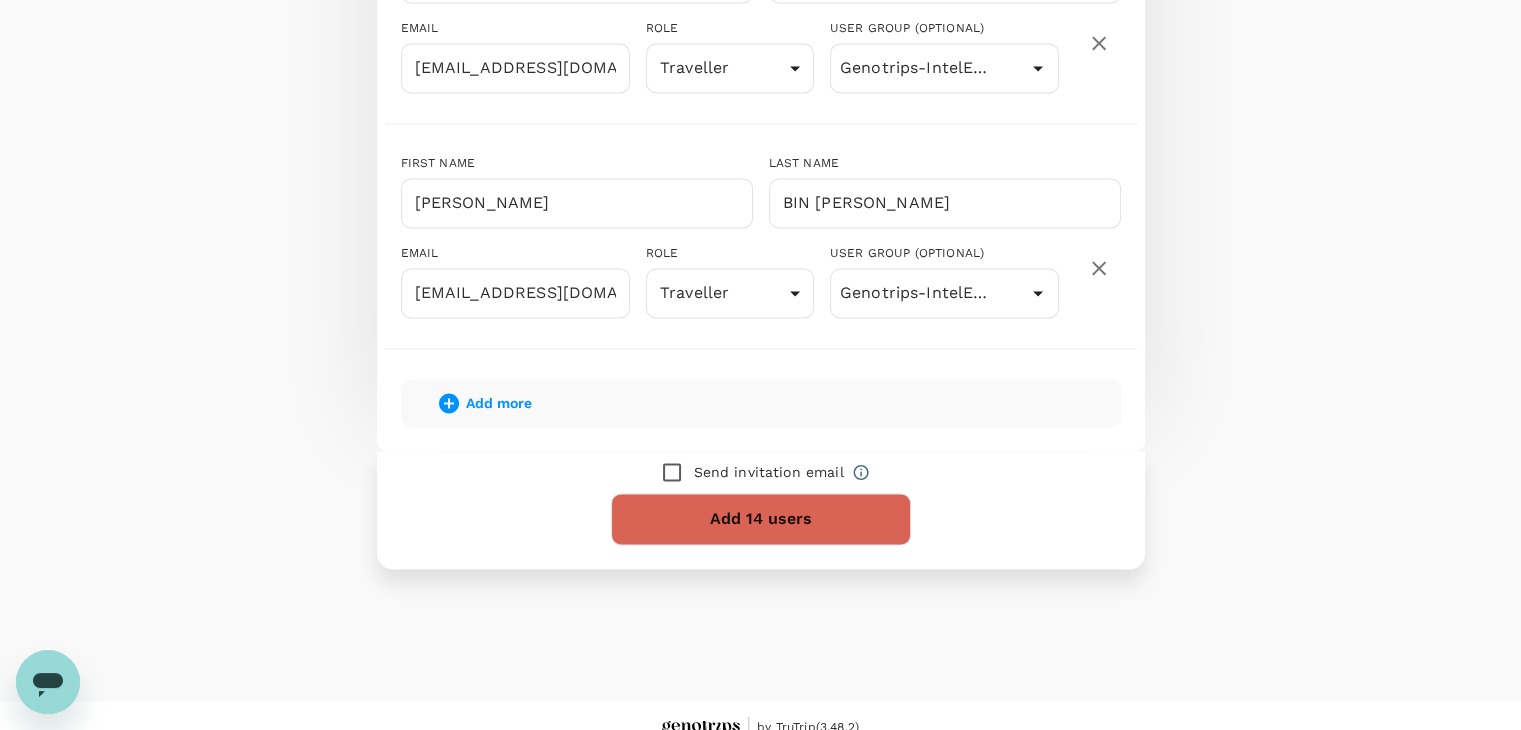scroll, scrollTop: 3194, scrollLeft: 0, axis: vertical 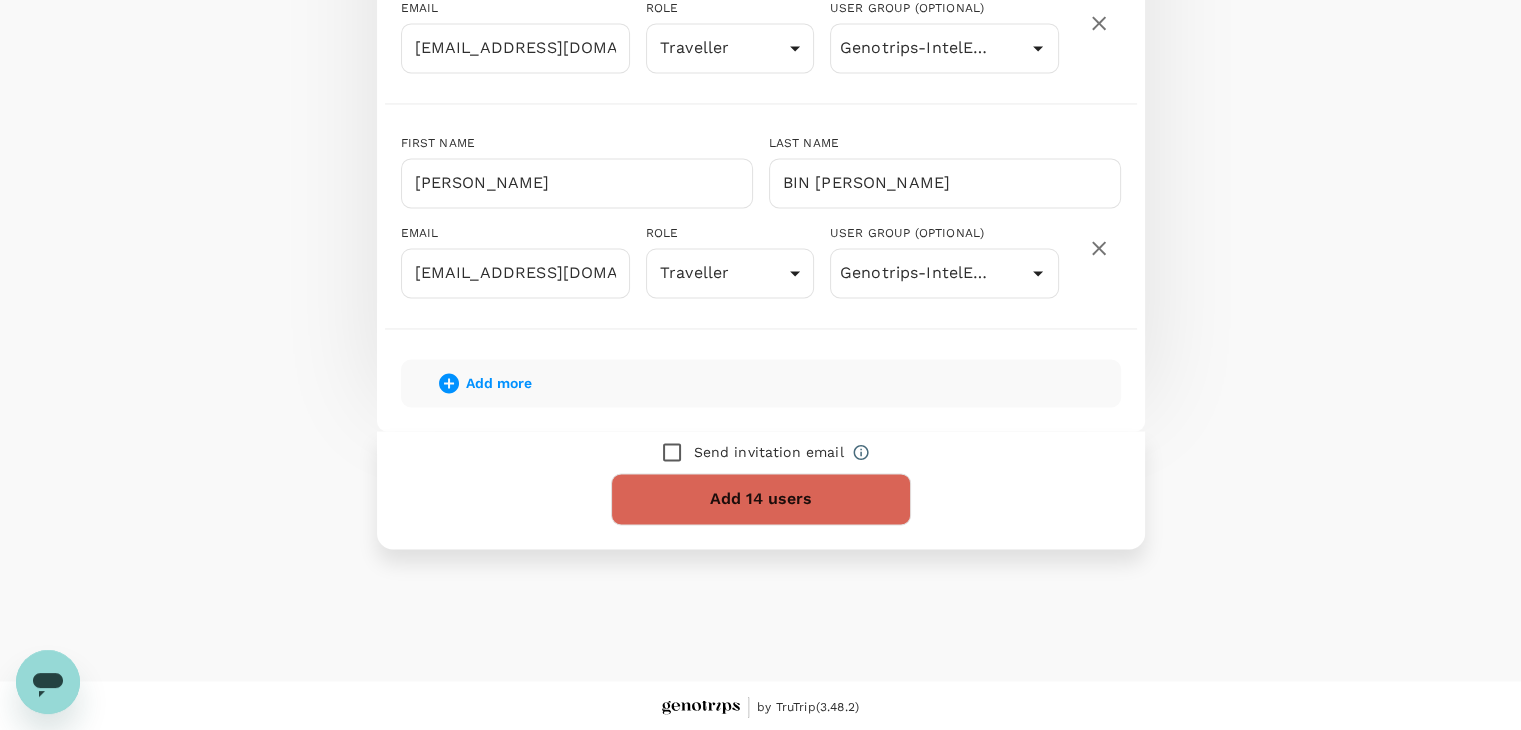 type on "[EMAIL_ADDRESS][DOMAIN_NAME]" 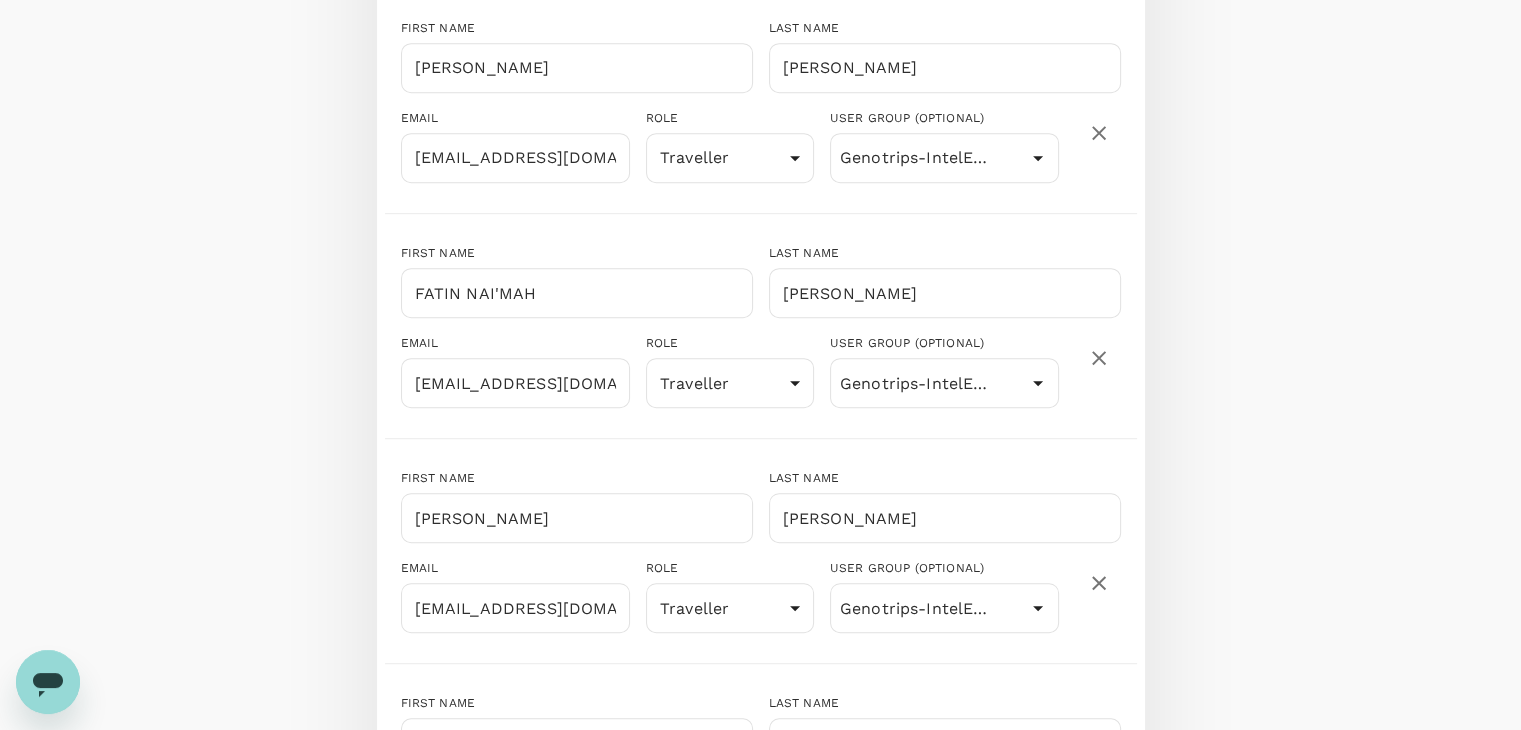 scroll, scrollTop: 600, scrollLeft: 0, axis: vertical 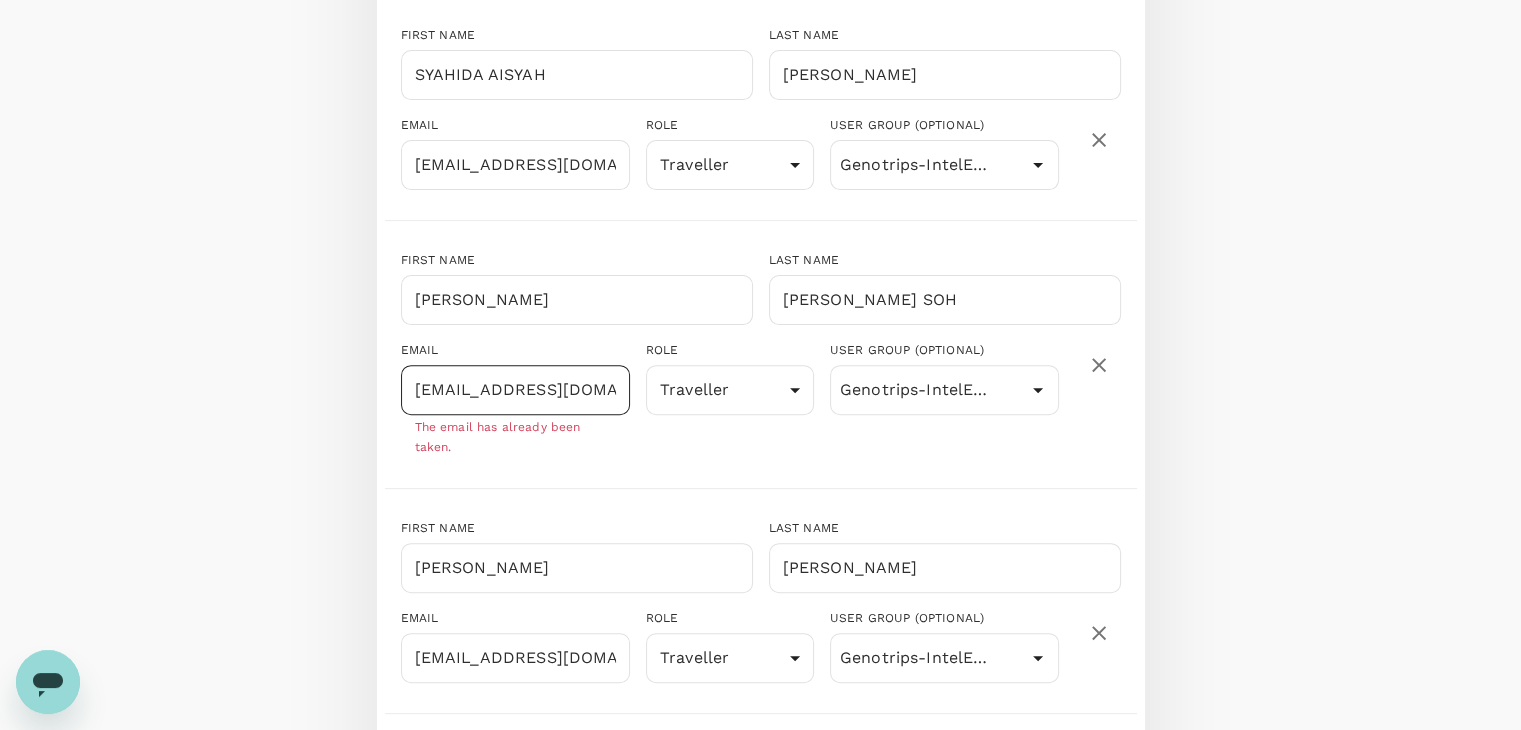 click on "[EMAIL_ADDRESS][DOMAIN_NAME]" at bounding box center [515, 390] 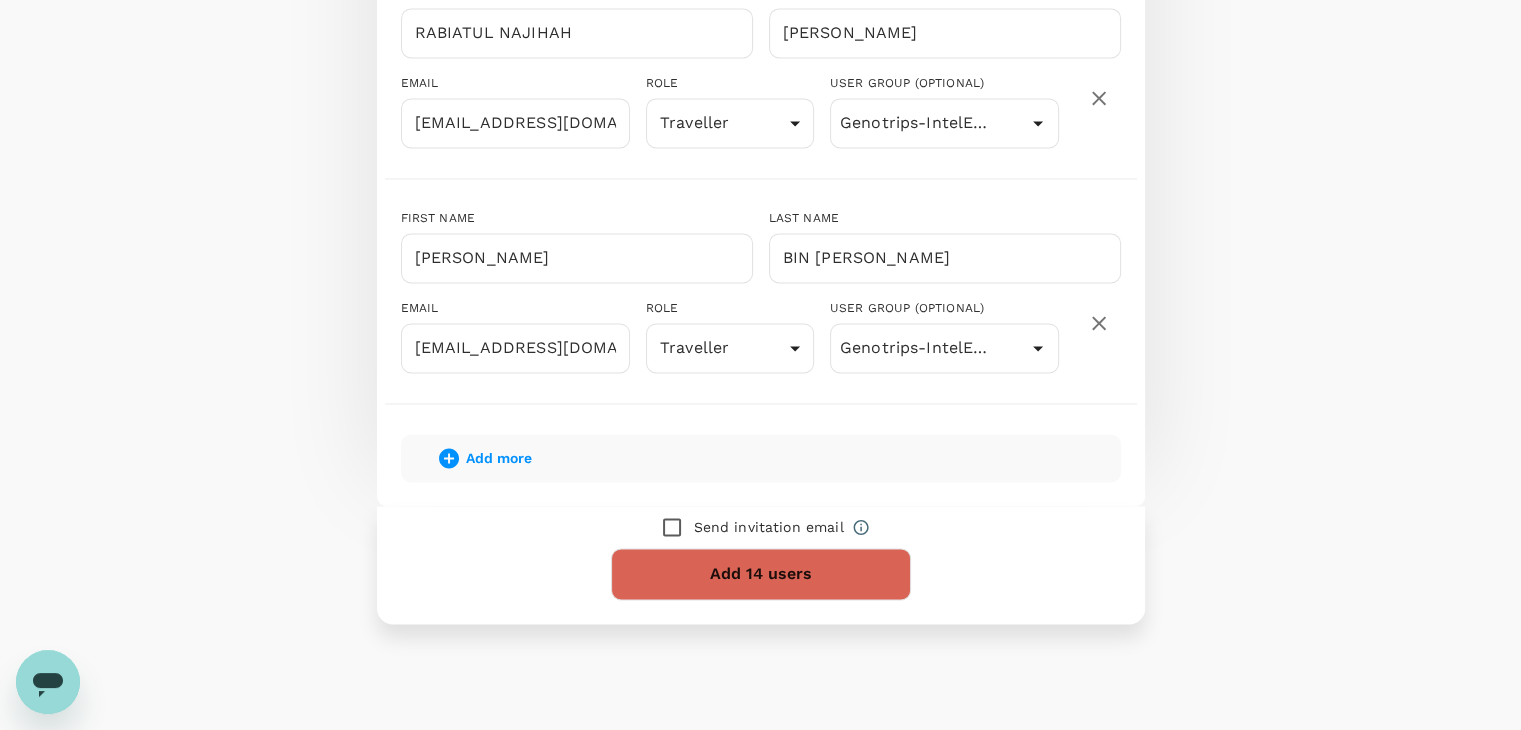 scroll, scrollTop: 3194, scrollLeft: 0, axis: vertical 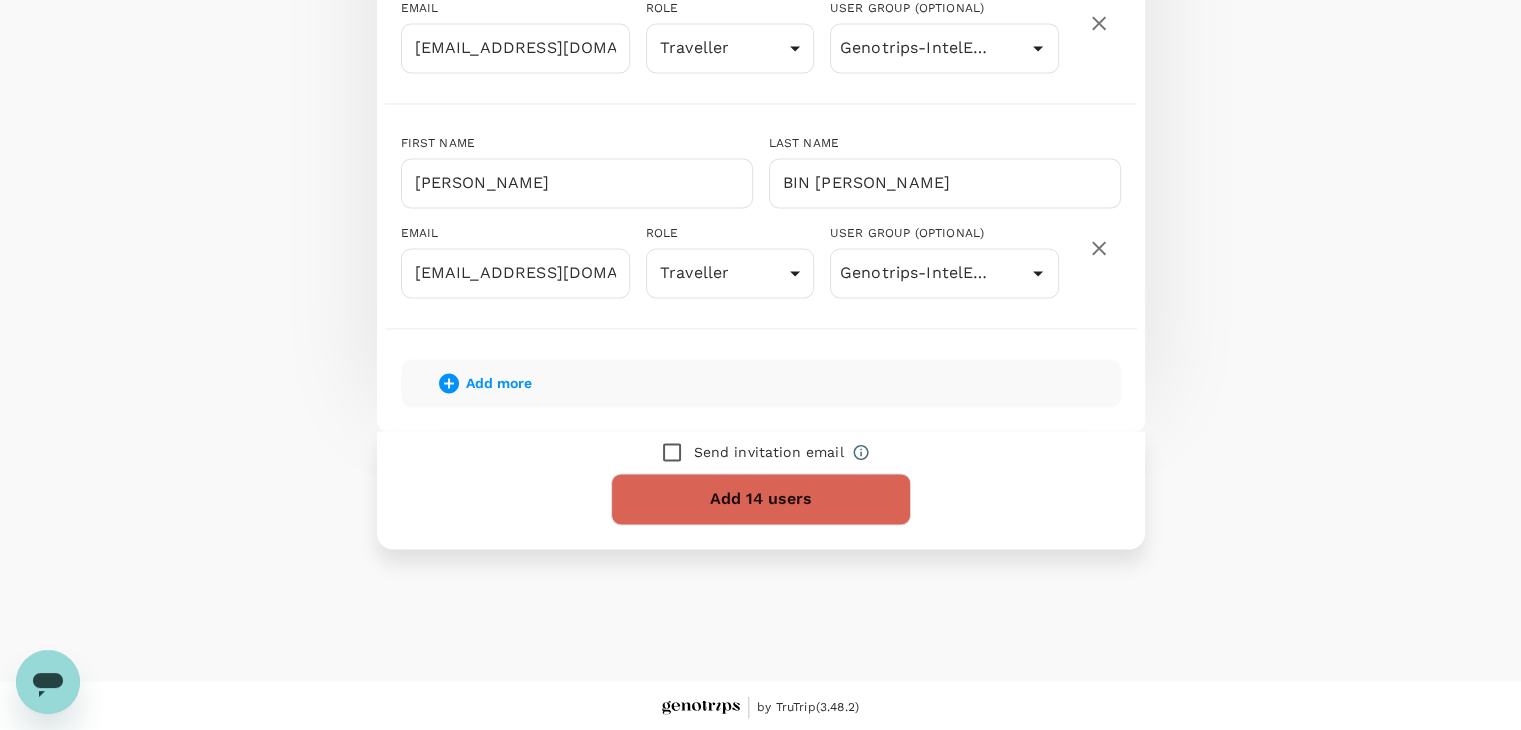 type on "[EMAIL_ADDRESS][DOMAIN_NAME]" 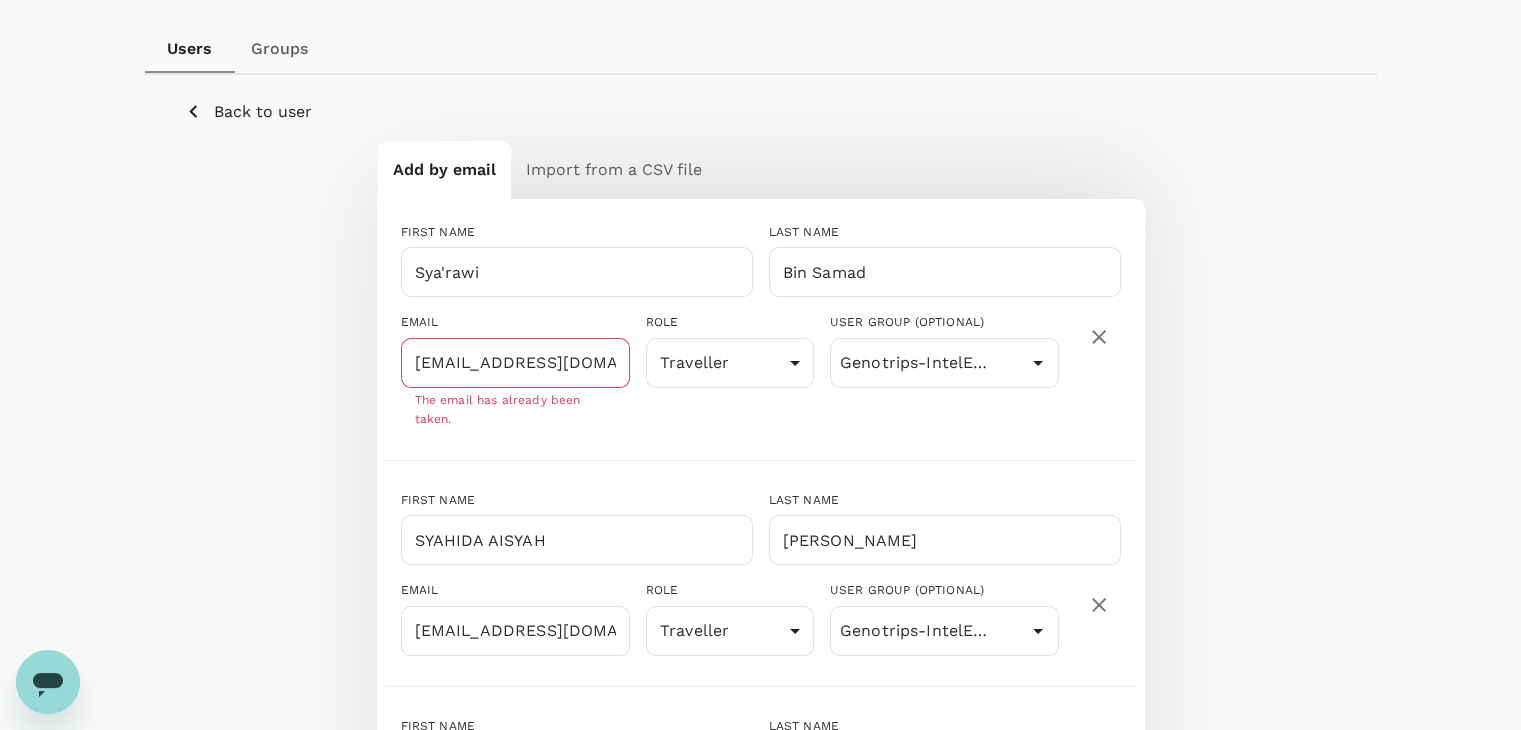 scroll, scrollTop: 236, scrollLeft: 0, axis: vertical 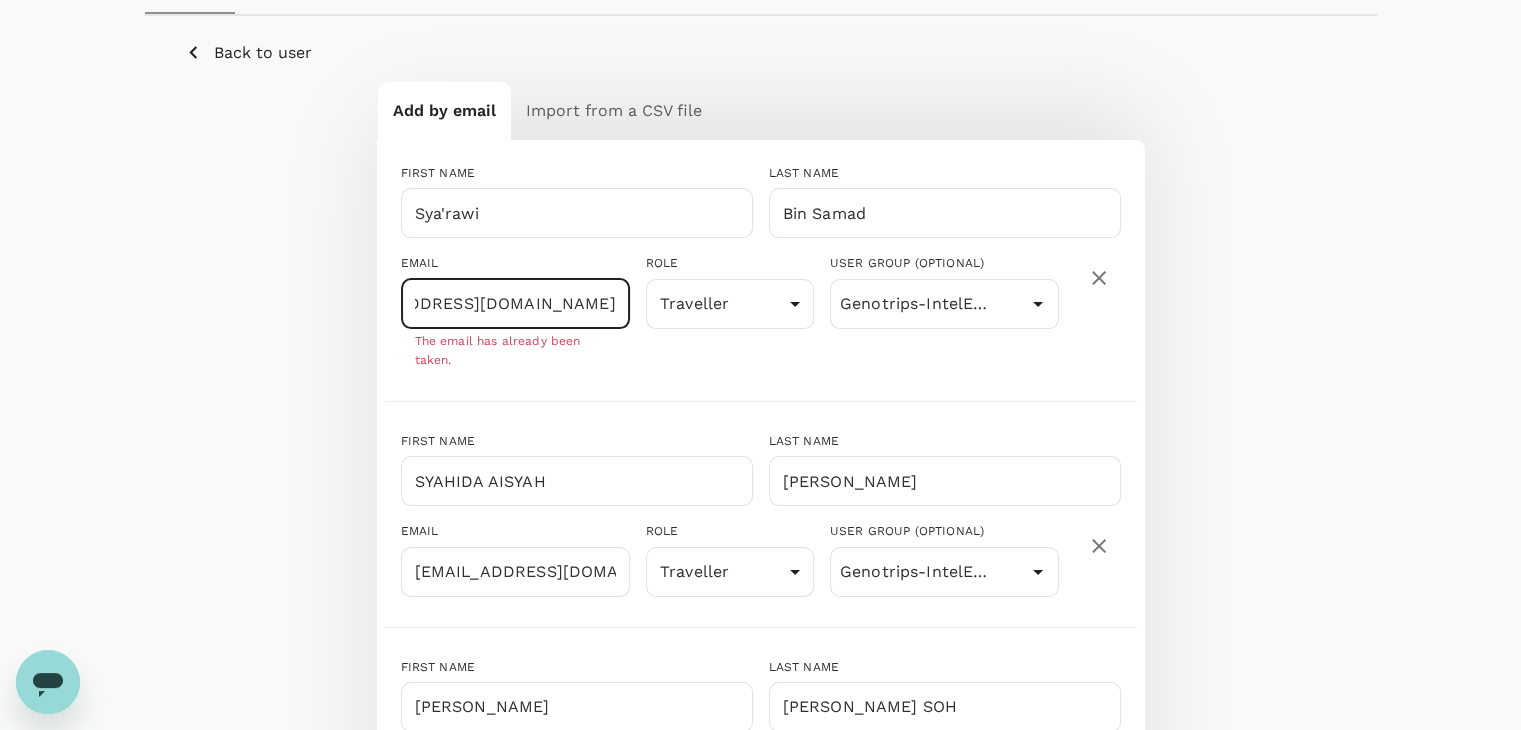 drag, startPoint x: 465, startPoint y: 303, endPoint x: 620, endPoint y: 310, distance: 155.15799 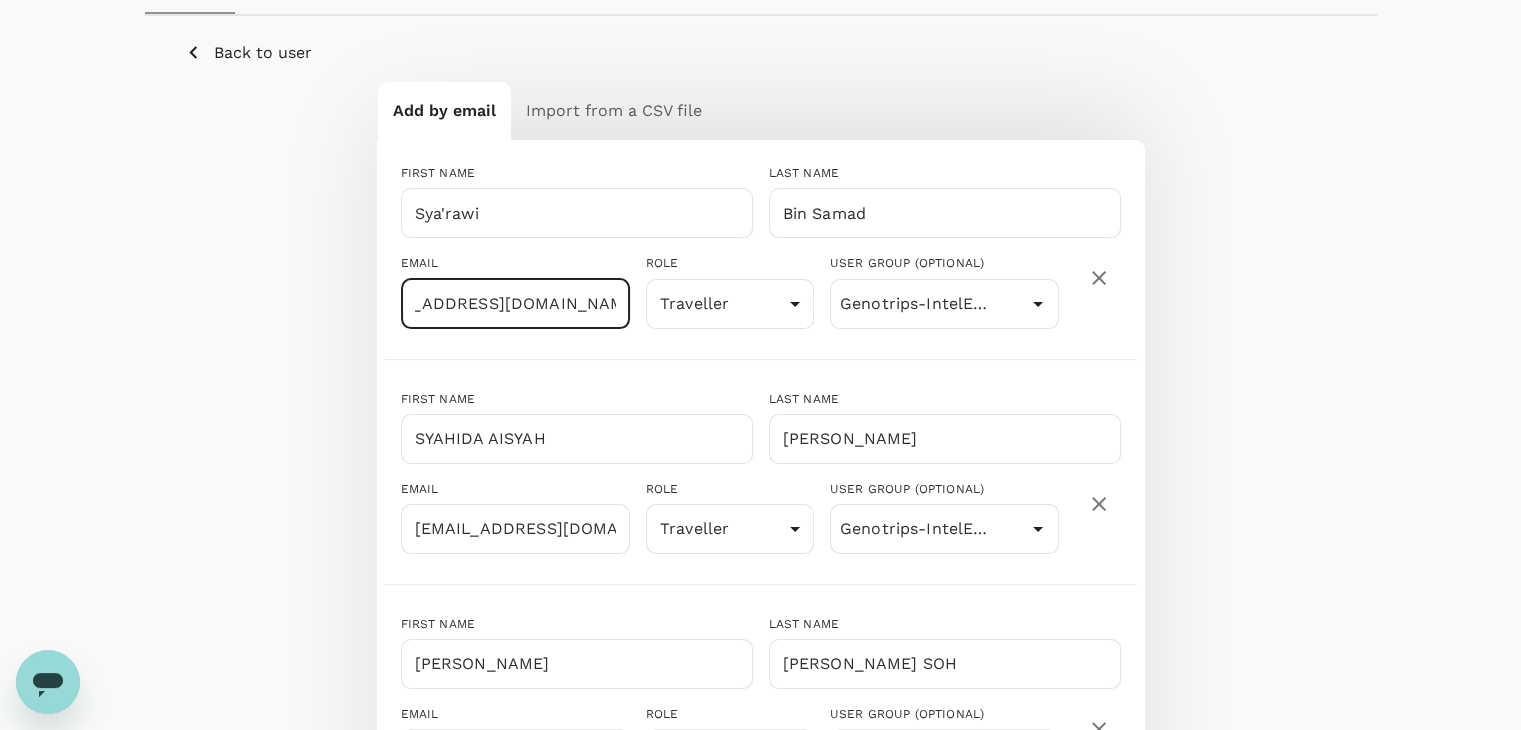 scroll, scrollTop: 0, scrollLeft: 66, axis: horizontal 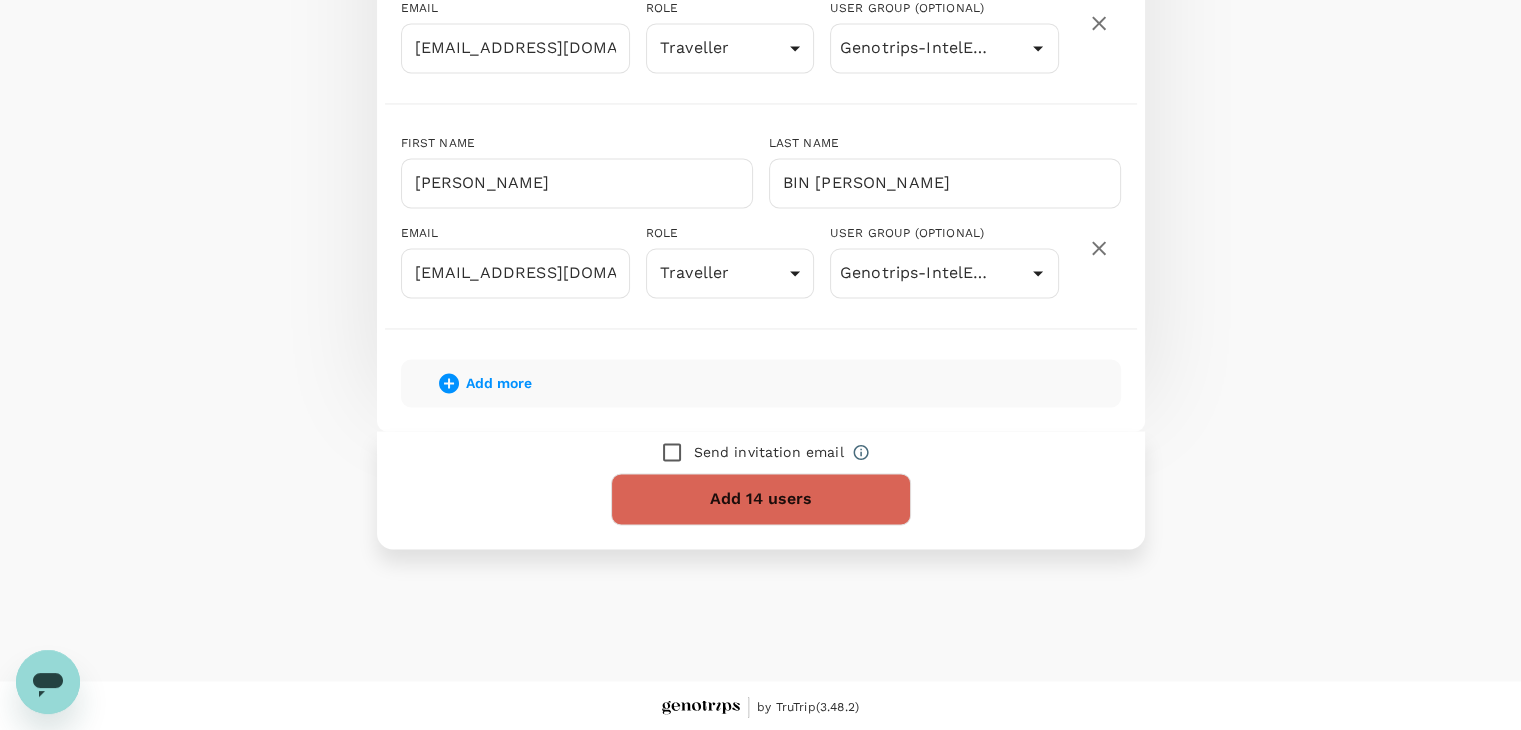 type on "[EMAIL_ADDRESS][DOMAIN_NAME]" 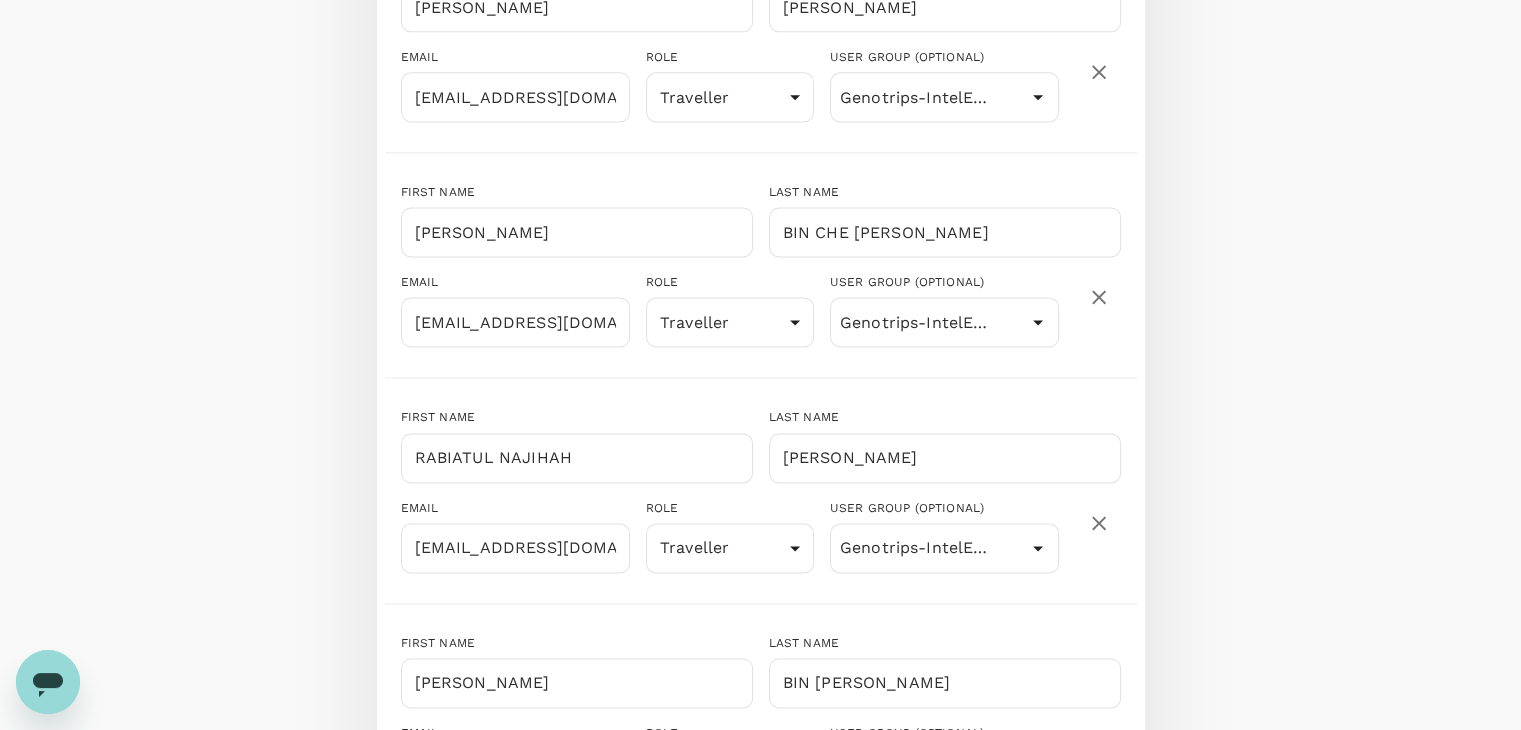scroll, scrollTop: 3236, scrollLeft: 0, axis: vertical 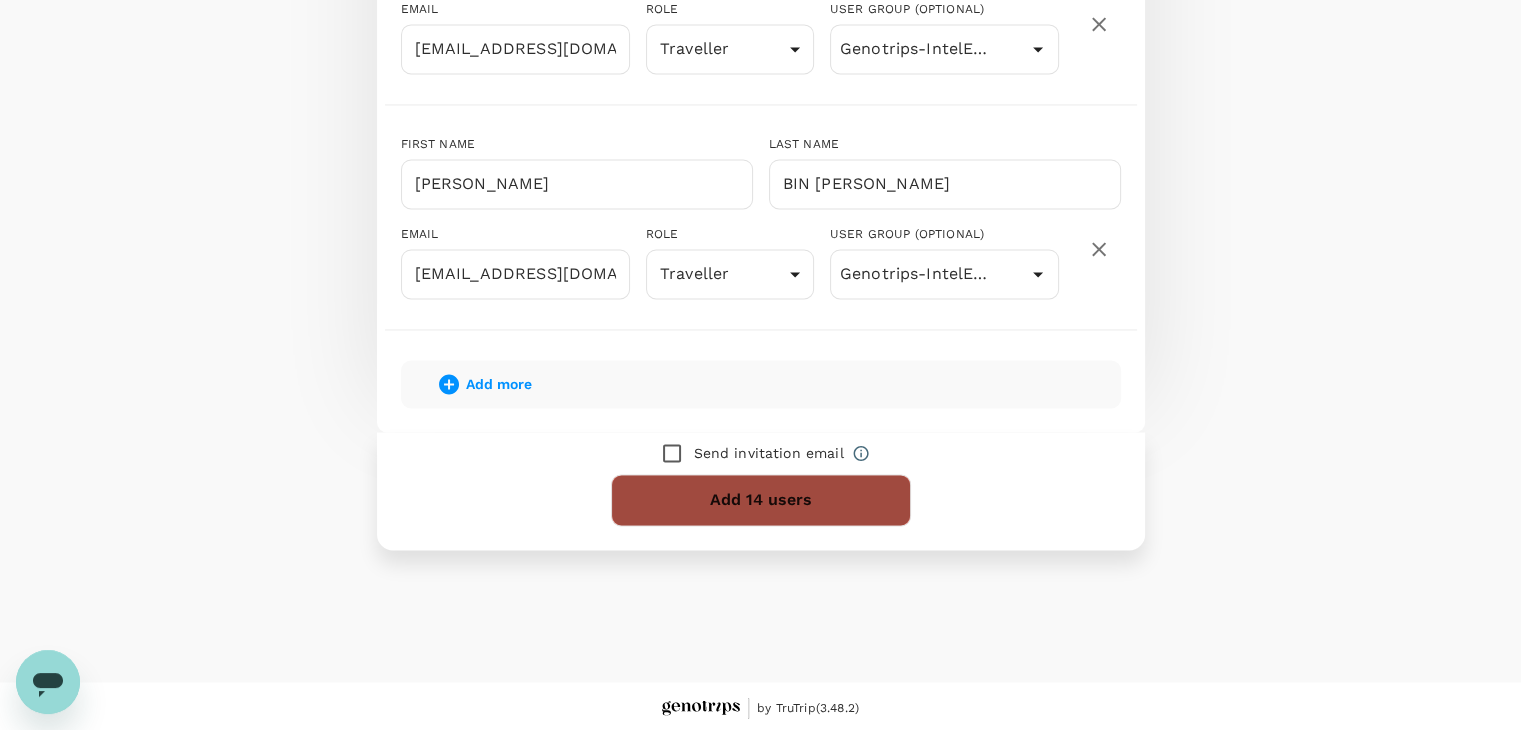 click on "Add 14 users" at bounding box center [761, 500] 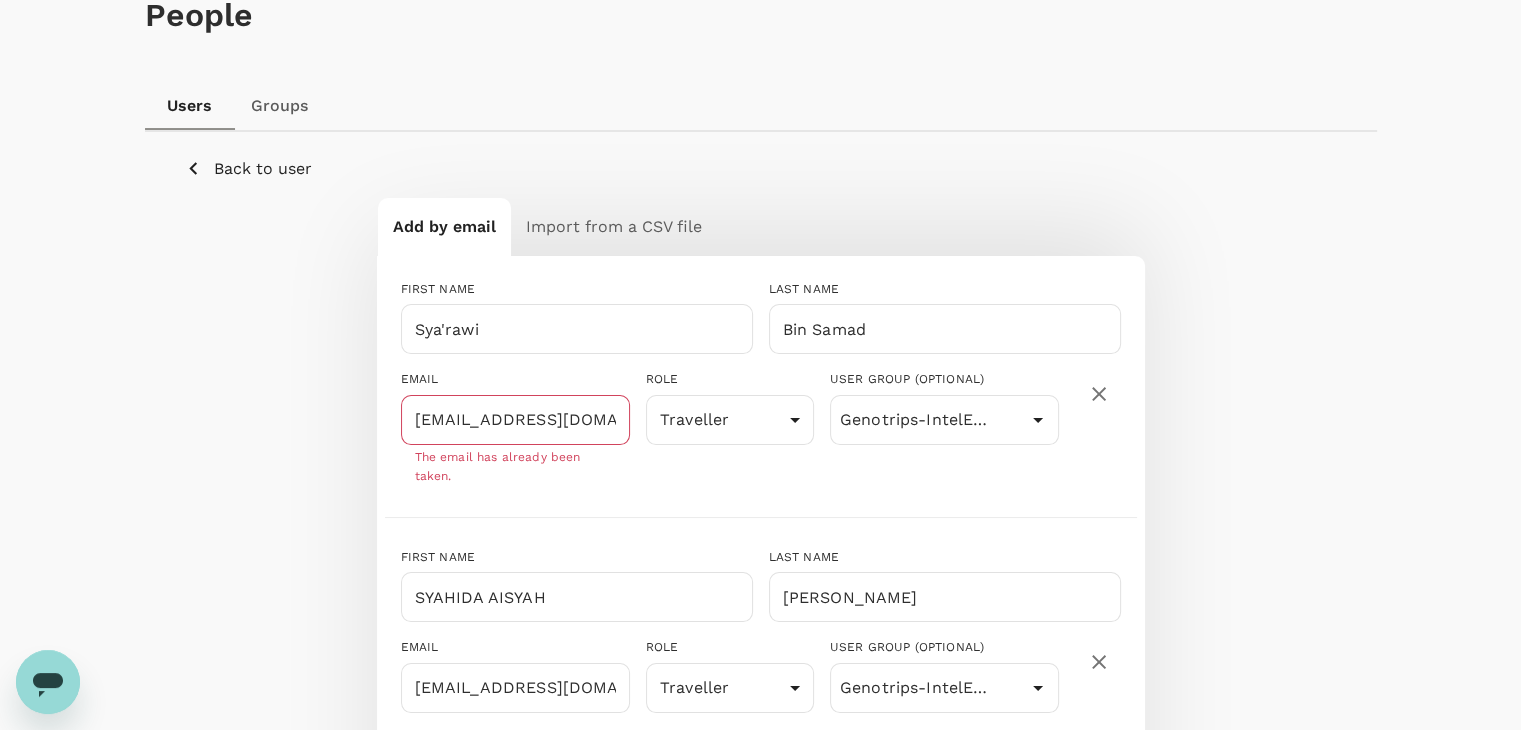 scroll, scrollTop: 35, scrollLeft: 0, axis: vertical 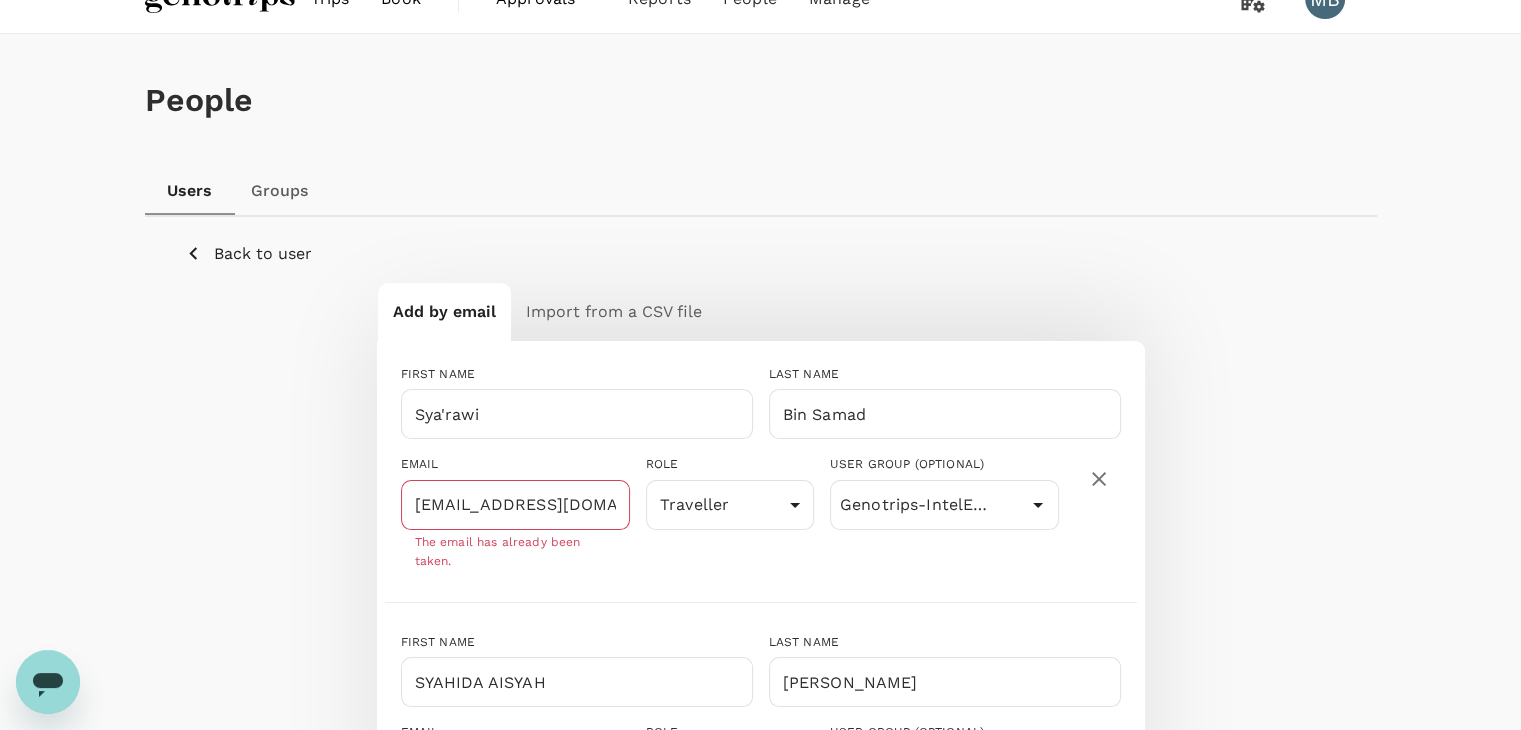 click on "Back to user" at bounding box center [263, 254] 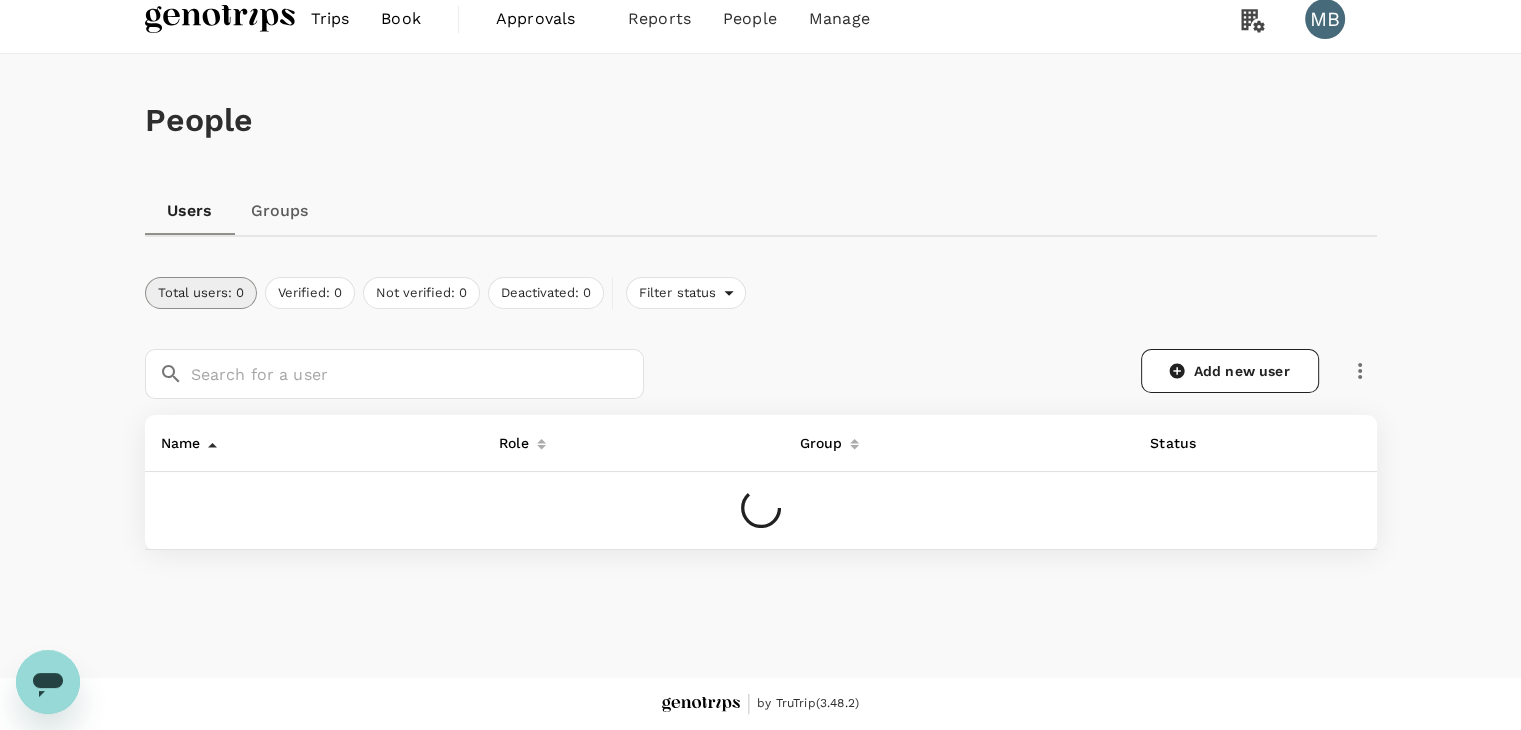 scroll, scrollTop: 0, scrollLeft: 0, axis: both 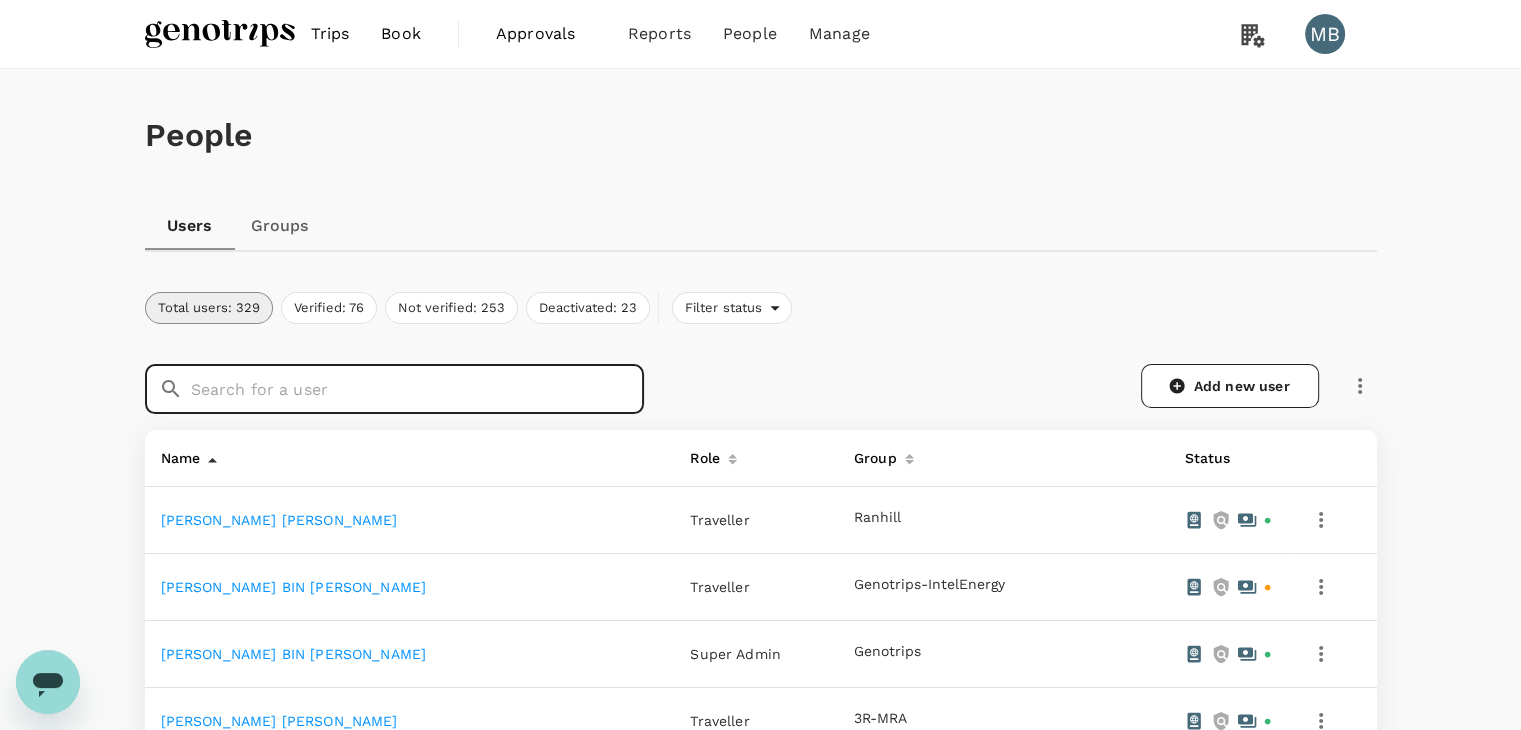 click at bounding box center (417, 389) 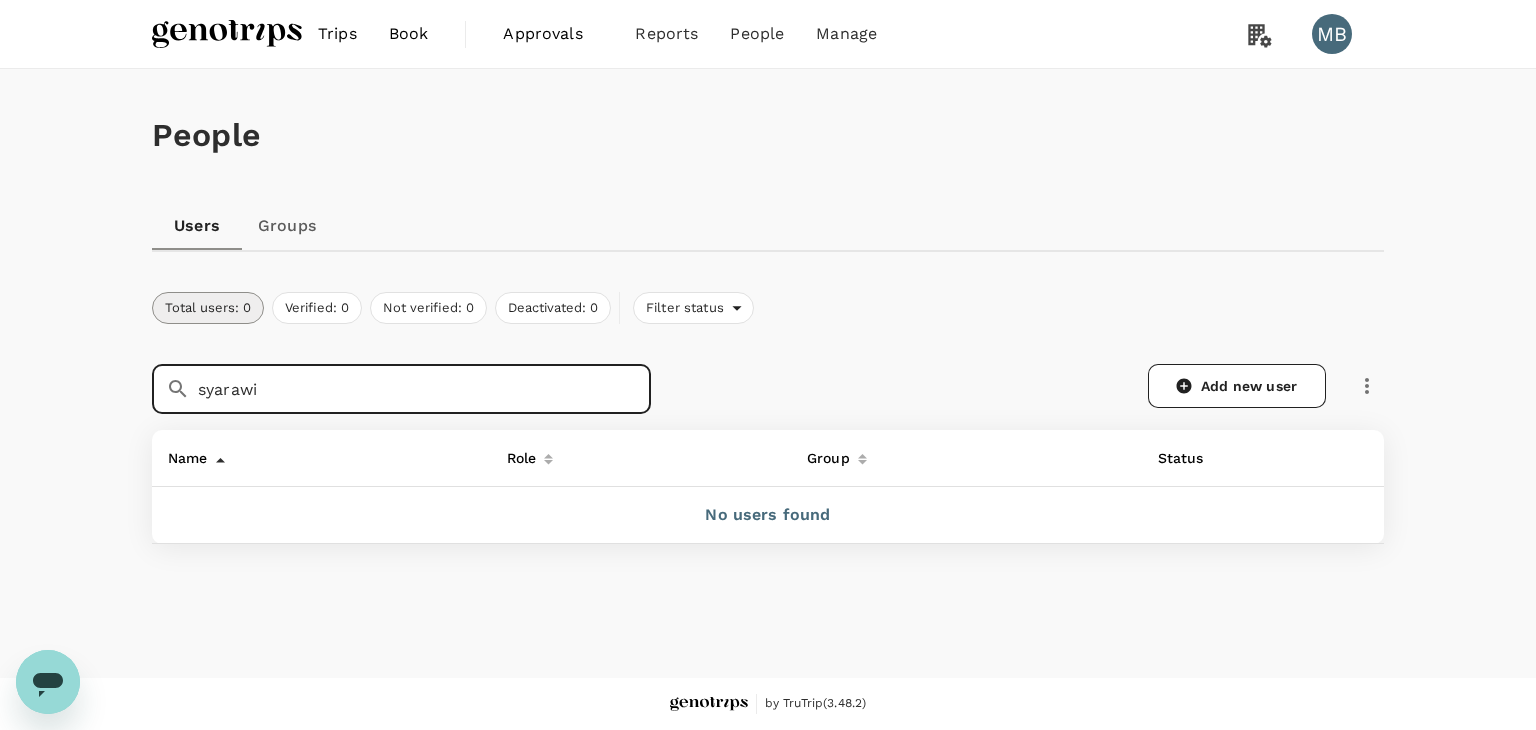 drag, startPoint x: 287, startPoint y: 395, endPoint x: 149, endPoint y: 381, distance: 138.70833 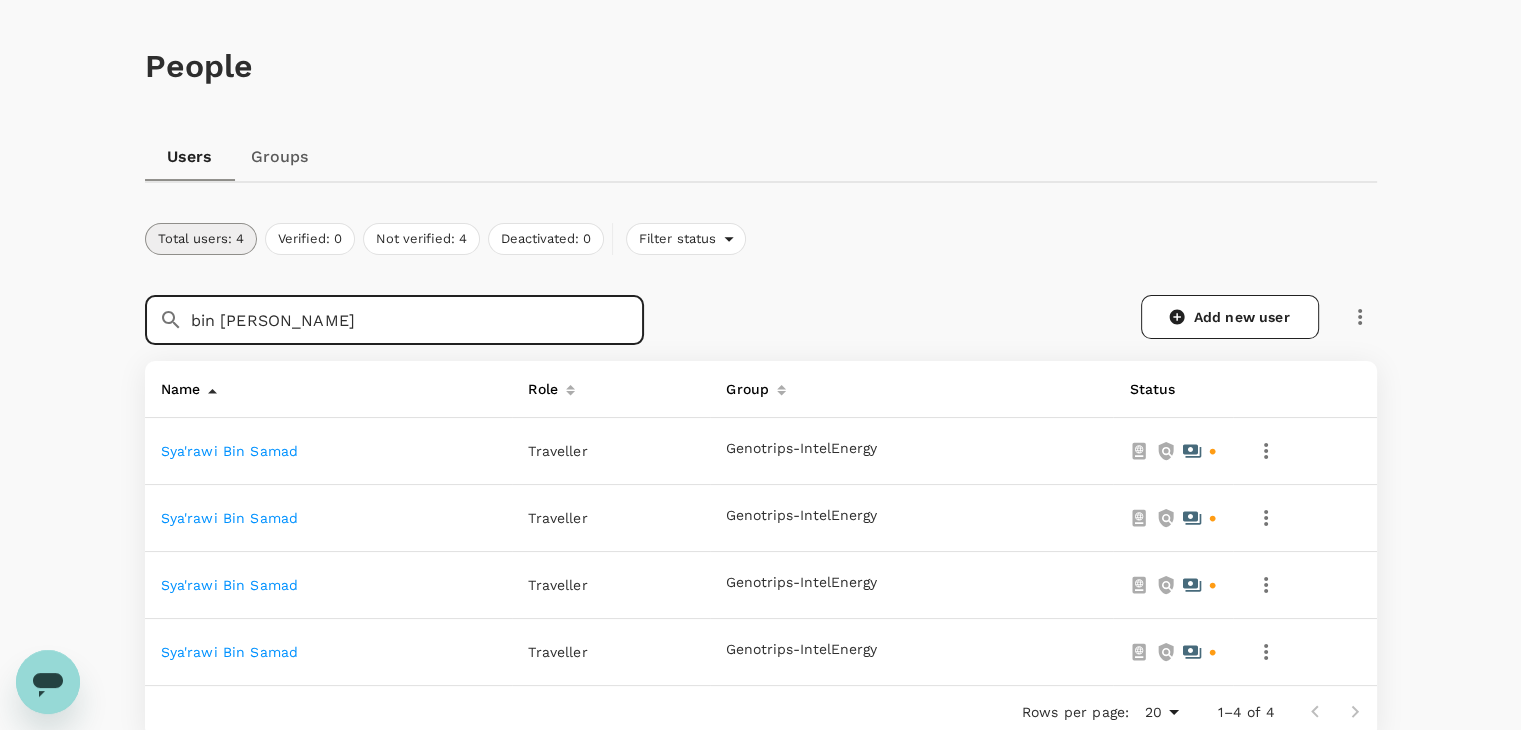 scroll, scrollTop: 256, scrollLeft: 0, axis: vertical 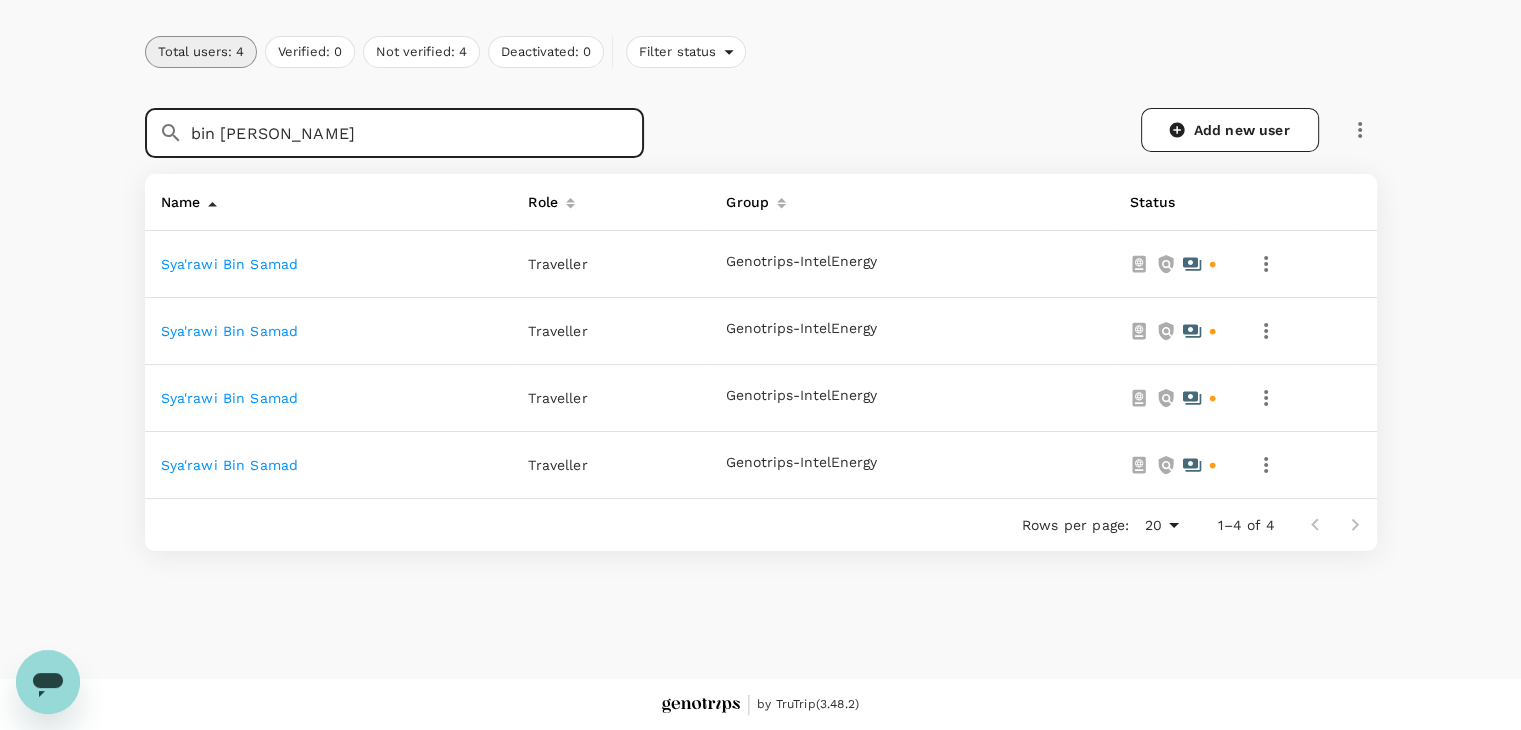 click 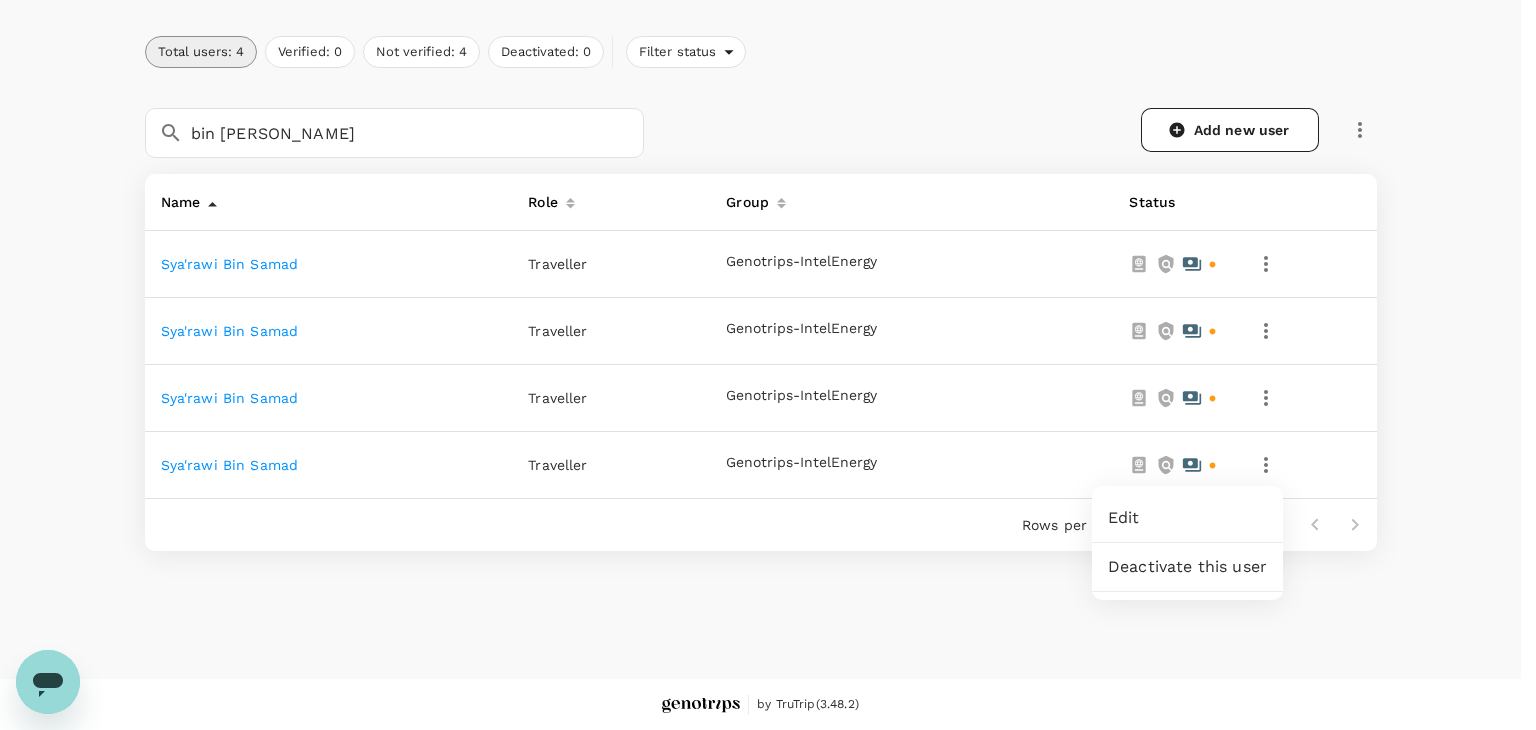 click on "Deactivate this user" at bounding box center (1187, 567) 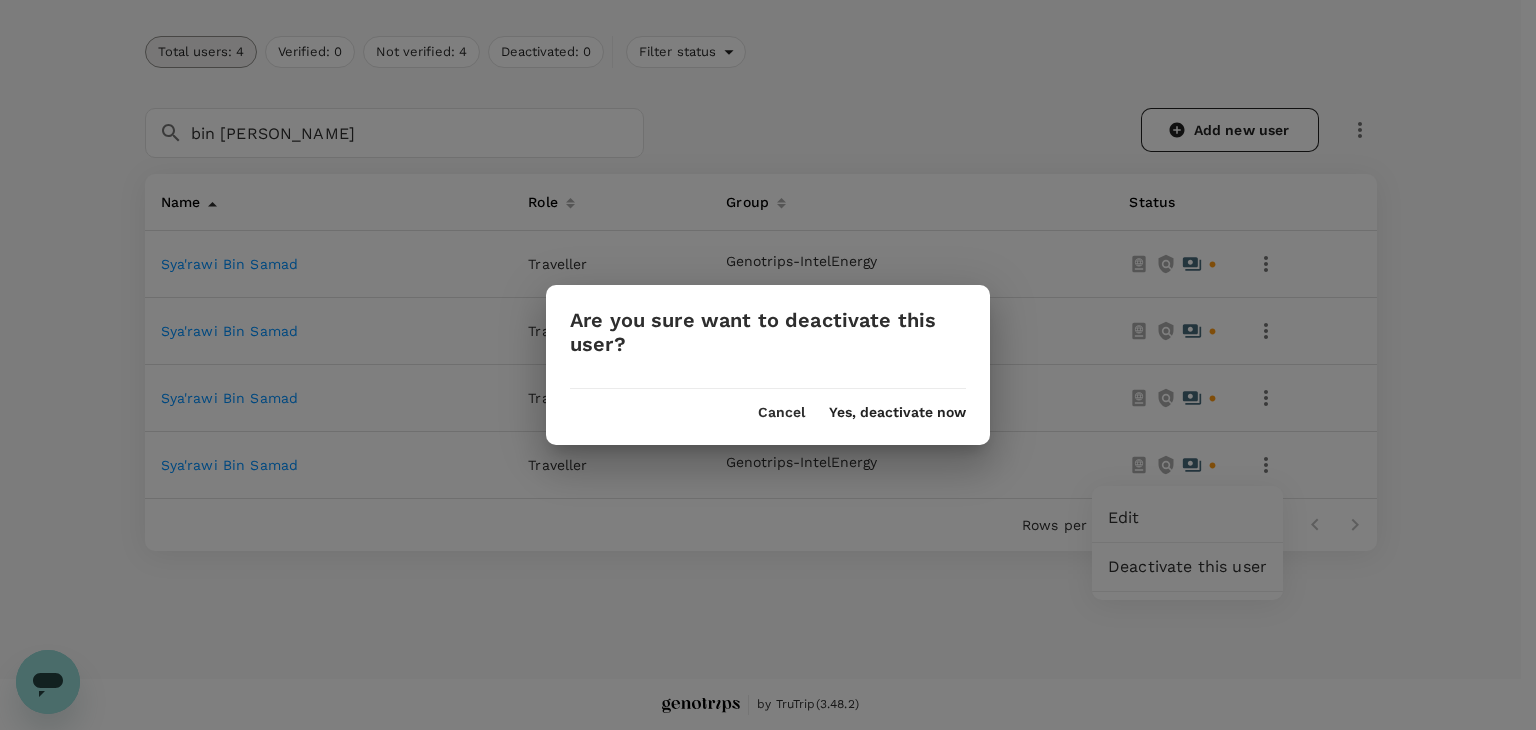 click on "Yes, deactivate now" at bounding box center [897, 413] 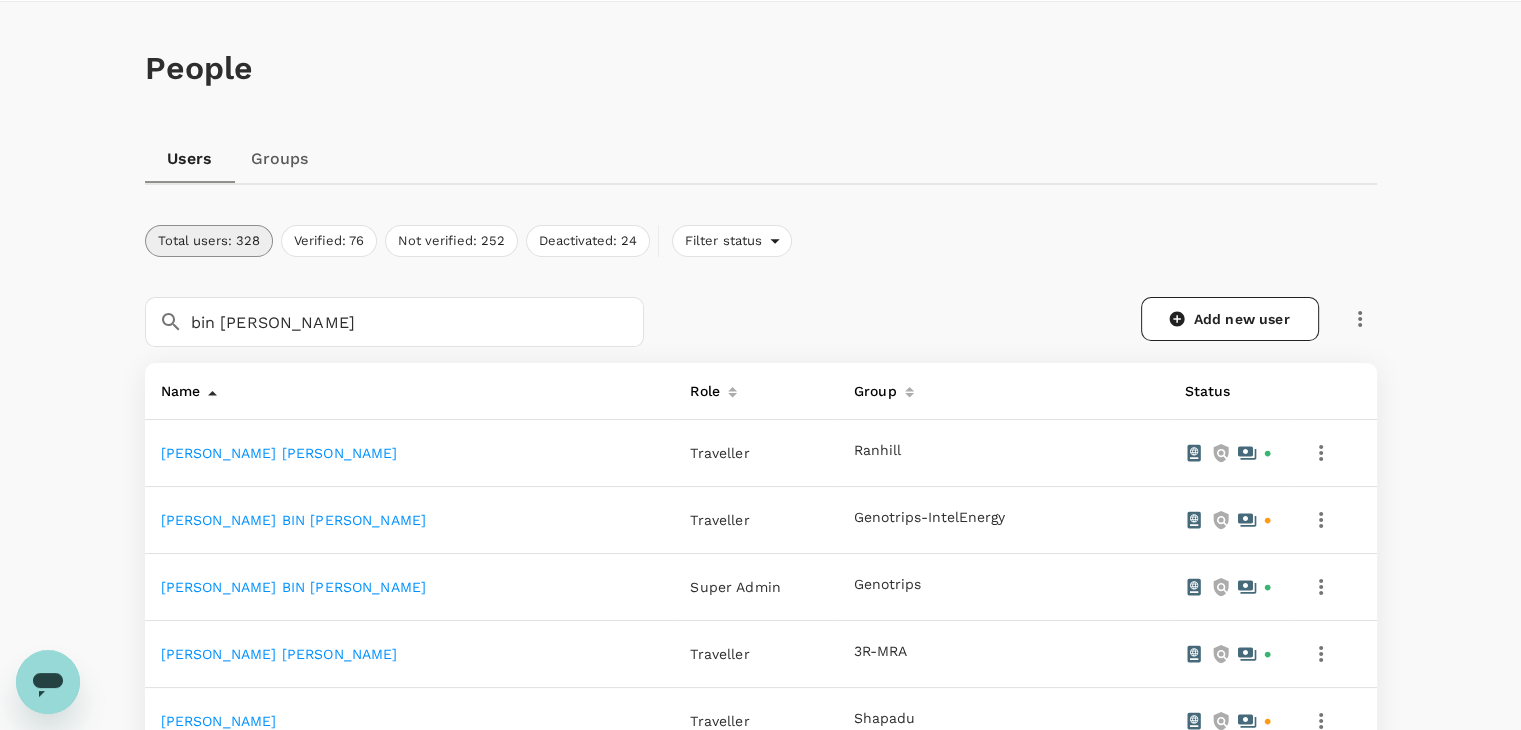 scroll, scrollTop: 256, scrollLeft: 0, axis: vertical 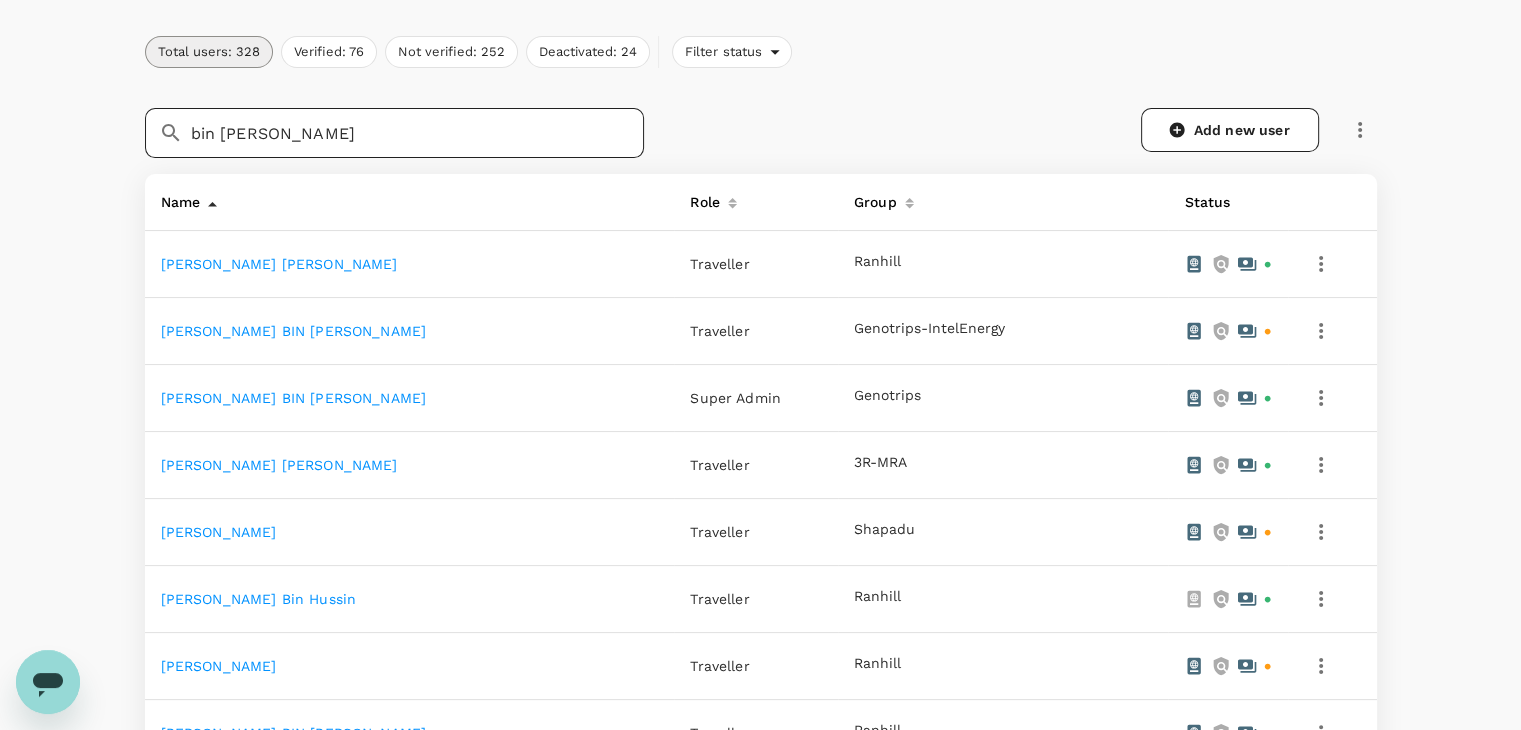 click on "bin [PERSON_NAME]" at bounding box center [417, 133] 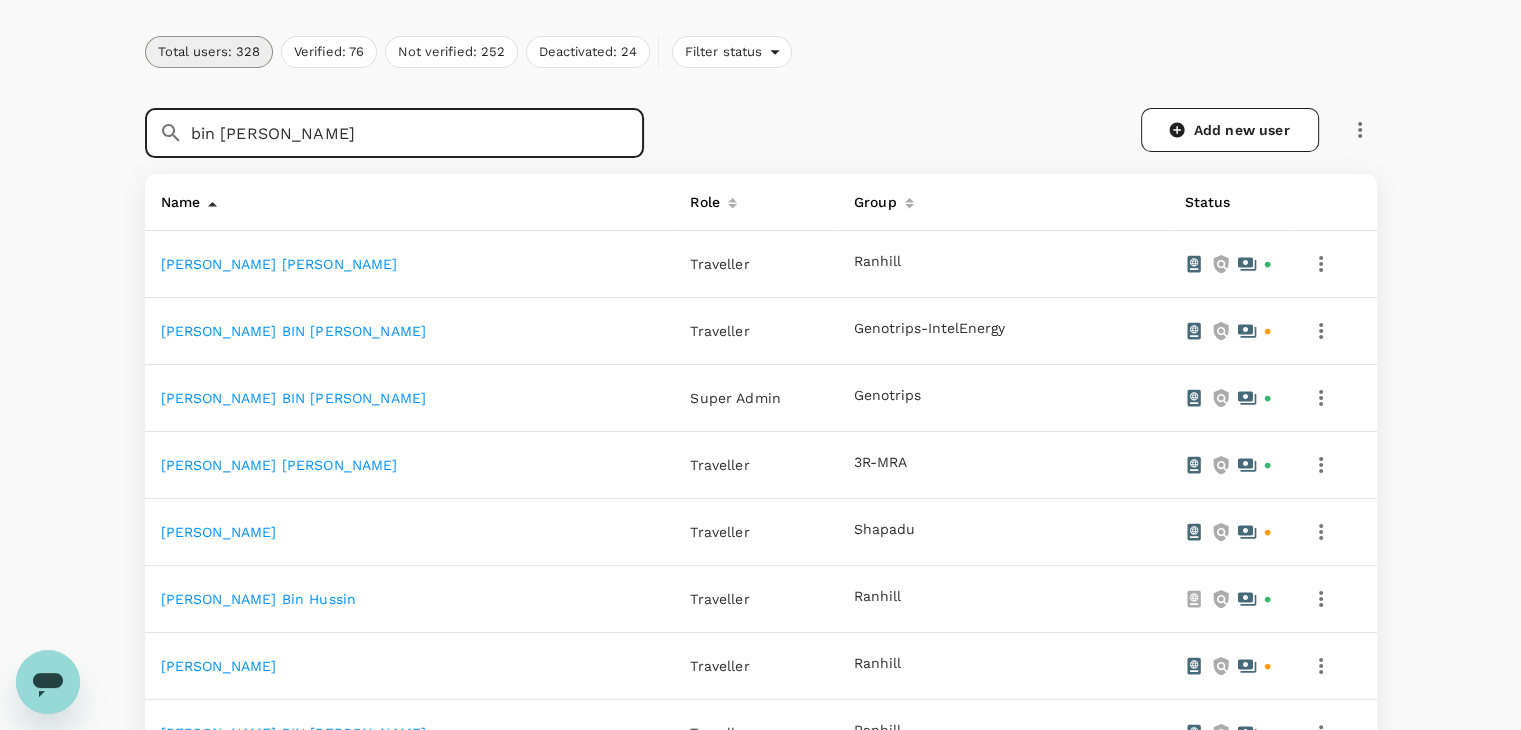 drag, startPoint x: 220, startPoint y: 139, endPoint x: 122, endPoint y: 141, distance: 98.02041 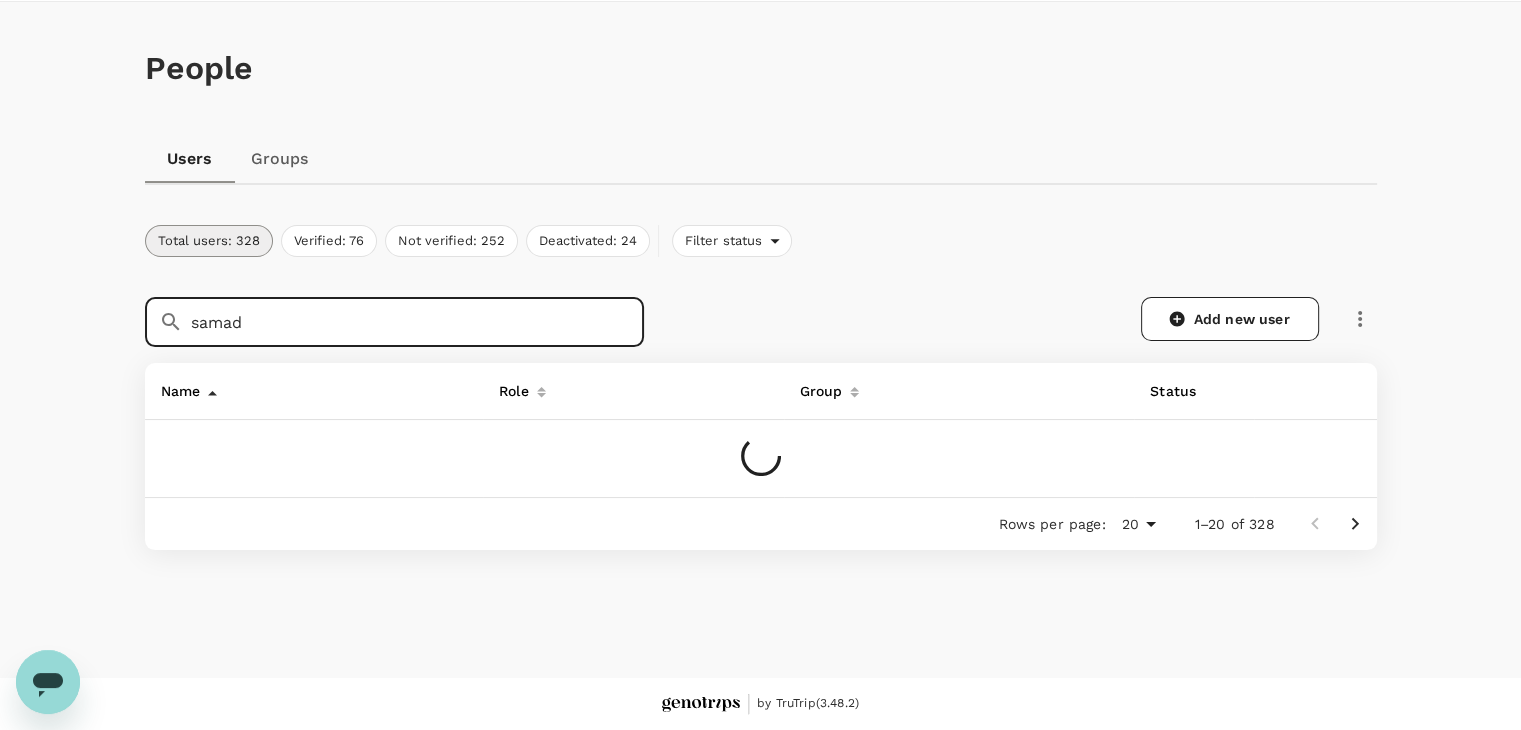 scroll, scrollTop: 189, scrollLeft: 0, axis: vertical 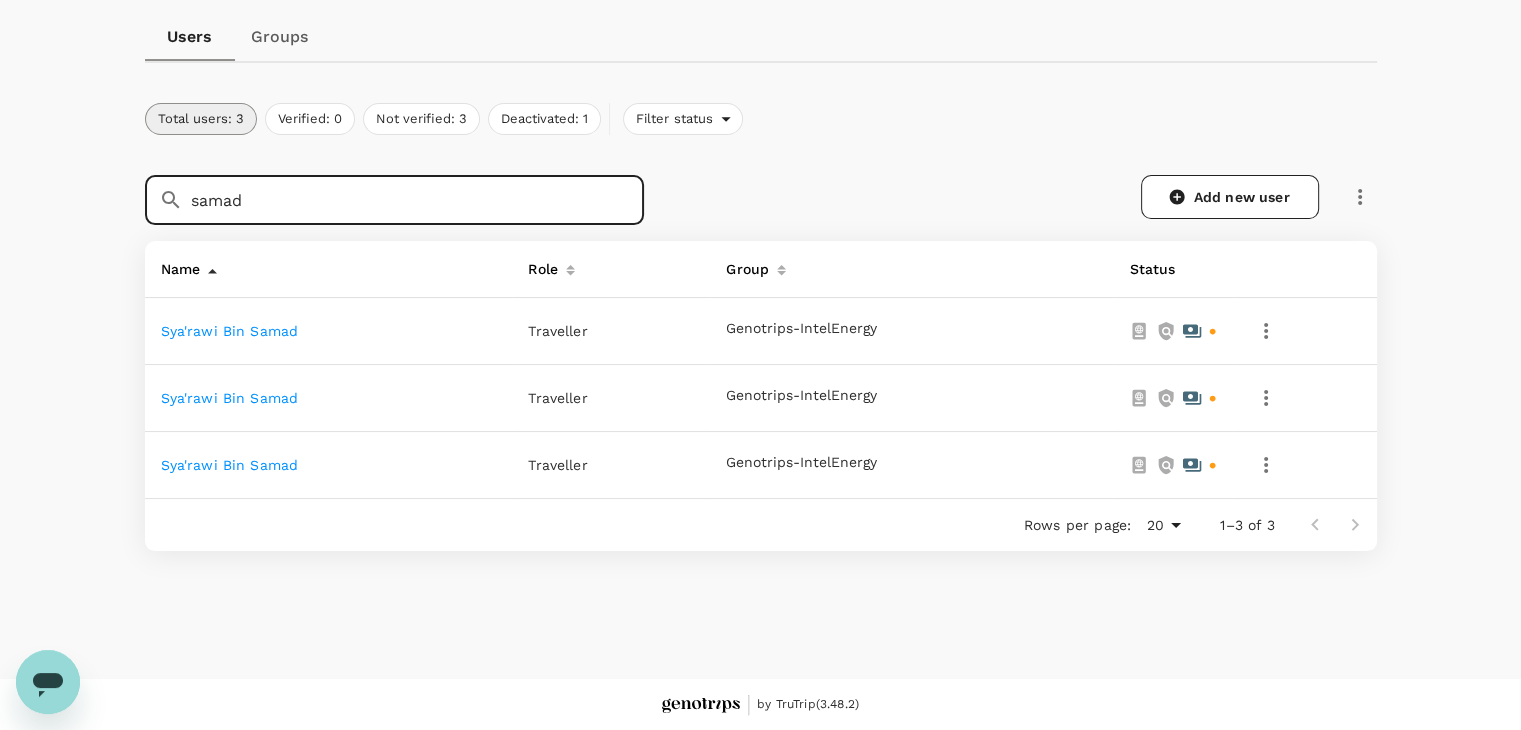 type on "samad" 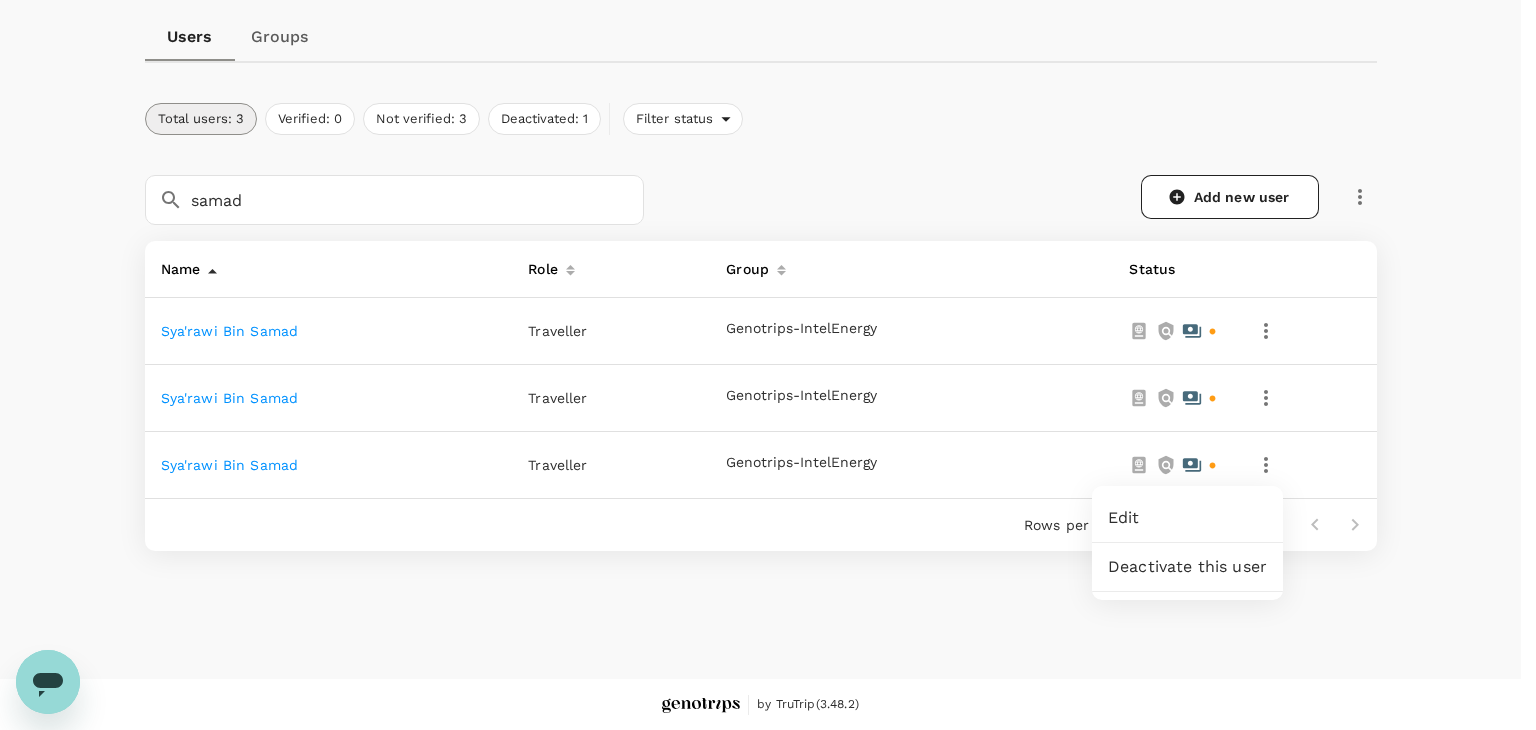 click on "Deactivate this user" at bounding box center [1187, 567] 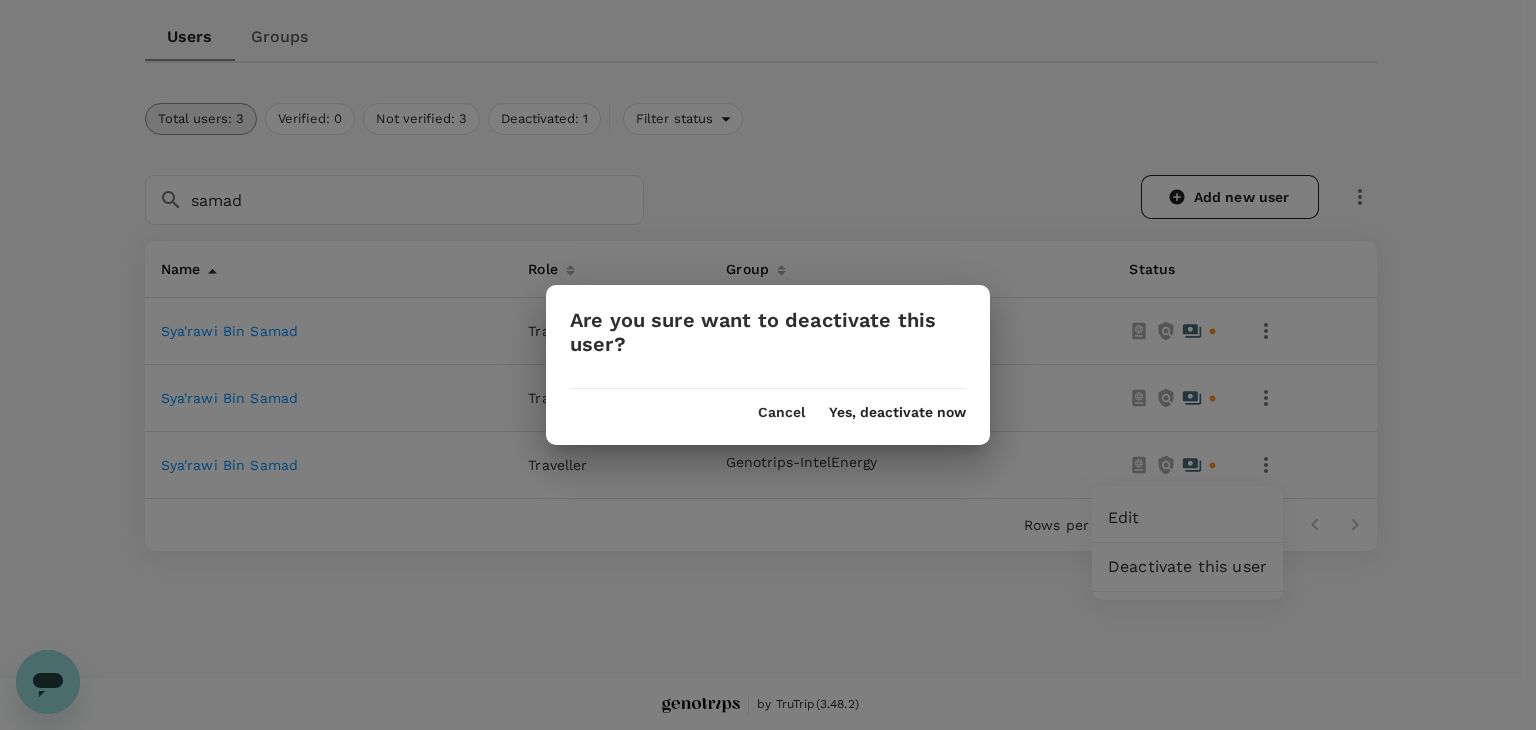 click on "Are you sure want to deactivate this user? Cancel Yes, deactivate now" at bounding box center (768, 364) 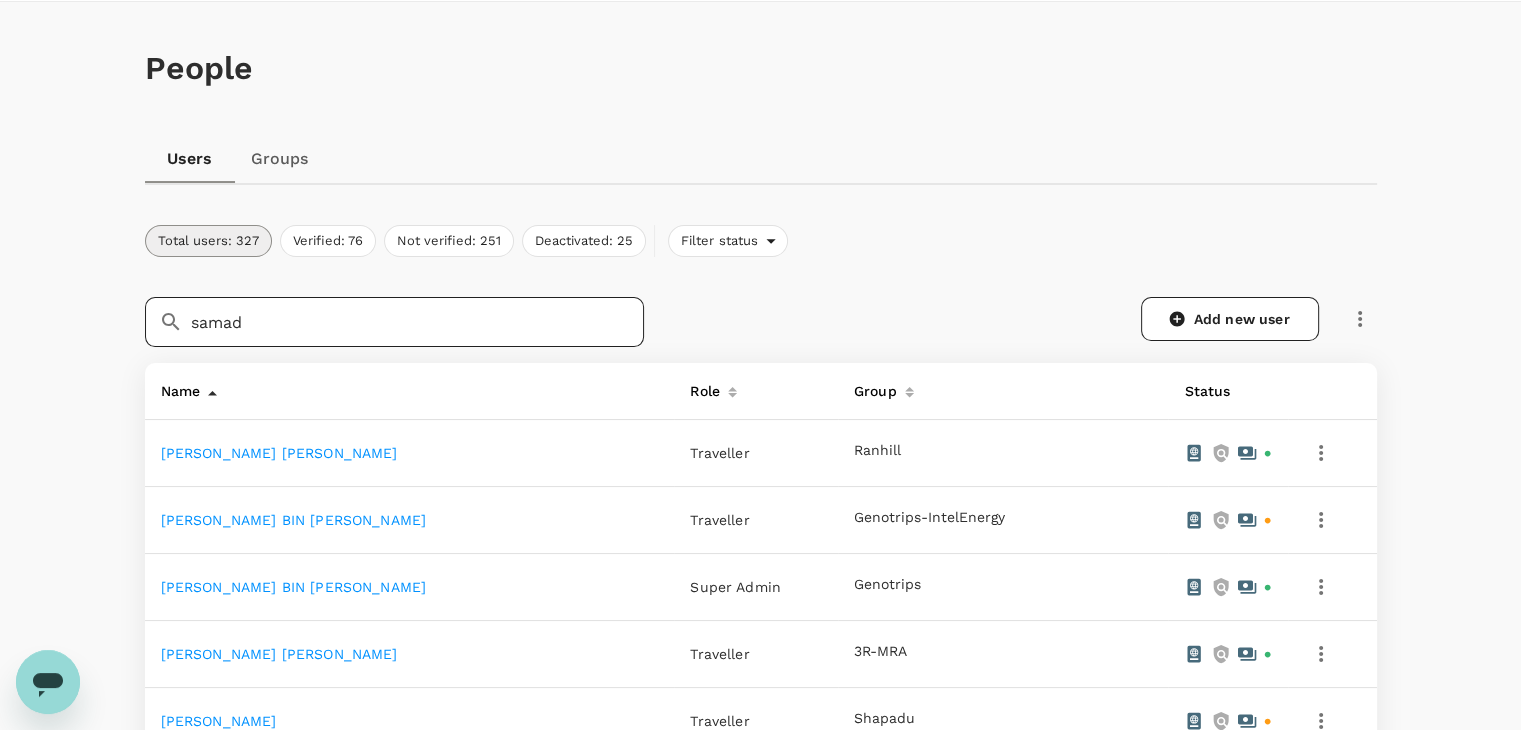 scroll, scrollTop: 189, scrollLeft: 0, axis: vertical 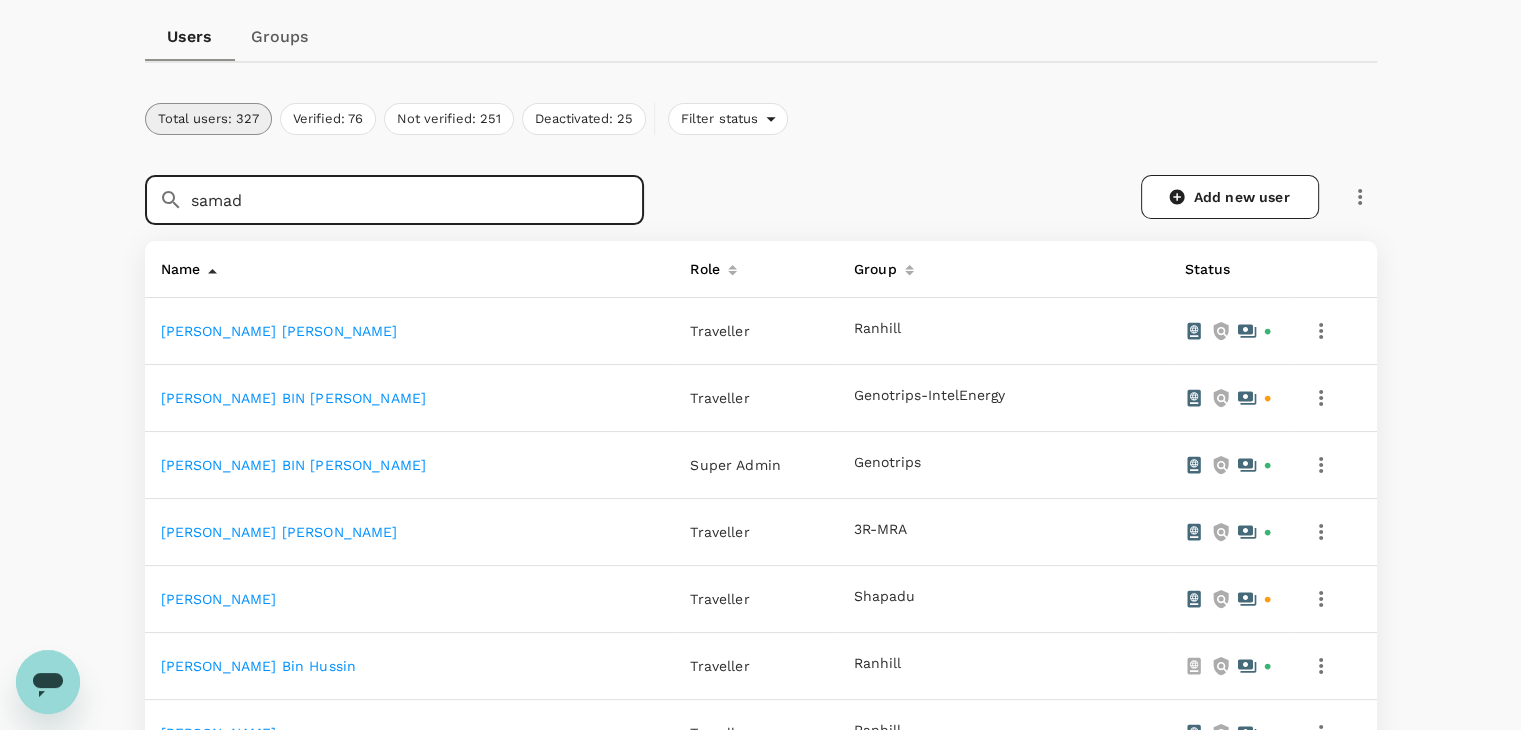 drag, startPoint x: 255, startPoint y: 204, endPoint x: 157, endPoint y: 204, distance: 98 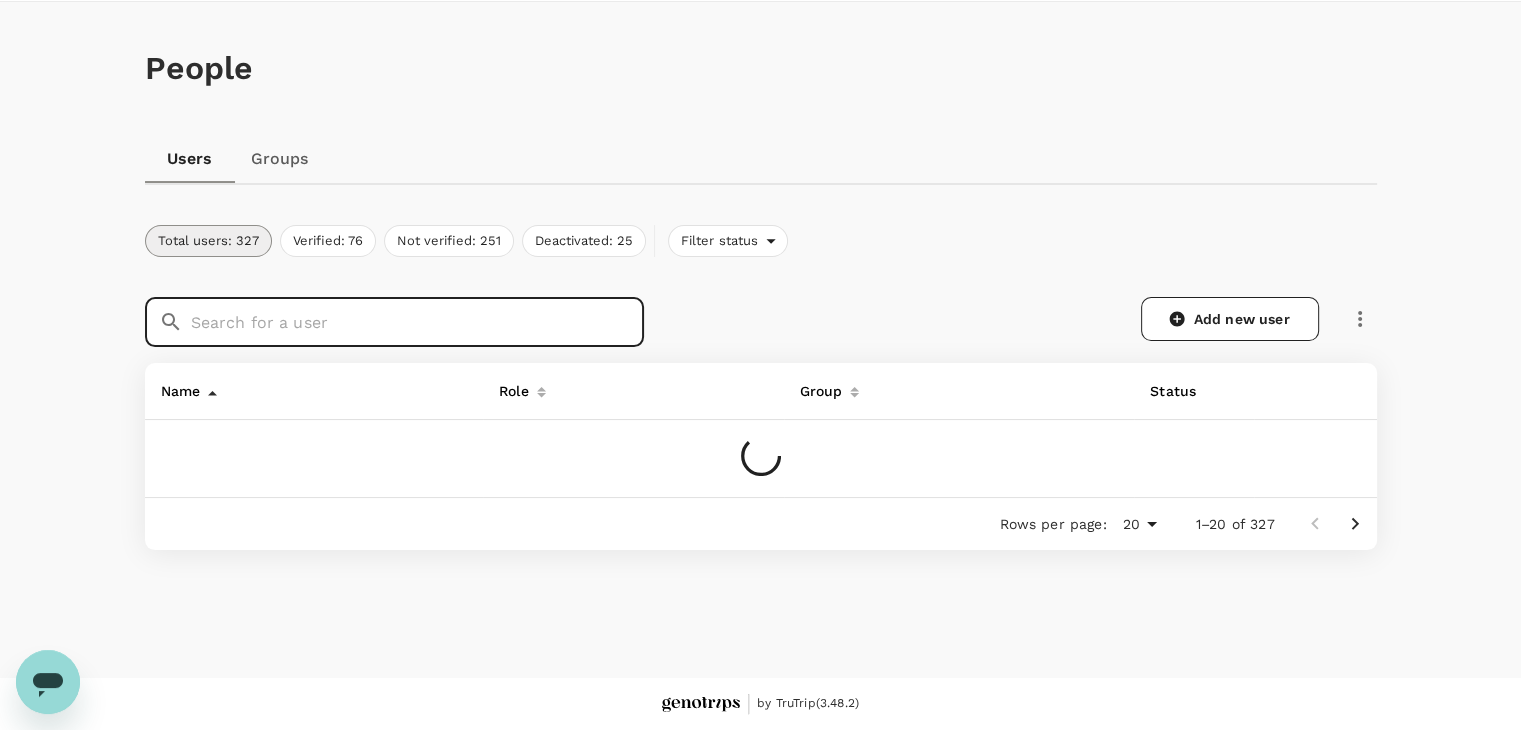 scroll, scrollTop: 67, scrollLeft: 0, axis: vertical 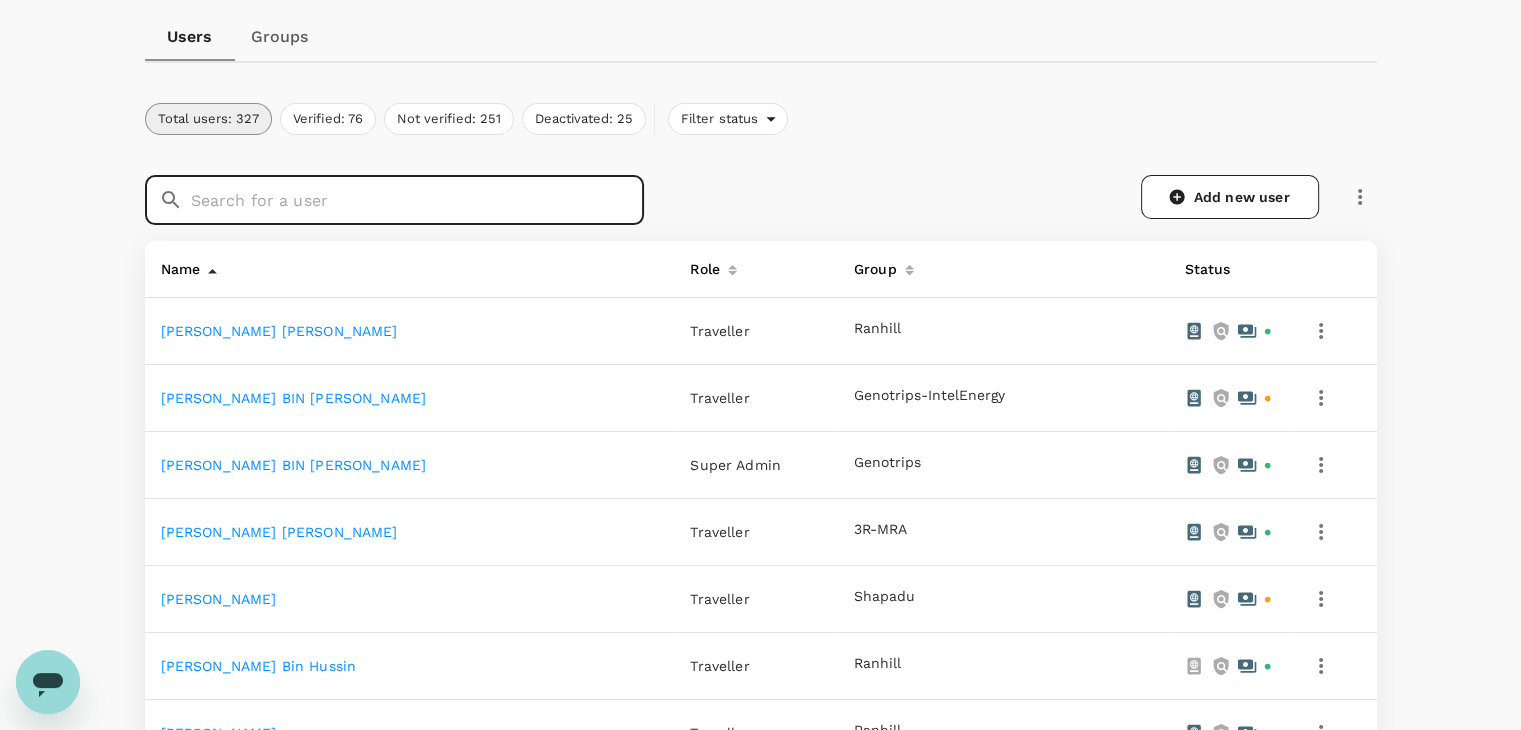 paste on "samad" 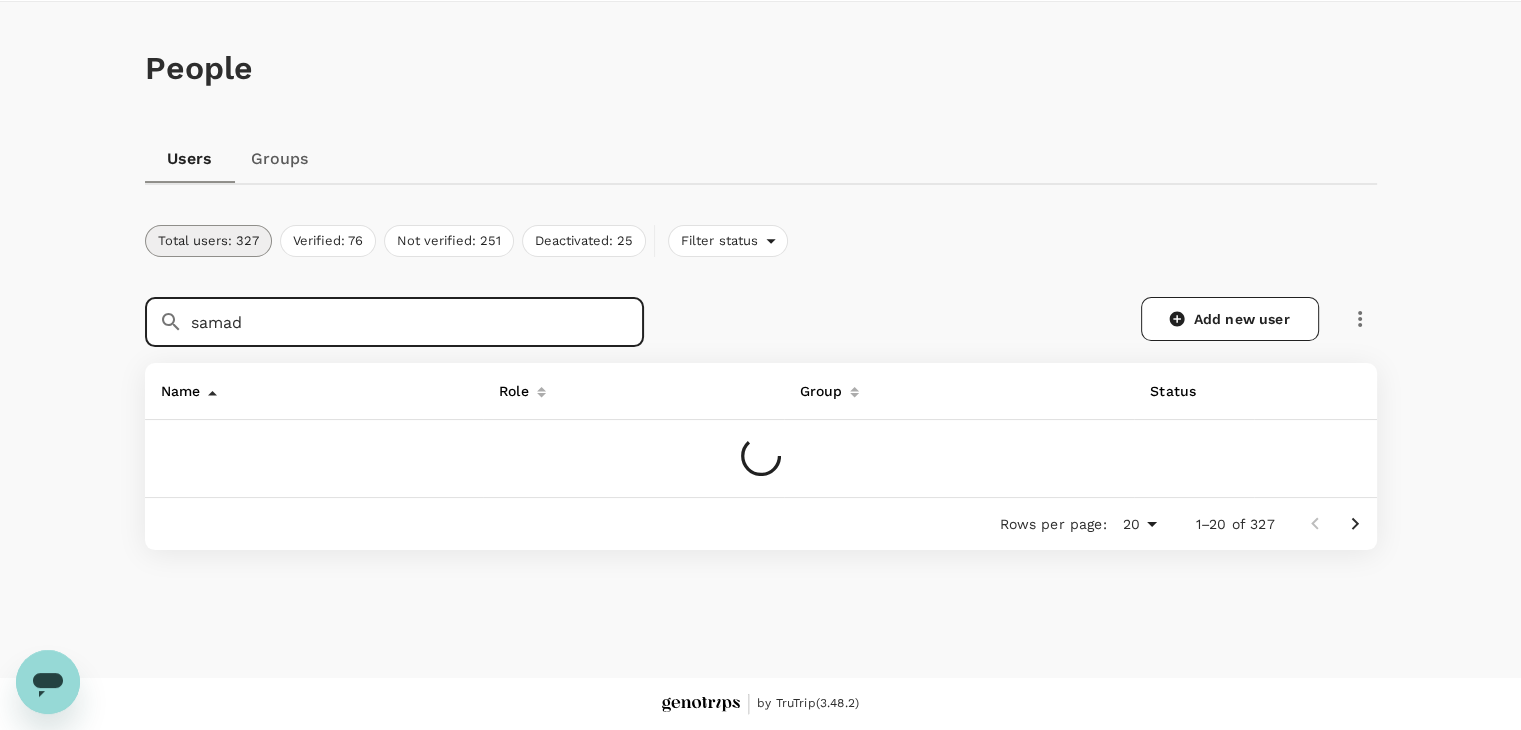 scroll, scrollTop: 122, scrollLeft: 0, axis: vertical 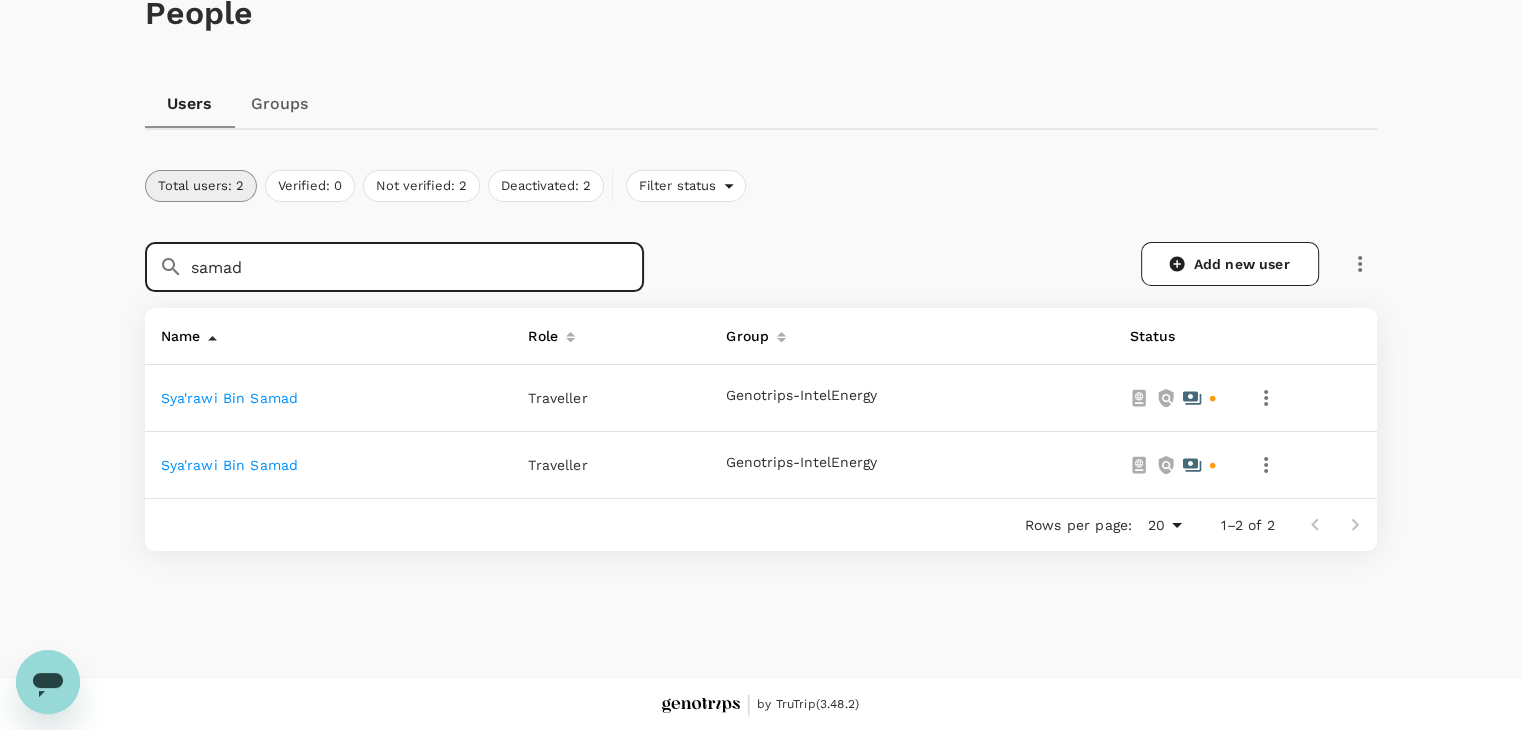 click 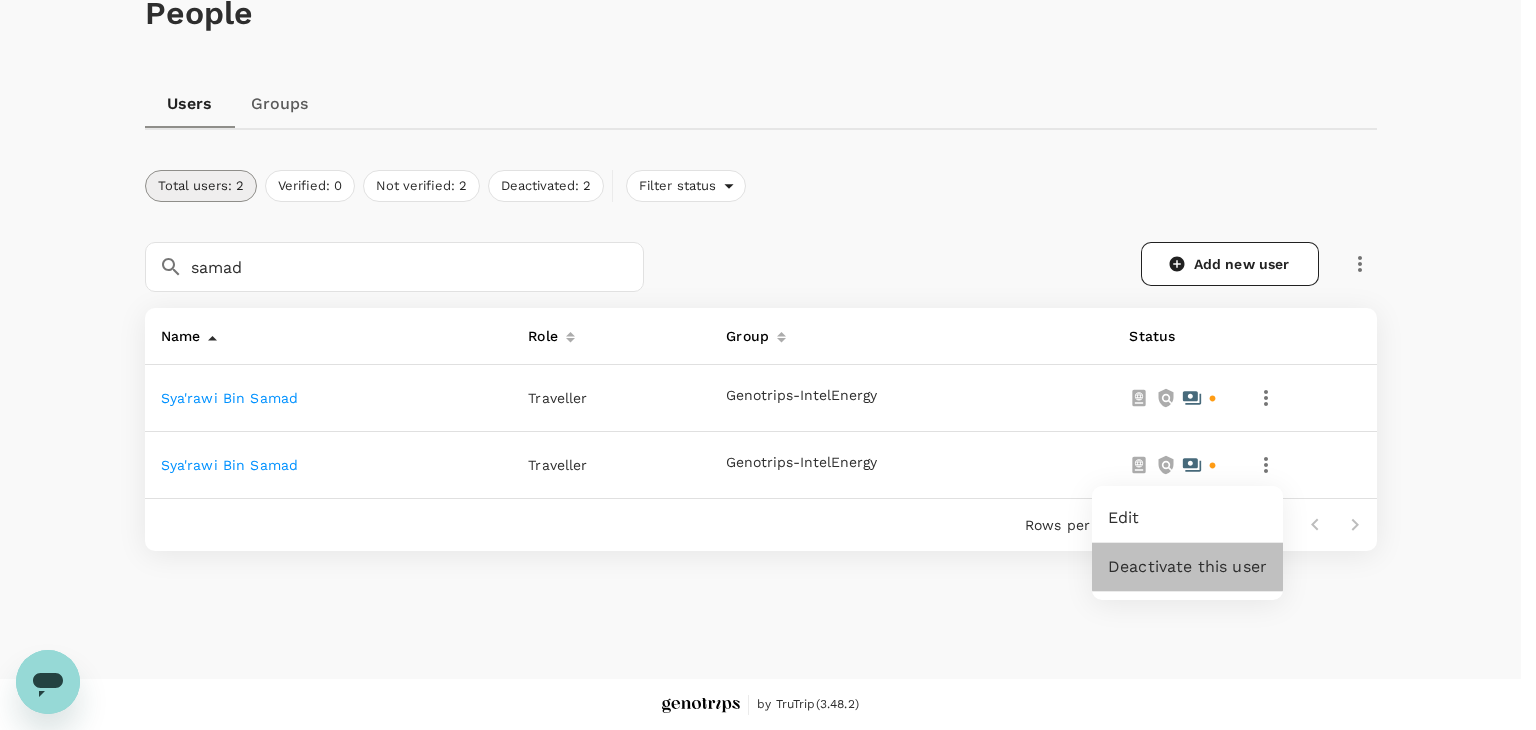 click on "Deactivate this user" at bounding box center [1187, 567] 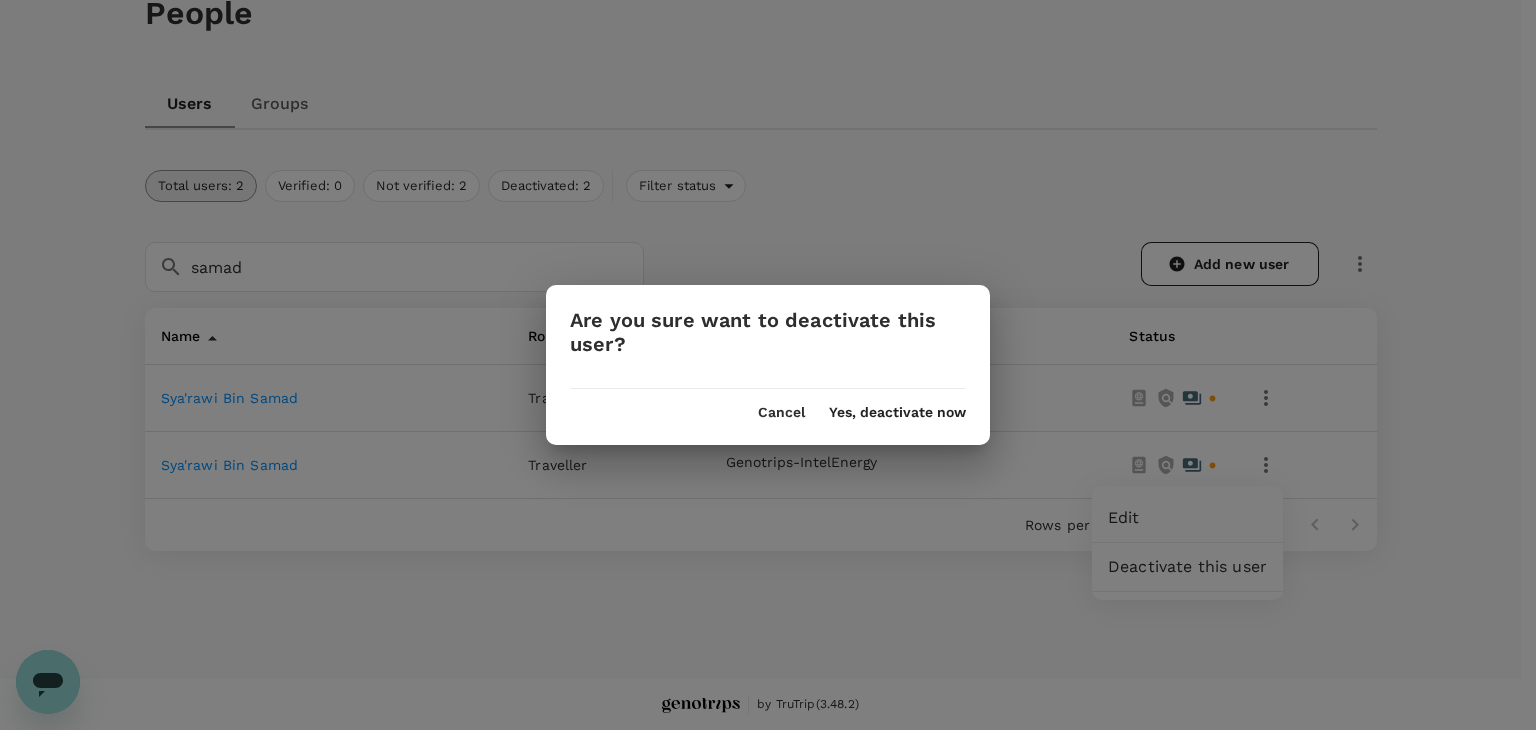 click on "Yes, deactivate now" at bounding box center (897, 413) 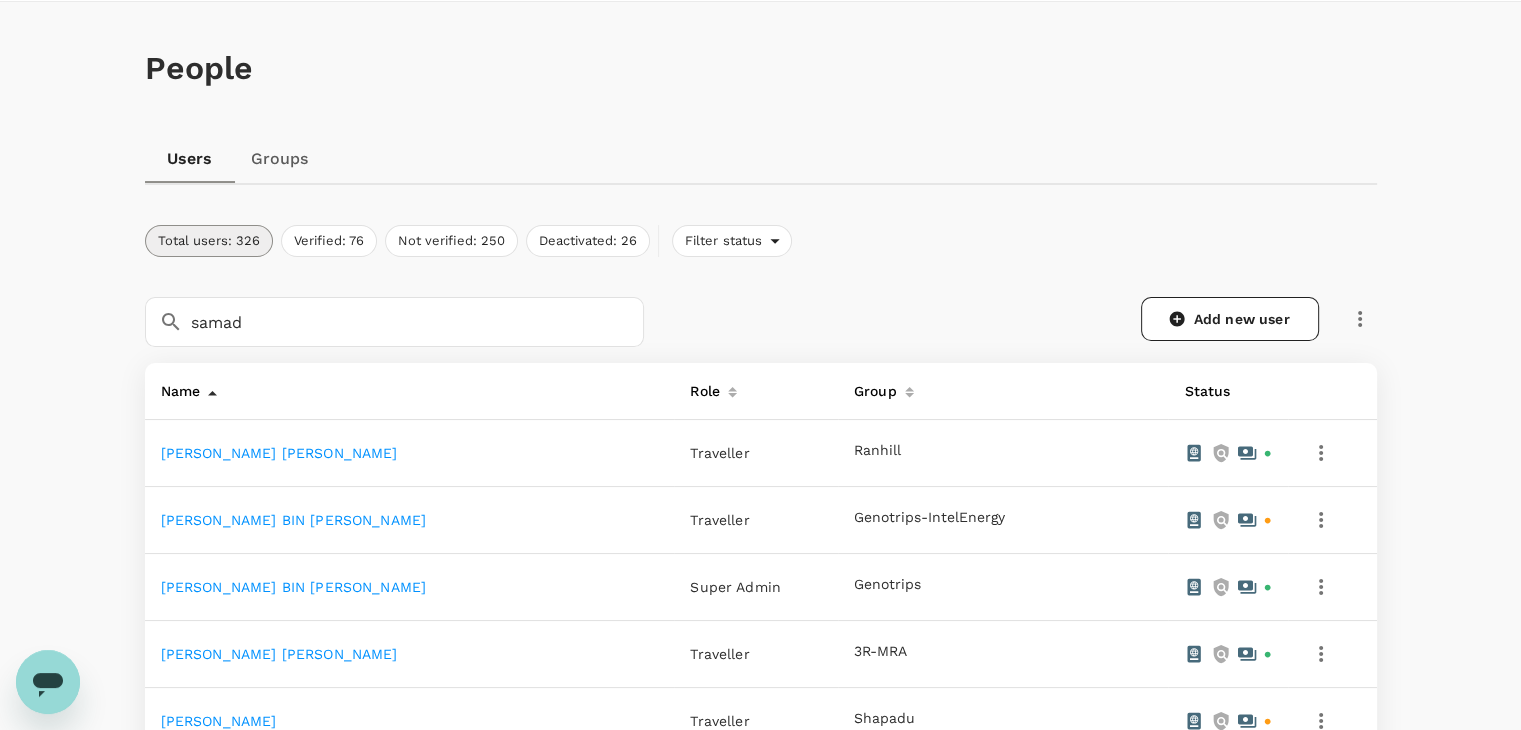 scroll, scrollTop: 122, scrollLeft: 0, axis: vertical 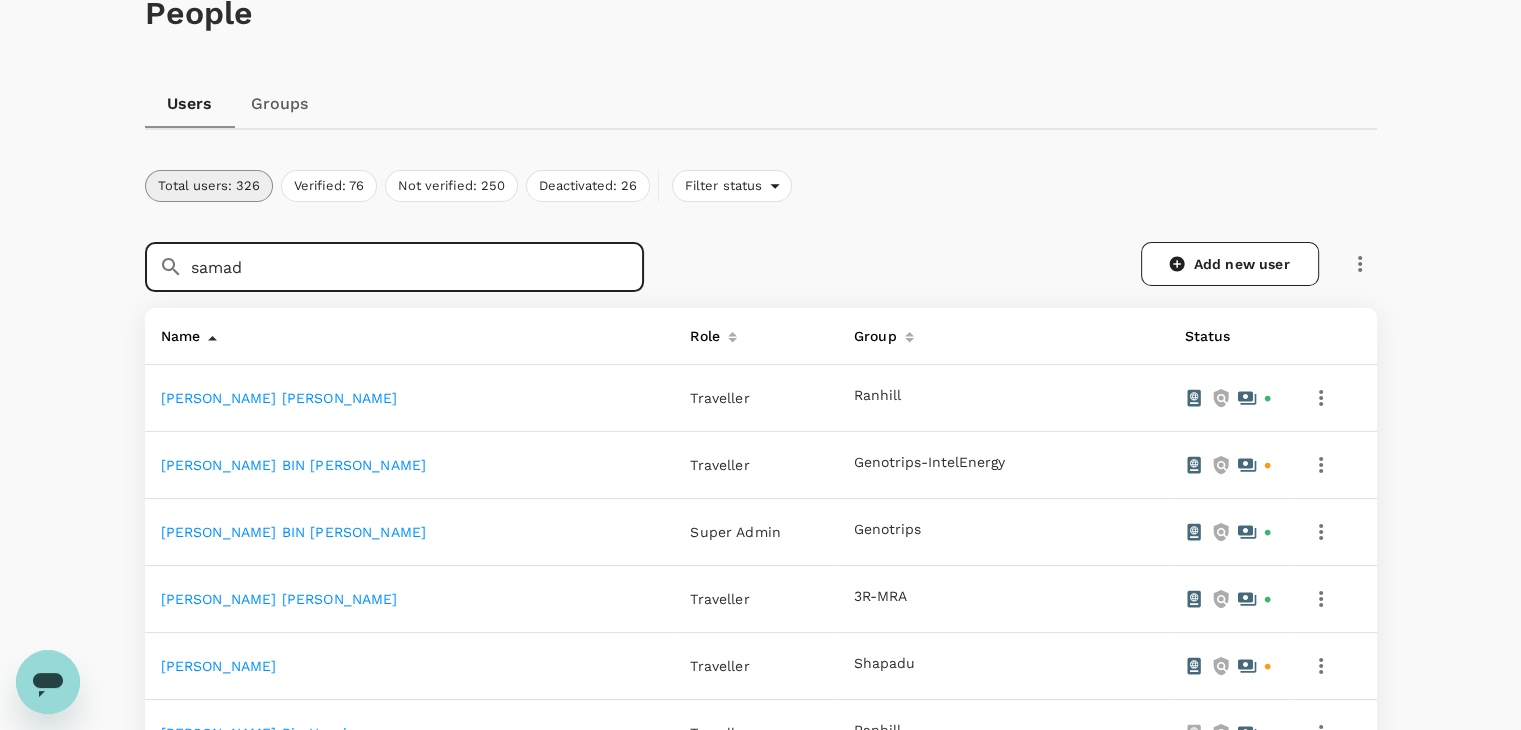 drag, startPoint x: 266, startPoint y: 273, endPoint x: 110, endPoint y: 249, distance: 157.83536 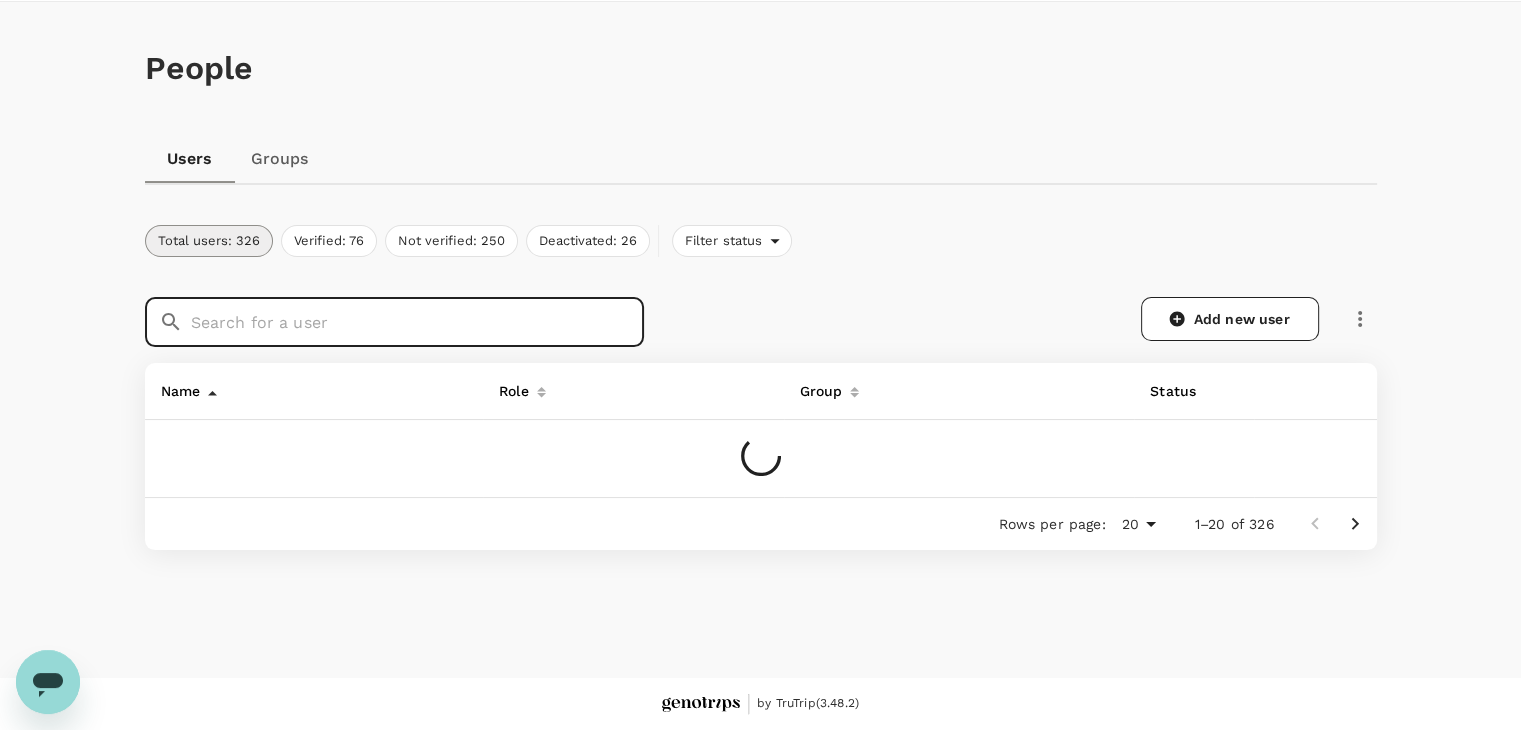 scroll, scrollTop: 67, scrollLeft: 0, axis: vertical 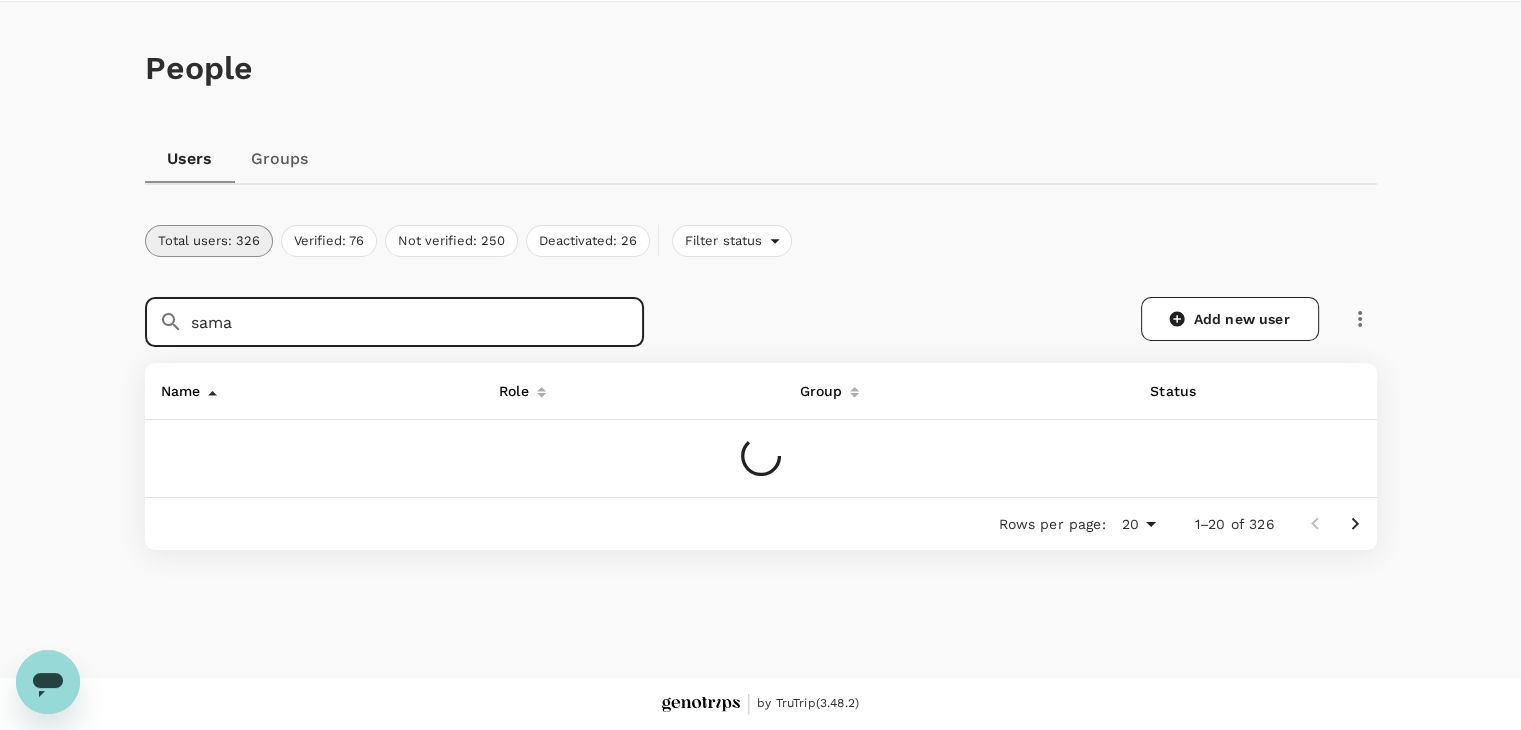 type on "samad" 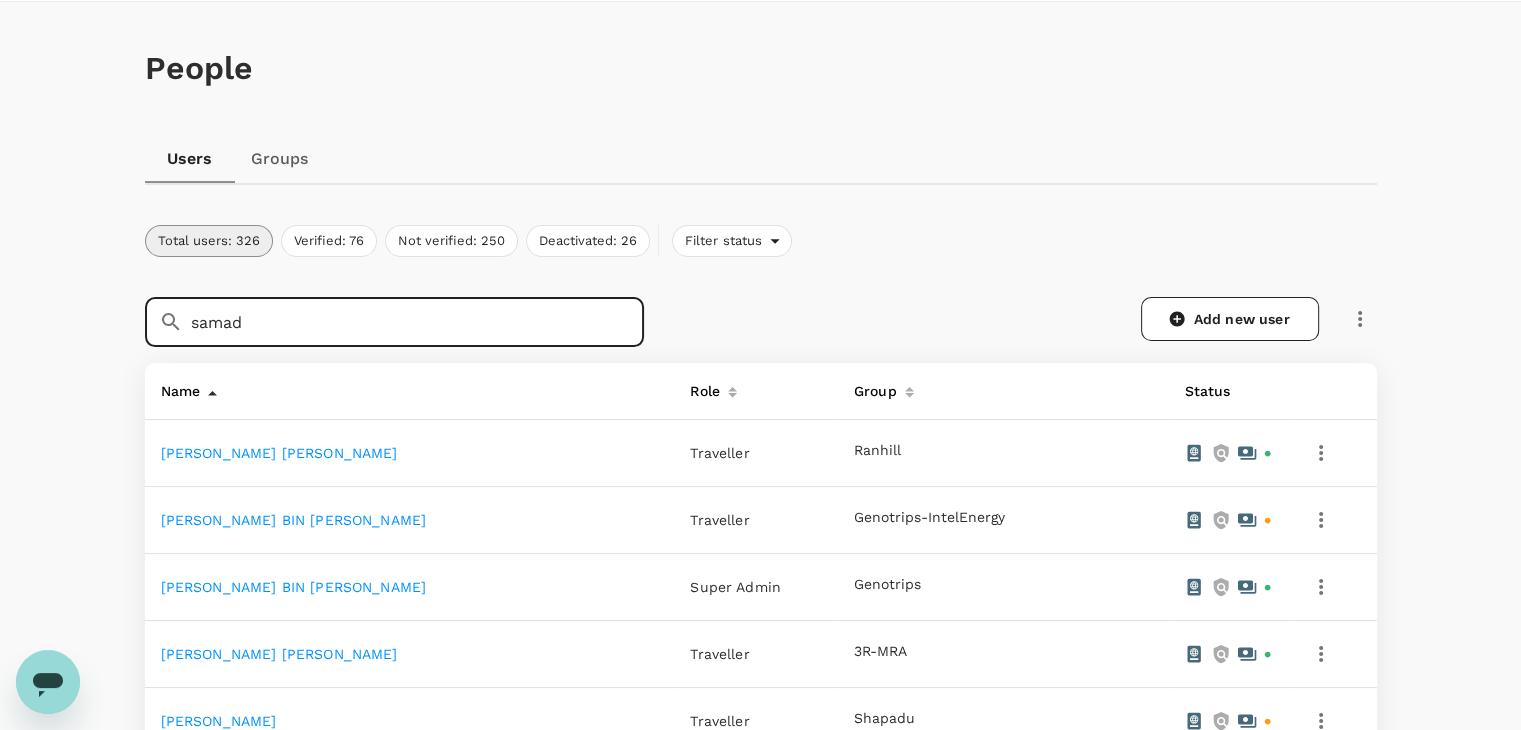 scroll, scrollTop: 122, scrollLeft: 0, axis: vertical 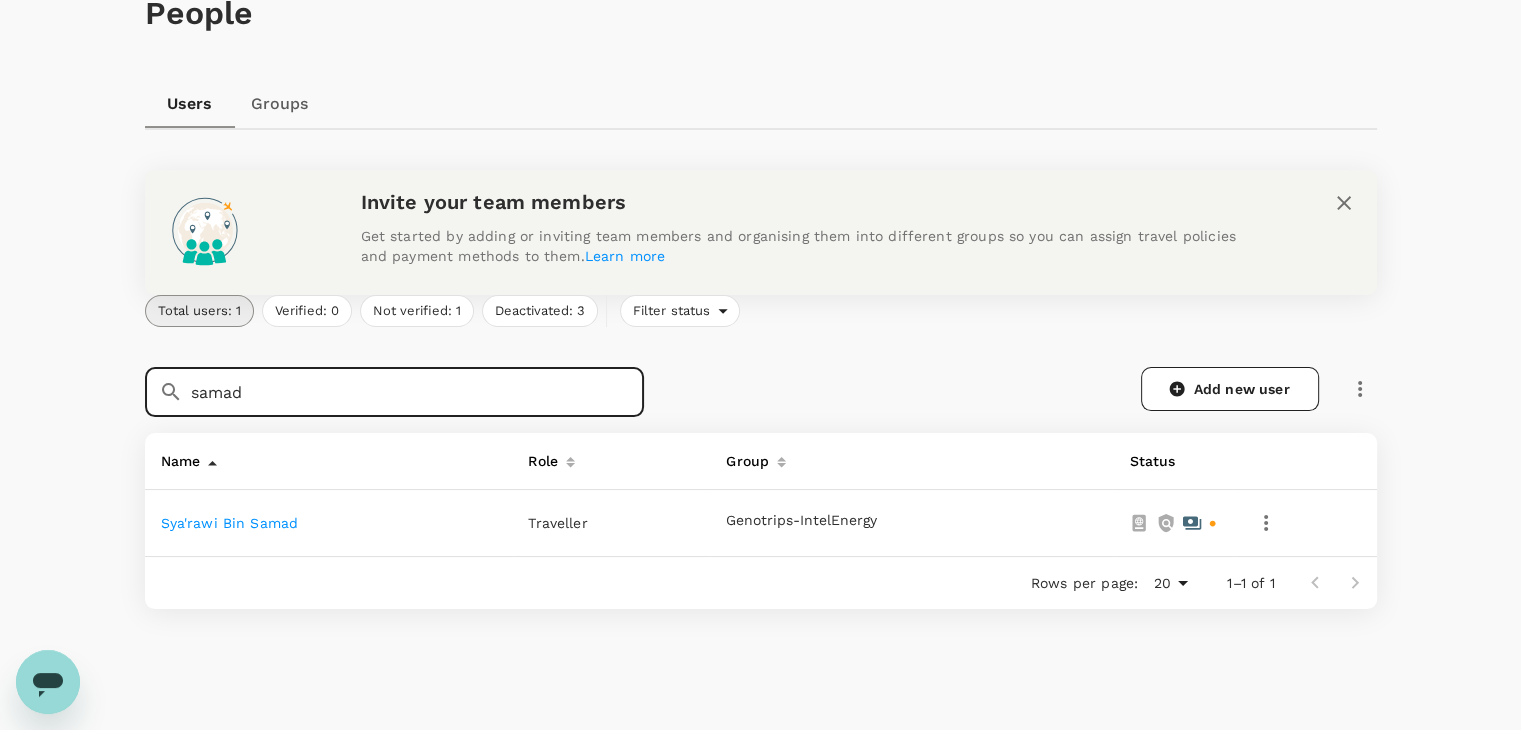 click on "Rows per page: 20 20 1–1 of 1" at bounding box center (761, 583) 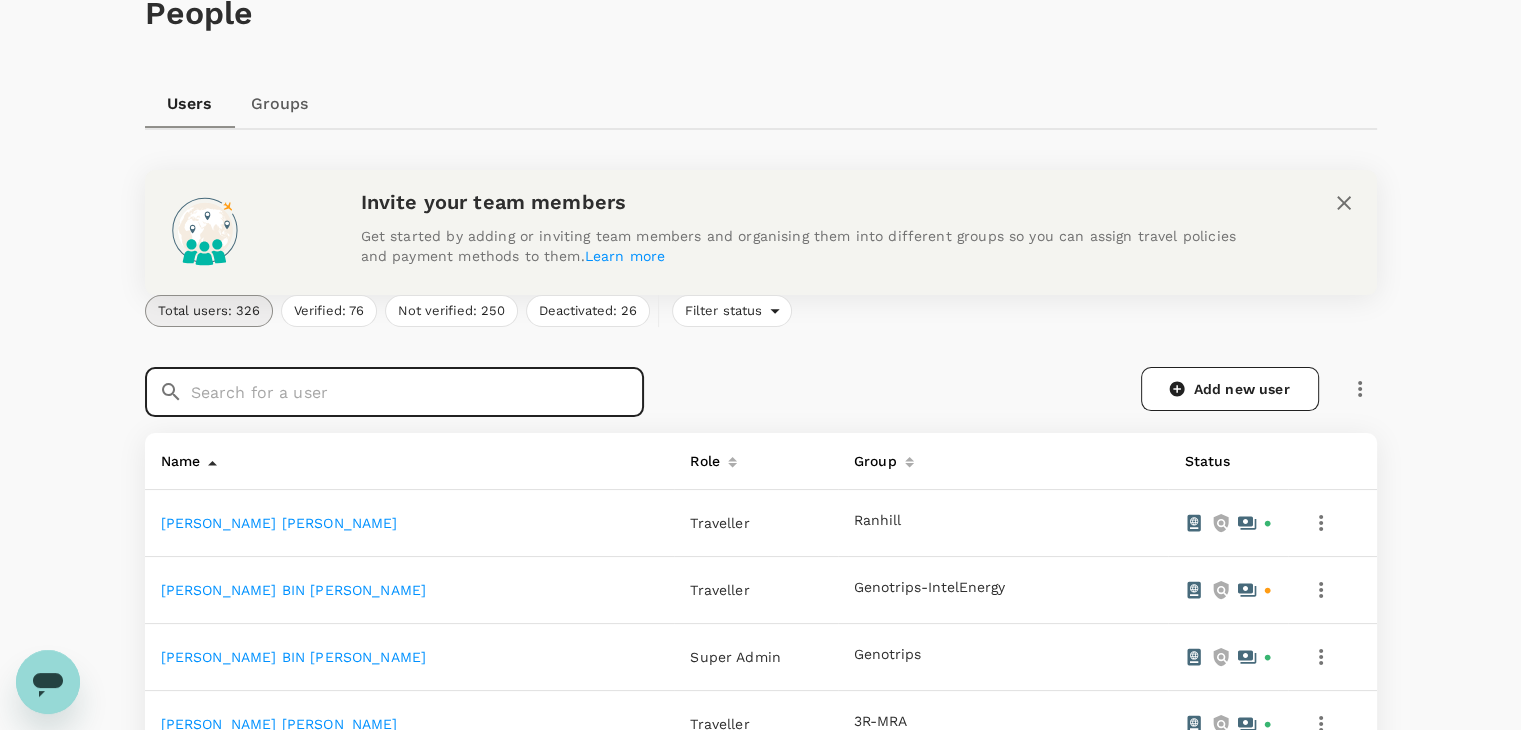 paste on "[PERSON_NAME]" 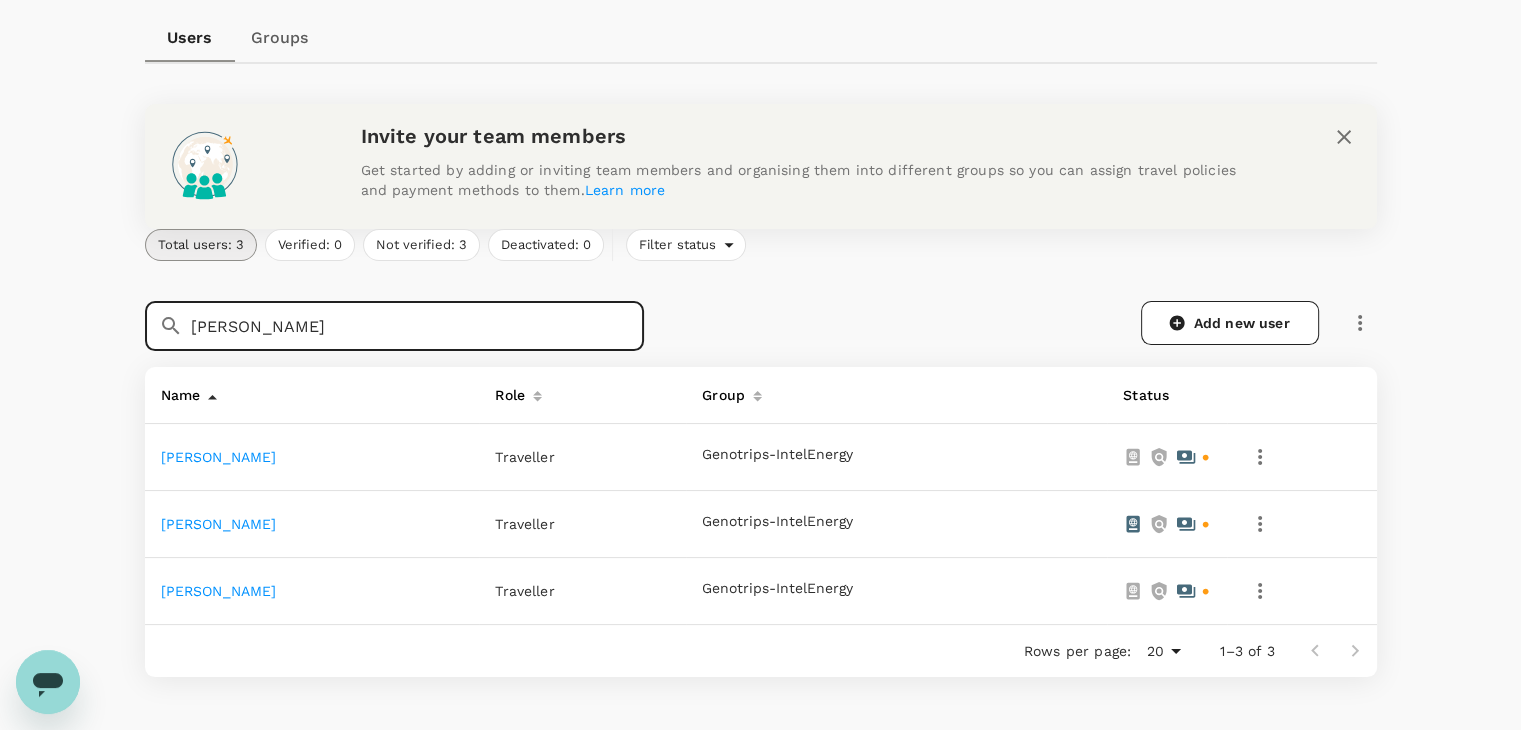 scroll, scrollTop: 222, scrollLeft: 0, axis: vertical 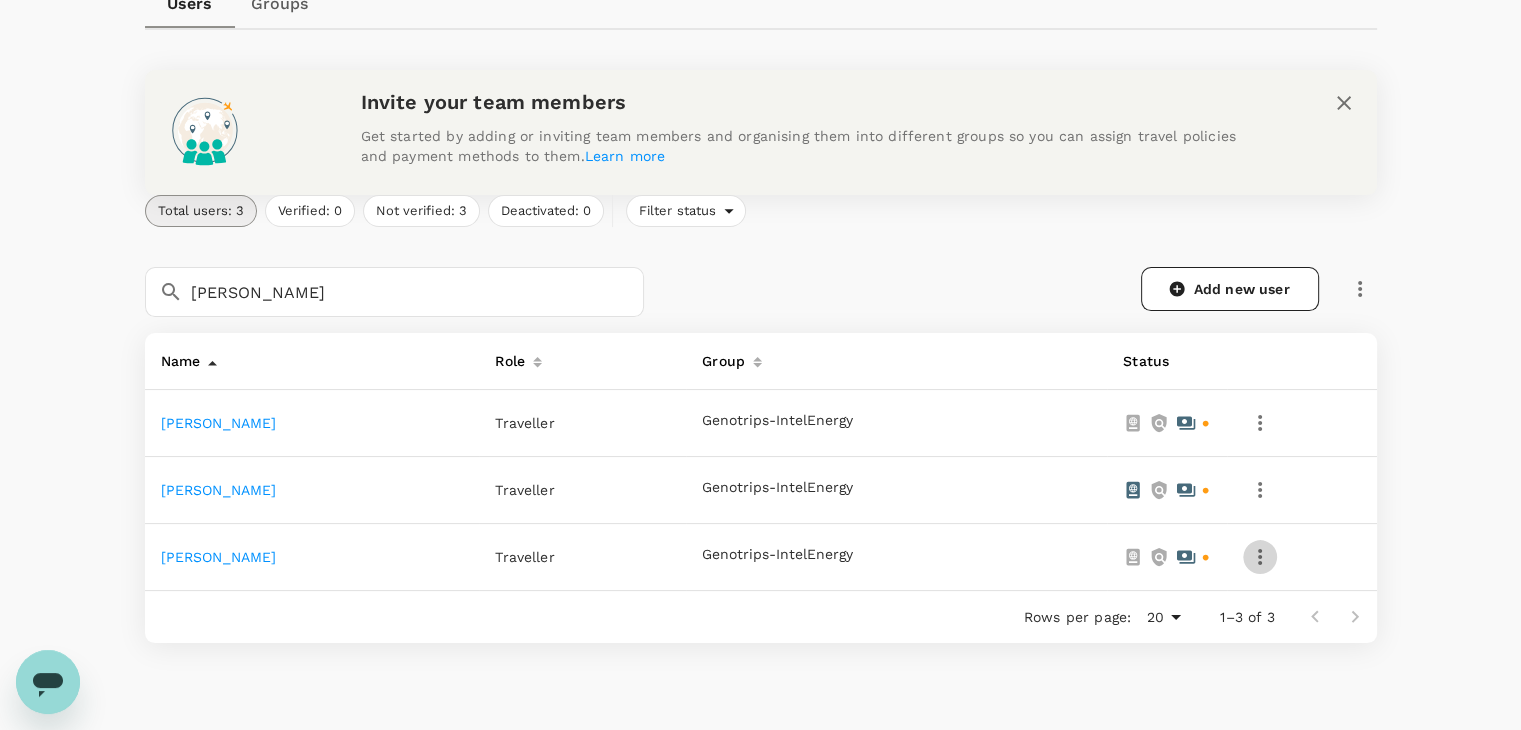 click 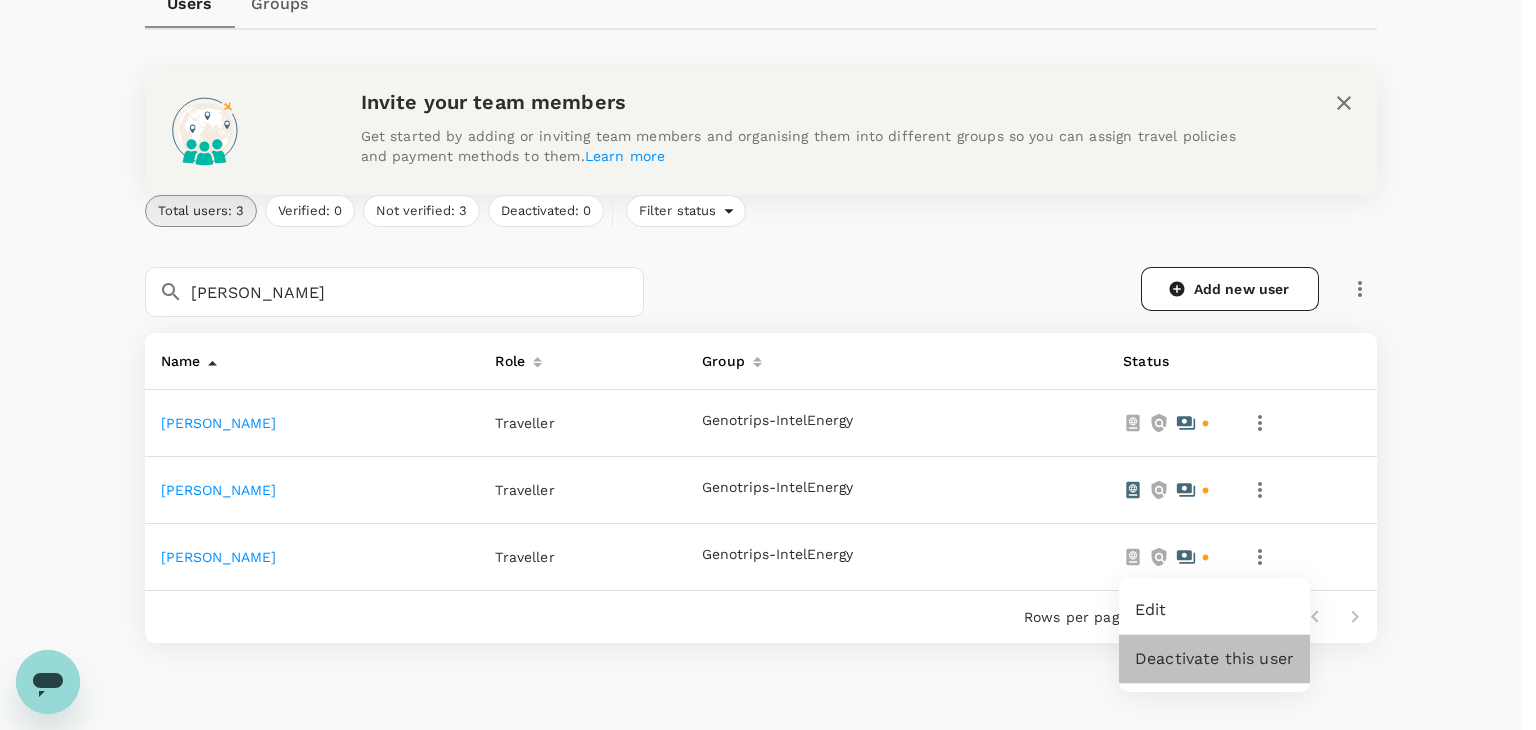 click on "Deactivate this user" at bounding box center [1214, 659] 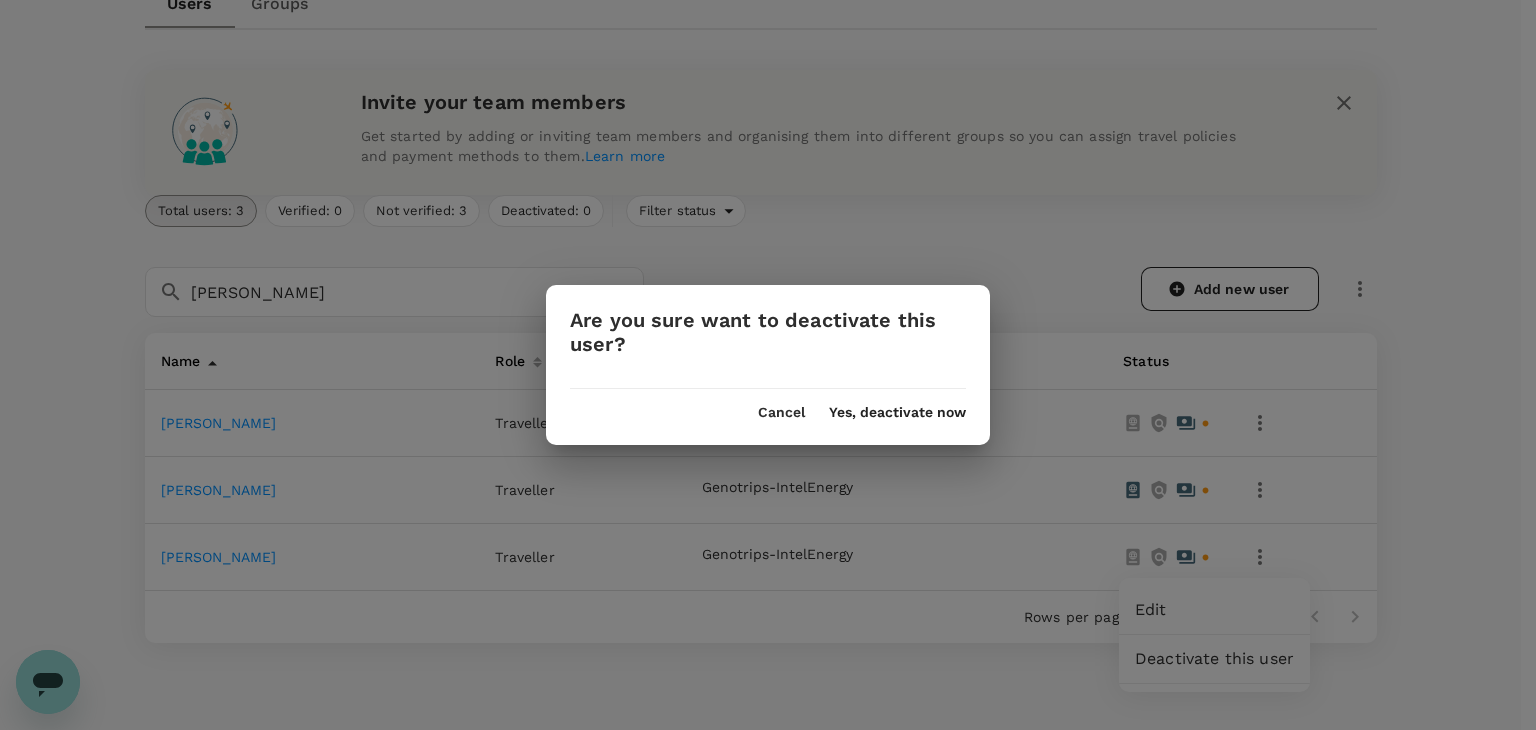 click on "Yes, deactivate now" at bounding box center [897, 413] 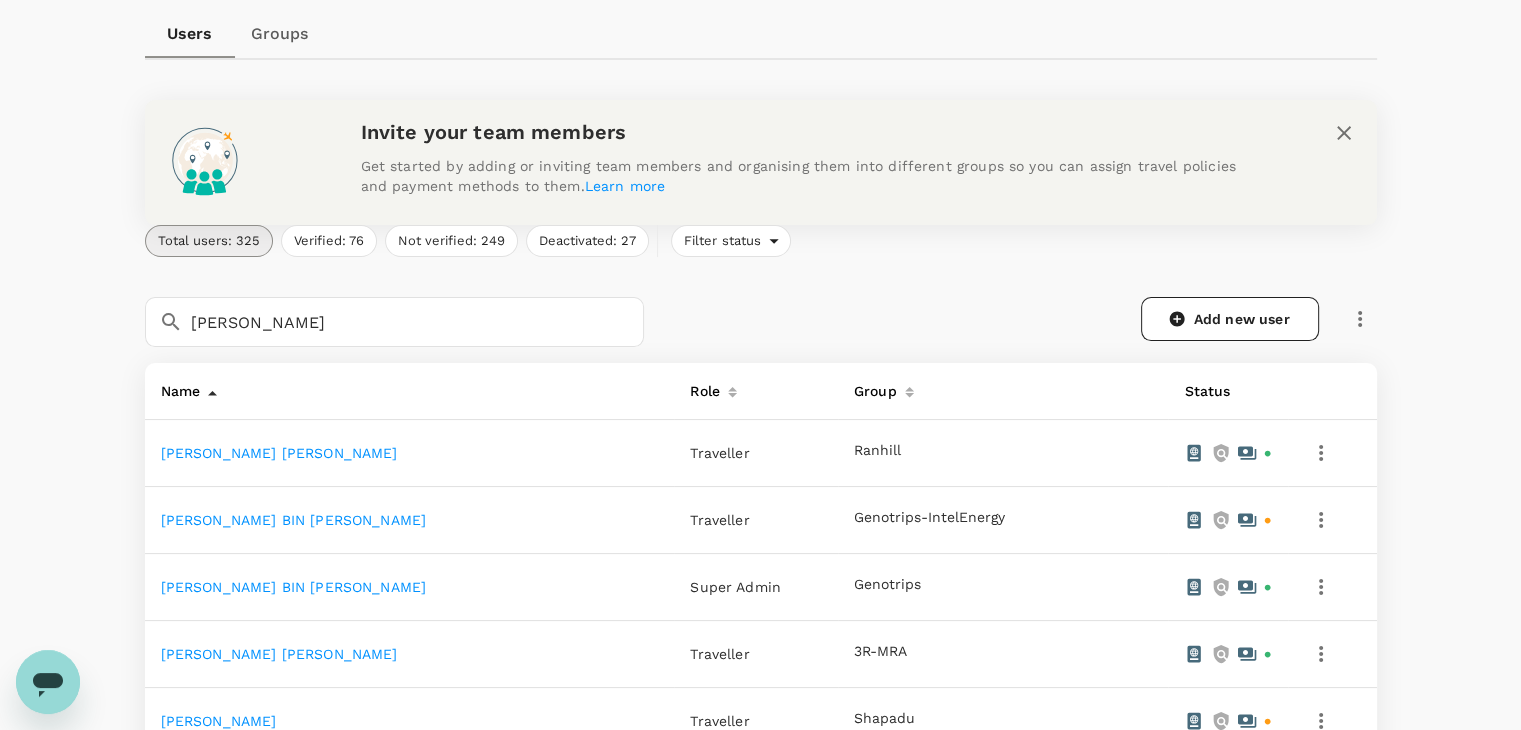 scroll, scrollTop: 222, scrollLeft: 0, axis: vertical 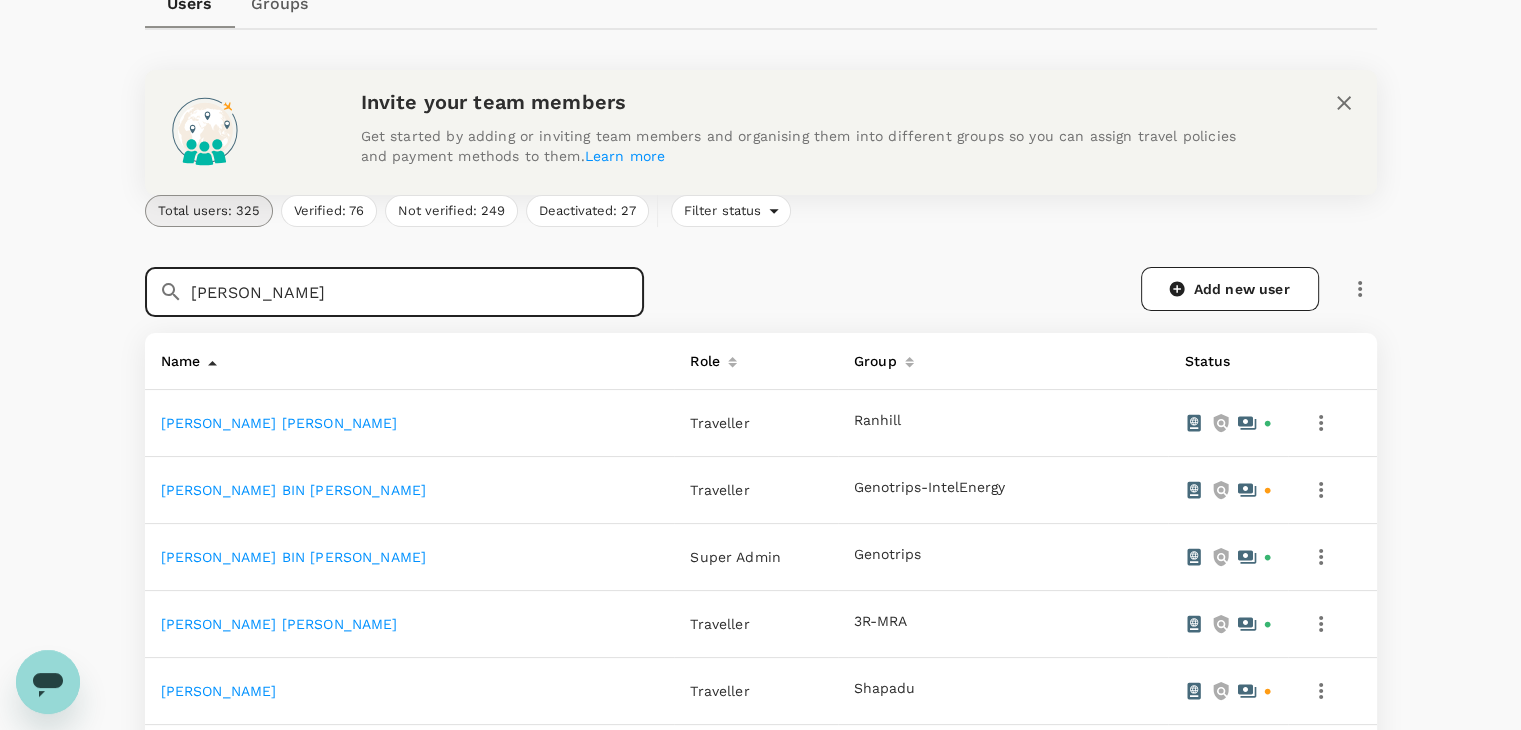 drag, startPoint x: 358, startPoint y: 286, endPoint x: 186, endPoint y: 300, distance: 172.56883 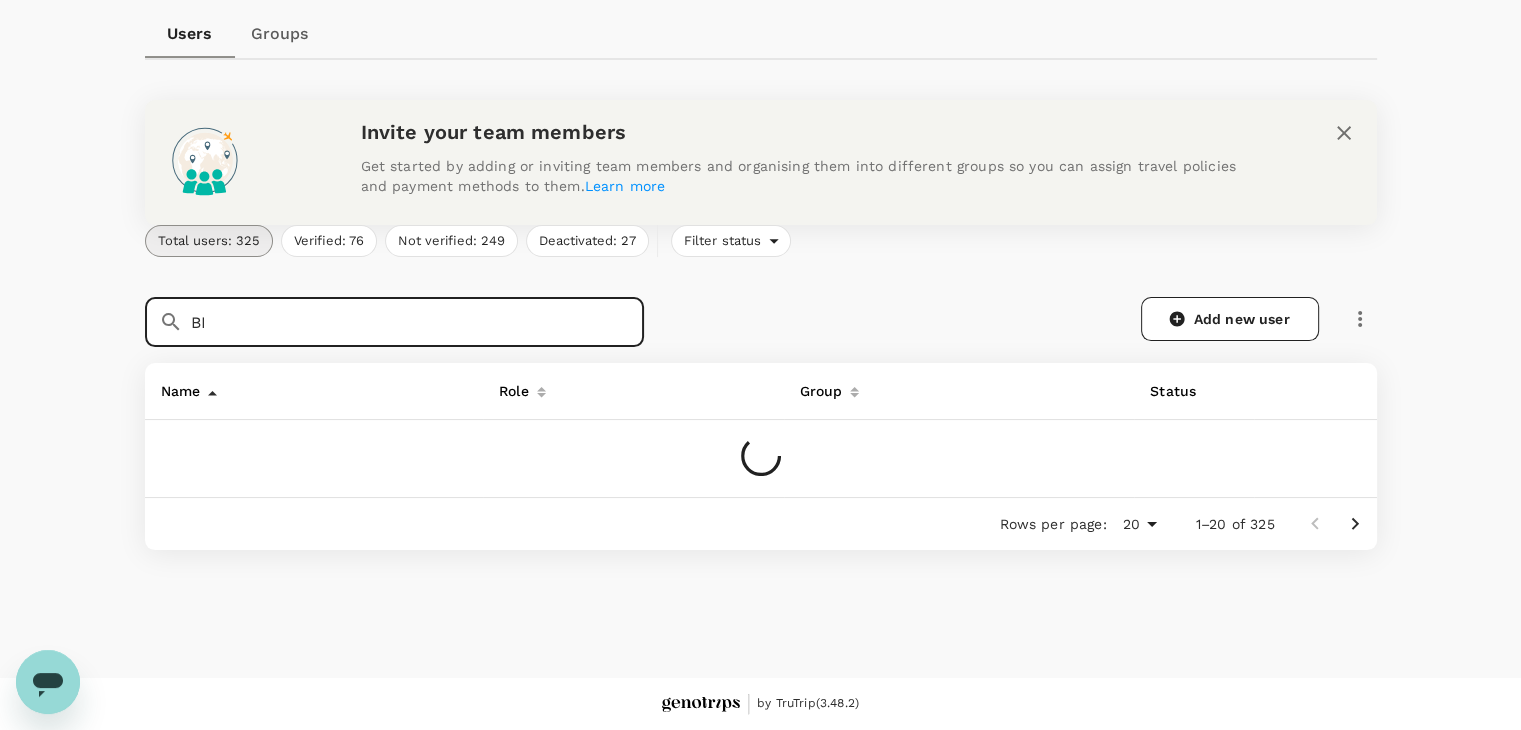 type on "B" 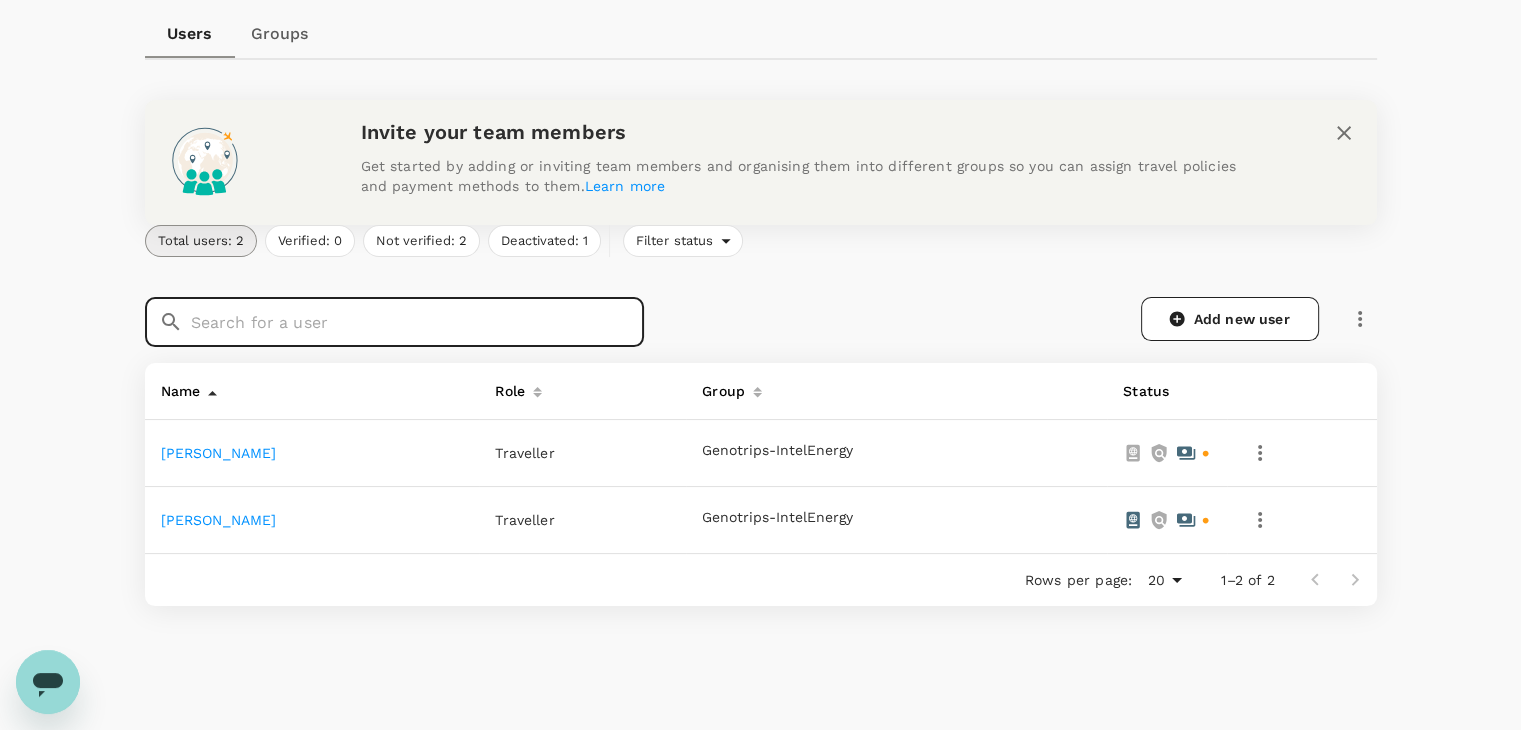 scroll, scrollTop: 222, scrollLeft: 0, axis: vertical 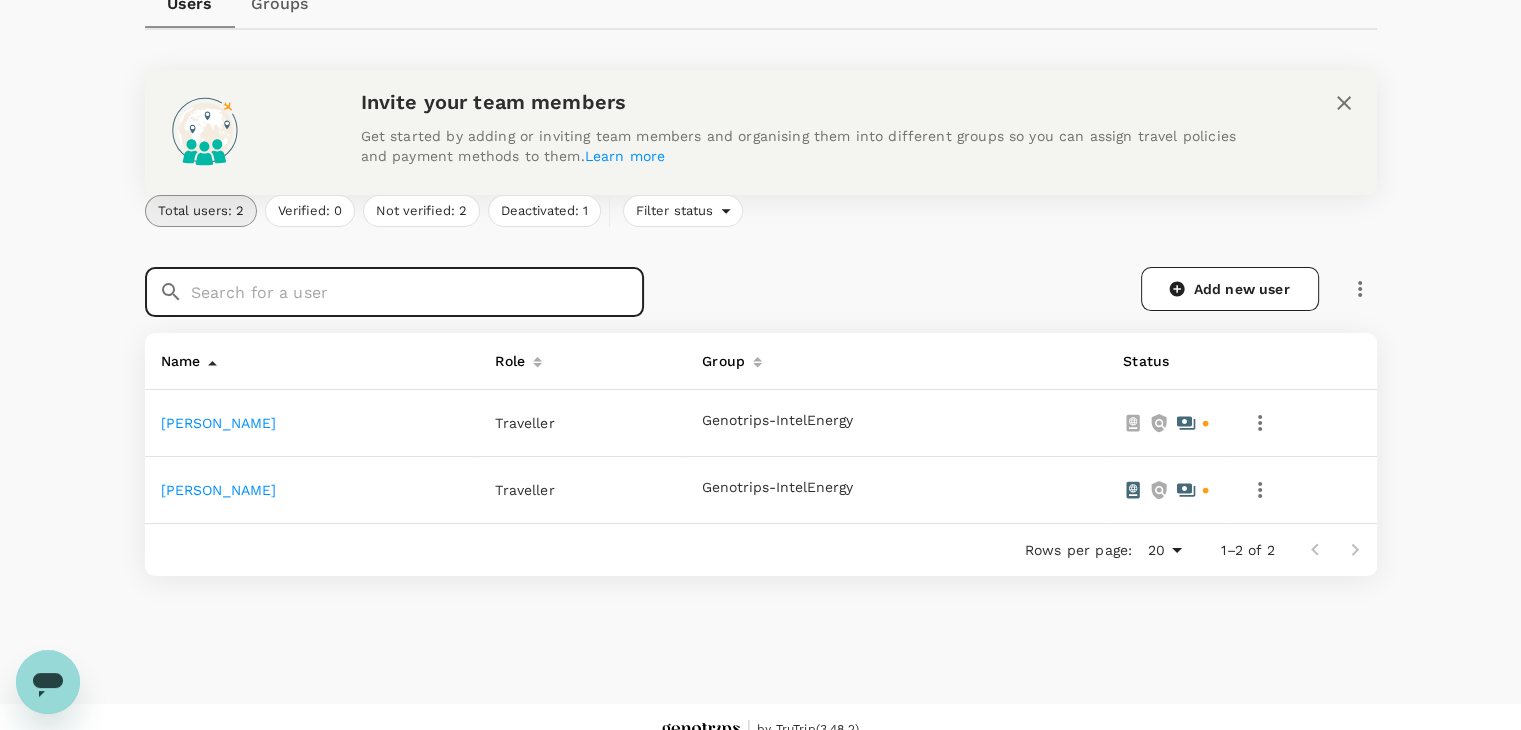 paste on "[PERSON_NAME]" 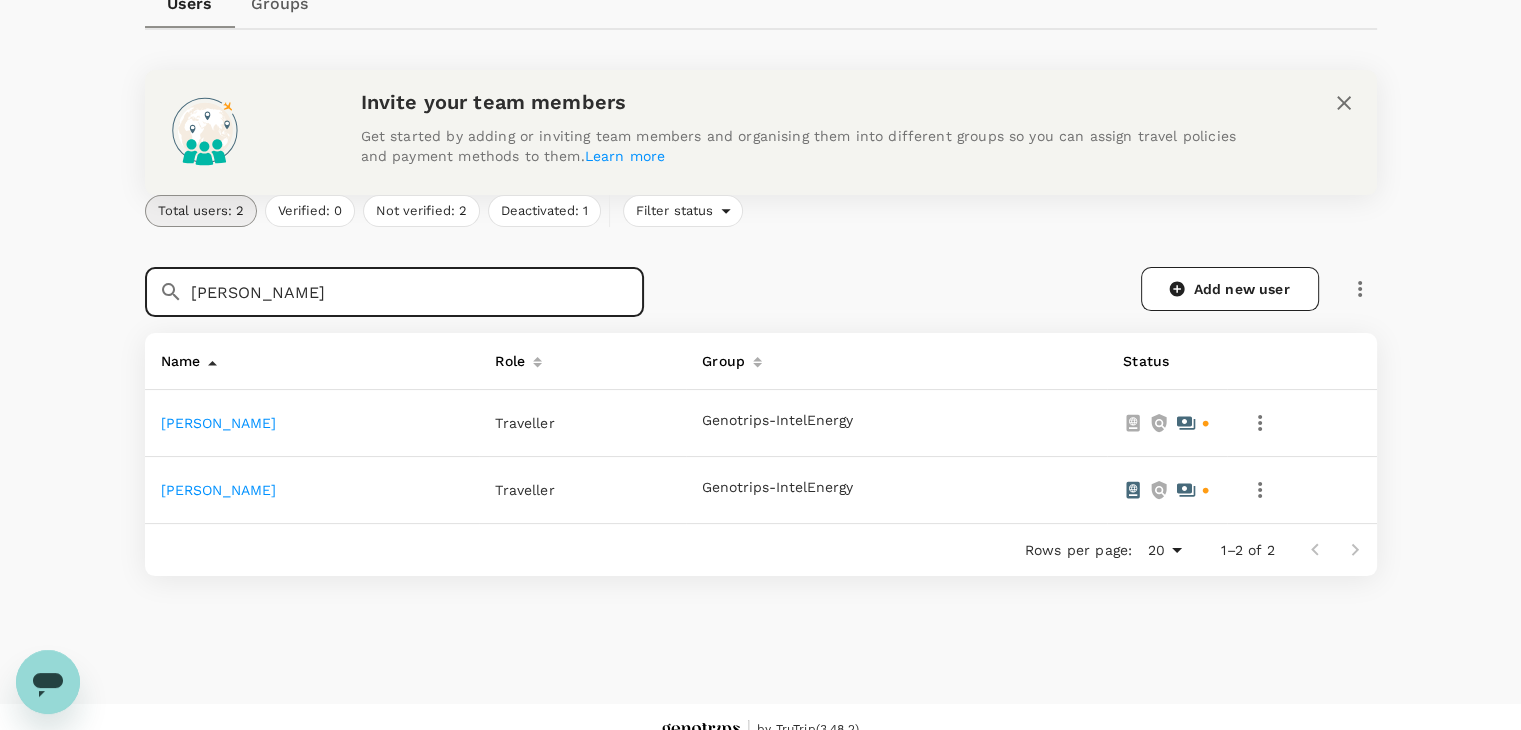 click 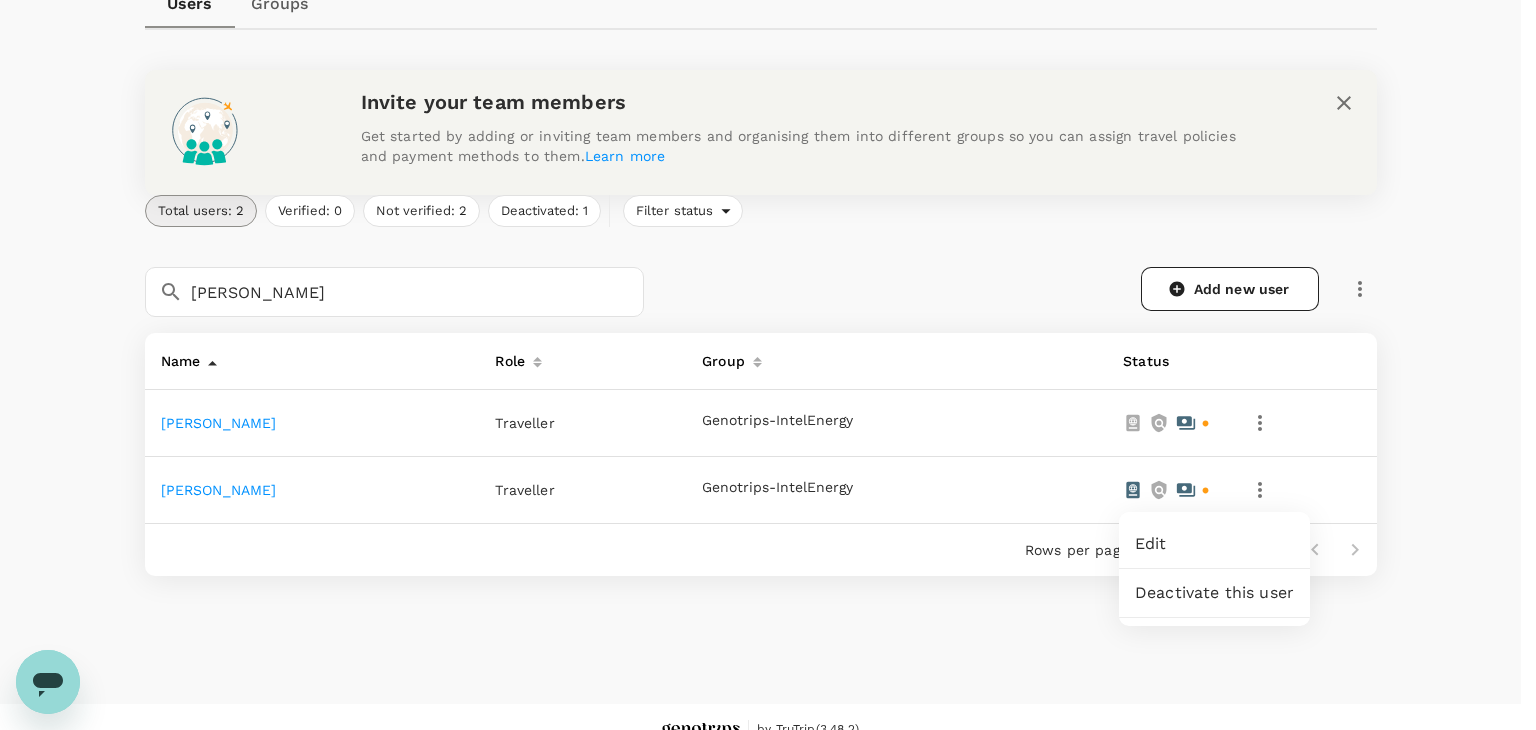 click on "Deactivate this user" at bounding box center (1214, 593) 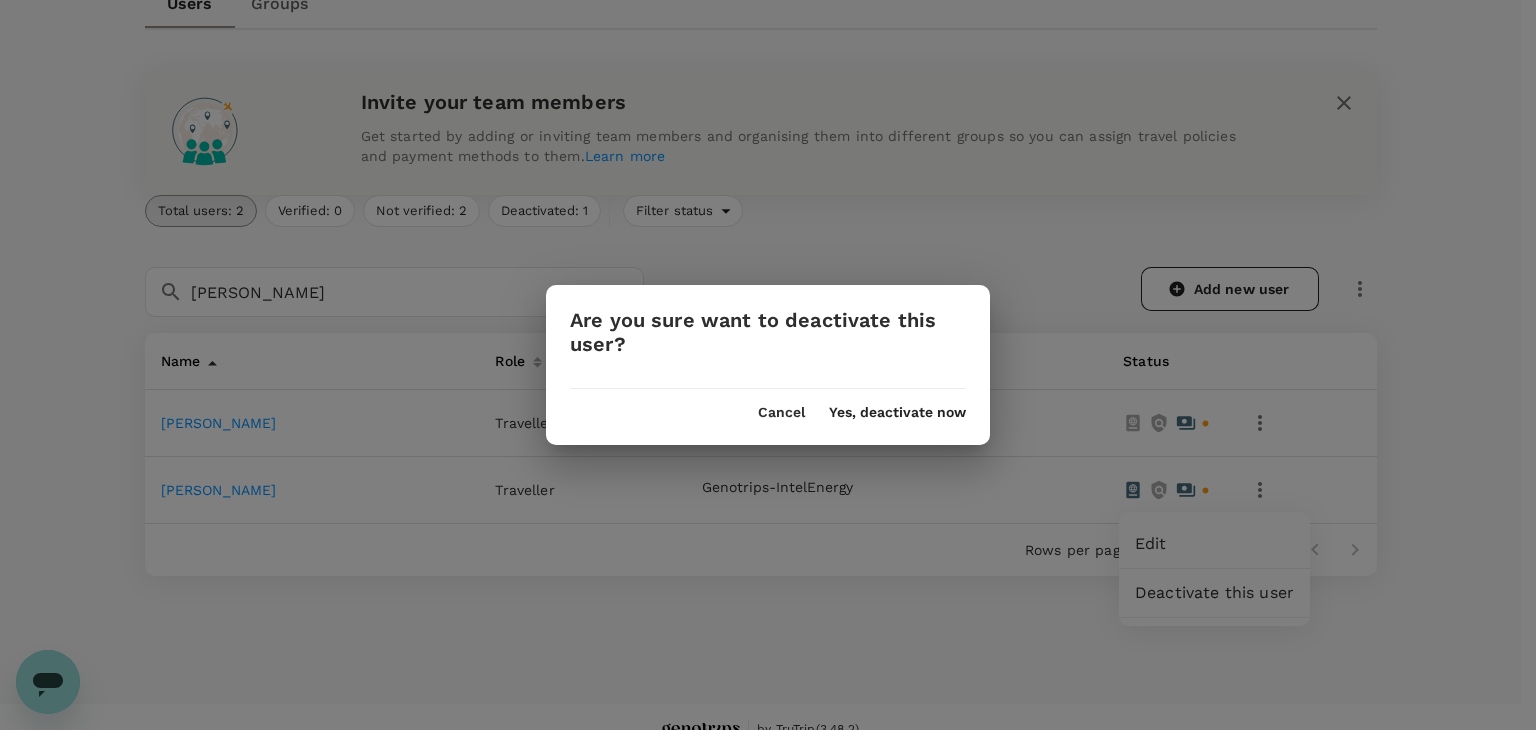 click on "Yes, deactivate now" at bounding box center [897, 413] 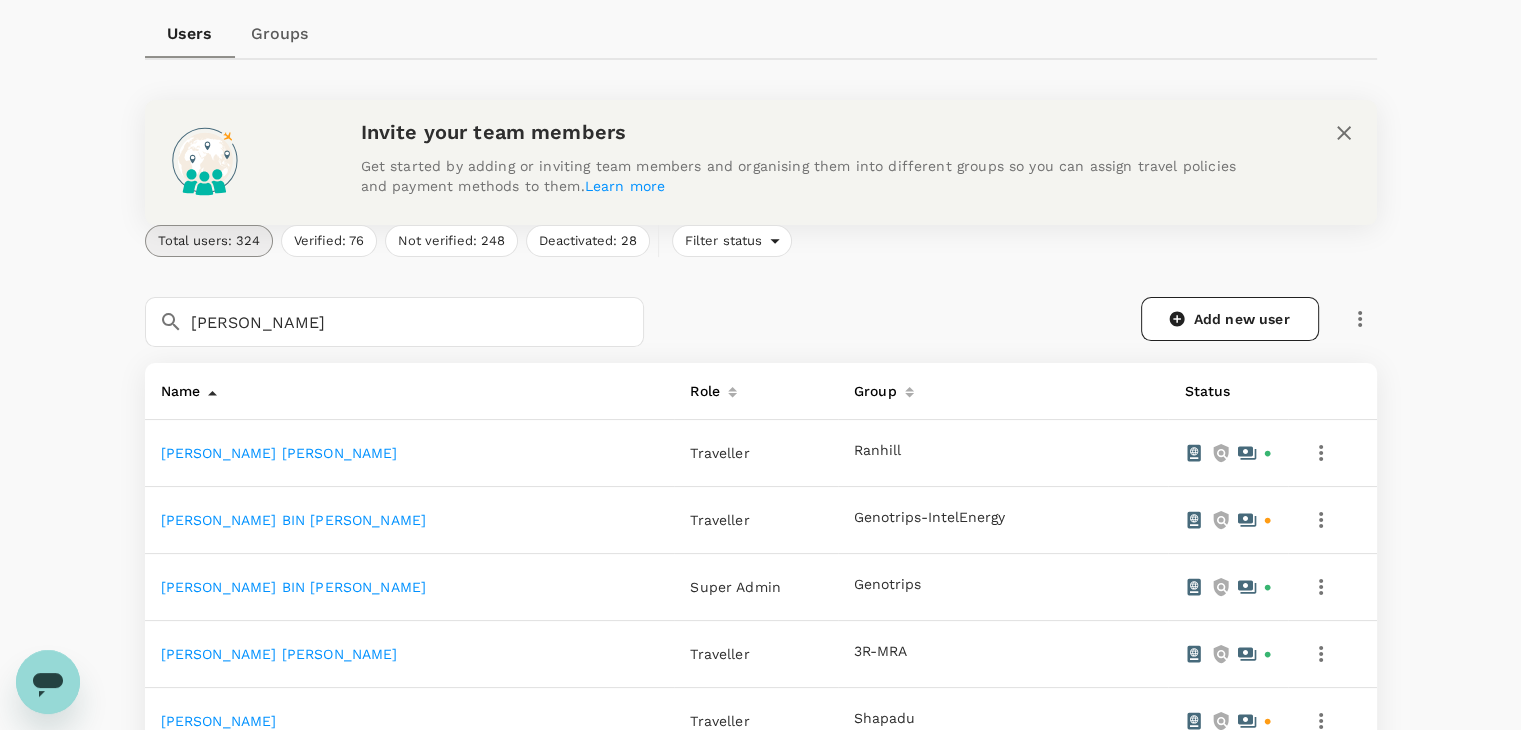 scroll, scrollTop: 222, scrollLeft: 0, axis: vertical 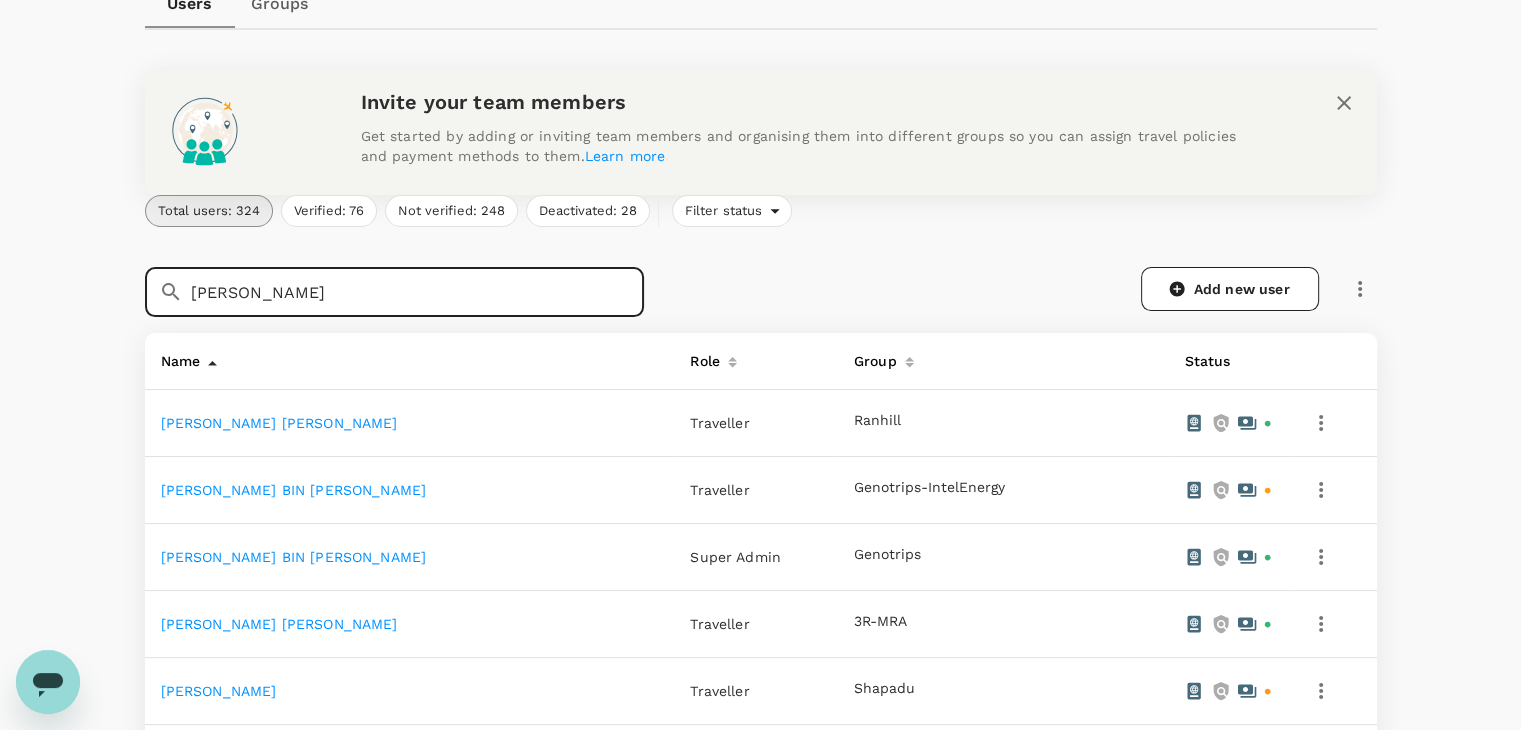 drag, startPoint x: 428, startPoint y: 293, endPoint x: 117, endPoint y: 315, distance: 311.77716 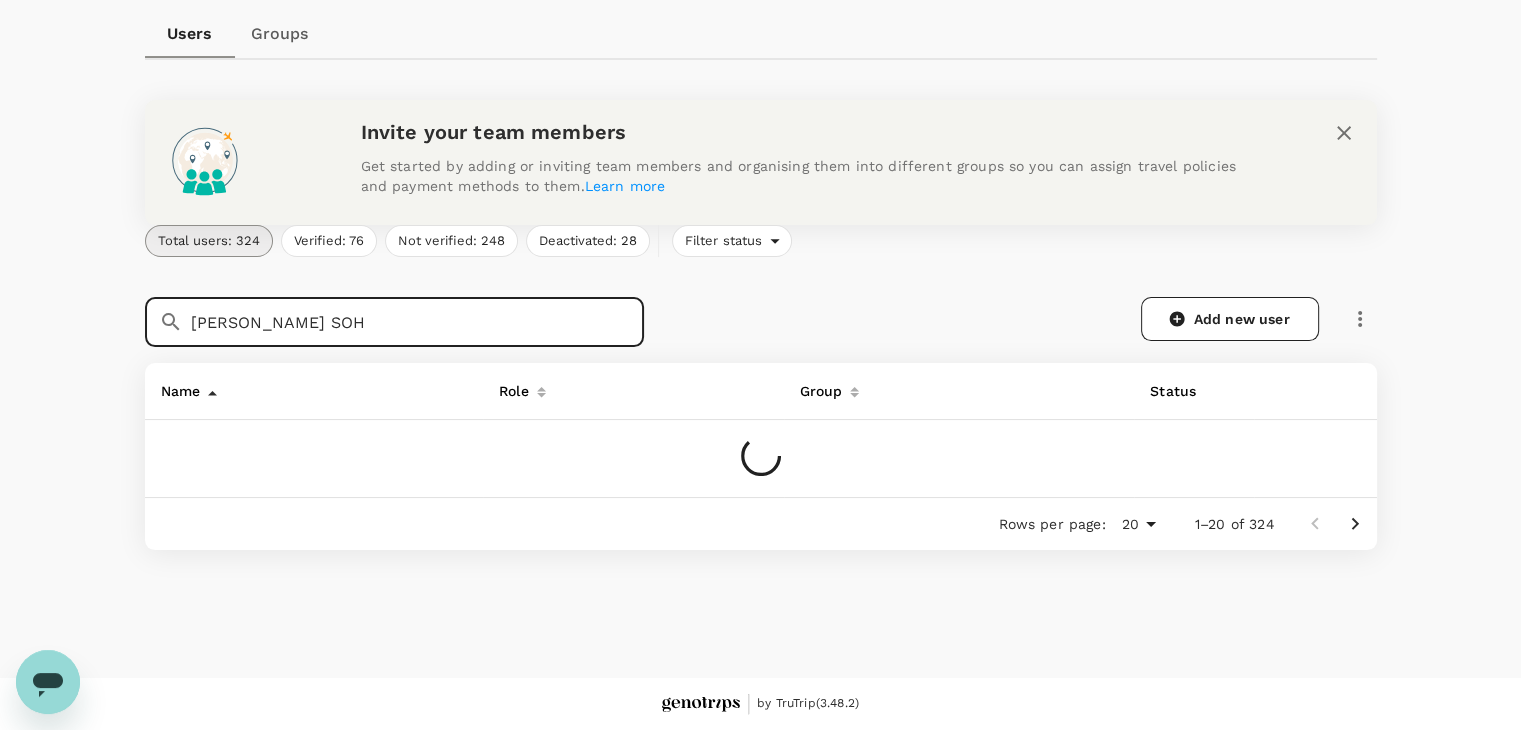 scroll, scrollTop: 222, scrollLeft: 0, axis: vertical 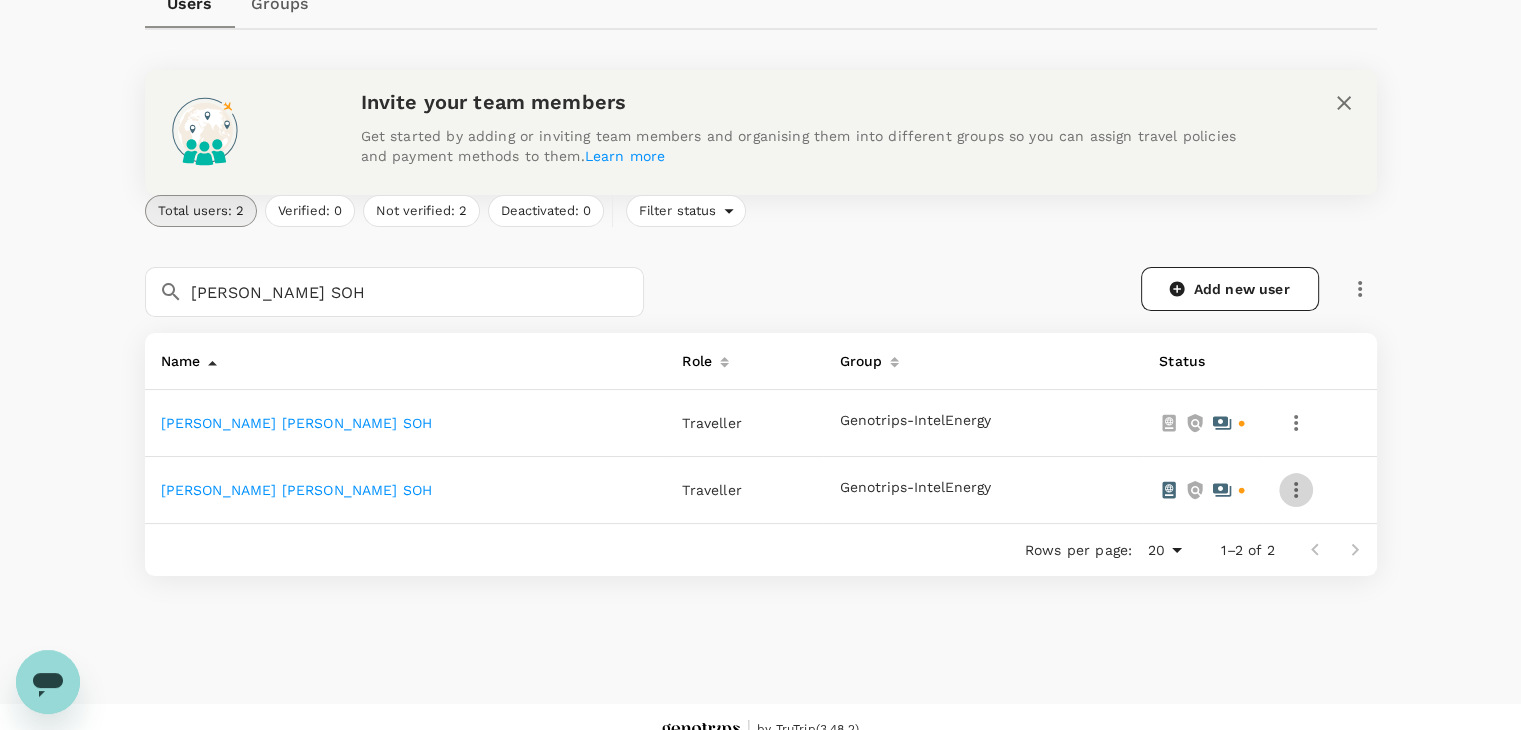 click 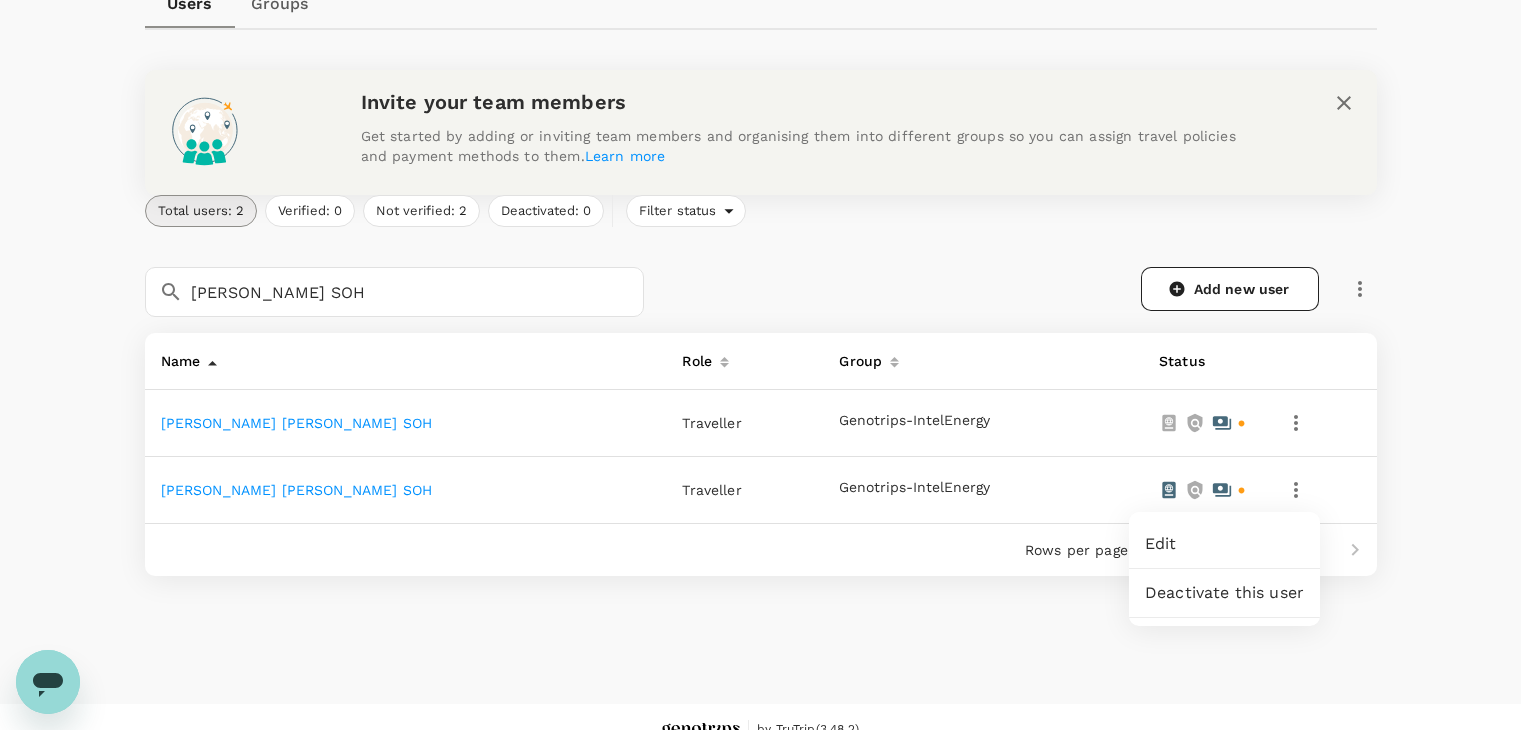 click on "Deactivate this user" at bounding box center (1224, 593) 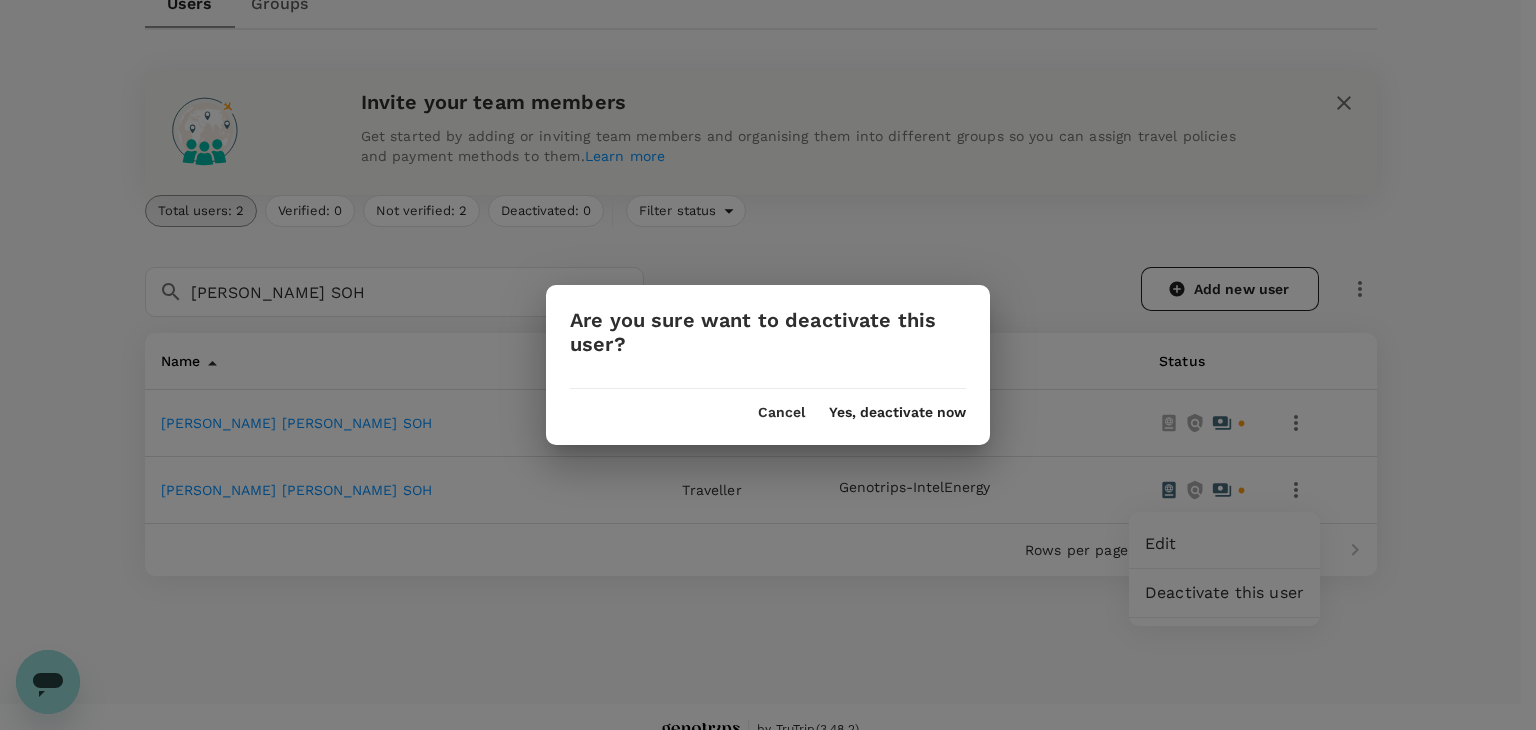 click on "Yes, deactivate now" at bounding box center [897, 413] 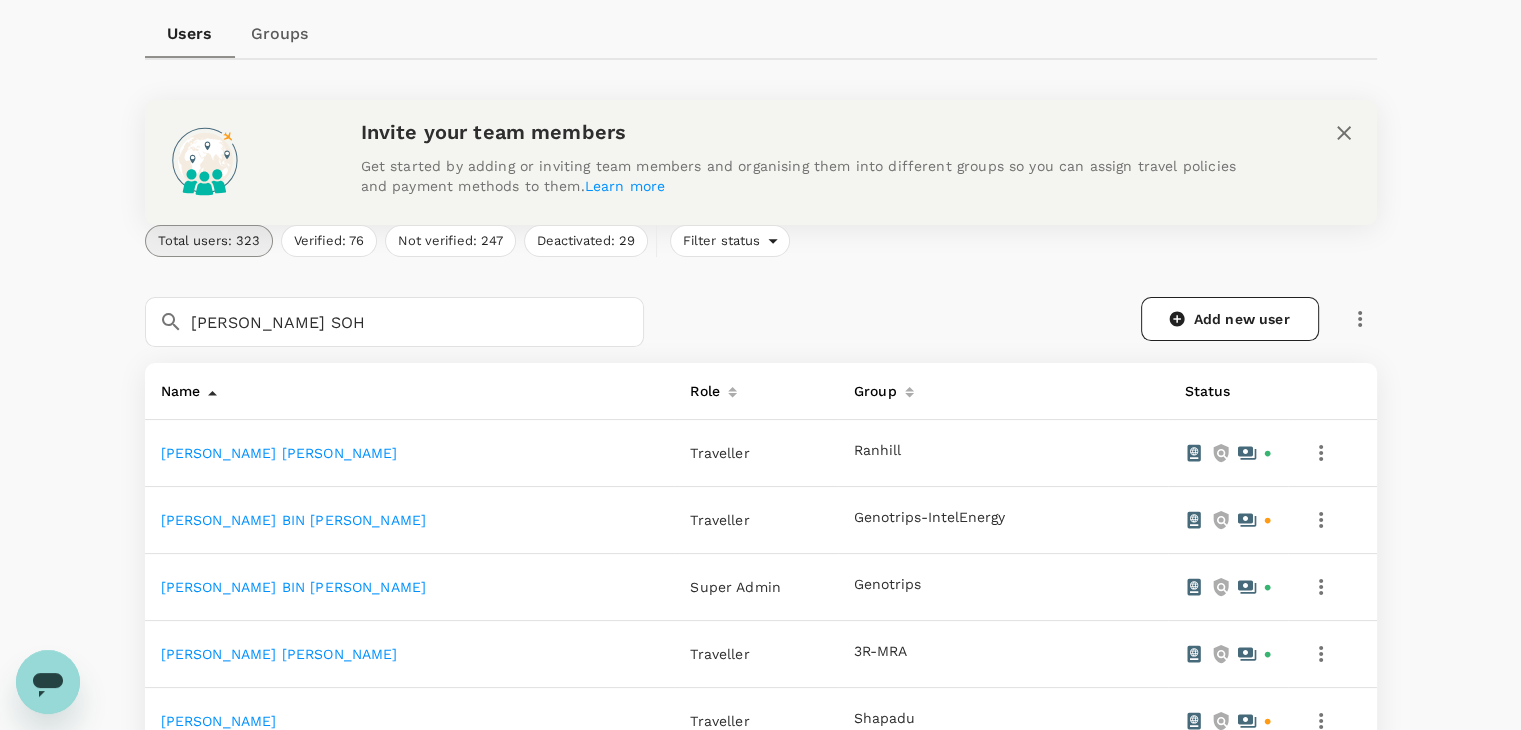 scroll, scrollTop: 222, scrollLeft: 0, axis: vertical 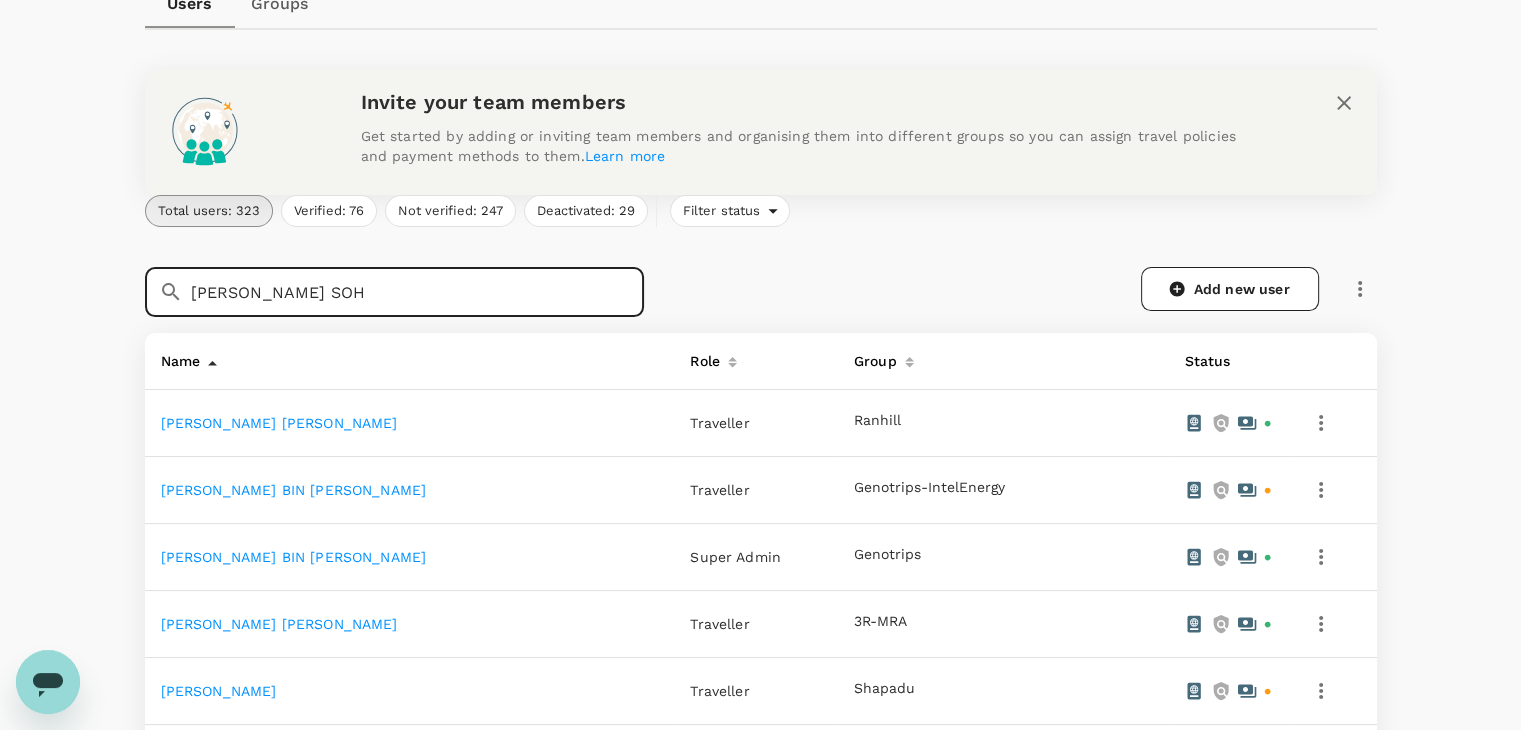 drag, startPoint x: 456, startPoint y: 287, endPoint x: 165, endPoint y: 295, distance: 291.10995 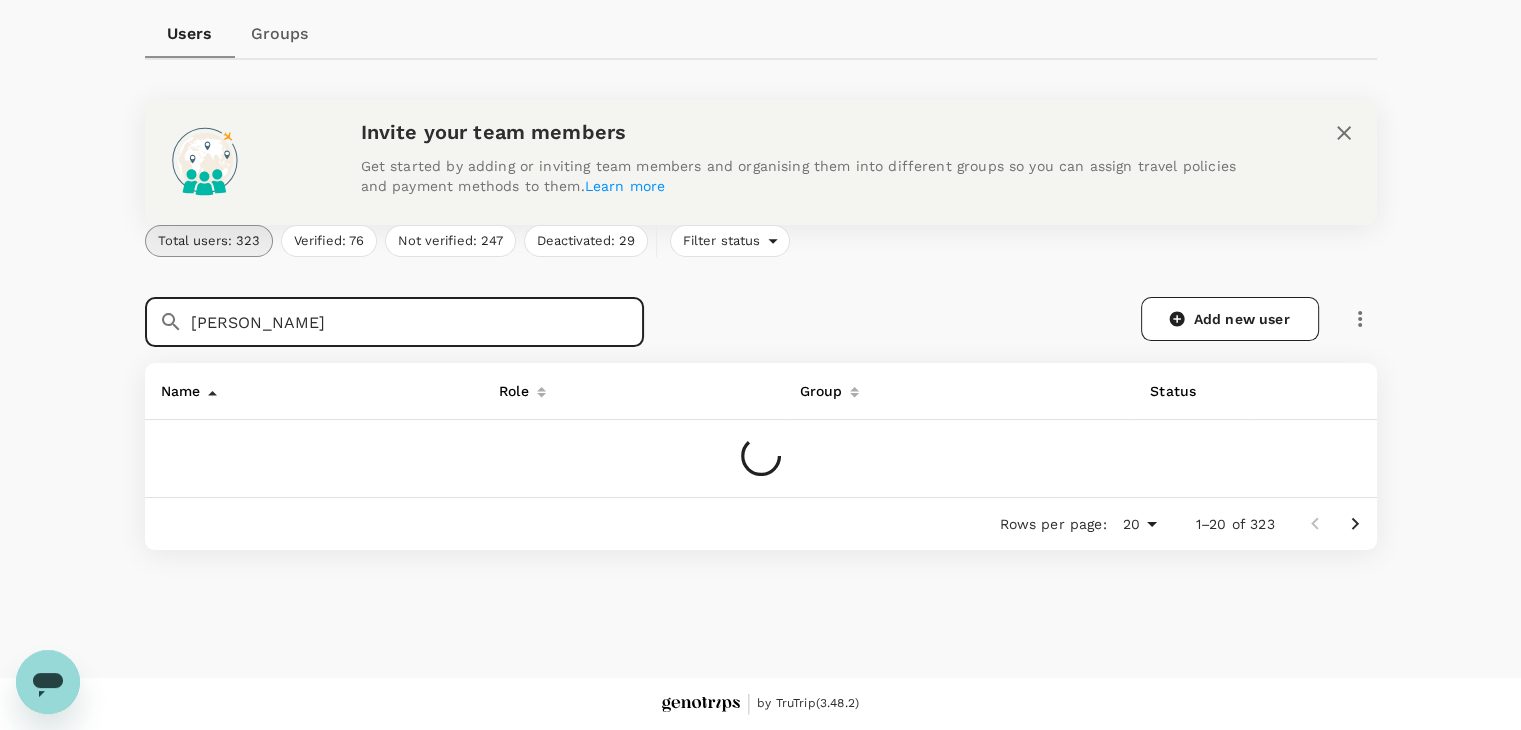 scroll, scrollTop: 222, scrollLeft: 0, axis: vertical 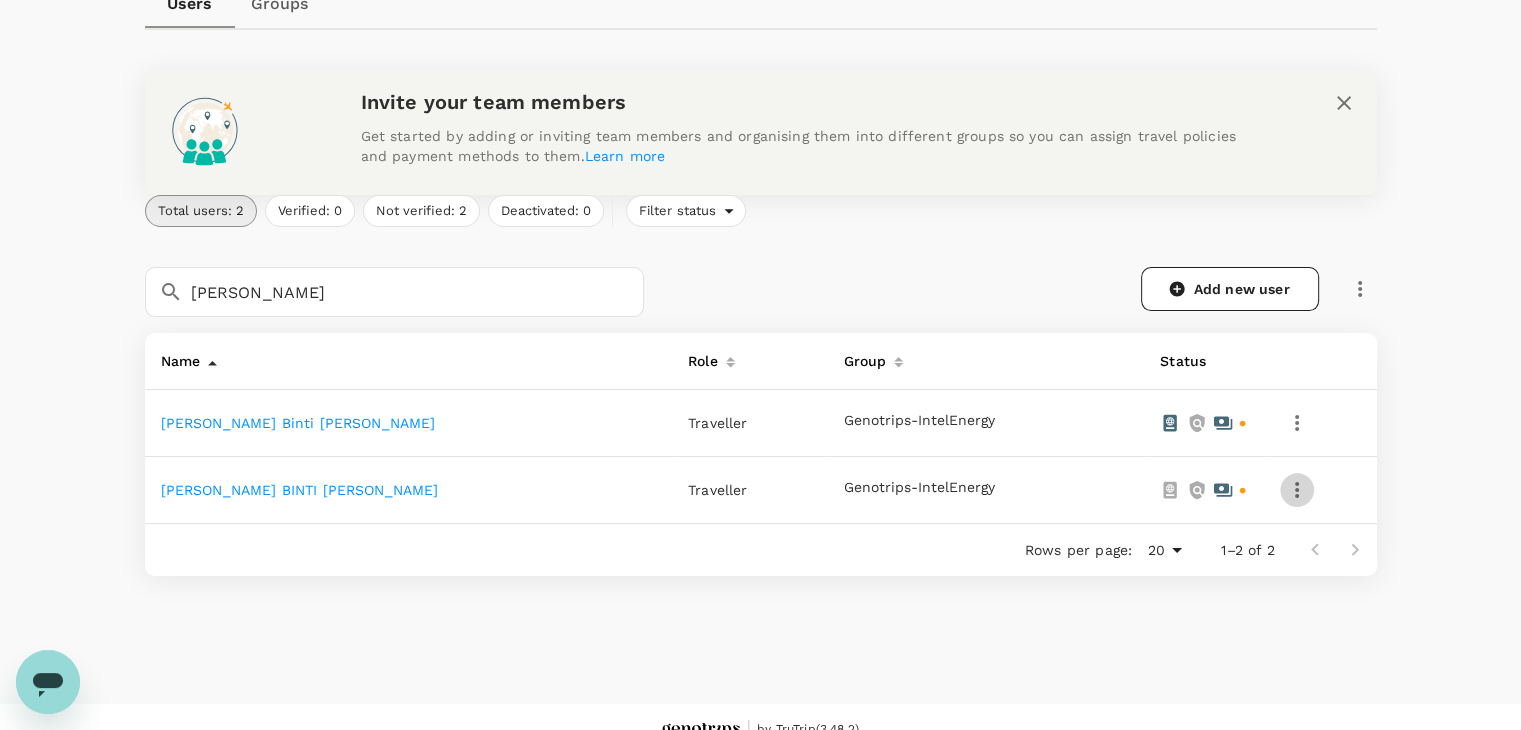 click 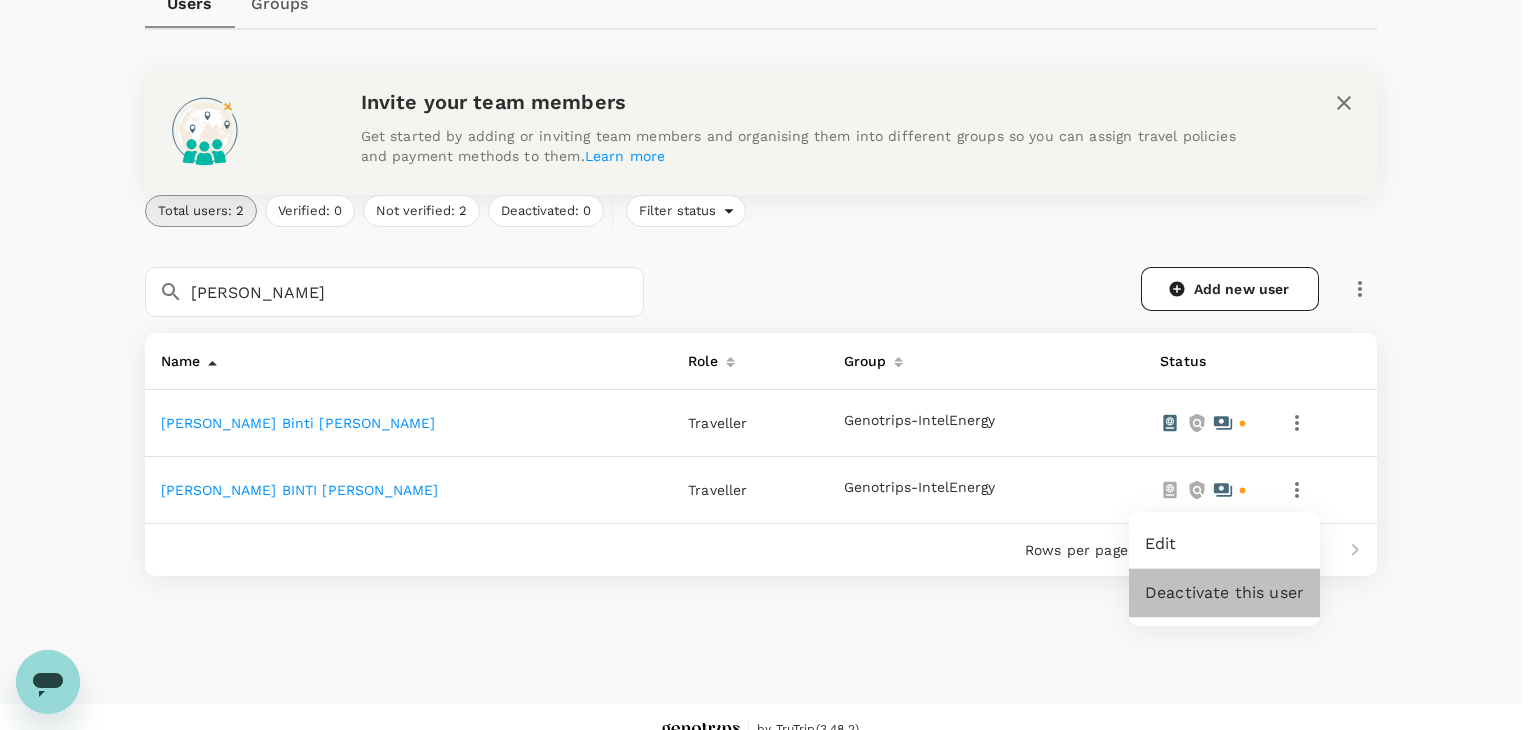 click on "Deactivate this user" at bounding box center [1224, 593] 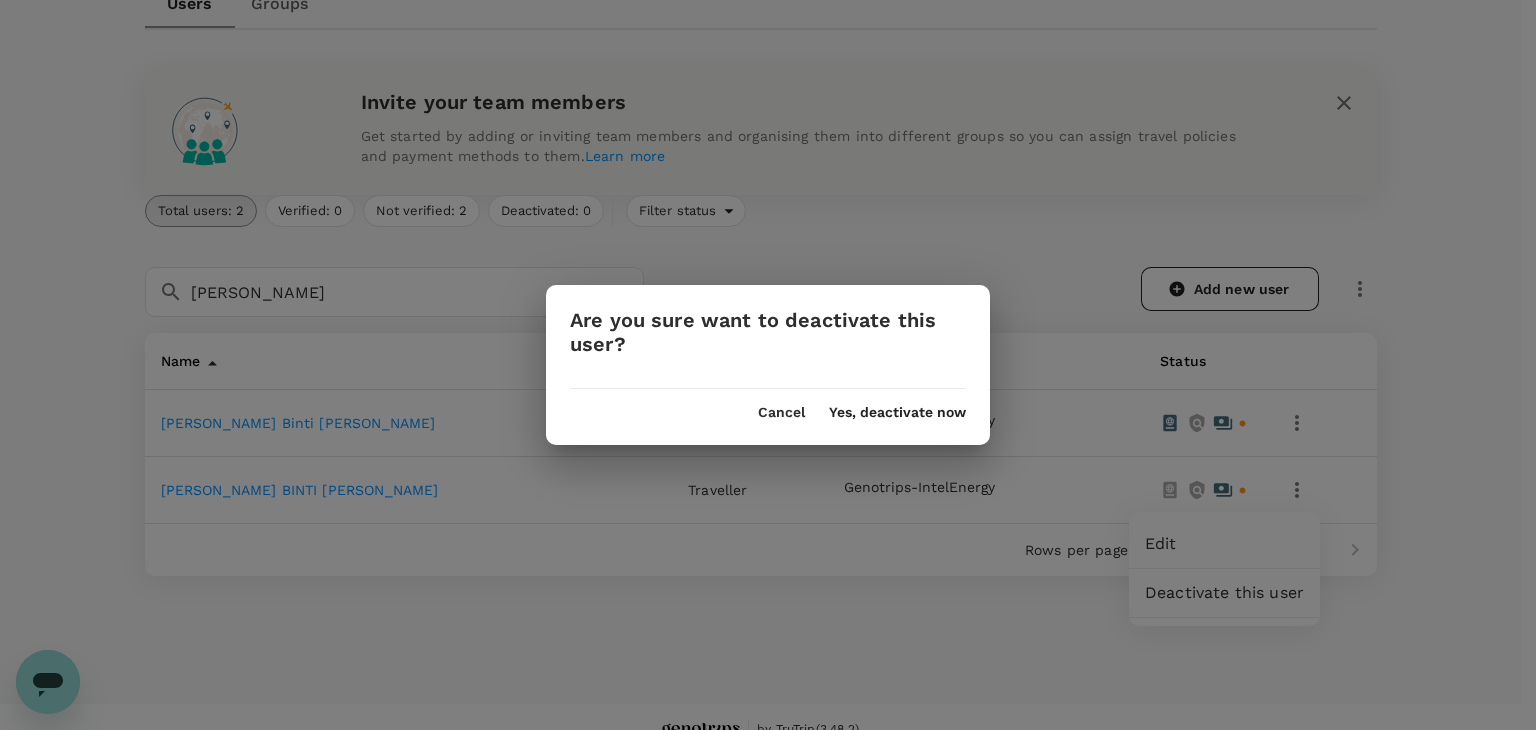 click on "Cancel Yes, deactivate now" at bounding box center (768, 405) 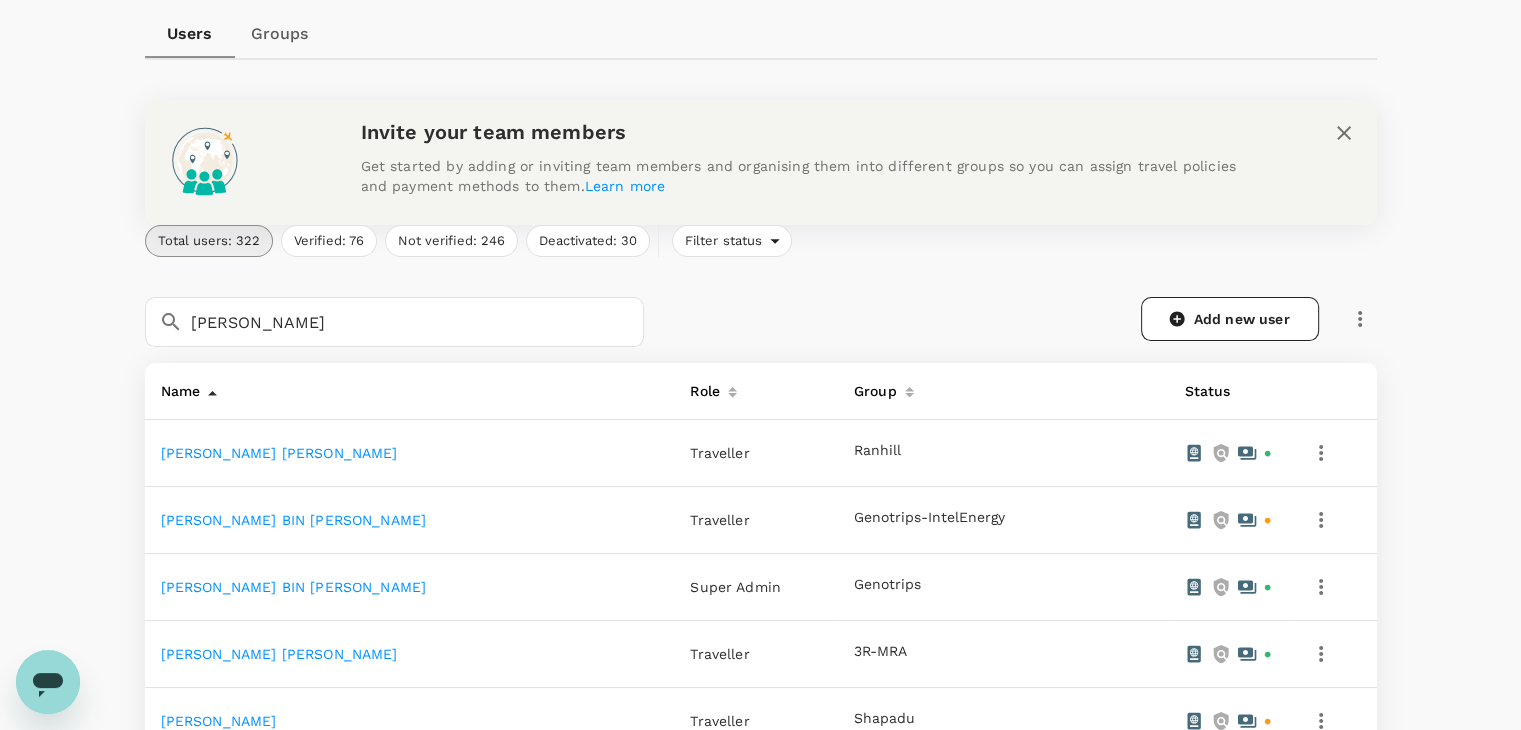 scroll, scrollTop: 222, scrollLeft: 0, axis: vertical 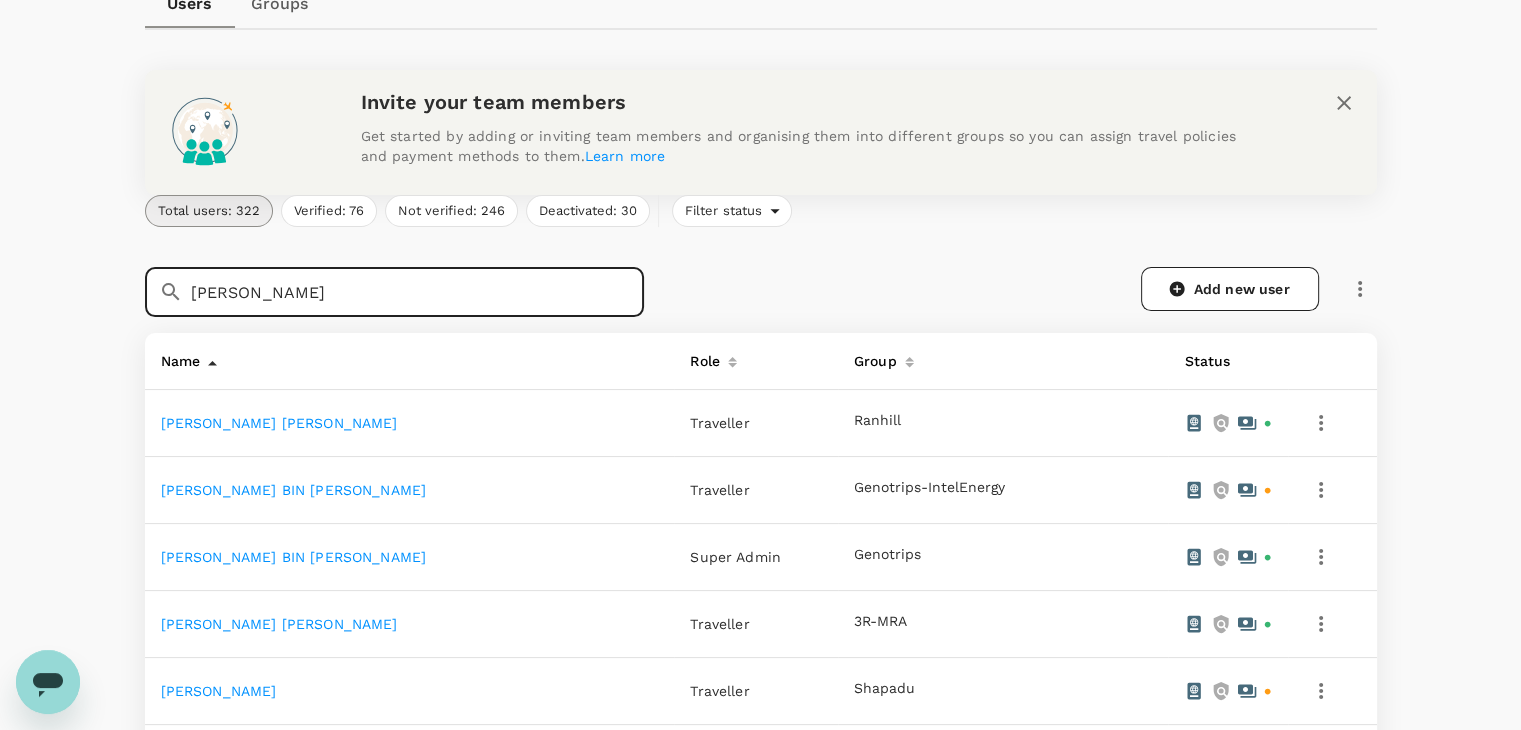 drag, startPoint x: 392, startPoint y: 299, endPoint x: 180, endPoint y: 304, distance: 212.05896 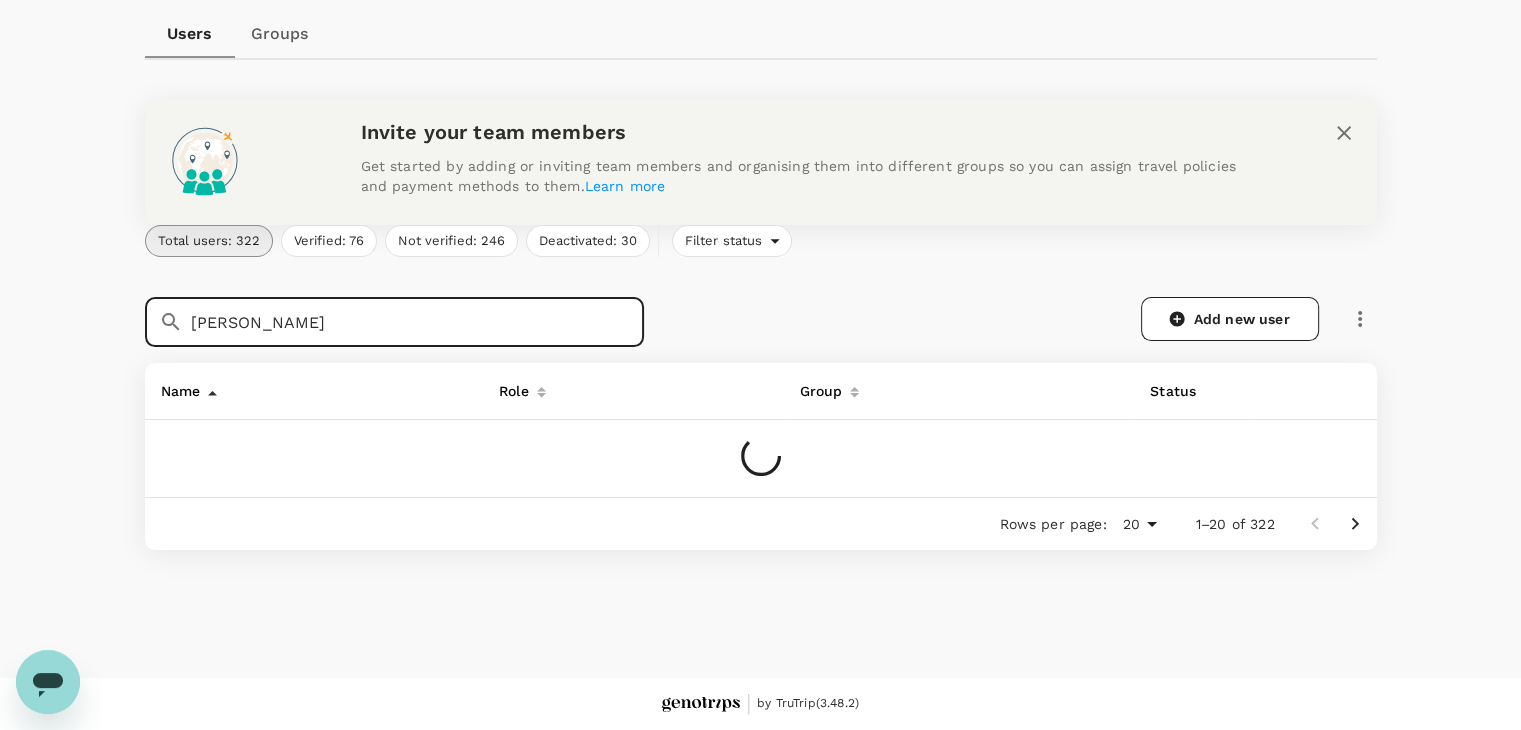 scroll, scrollTop: 222, scrollLeft: 0, axis: vertical 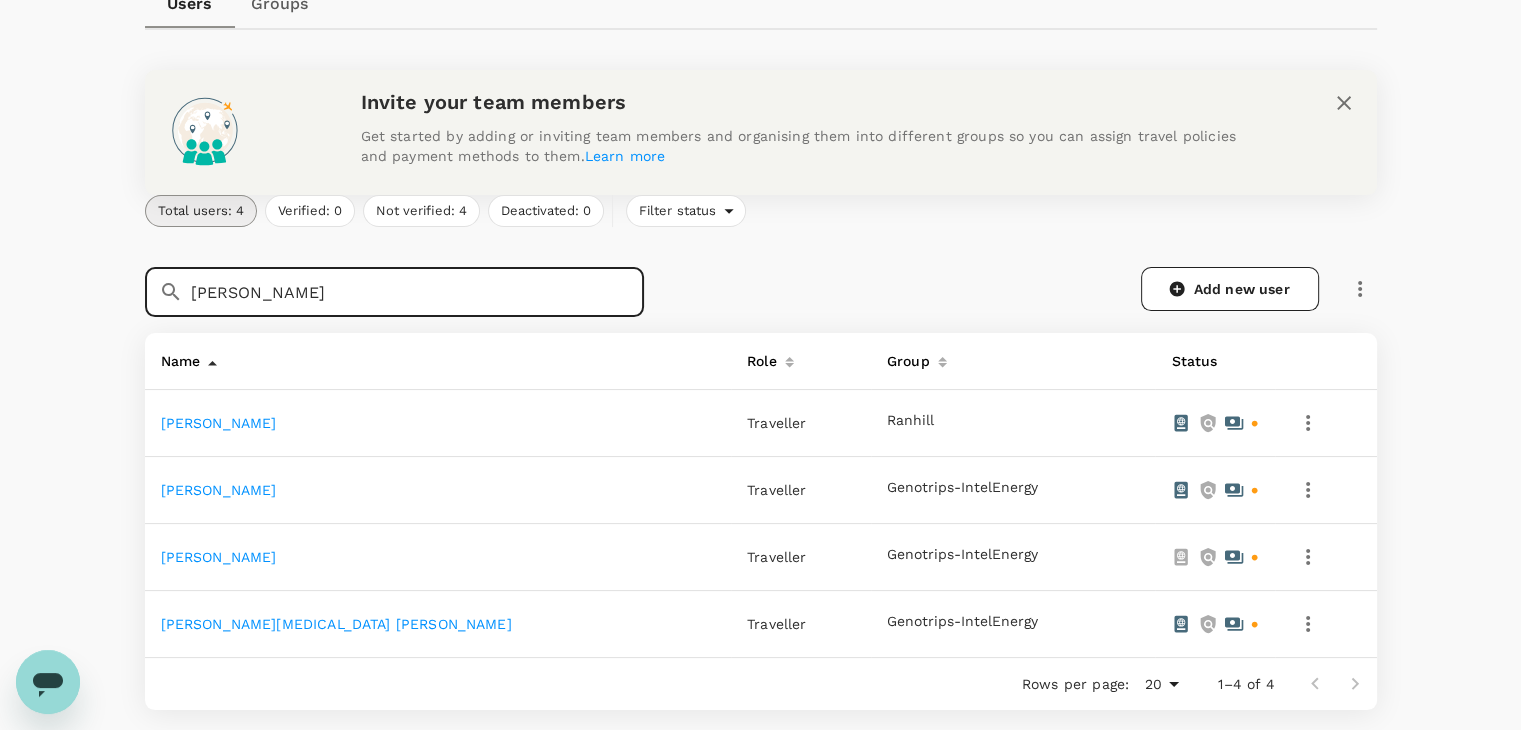 click 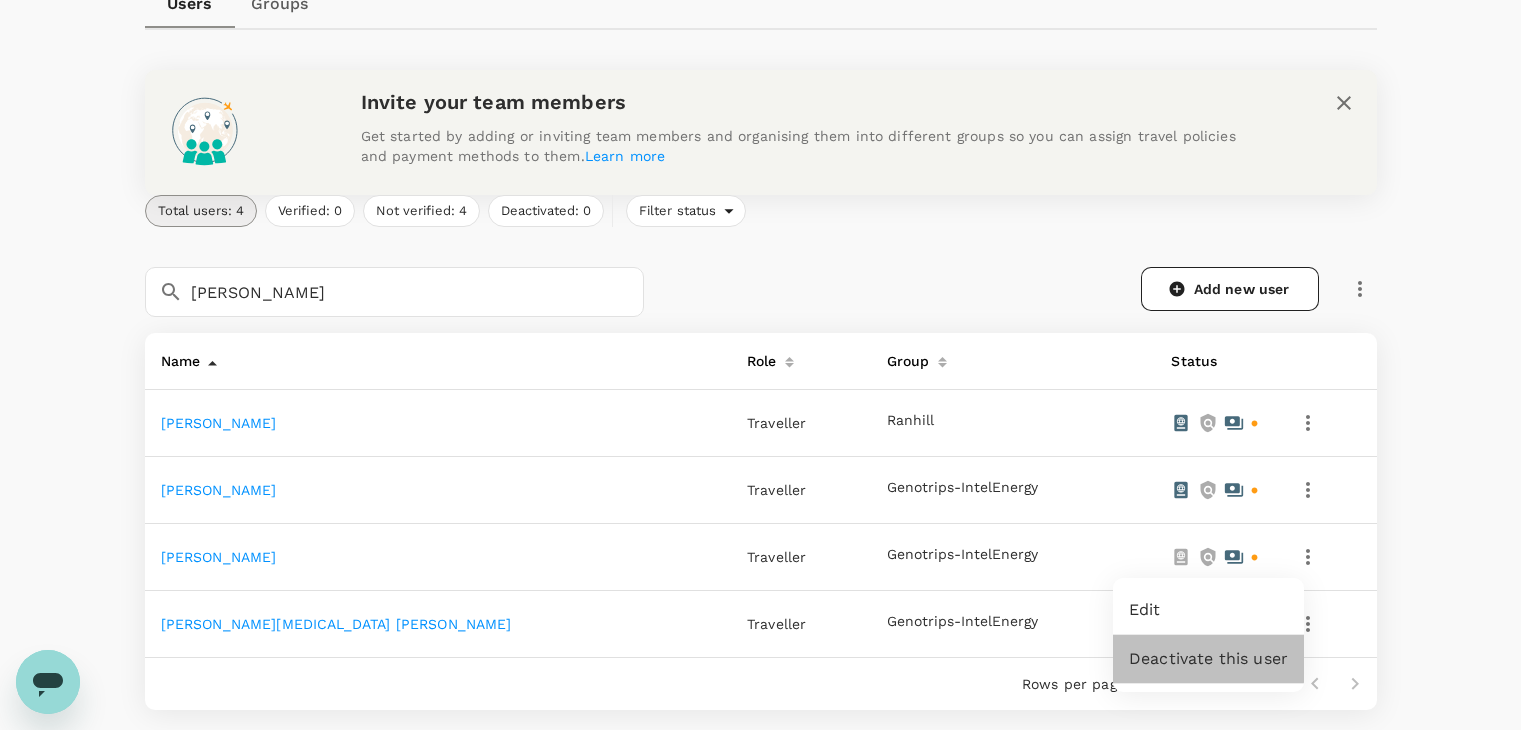 click on "Deactivate this user" at bounding box center (1208, 659) 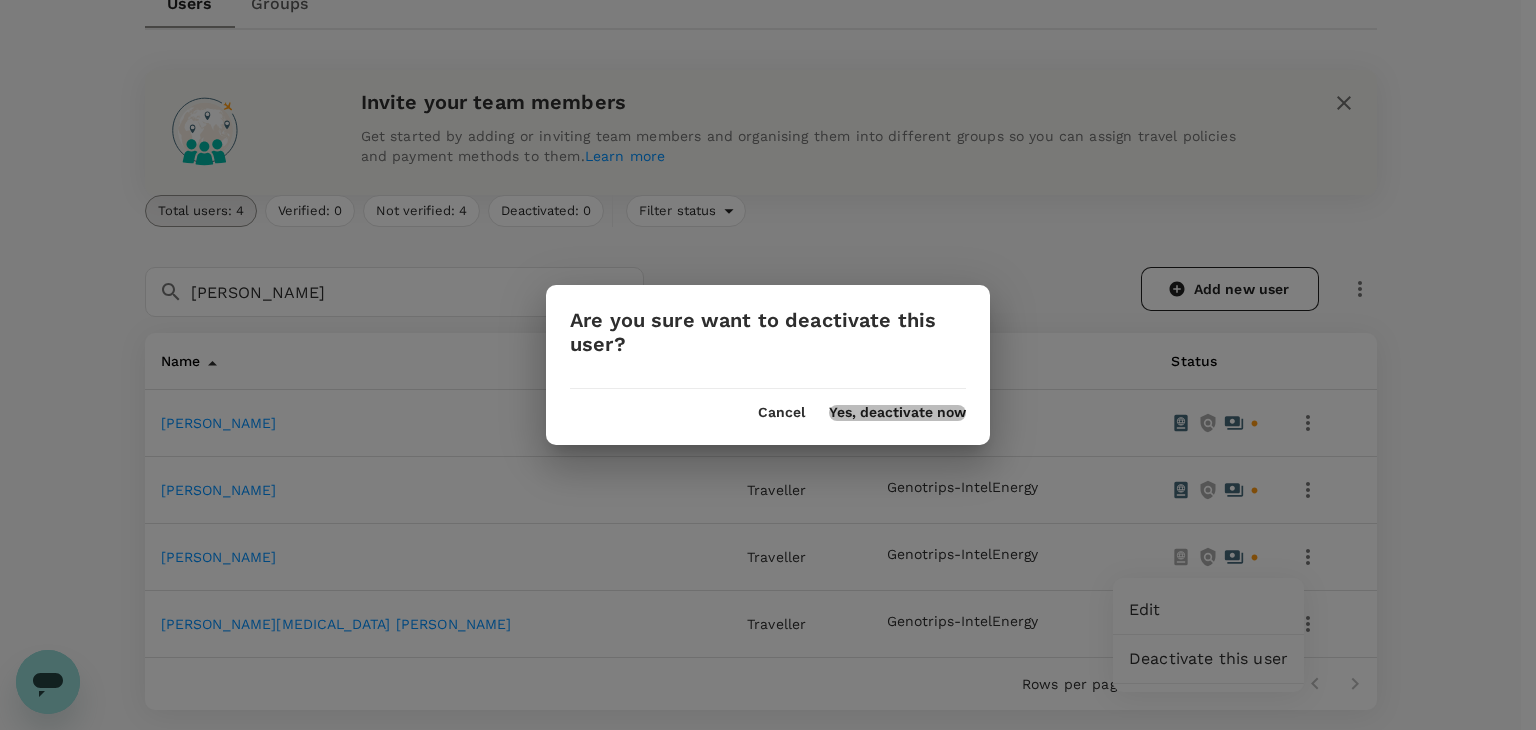 click on "Yes, deactivate now" at bounding box center (897, 413) 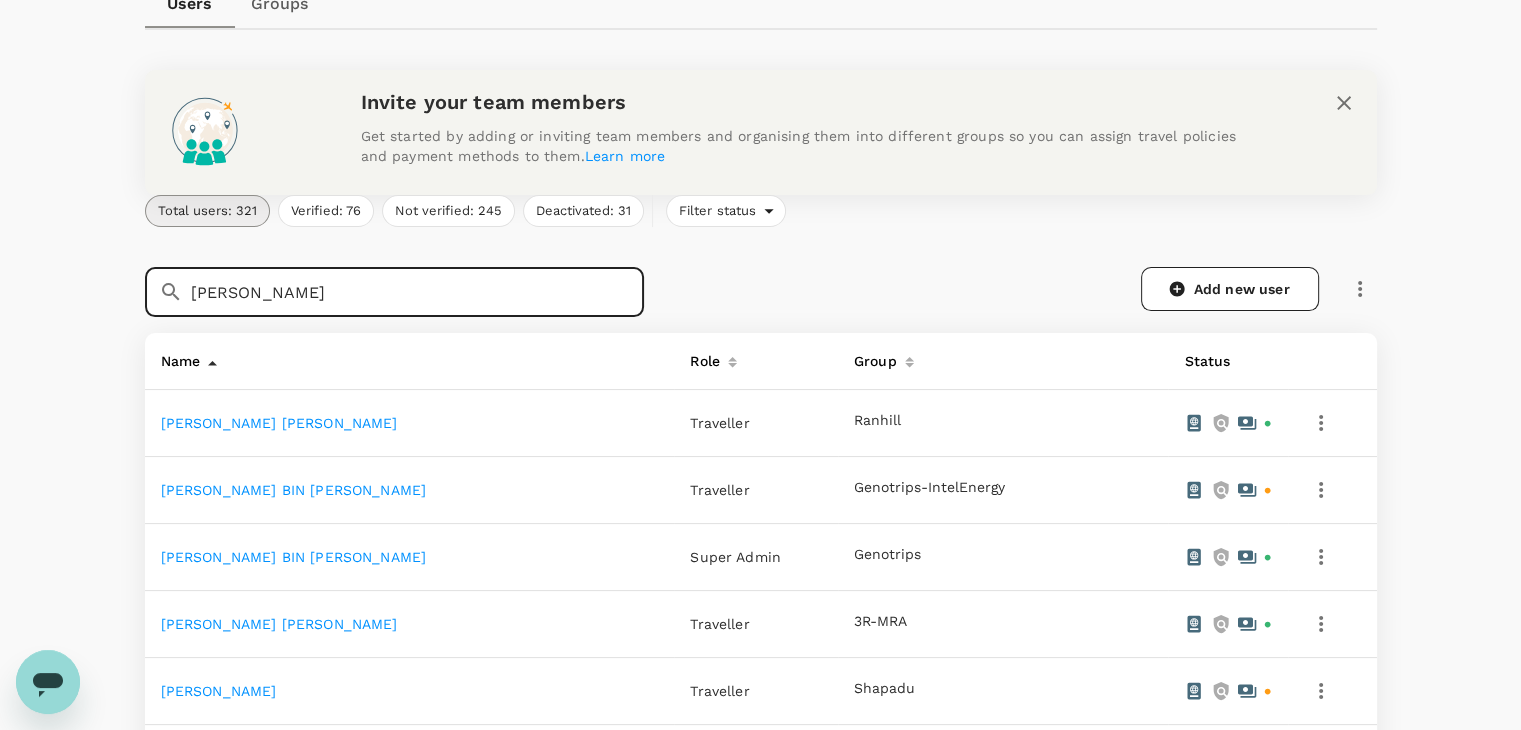 drag, startPoint x: 362, startPoint y: 295, endPoint x: 156, endPoint y: 289, distance: 206.08736 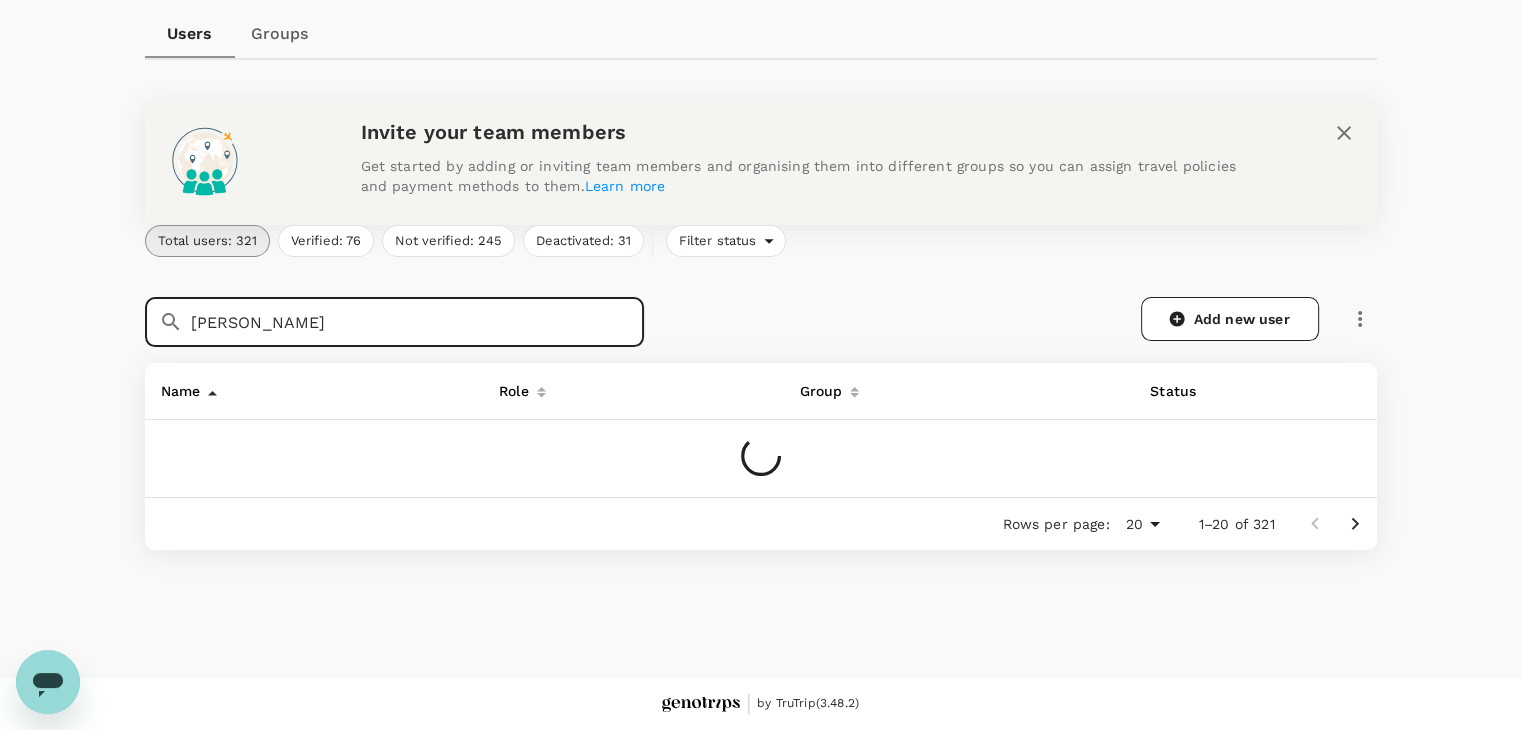 scroll, scrollTop: 222, scrollLeft: 0, axis: vertical 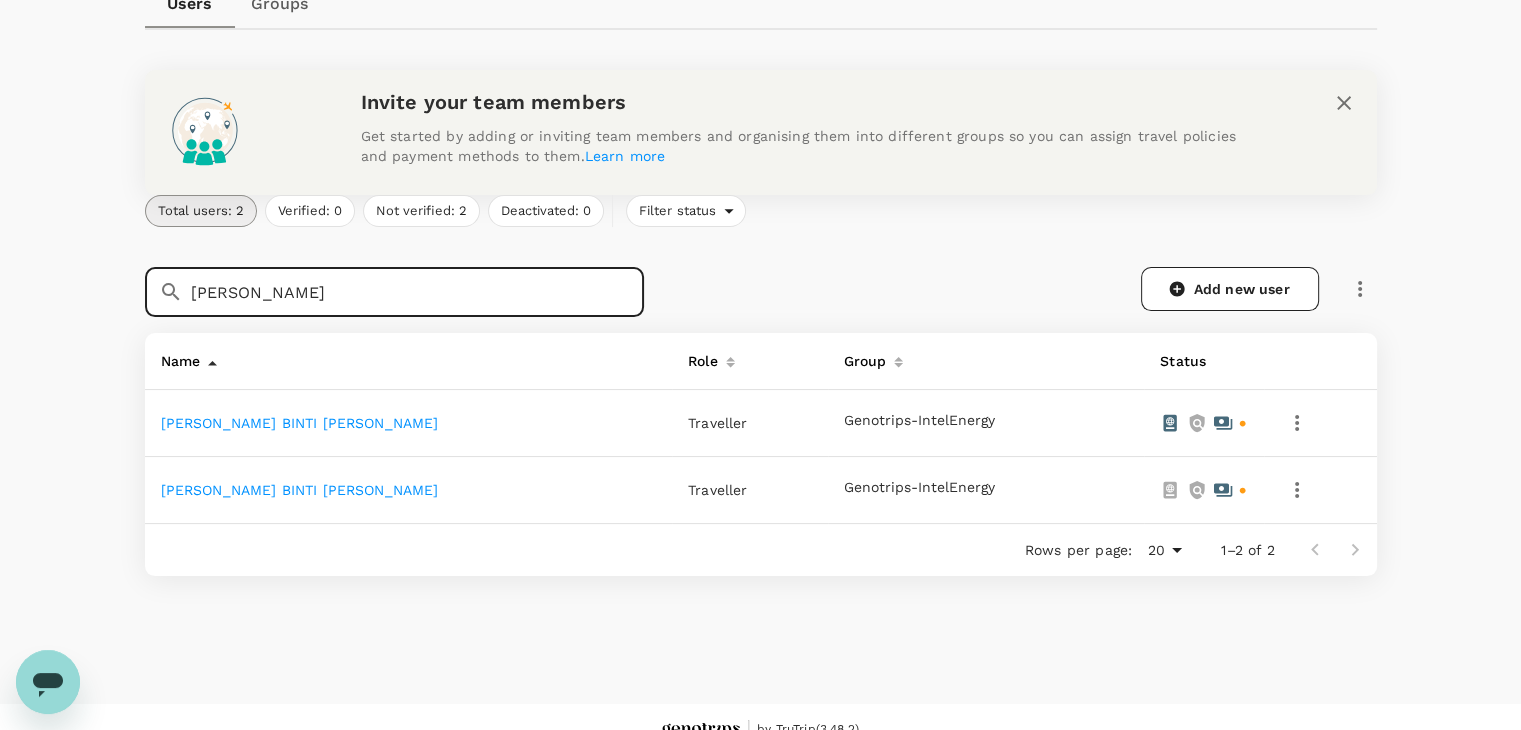 type on "[PERSON_NAME]" 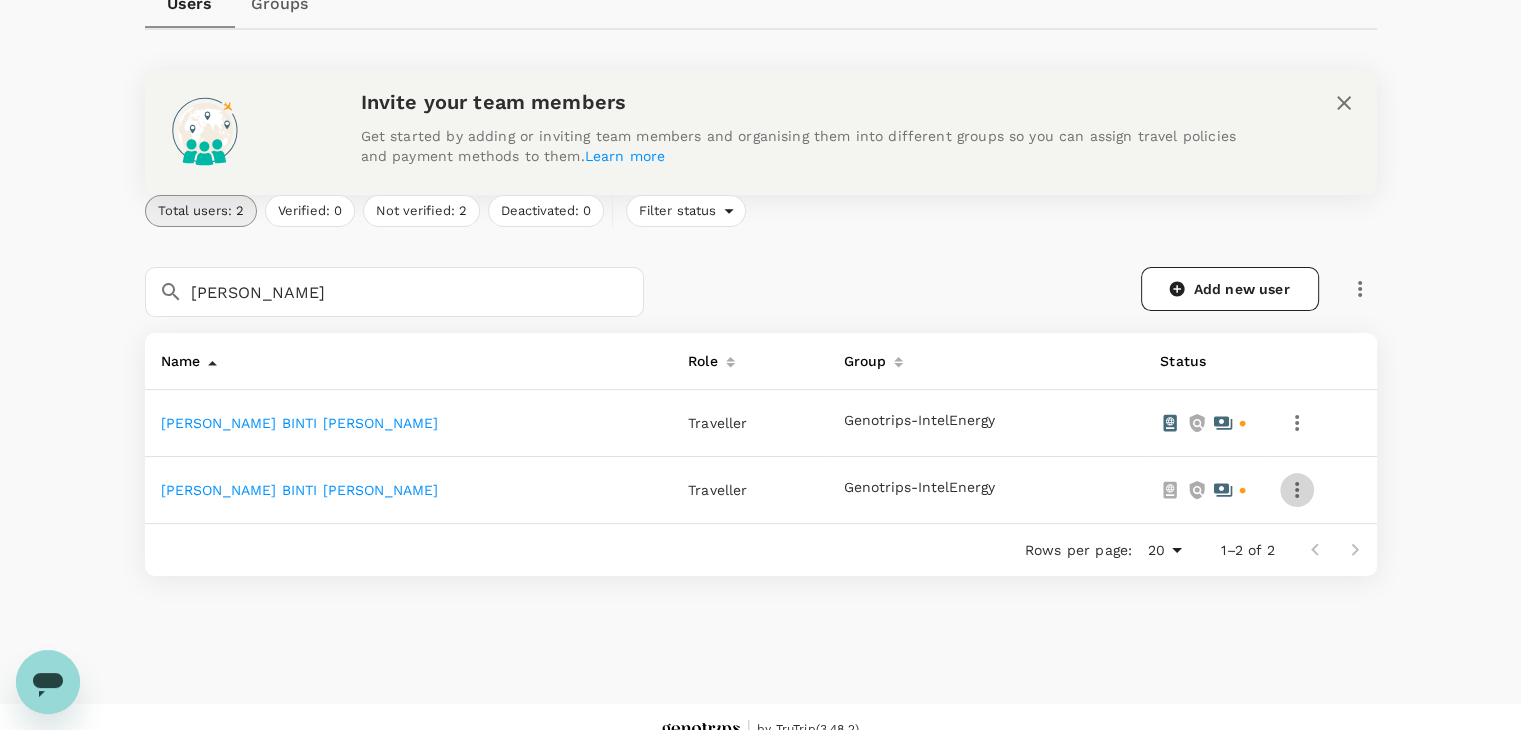 click 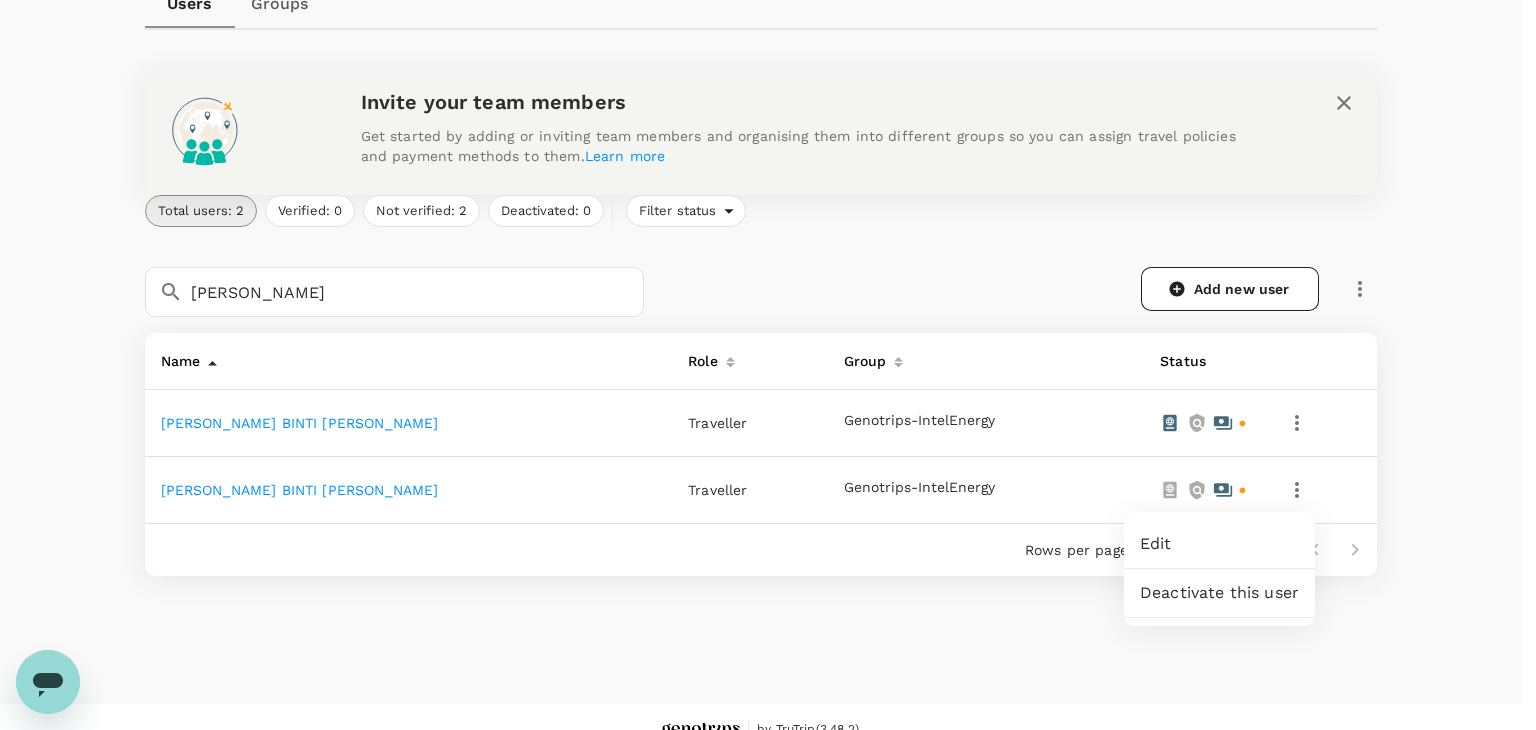 click on "Deactivate this user" at bounding box center (1219, 593) 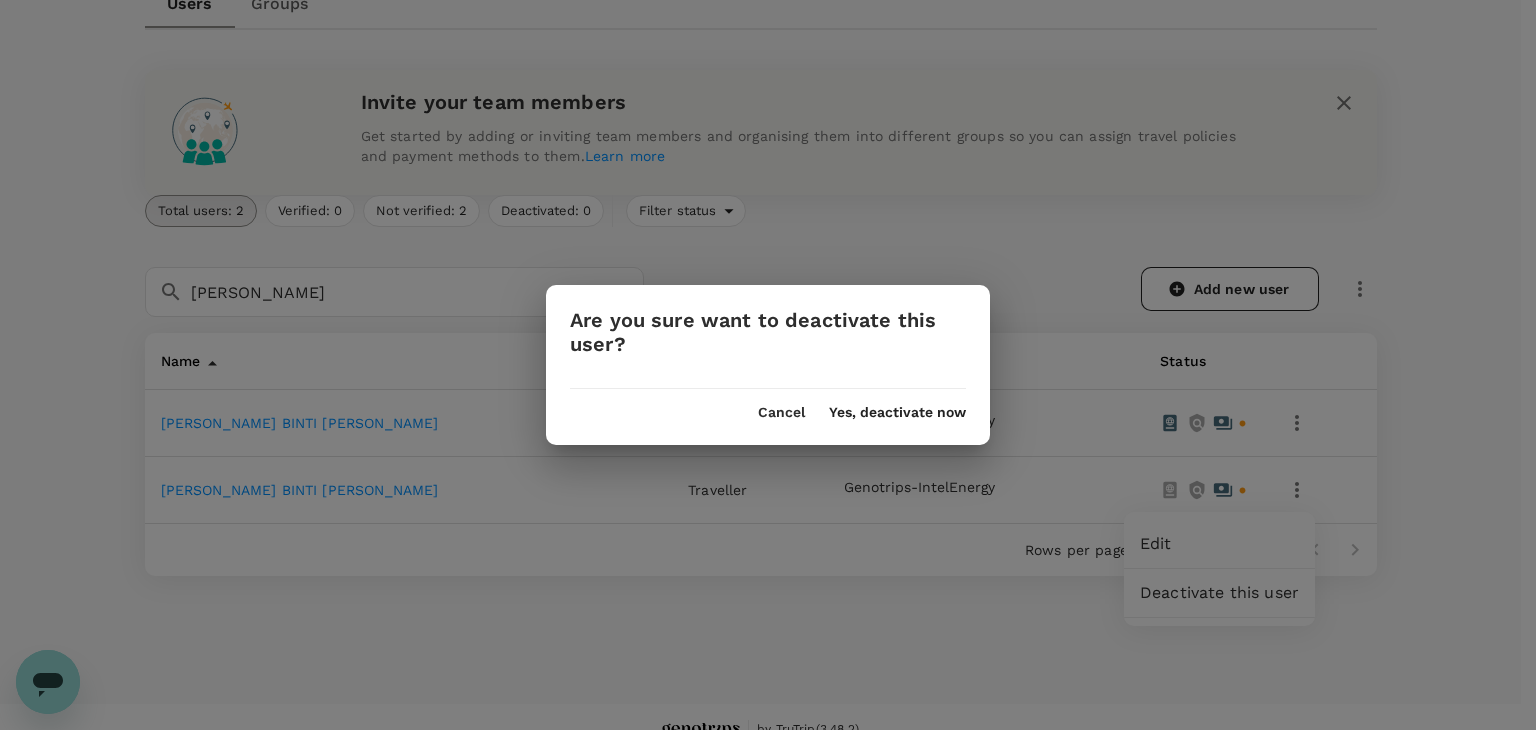 click on "Yes, deactivate now" at bounding box center (897, 413) 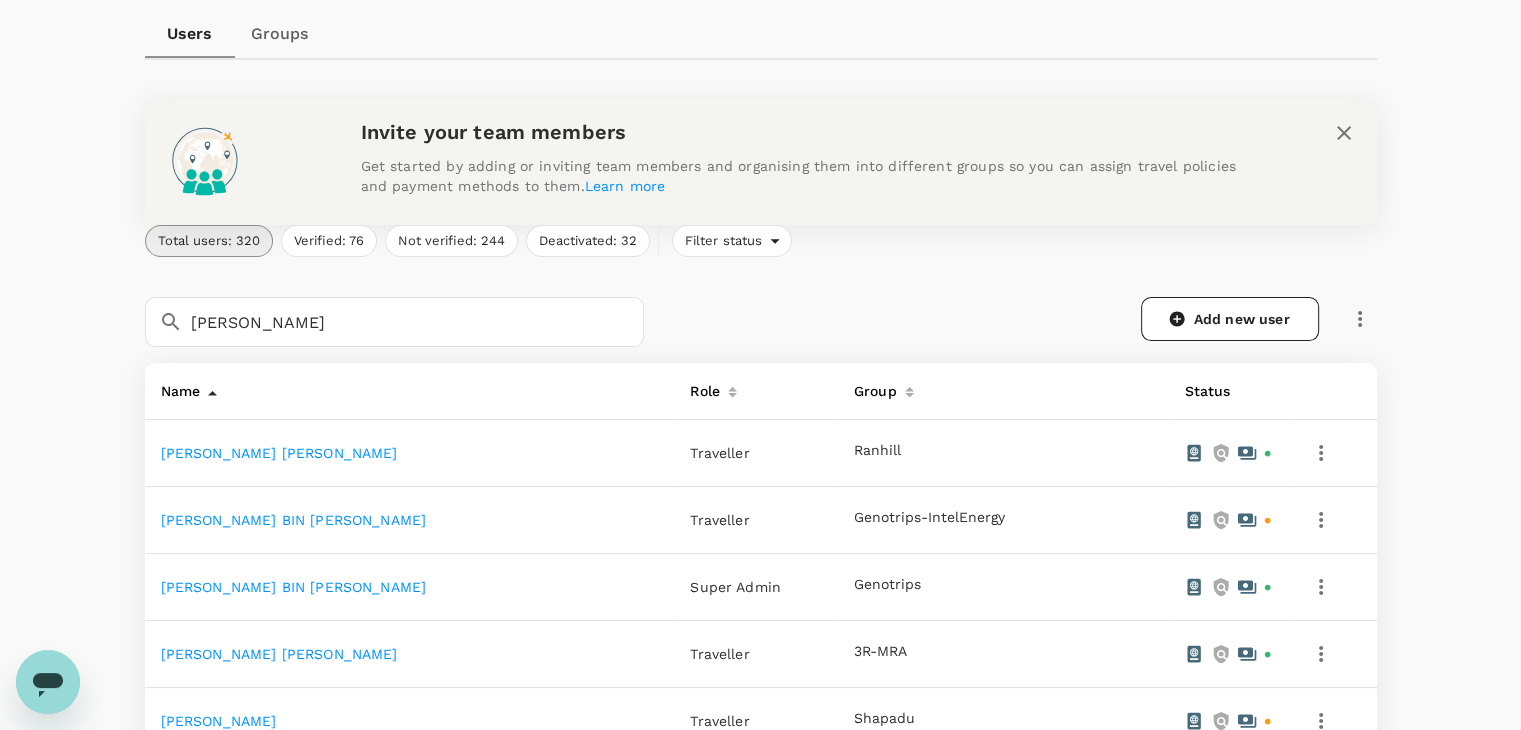 scroll, scrollTop: 222, scrollLeft: 0, axis: vertical 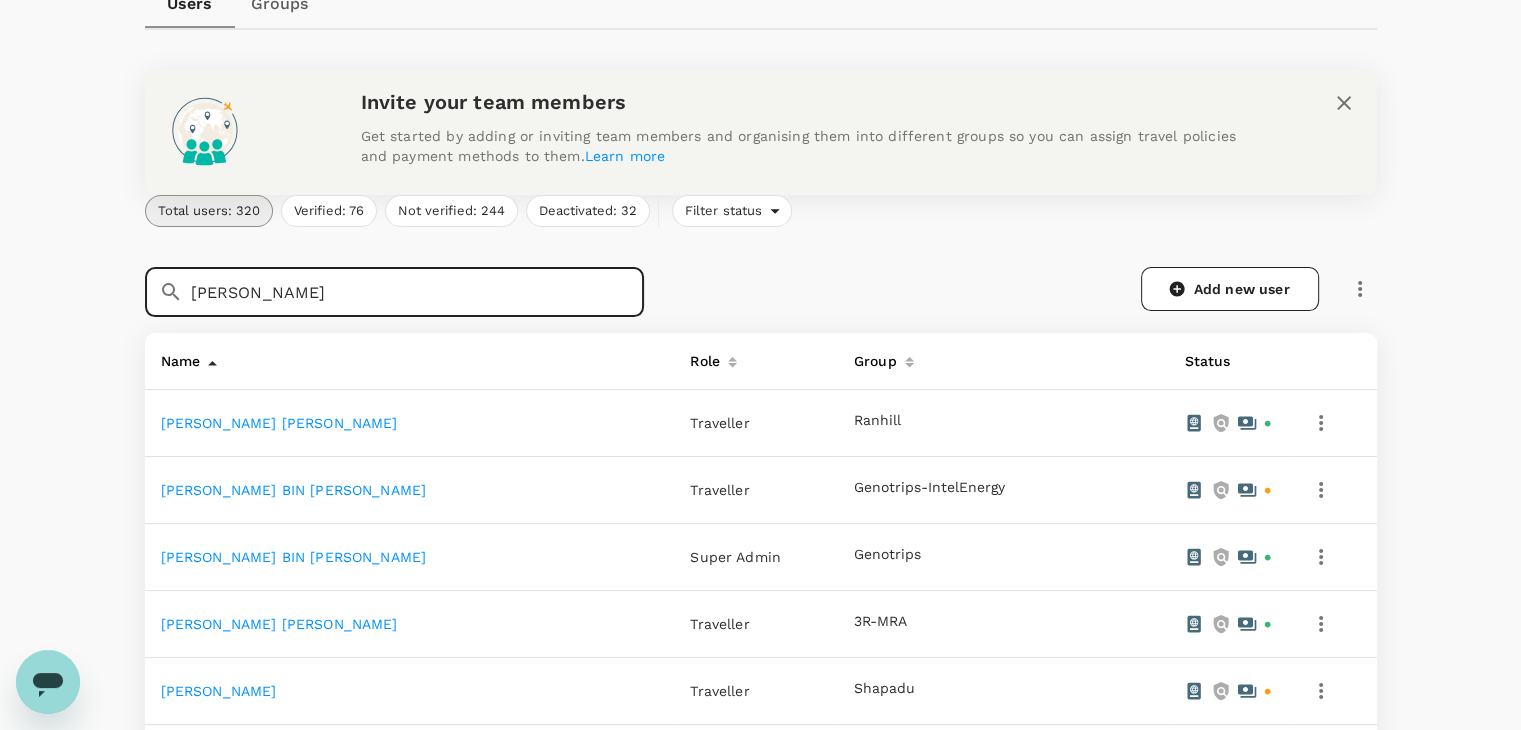 drag, startPoint x: 398, startPoint y: 289, endPoint x: 26, endPoint y: 283, distance: 372.04837 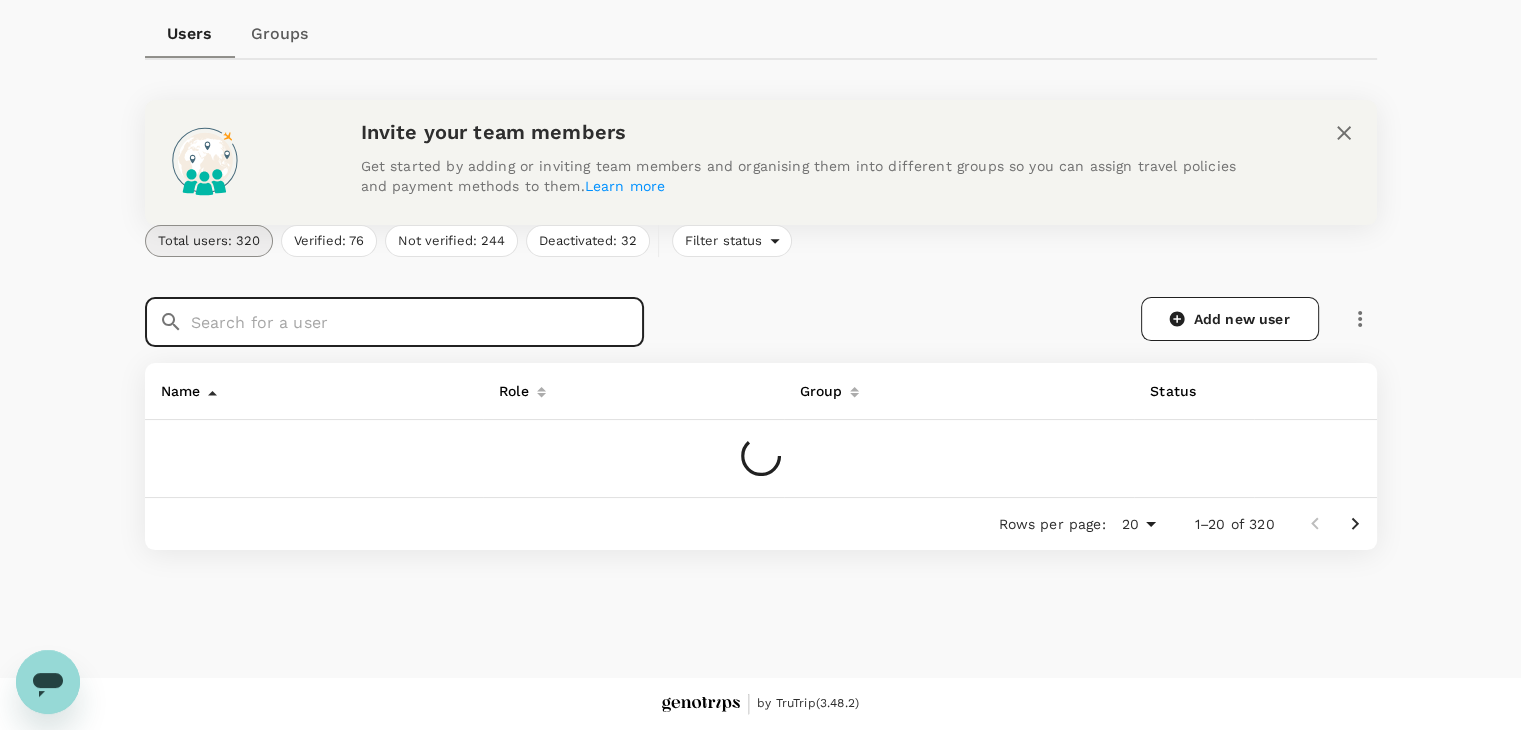 scroll, scrollTop: 192, scrollLeft: 0, axis: vertical 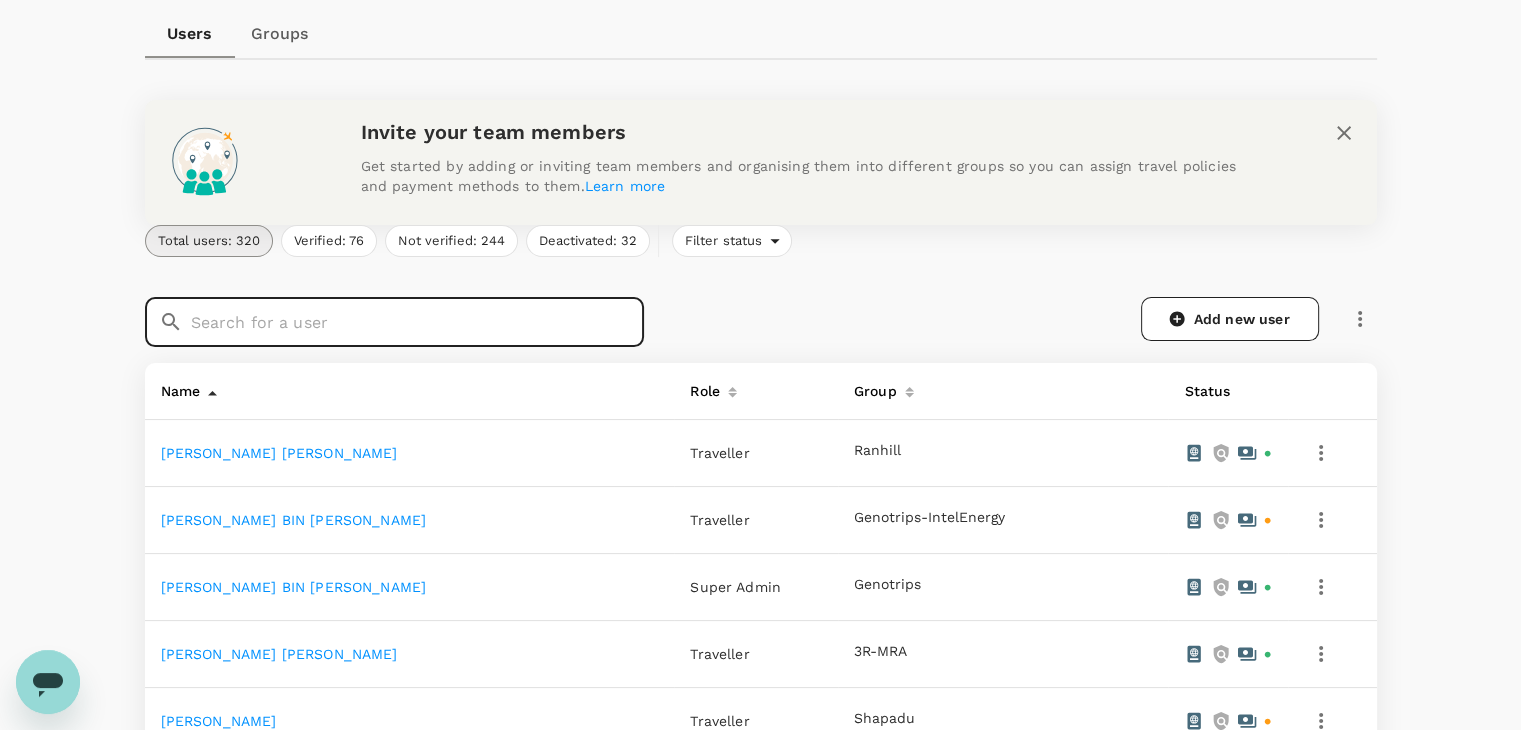 type on "v" 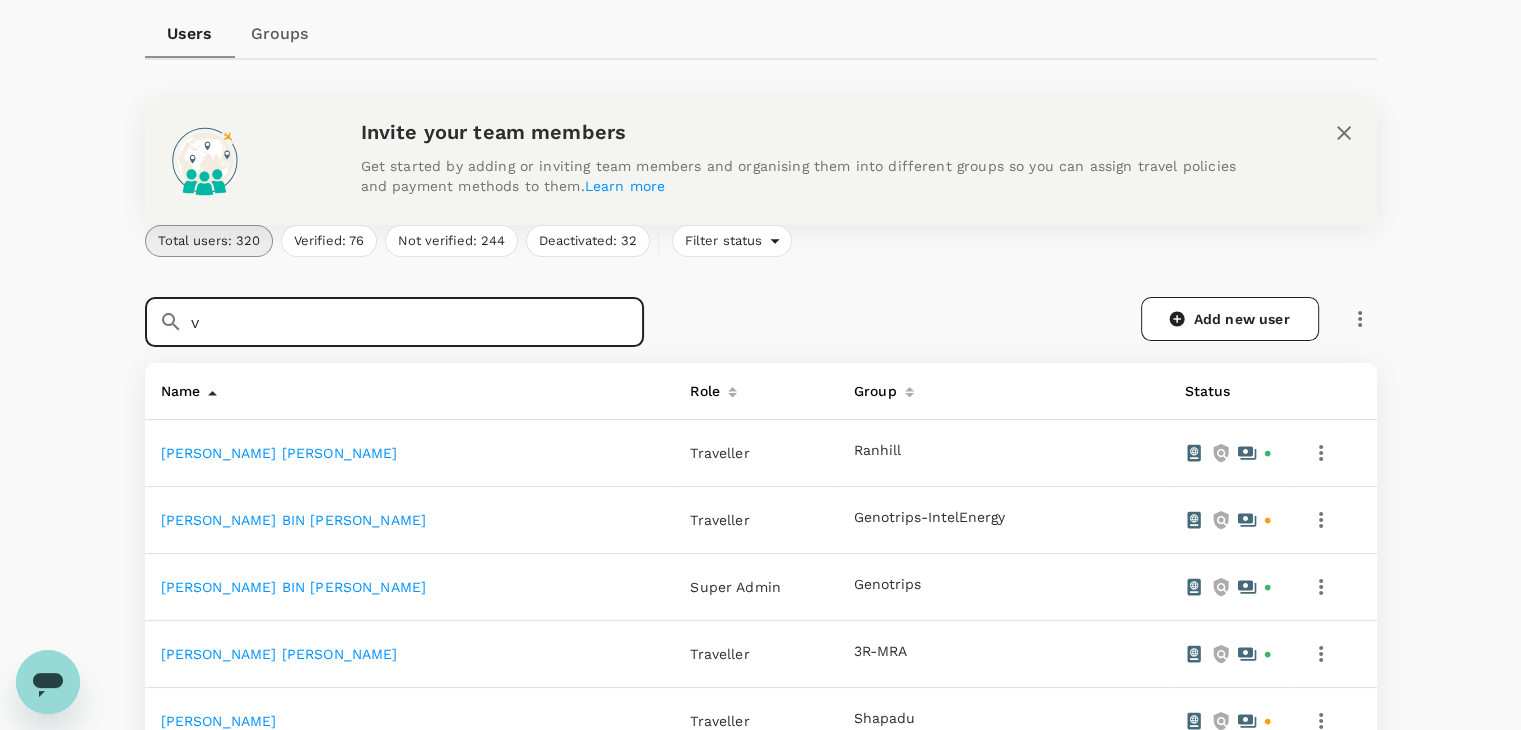 scroll, scrollTop: 222, scrollLeft: 0, axis: vertical 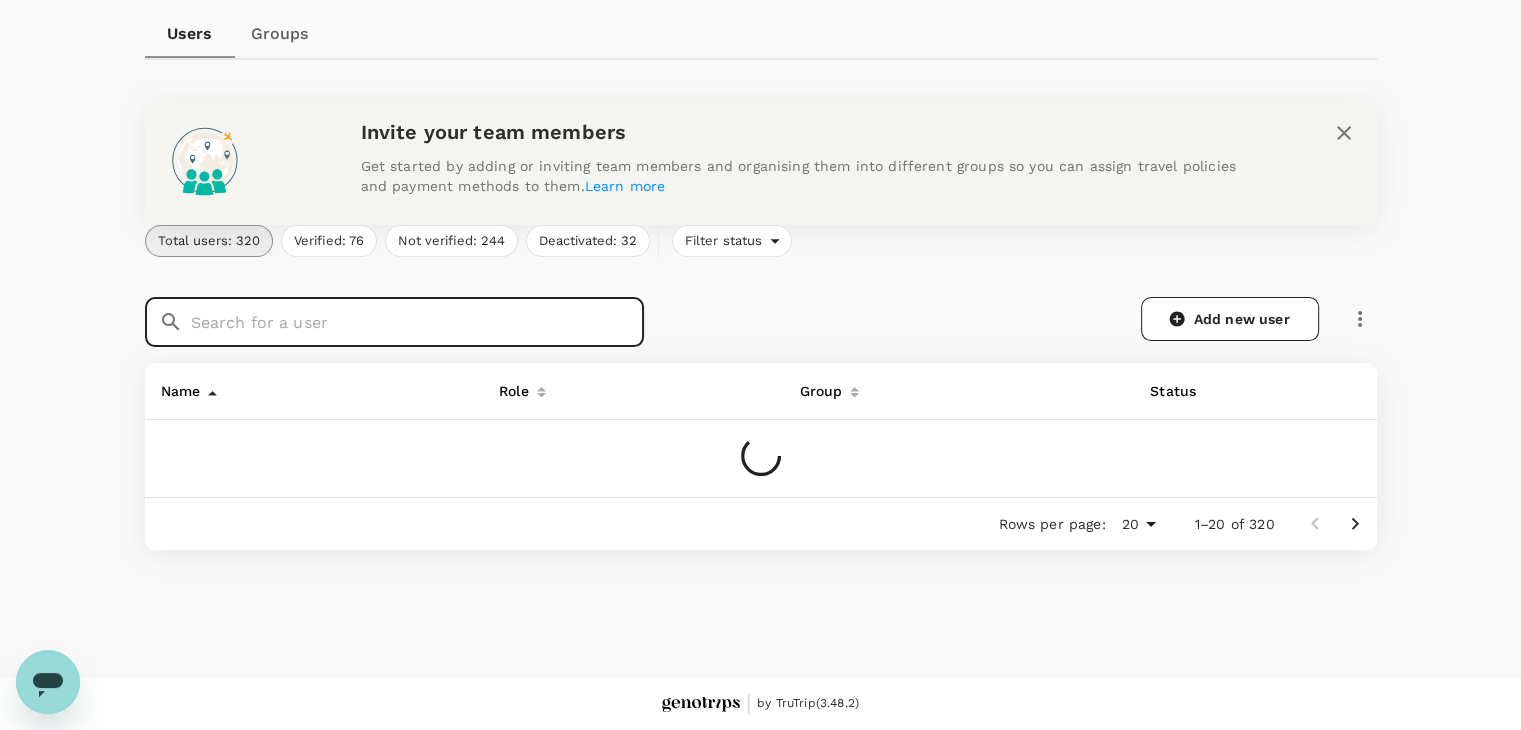 paste on "[PERSON_NAME]" 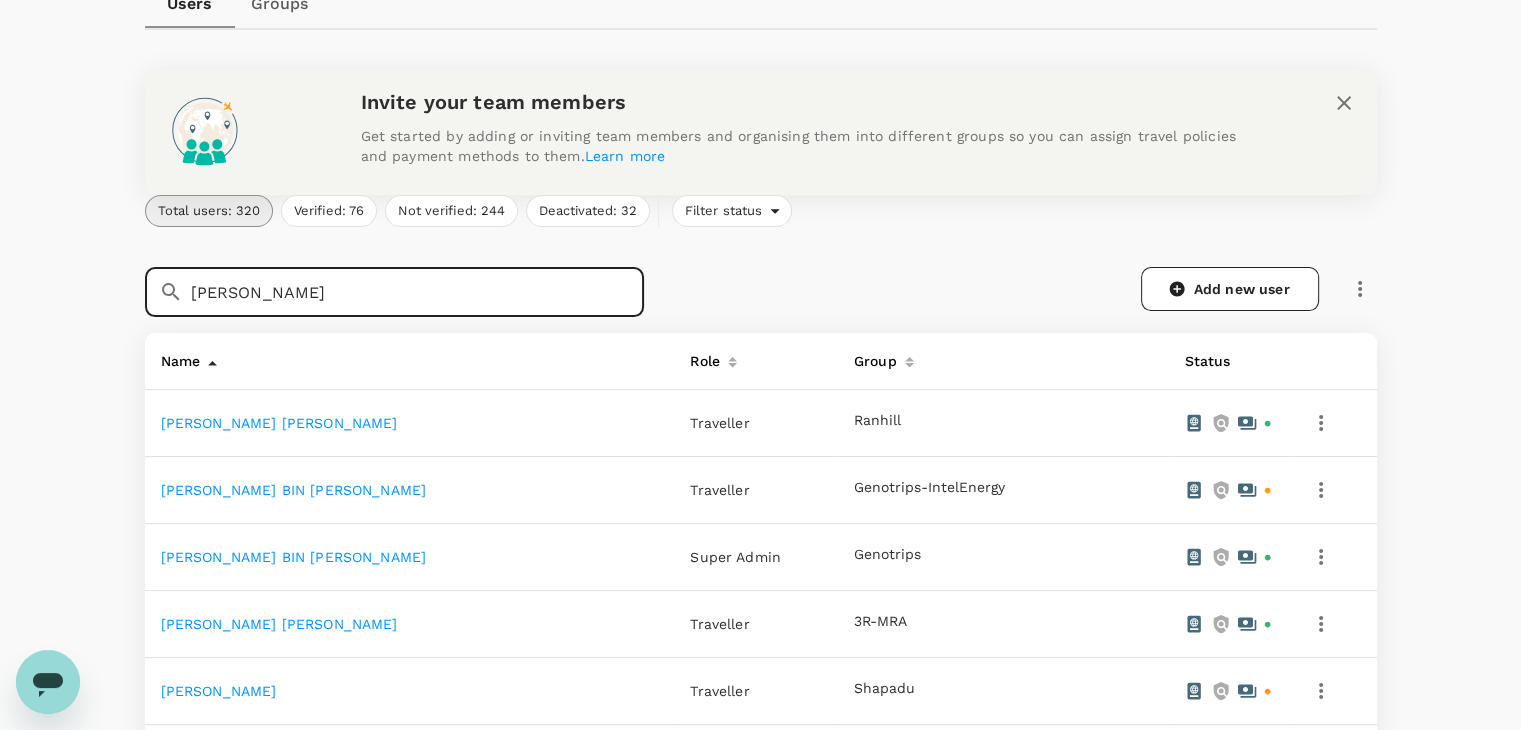 scroll, scrollTop: 181, scrollLeft: 0, axis: vertical 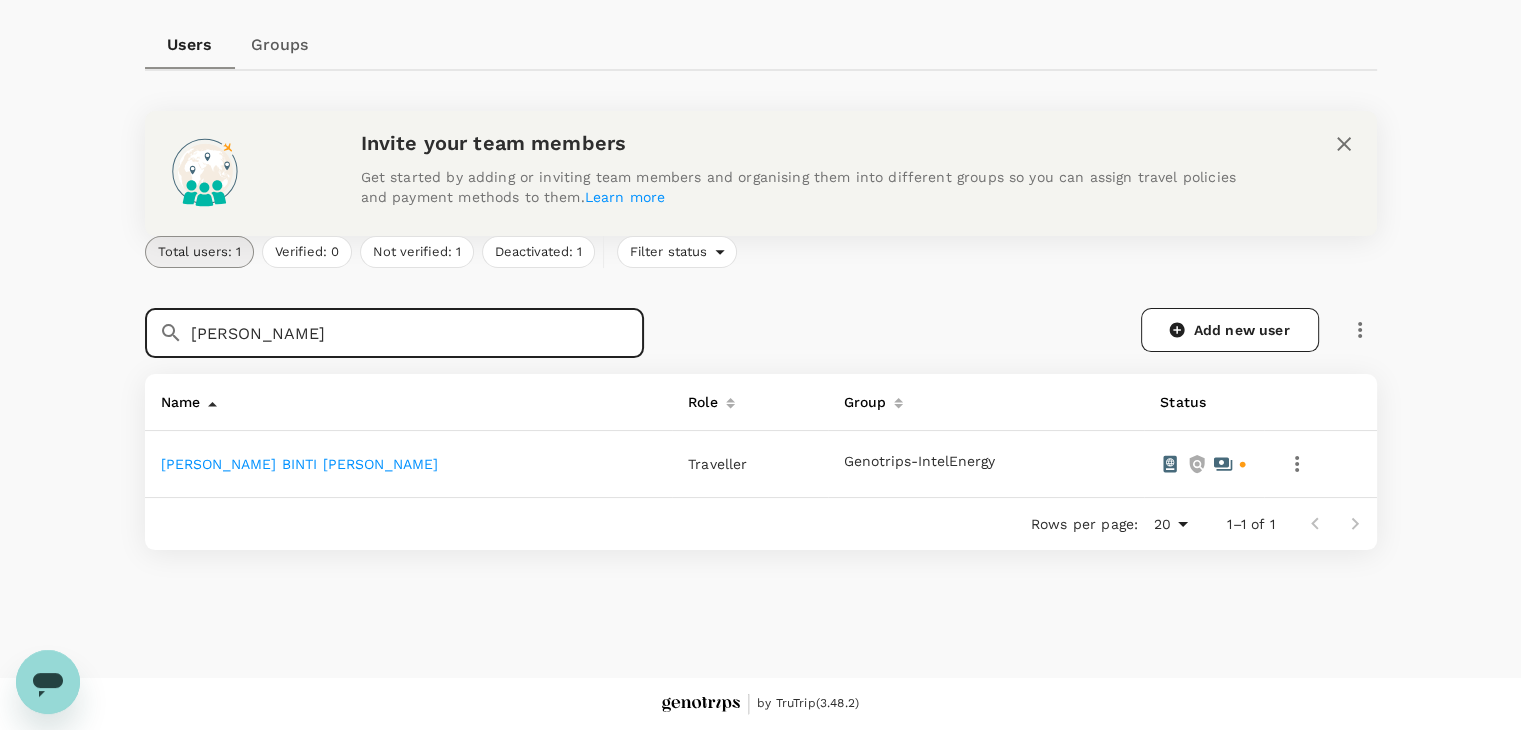 drag, startPoint x: 371, startPoint y: 340, endPoint x: 237, endPoint y: 433, distance: 163.1104 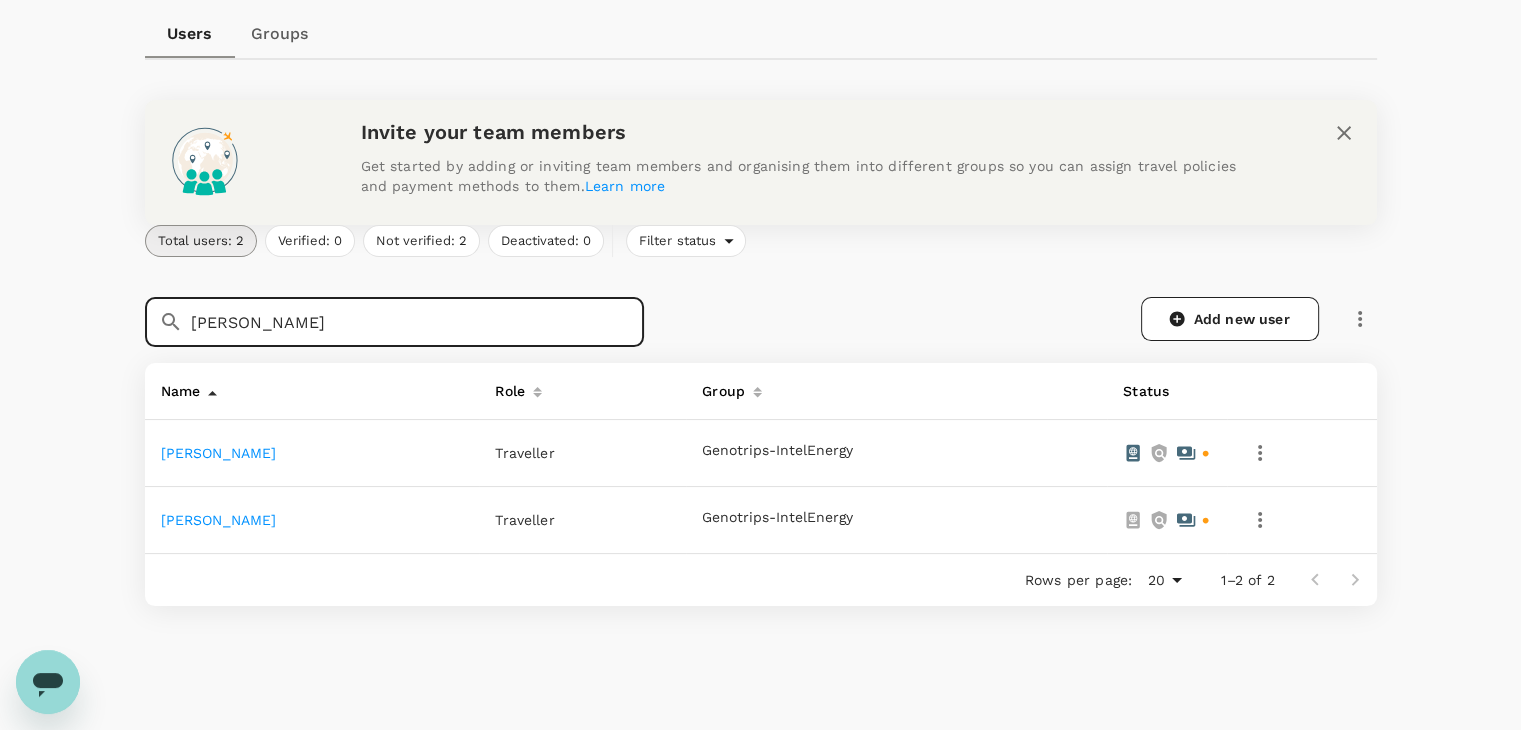 scroll, scrollTop: 222, scrollLeft: 0, axis: vertical 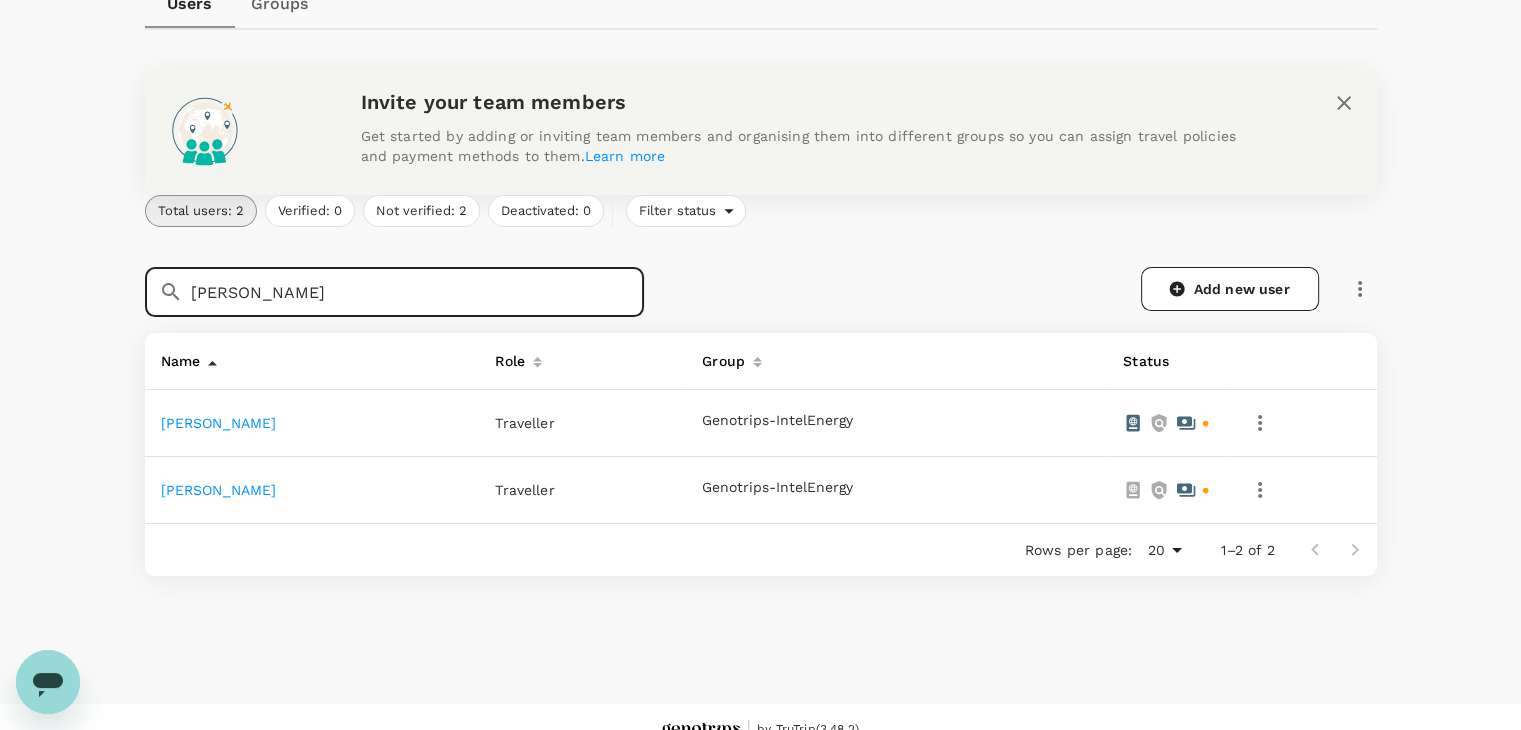 click 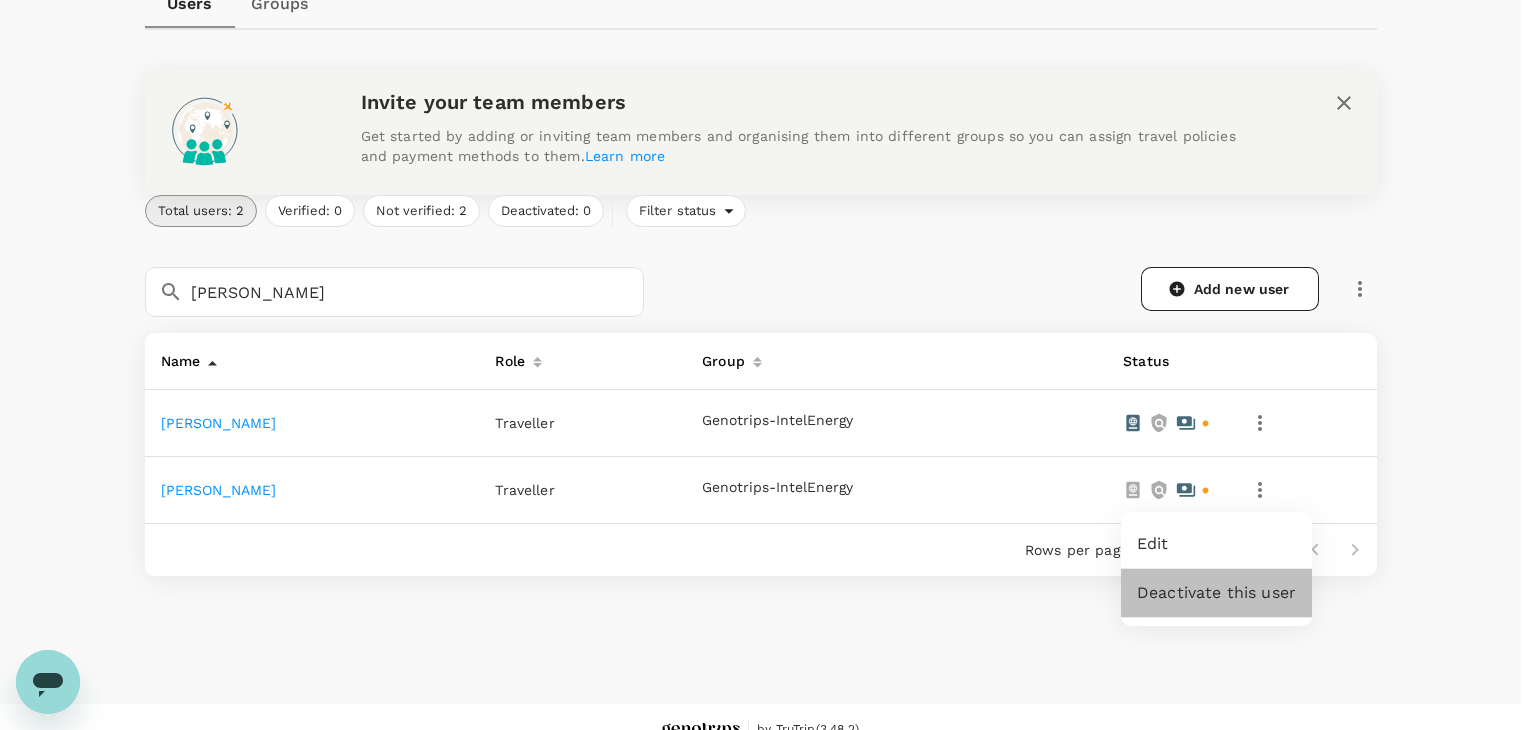 click on "Deactivate this user" at bounding box center (1216, 593) 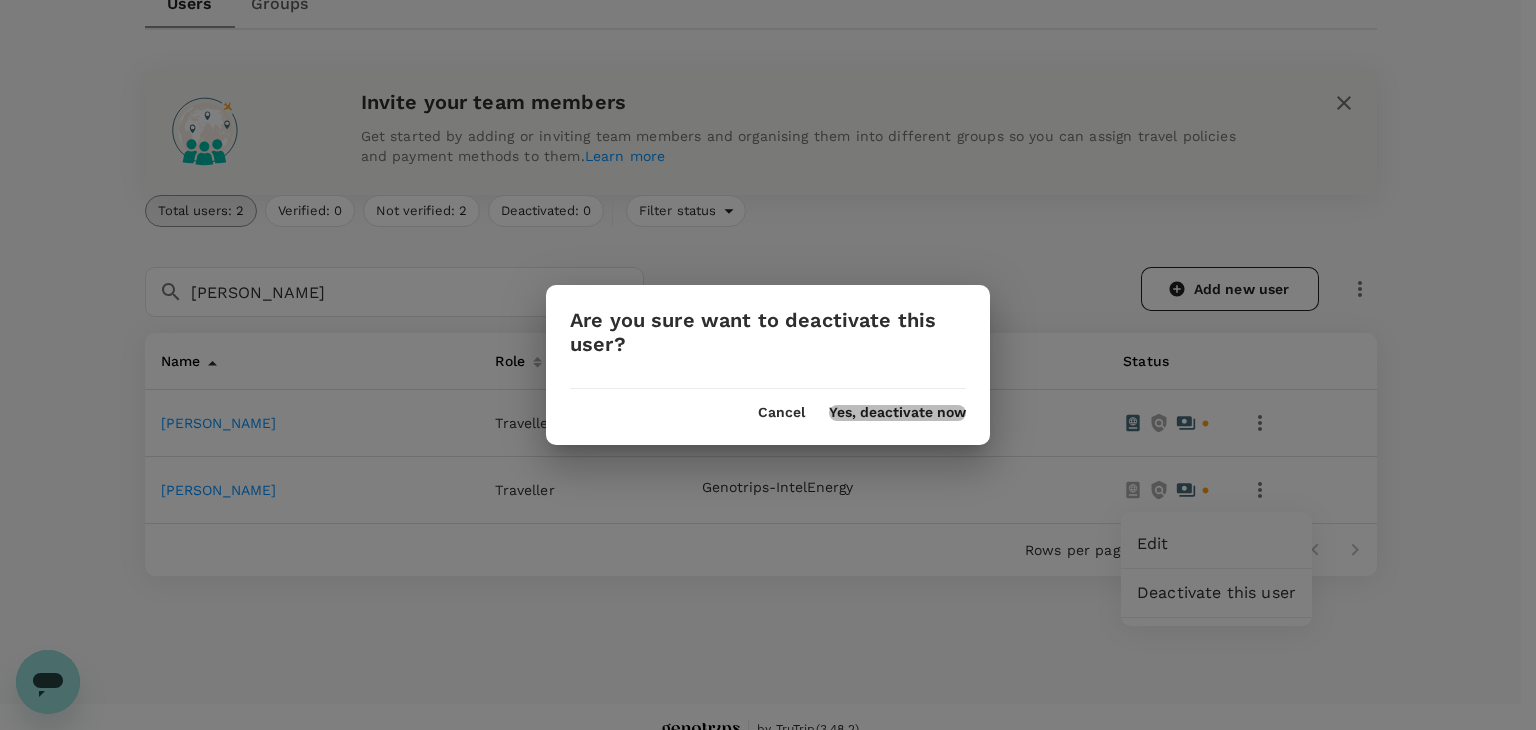 click on "Yes, deactivate now" at bounding box center (897, 413) 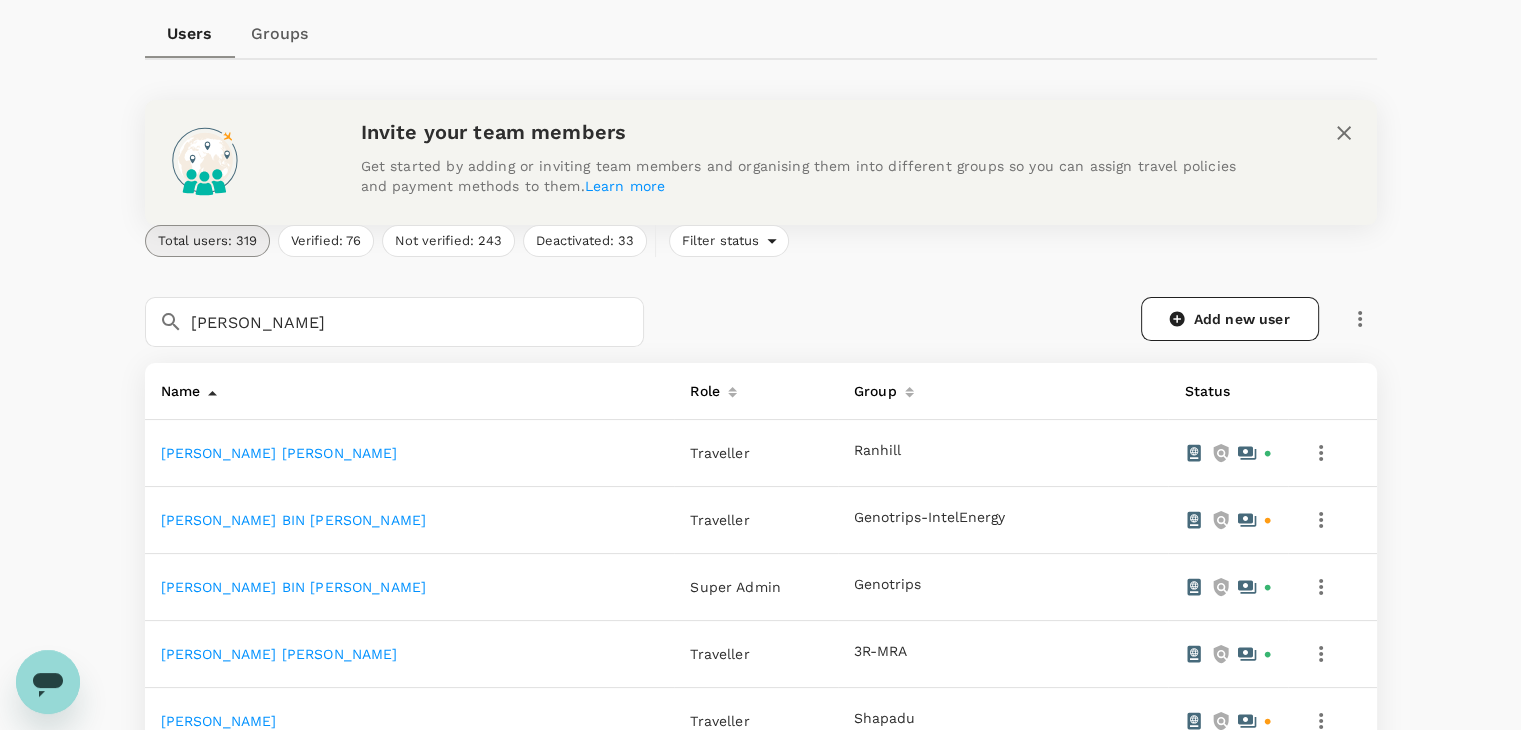 scroll, scrollTop: 222, scrollLeft: 0, axis: vertical 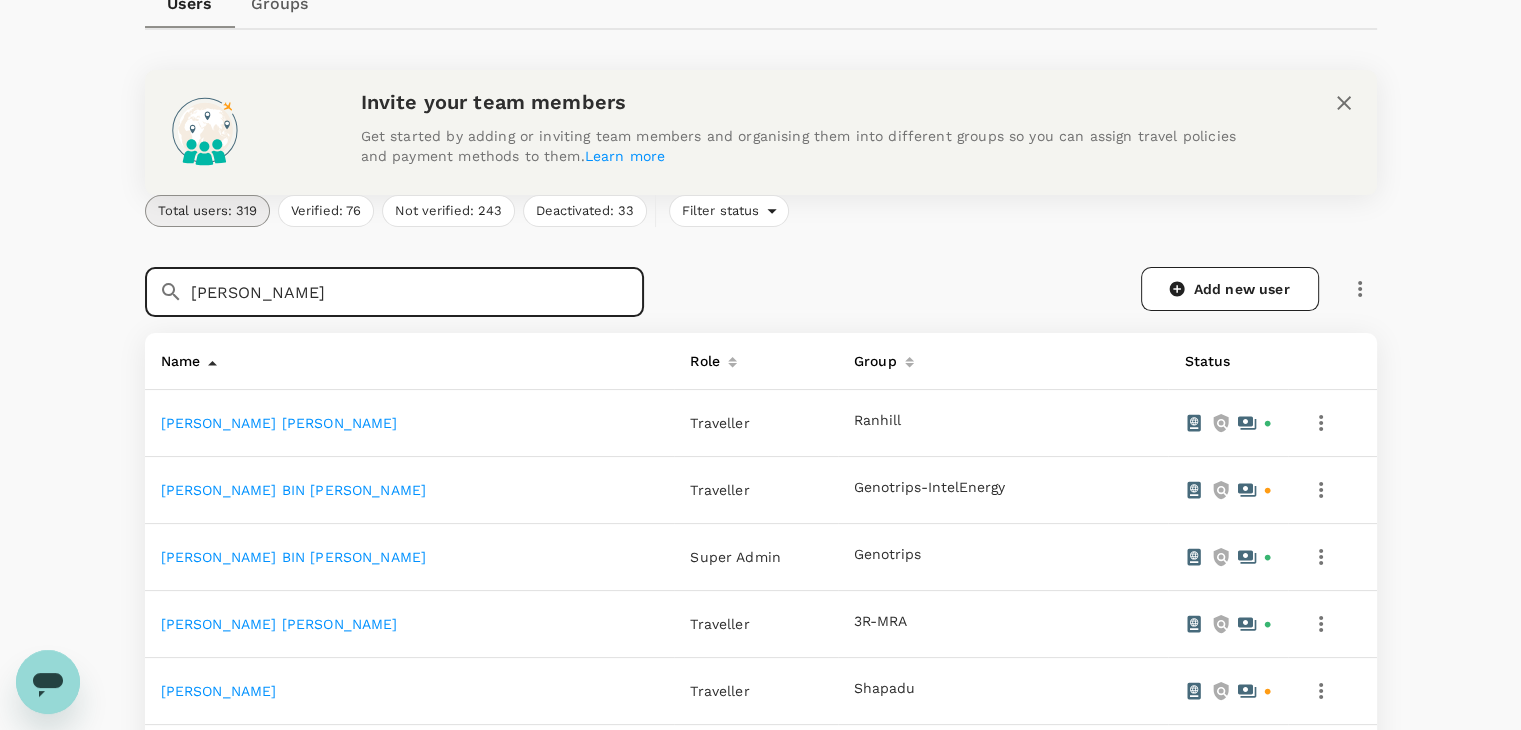 drag, startPoint x: 380, startPoint y: 301, endPoint x: 104, endPoint y: 307, distance: 276.06522 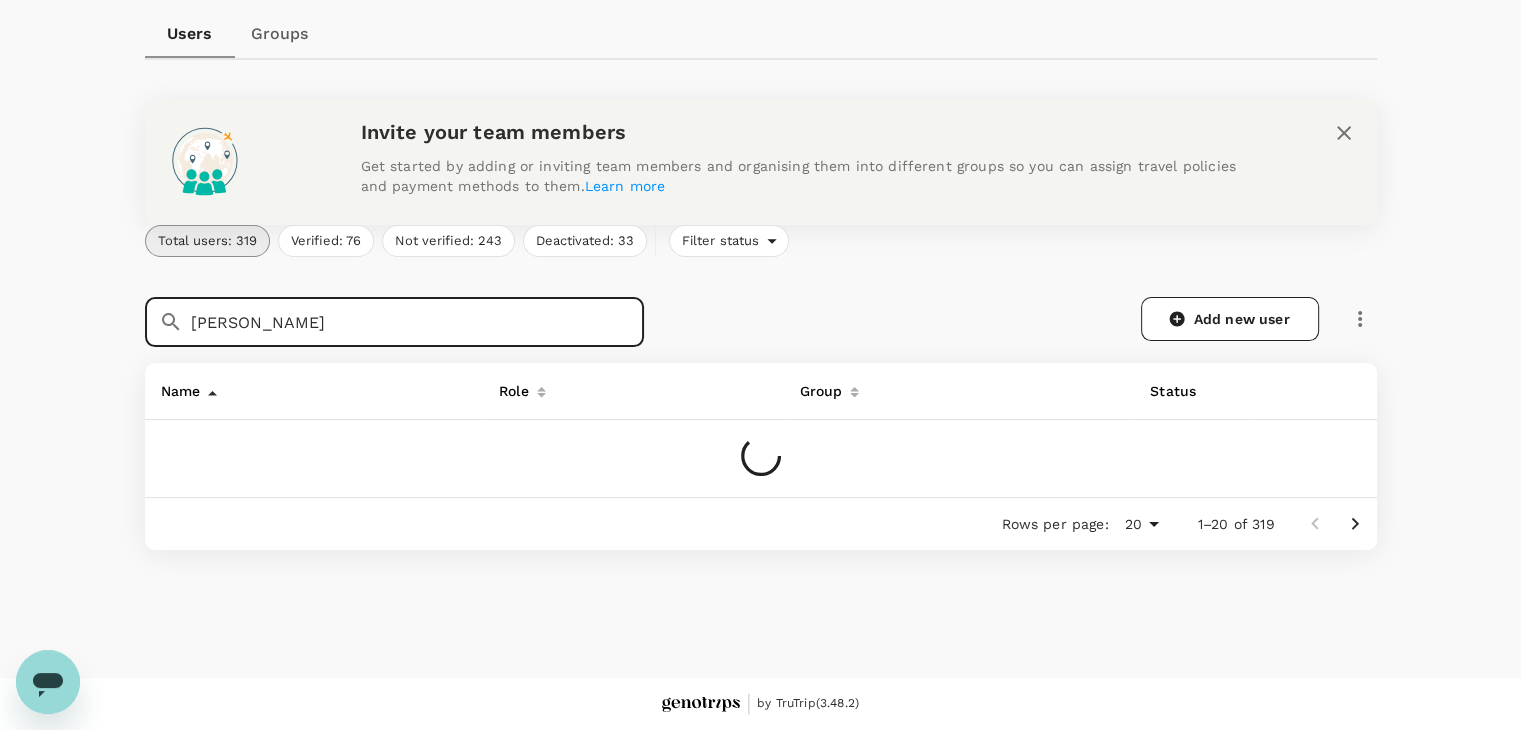 scroll, scrollTop: 181, scrollLeft: 0, axis: vertical 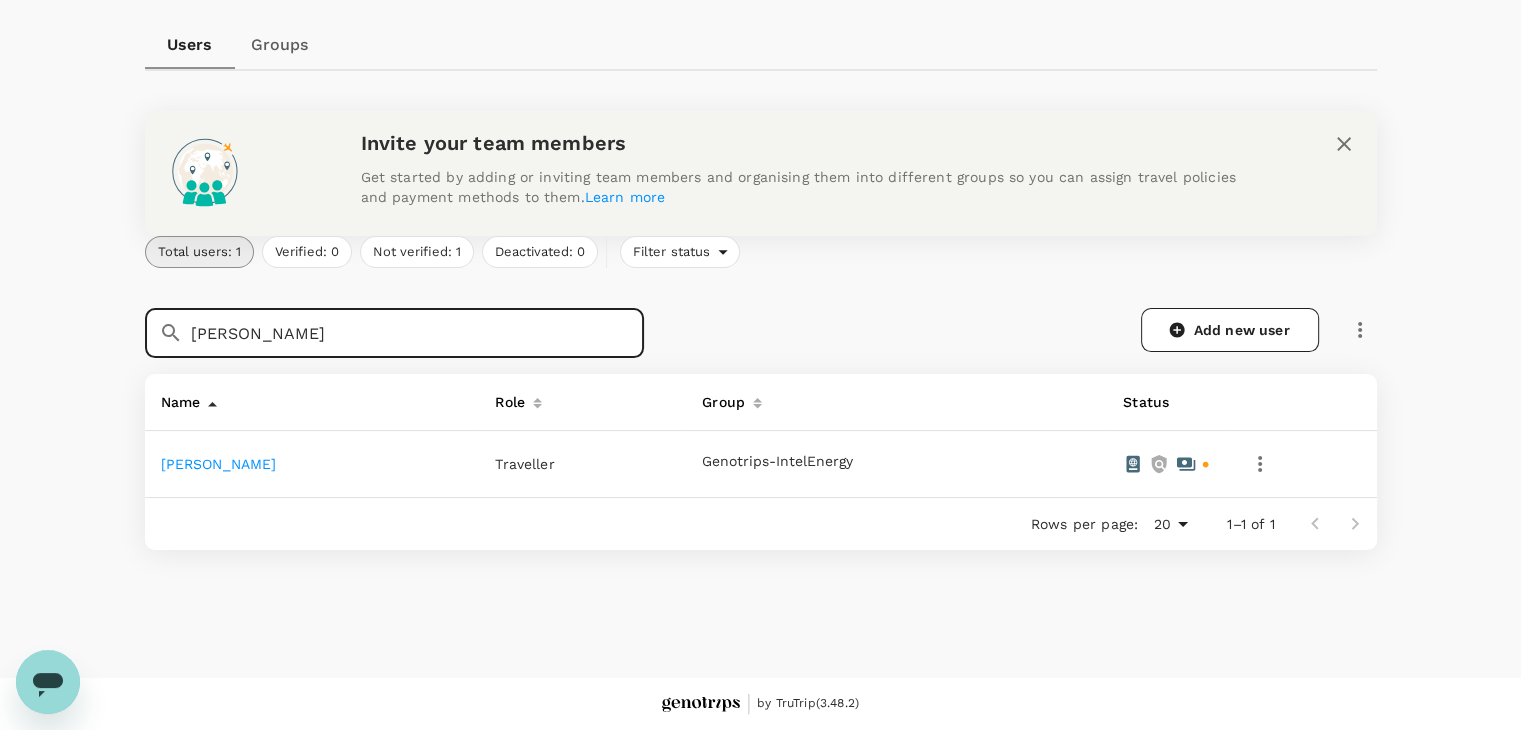 drag, startPoint x: 376, startPoint y: 343, endPoint x: 144, endPoint y: 337, distance: 232.07758 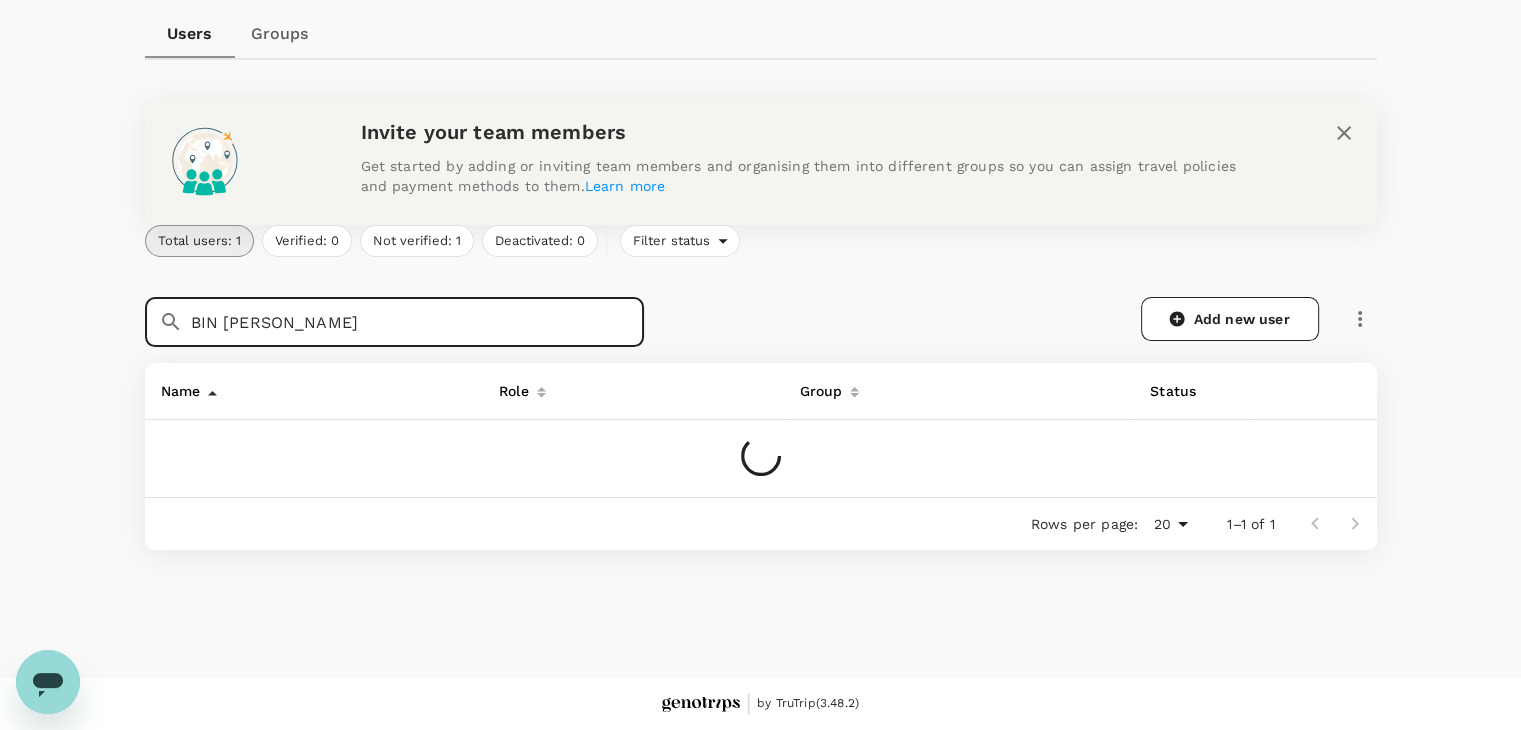 scroll, scrollTop: 222, scrollLeft: 0, axis: vertical 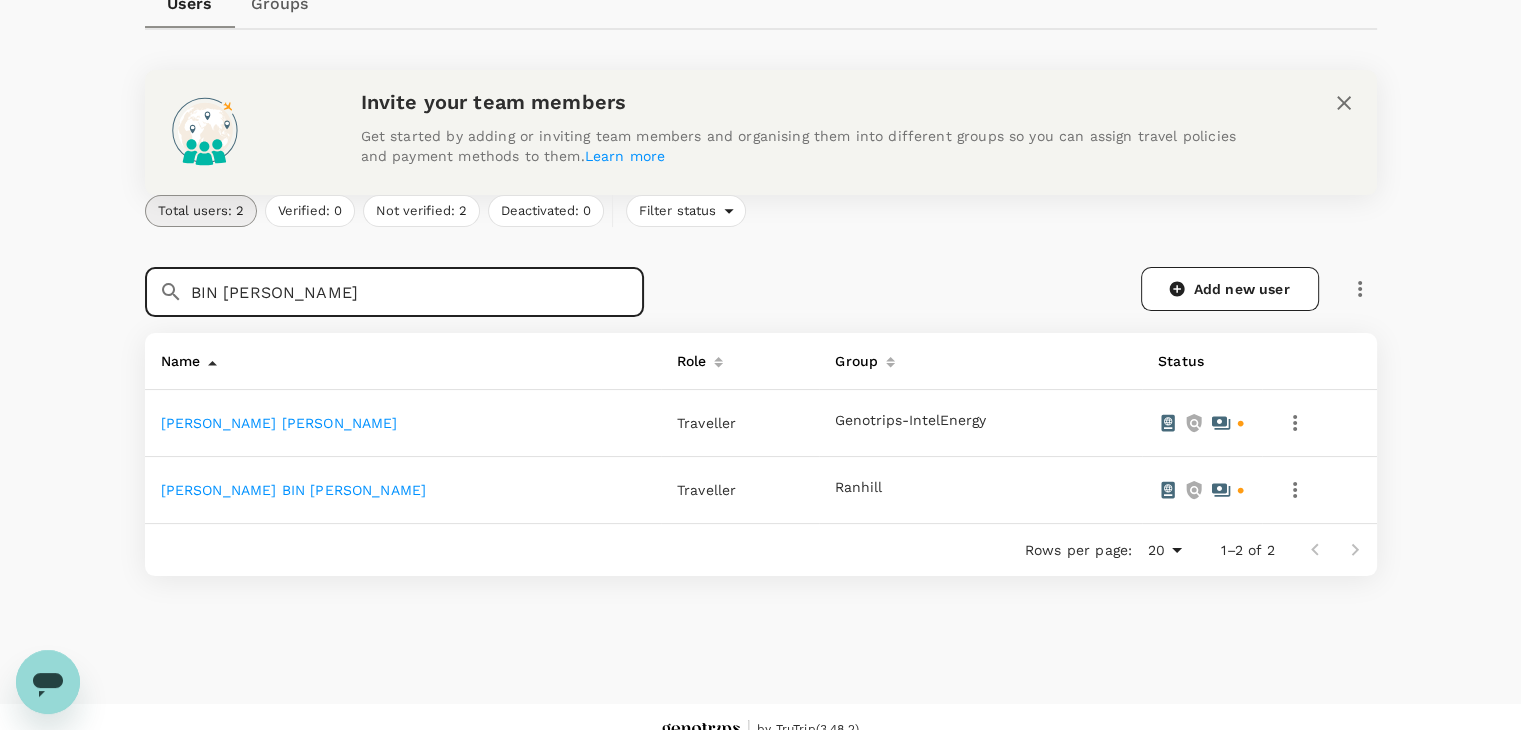drag, startPoint x: 373, startPoint y: 281, endPoint x: 115, endPoint y: 265, distance: 258.49564 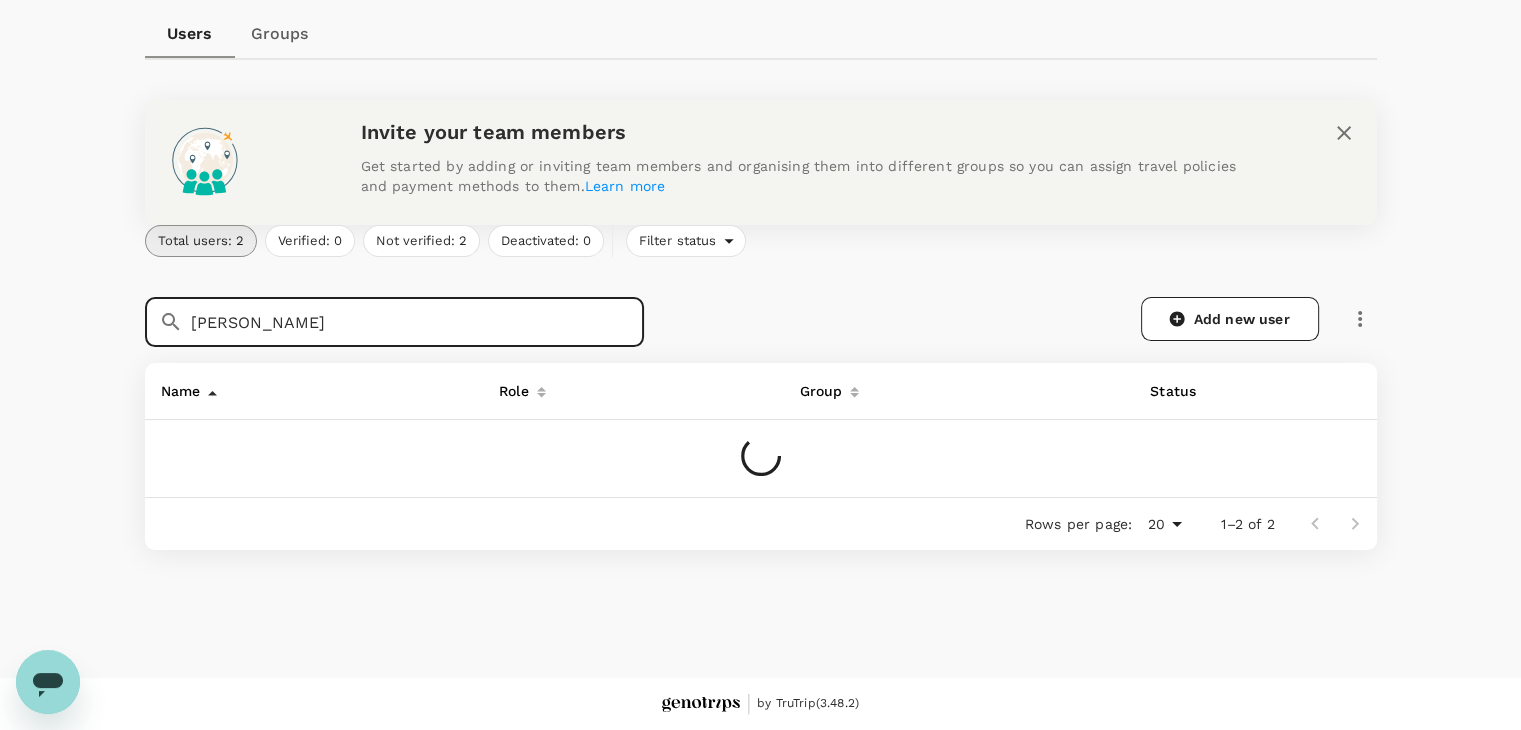 scroll, scrollTop: 181, scrollLeft: 0, axis: vertical 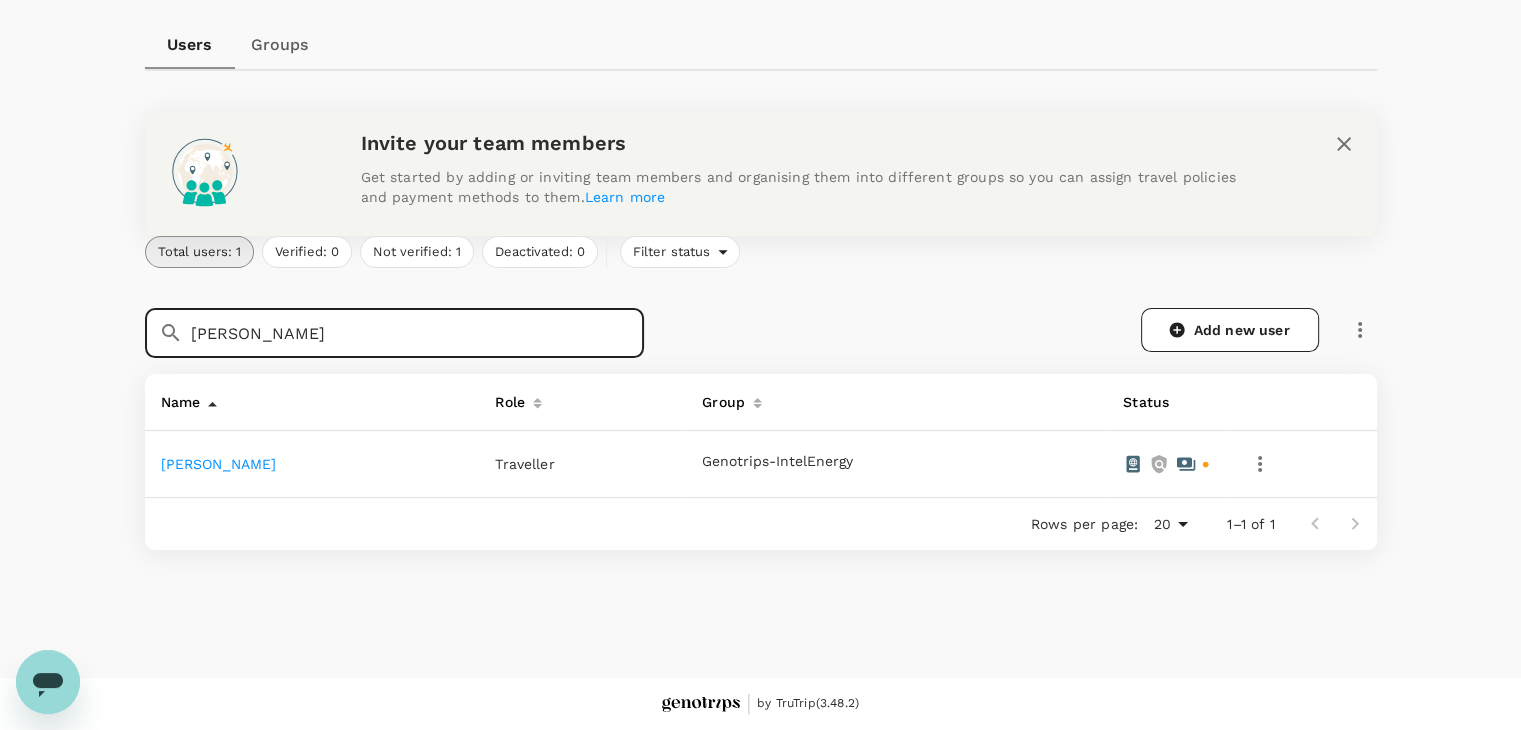 drag, startPoint x: 369, startPoint y: 339, endPoint x: 178, endPoint y: 329, distance: 191.2616 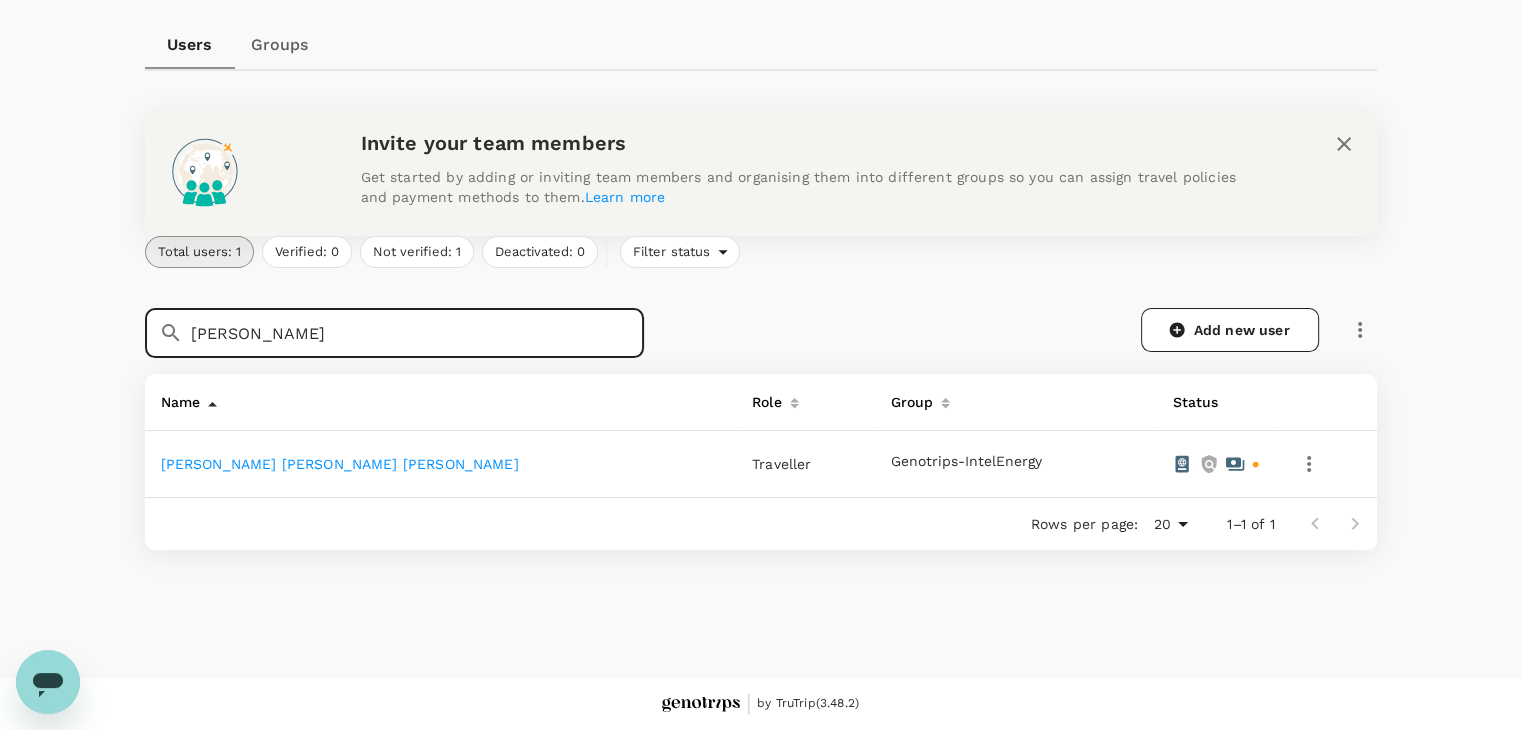 scroll, scrollTop: 181, scrollLeft: 0, axis: vertical 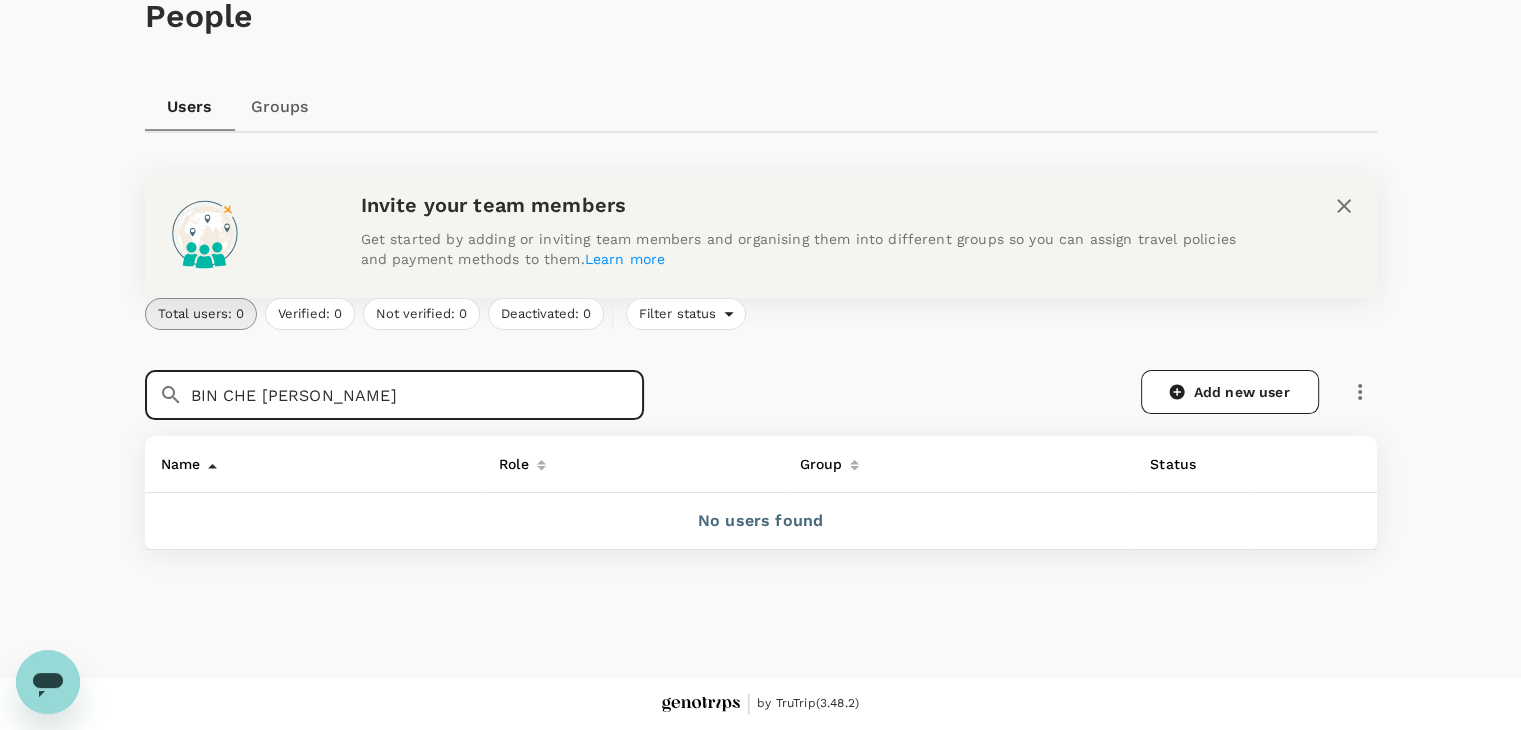 drag, startPoint x: 402, startPoint y: 379, endPoint x: 110, endPoint y: 372, distance: 292.0839 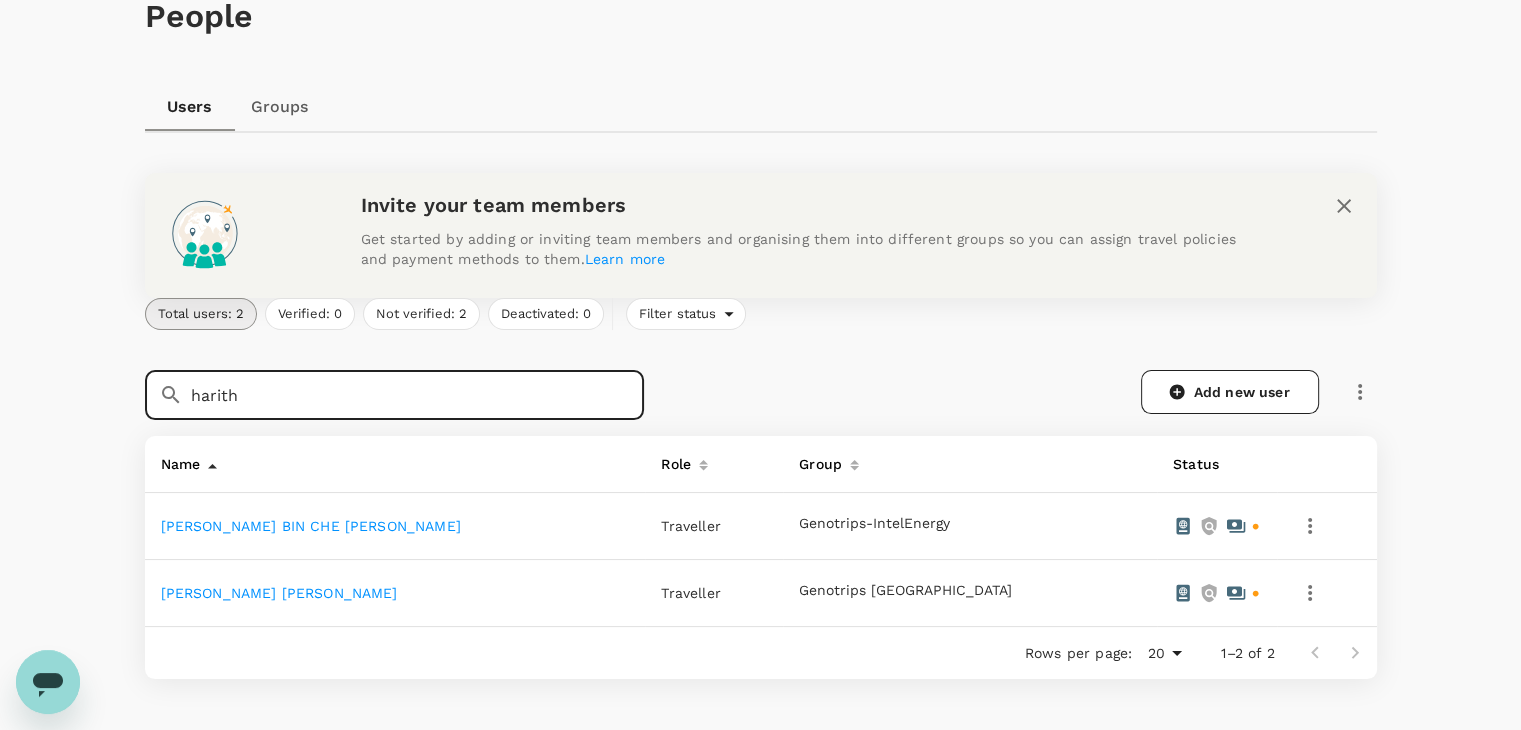 scroll, scrollTop: 222, scrollLeft: 0, axis: vertical 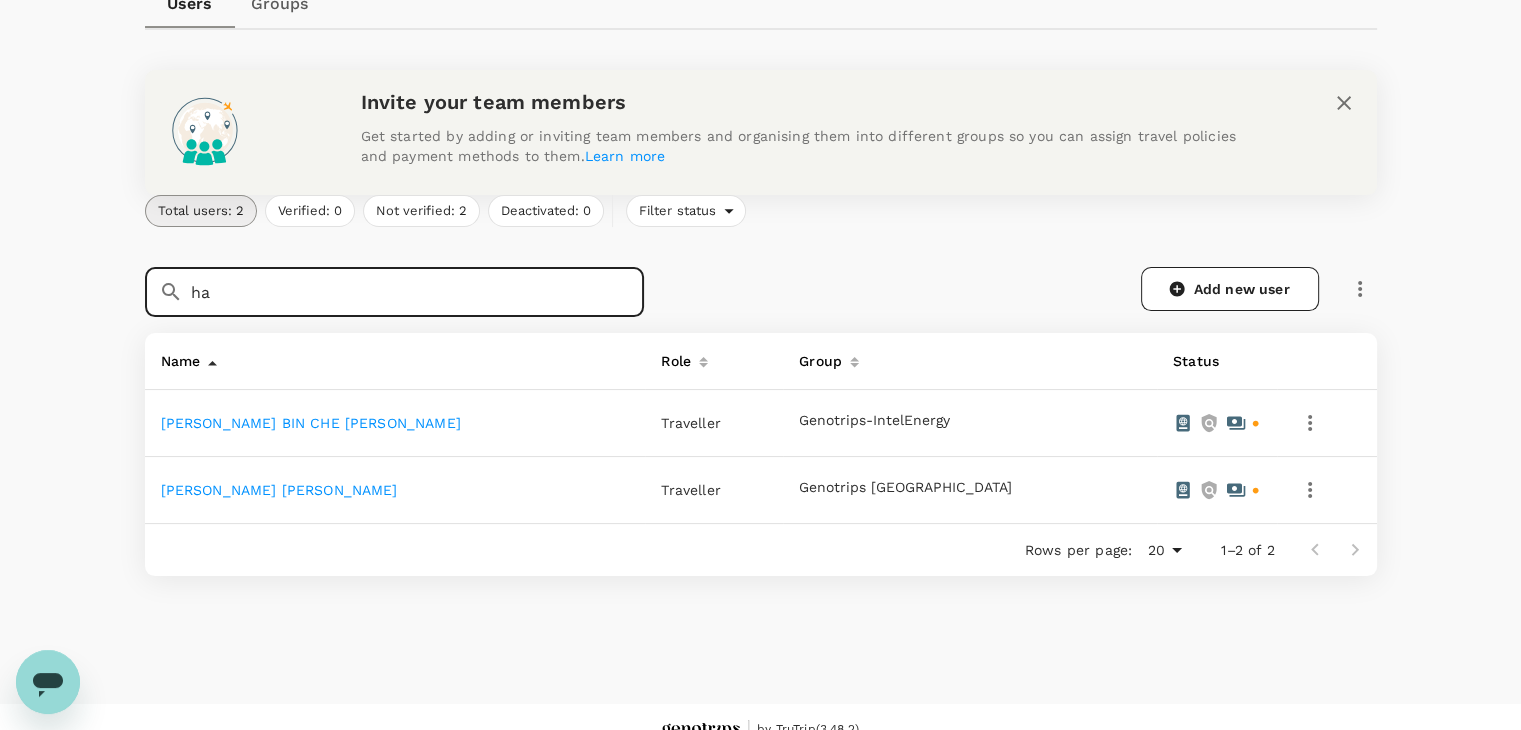 type on "h" 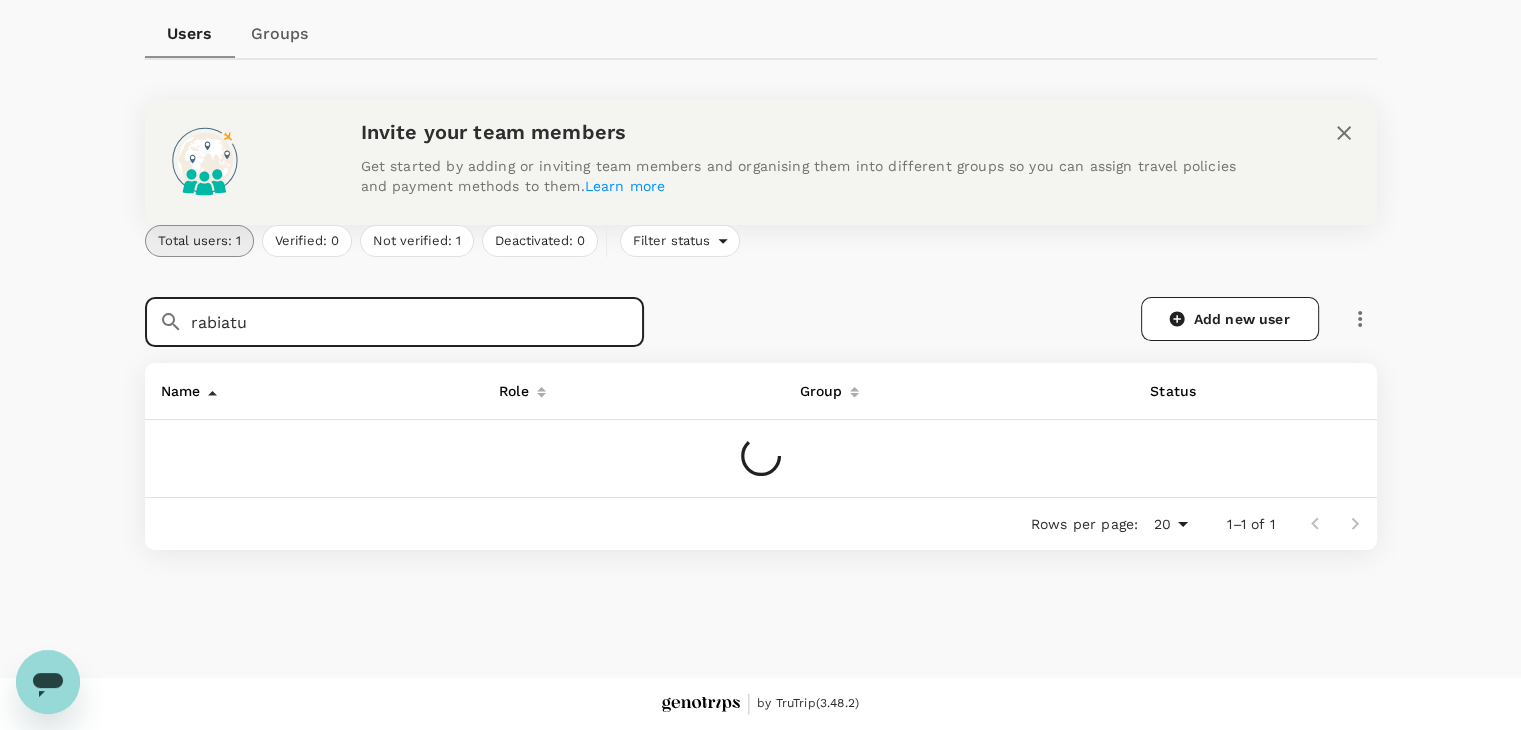 scroll, scrollTop: 181, scrollLeft: 0, axis: vertical 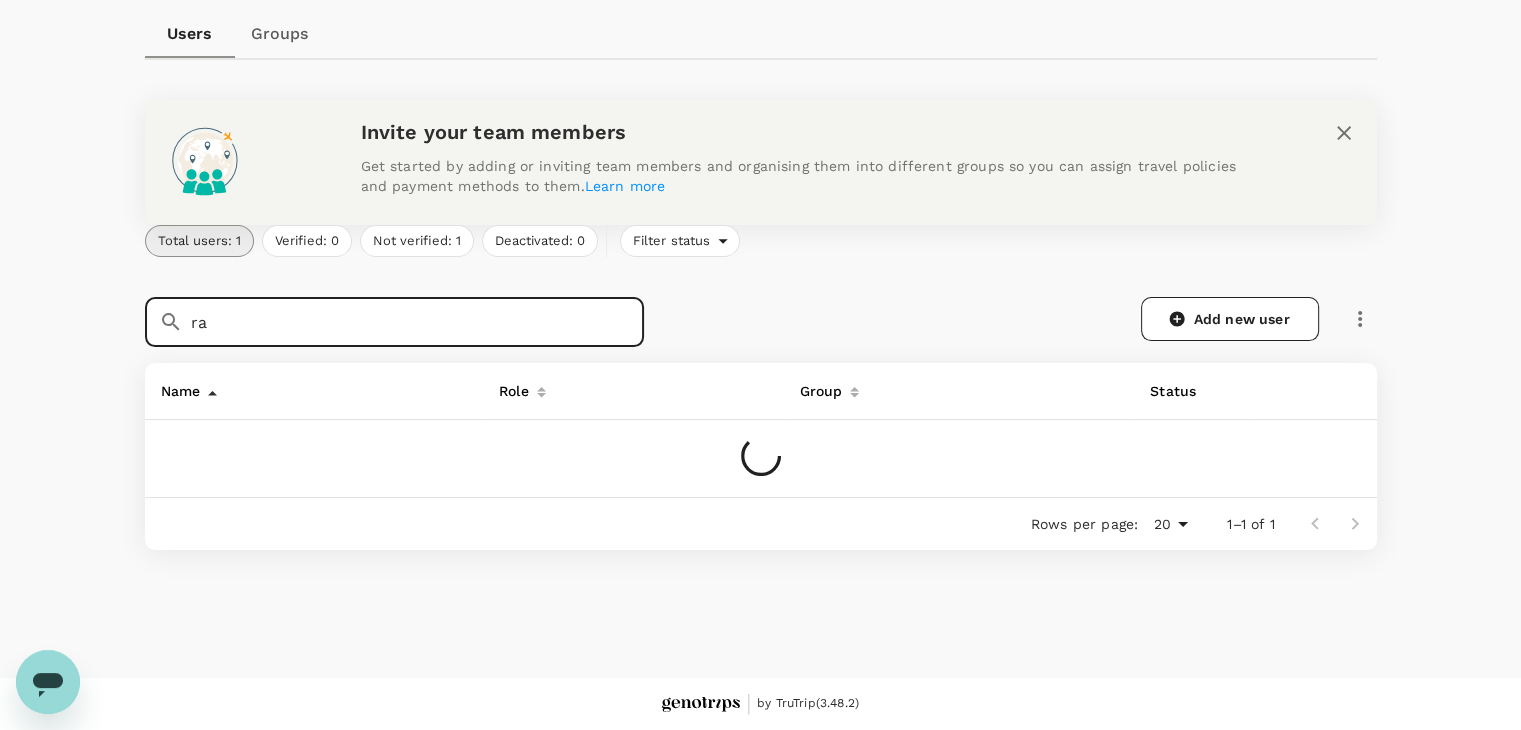 type on "r" 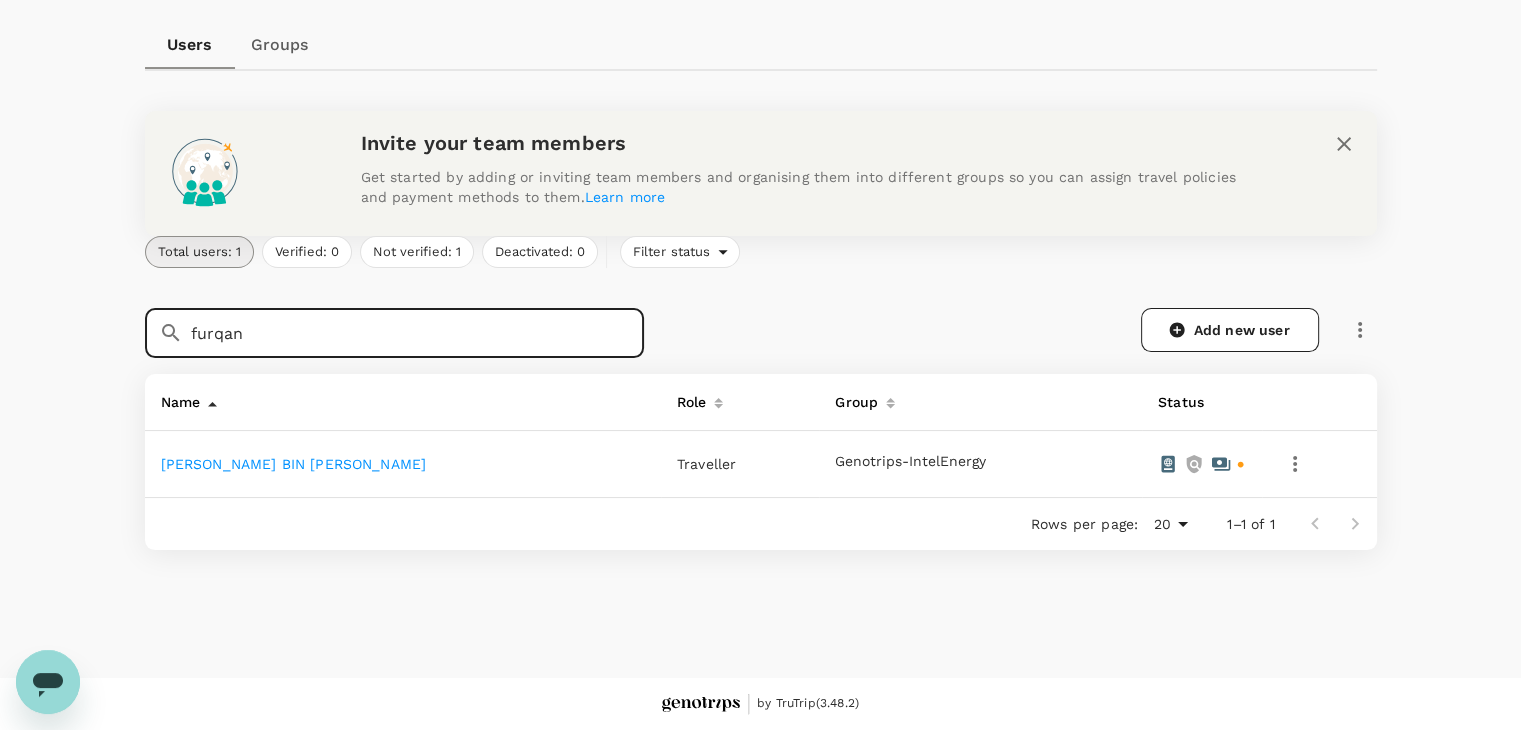 scroll, scrollTop: 181, scrollLeft: 0, axis: vertical 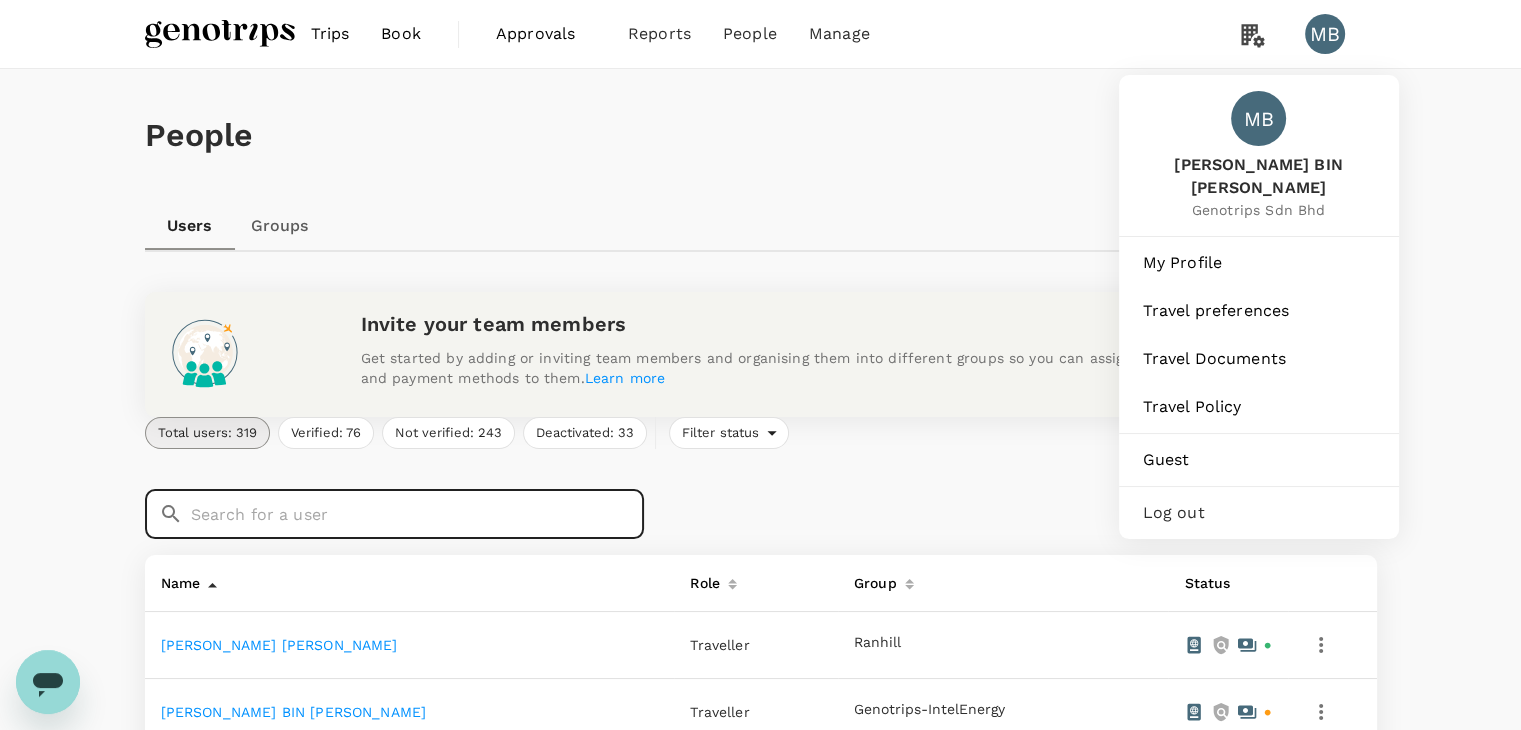 type 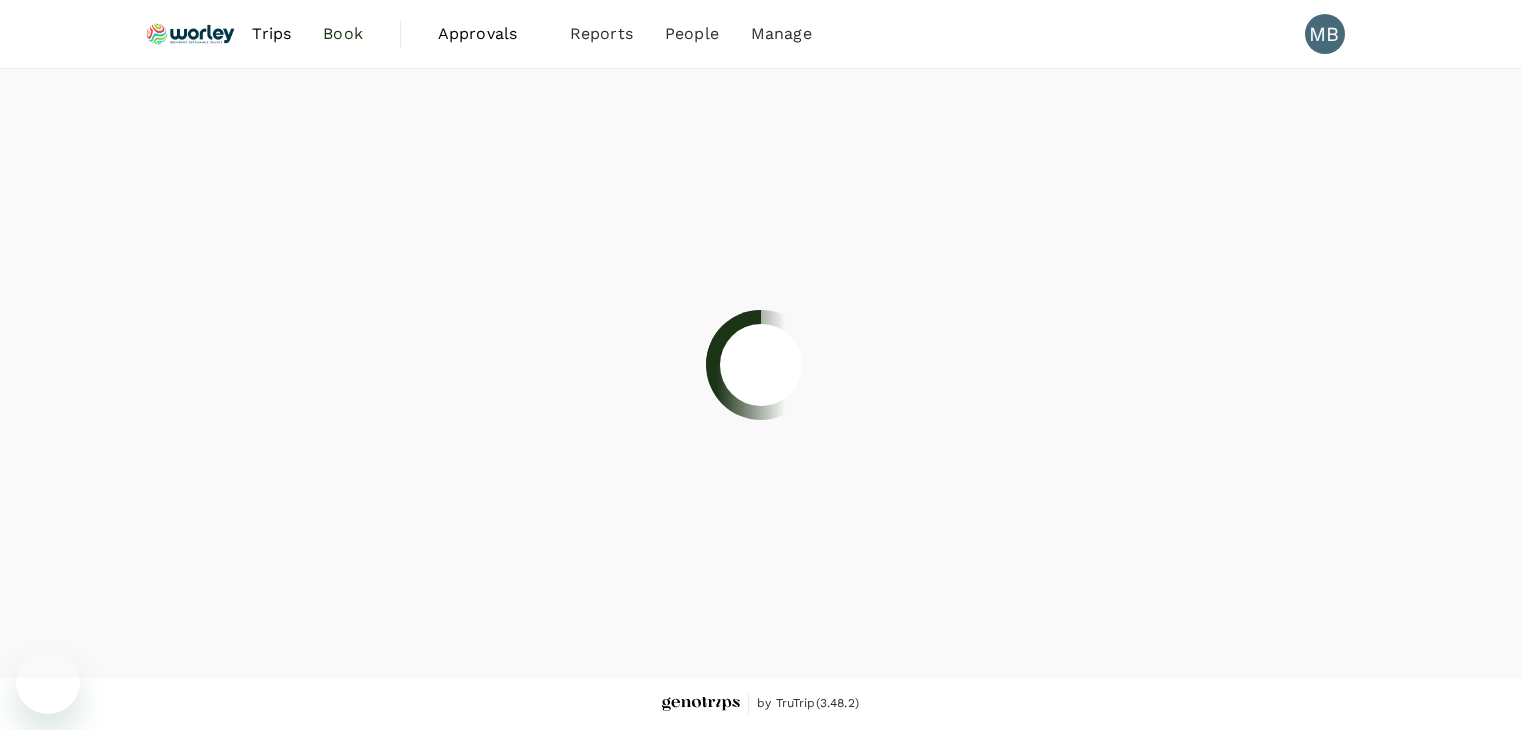scroll, scrollTop: 0, scrollLeft: 0, axis: both 